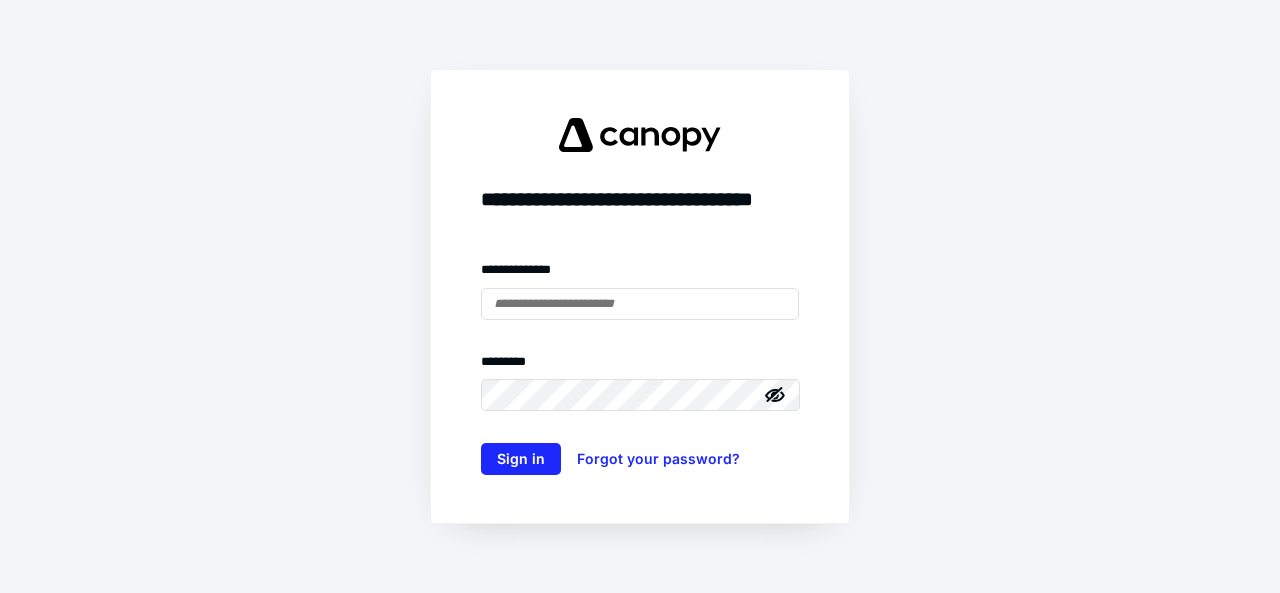 scroll, scrollTop: 0, scrollLeft: 0, axis: both 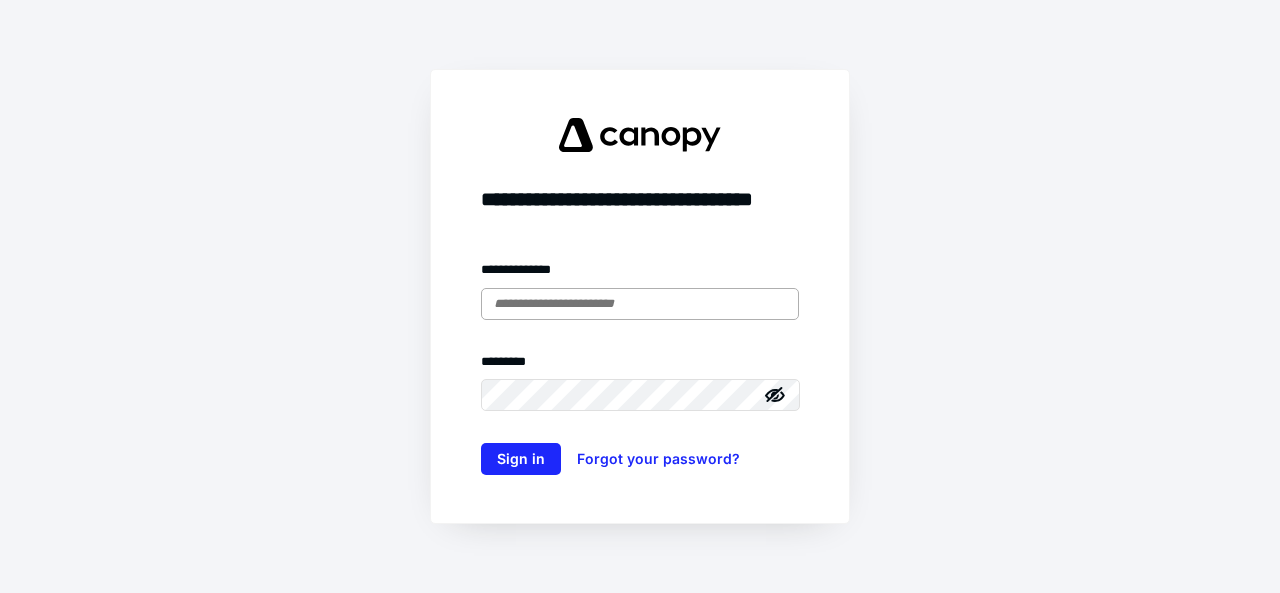 click at bounding box center (640, 304) 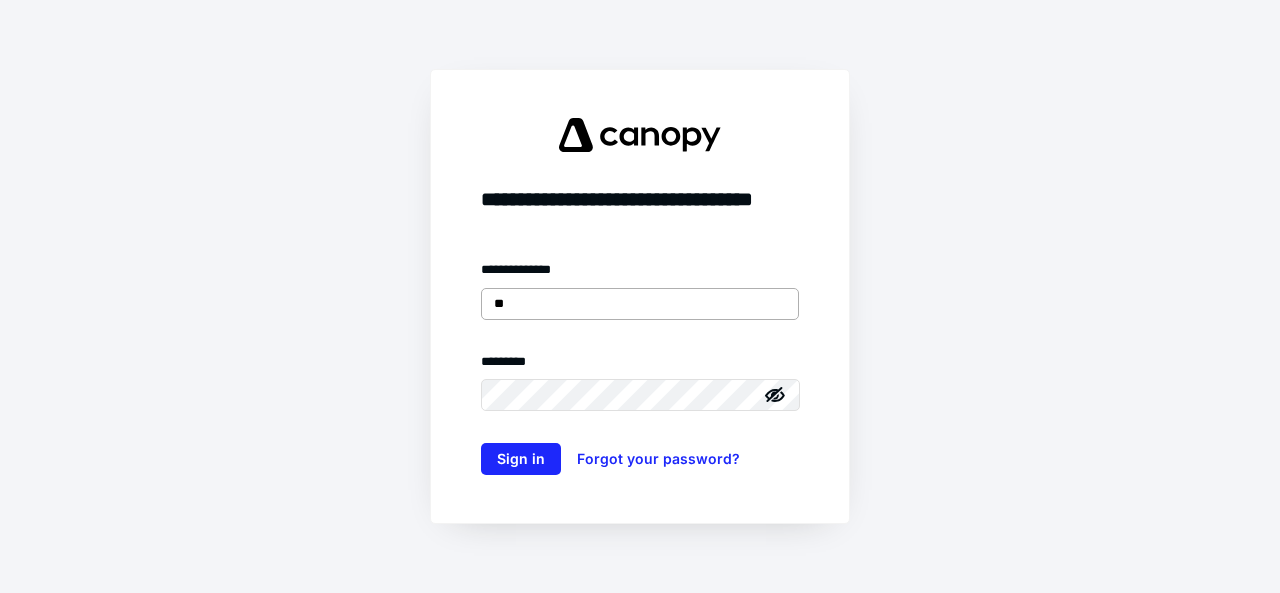 type on "*" 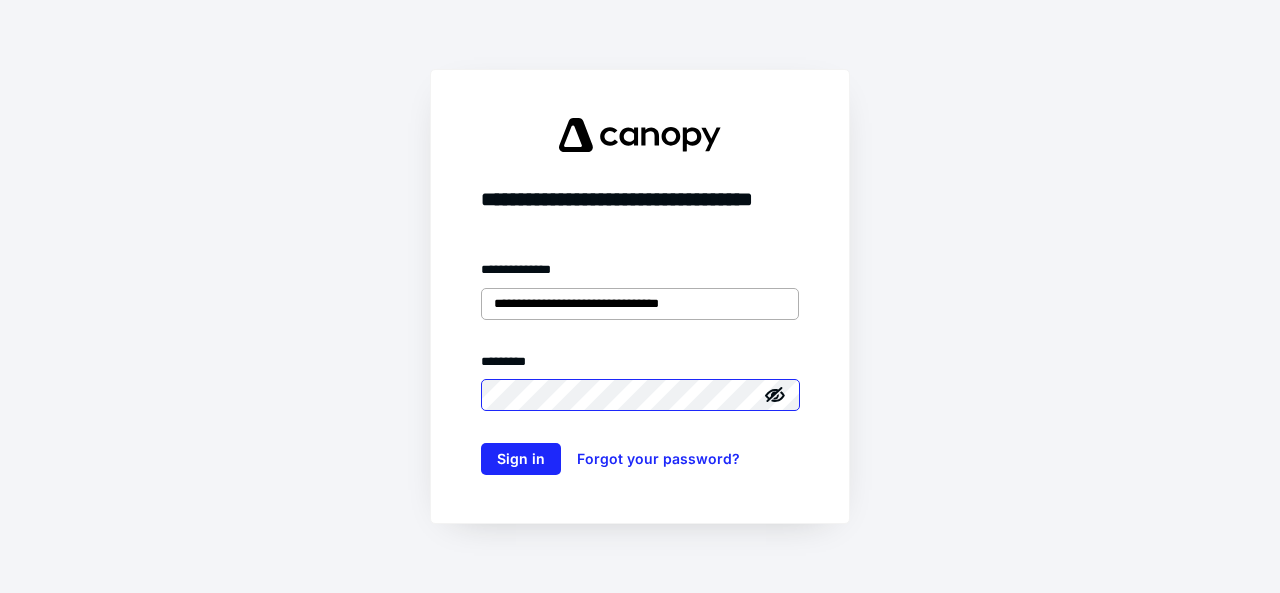click on "Sign in" at bounding box center (521, 459) 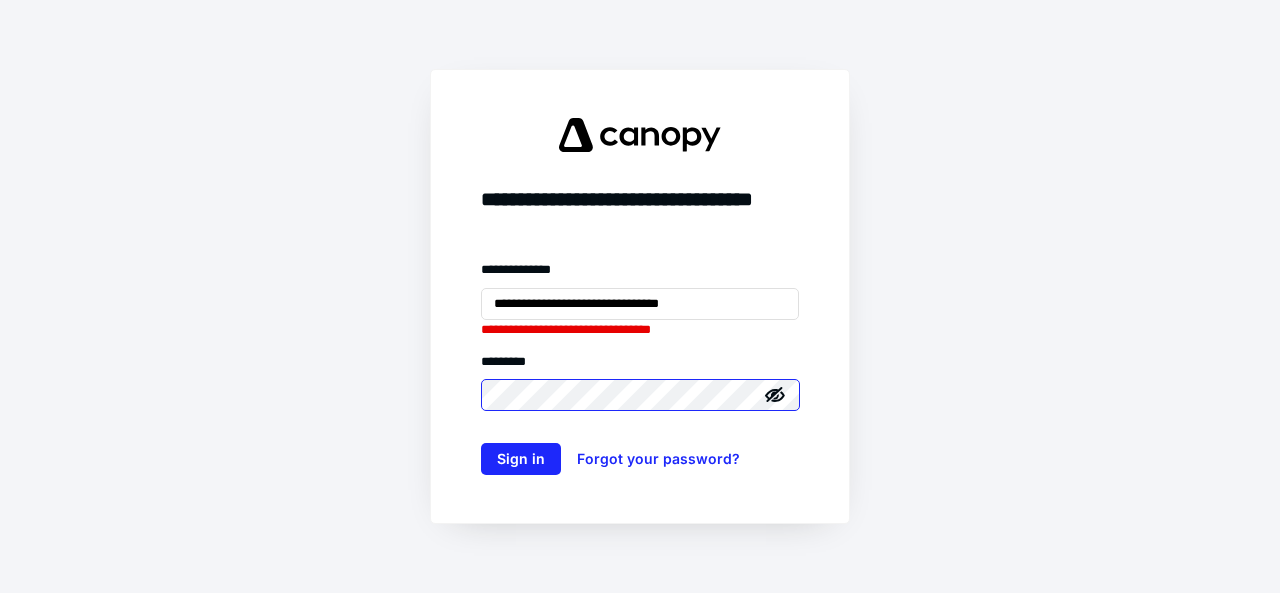 click on "Sign in" at bounding box center [521, 459] 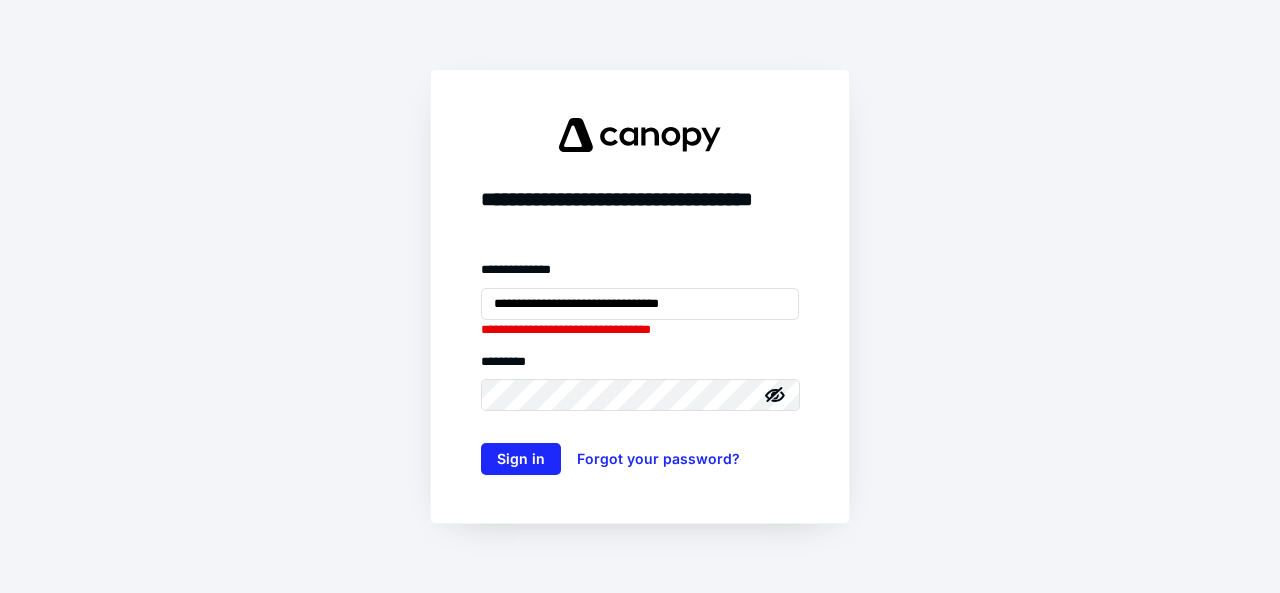 click 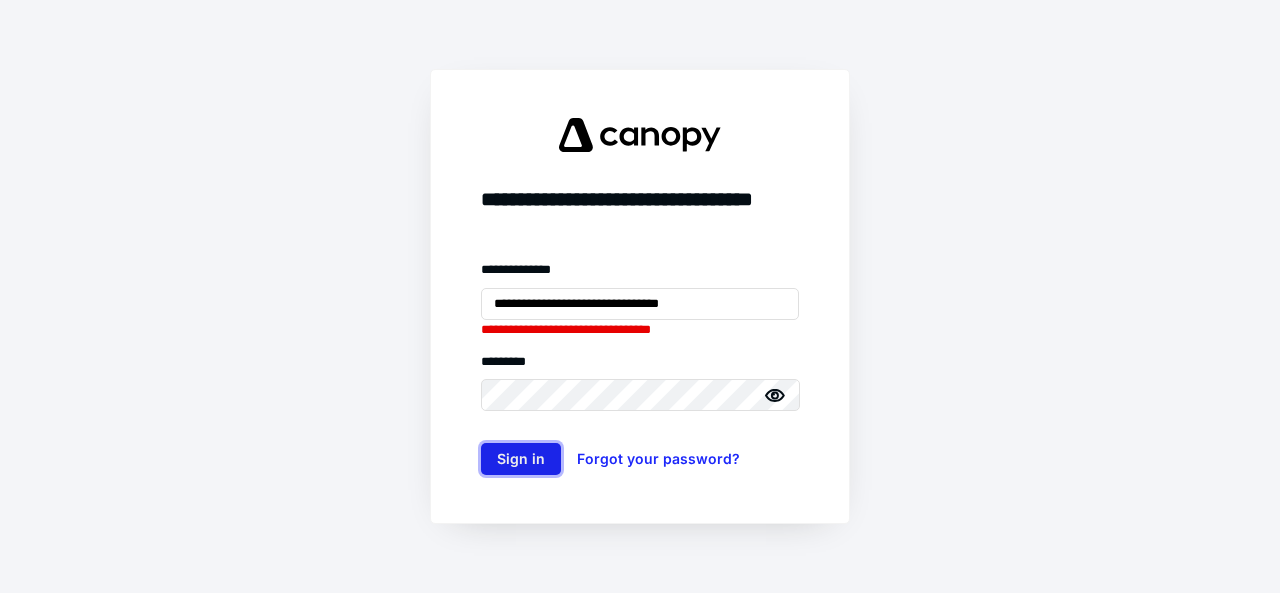 click on "Sign in" at bounding box center (521, 459) 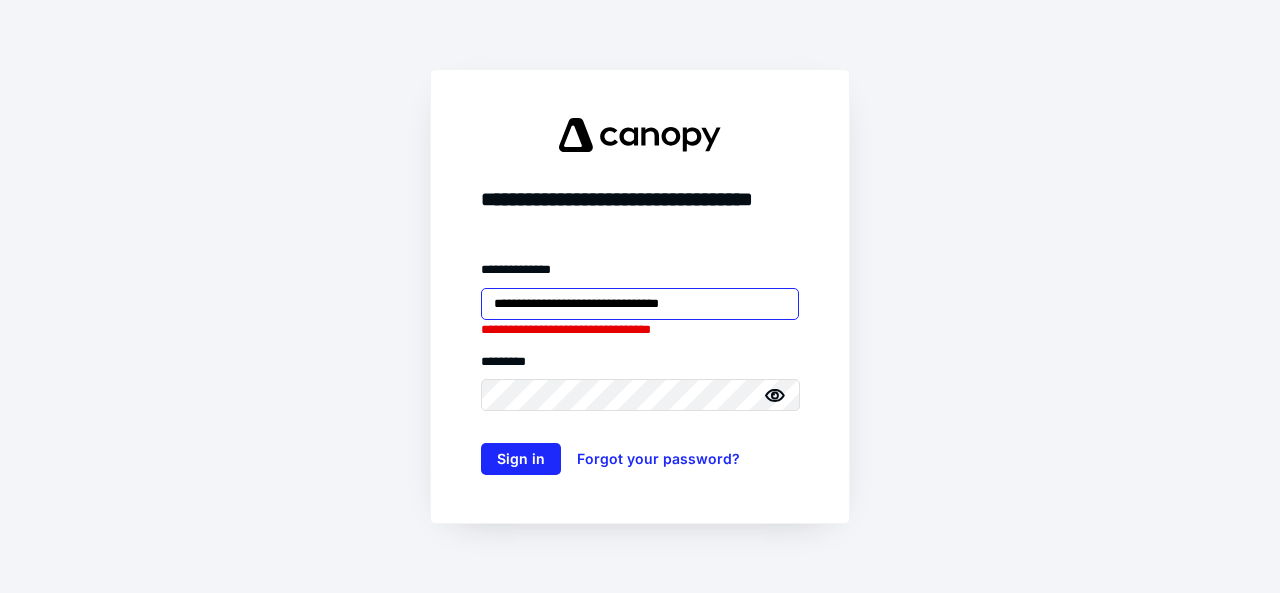 click on "**********" at bounding box center [640, 304] 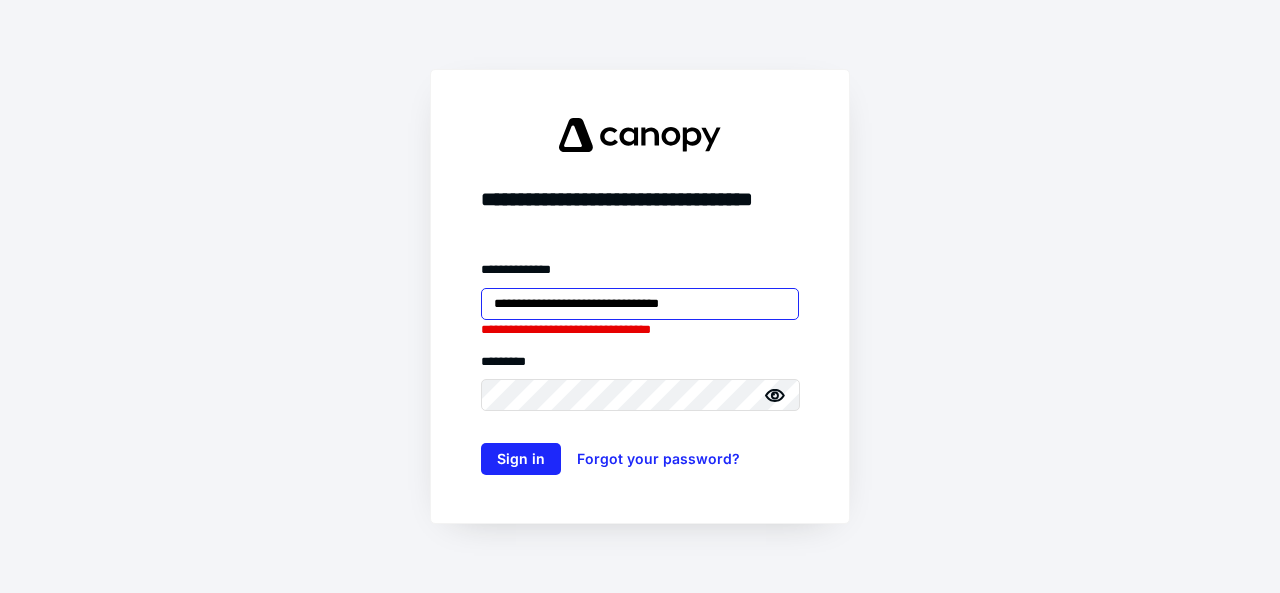 click on "**********" at bounding box center (640, 304) 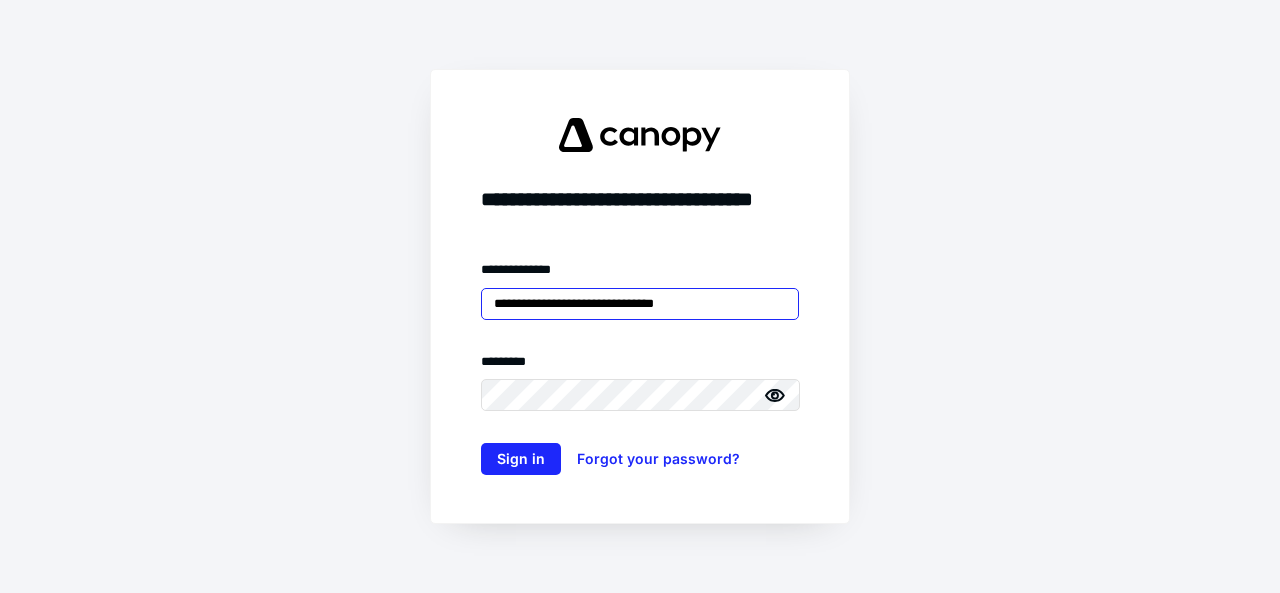 type on "**********" 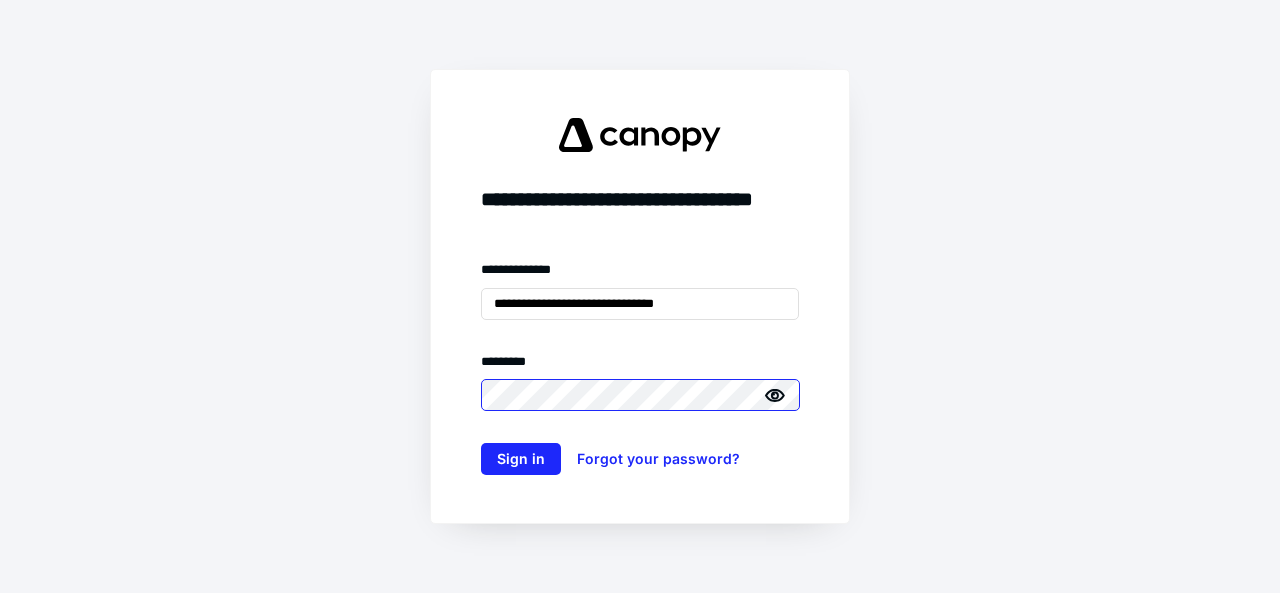 click on "Sign in" at bounding box center [521, 459] 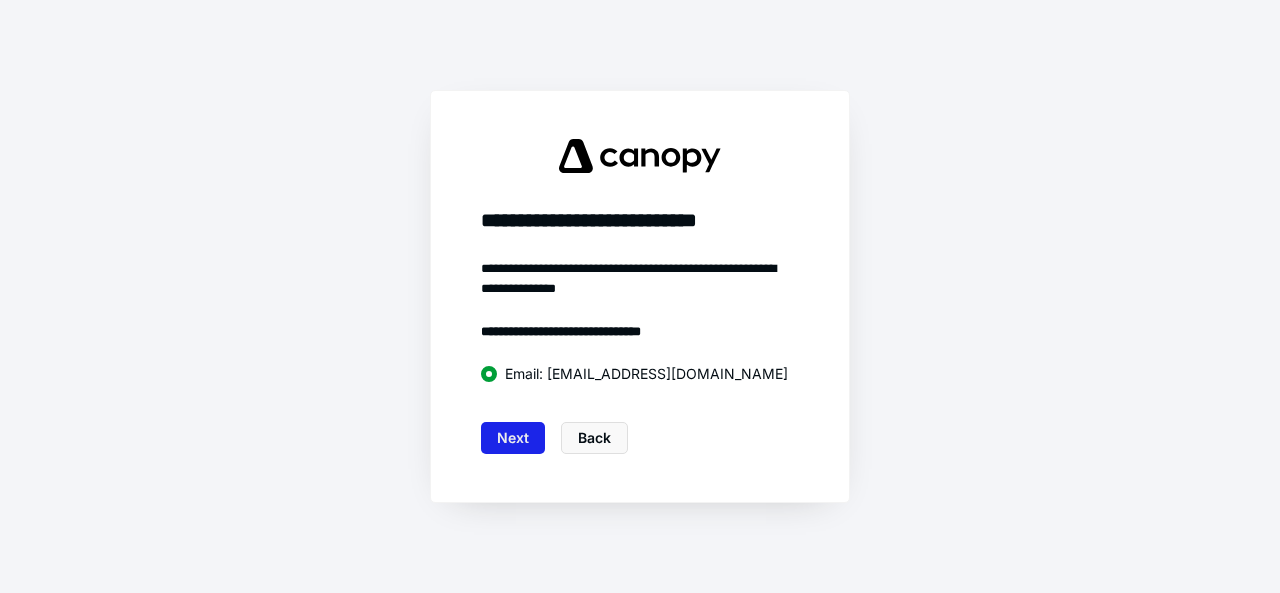 click on "Next" at bounding box center [513, 438] 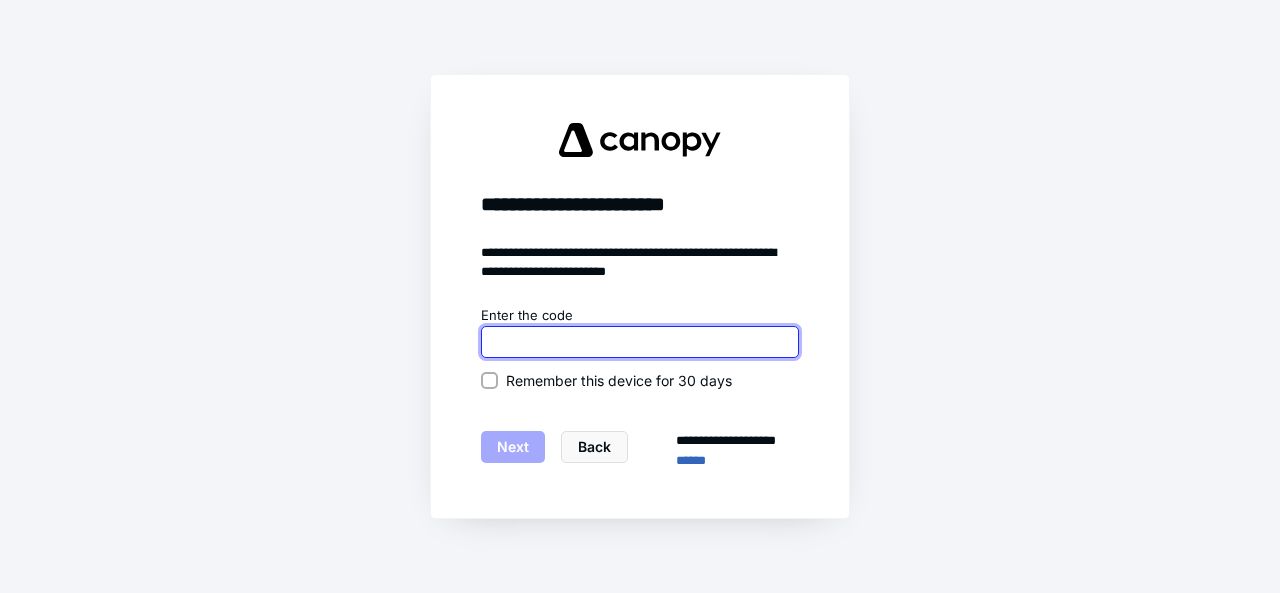 click at bounding box center [640, 342] 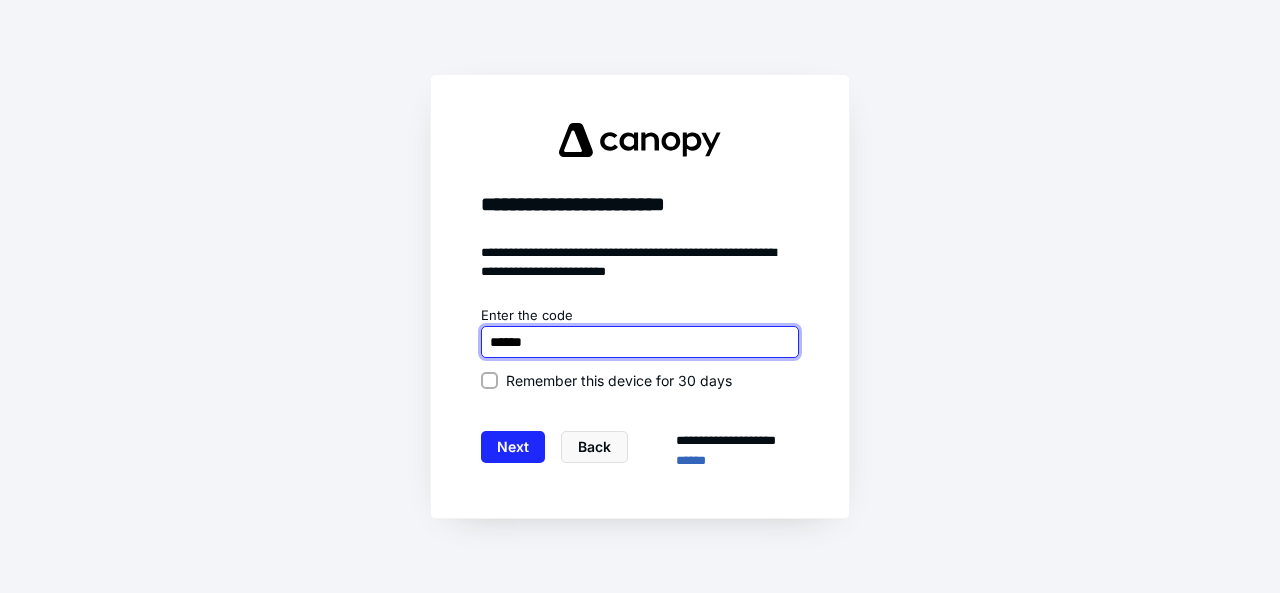 type on "******" 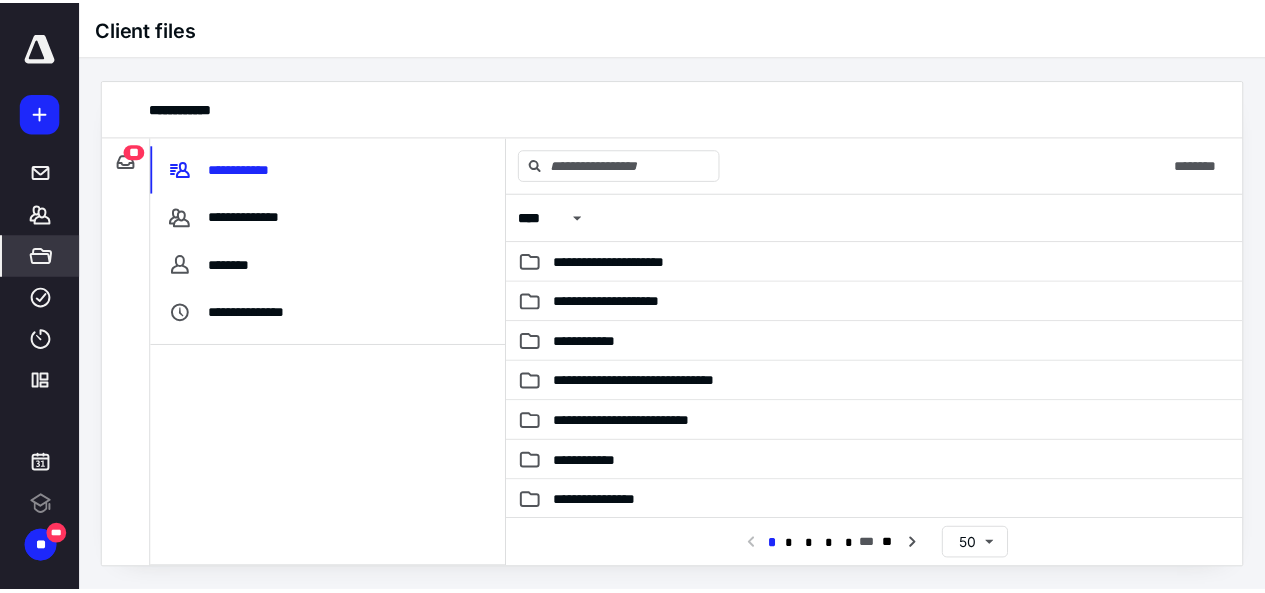 scroll, scrollTop: 0, scrollLeft: 0, axis: both 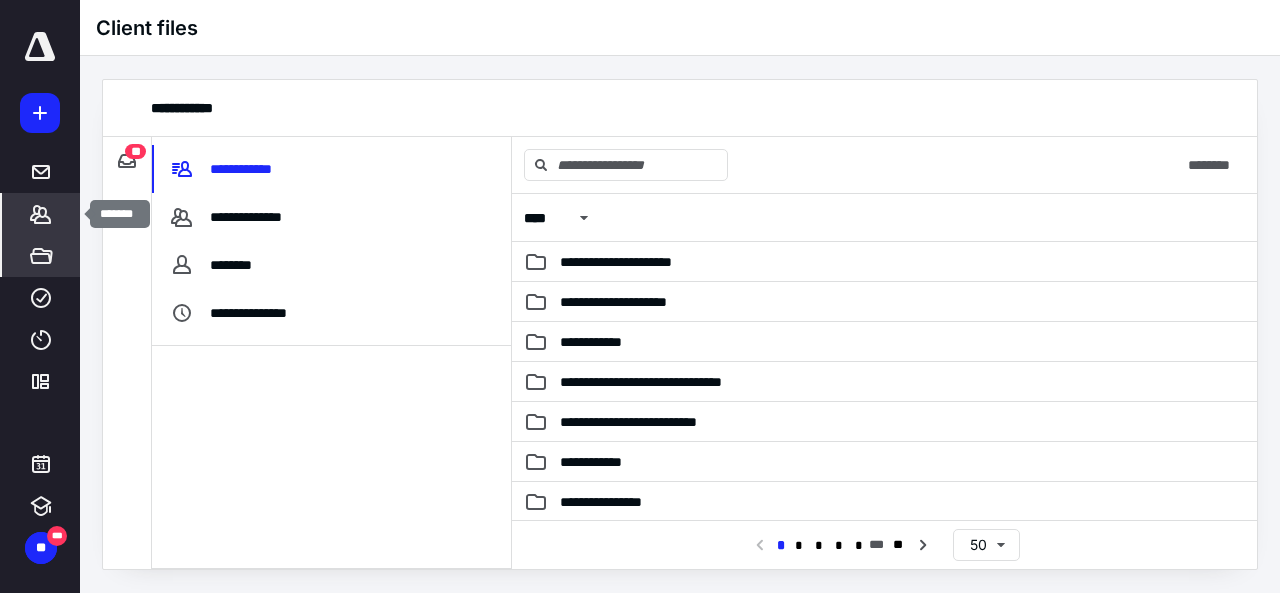 click on "*******" at bounding box center [41, 214] 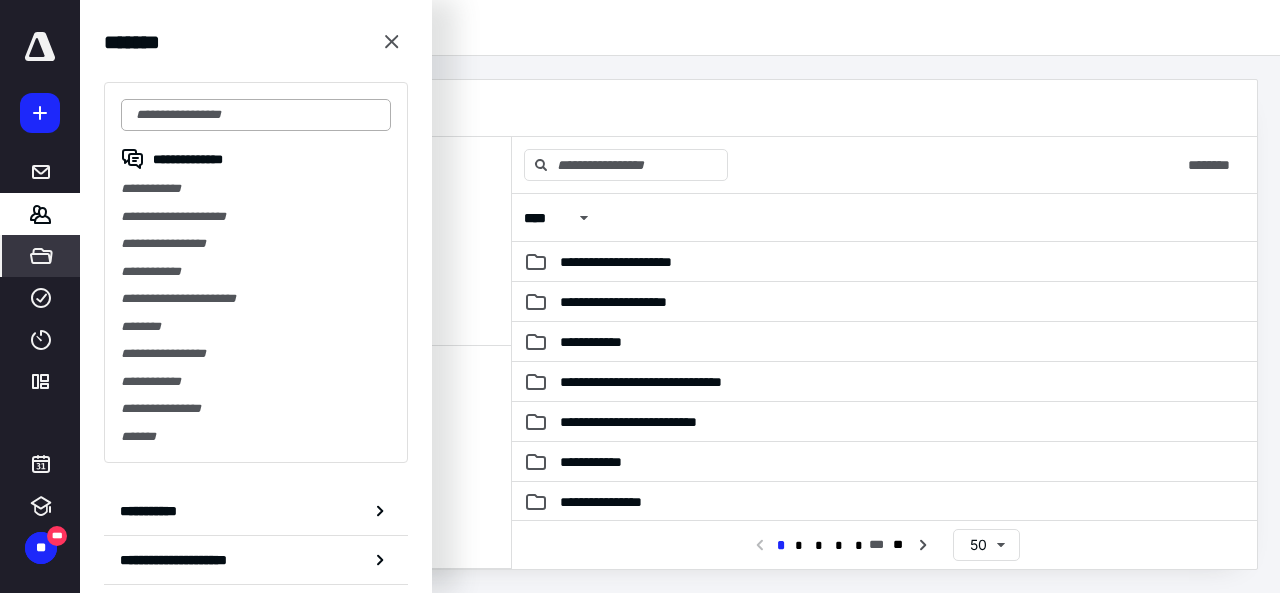click at bounding box center [256, 115] 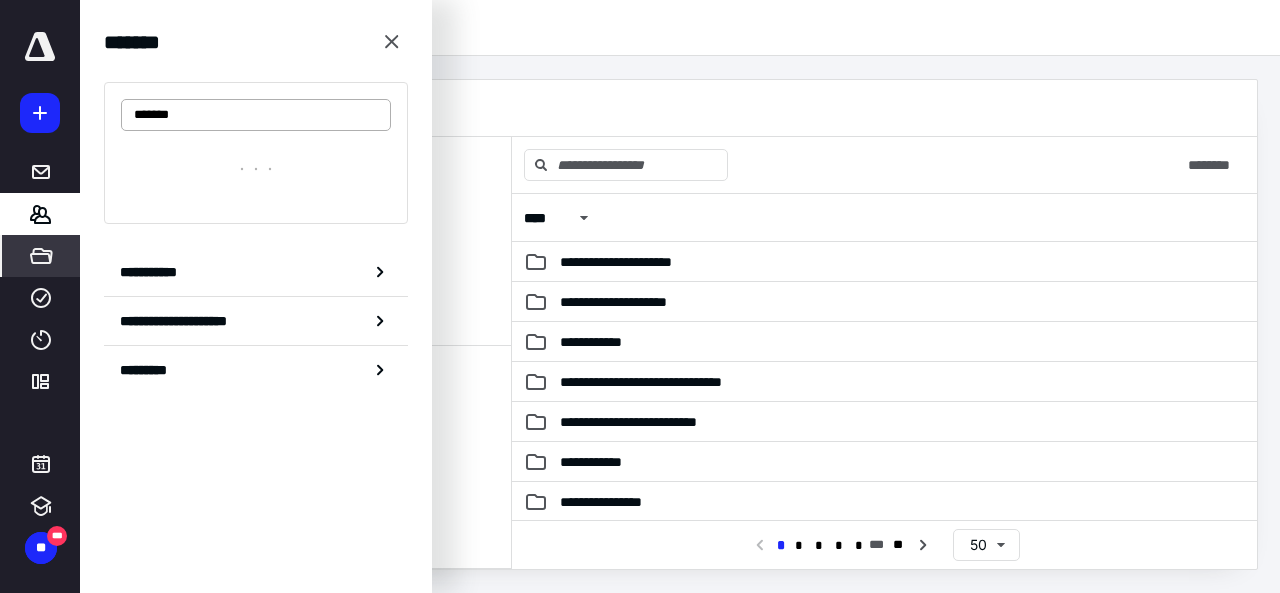 type on "********" 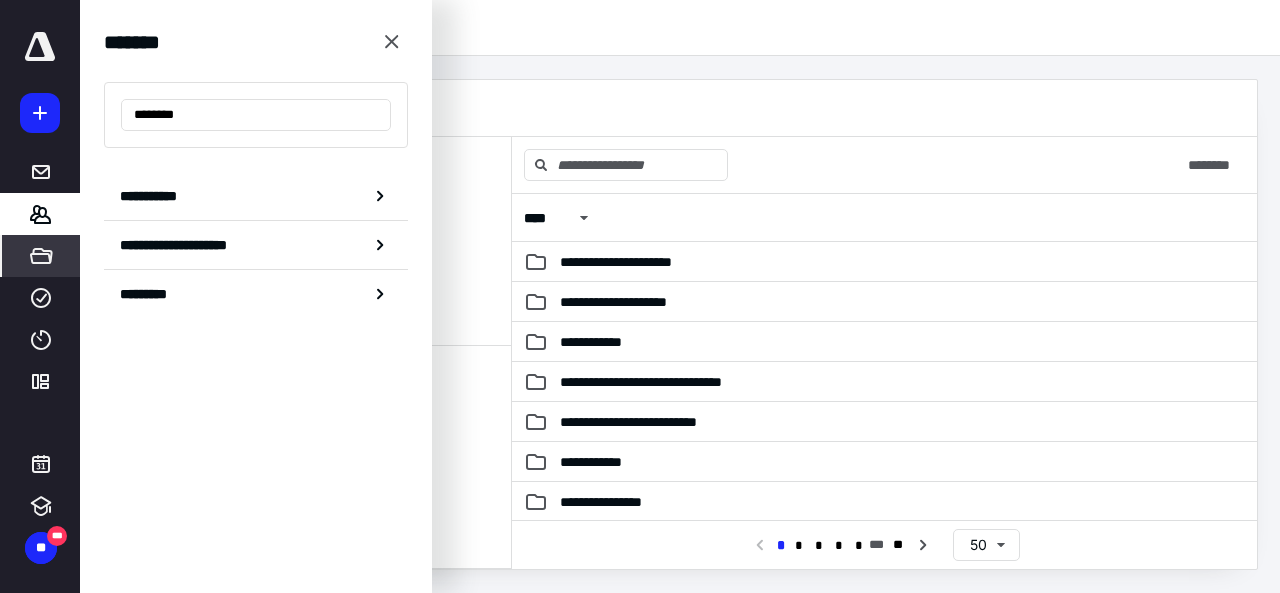 drag, startPoint x: 205, startPoint y: 117, endPoint x: 62, endPoint y: 112, distance: 143.08739 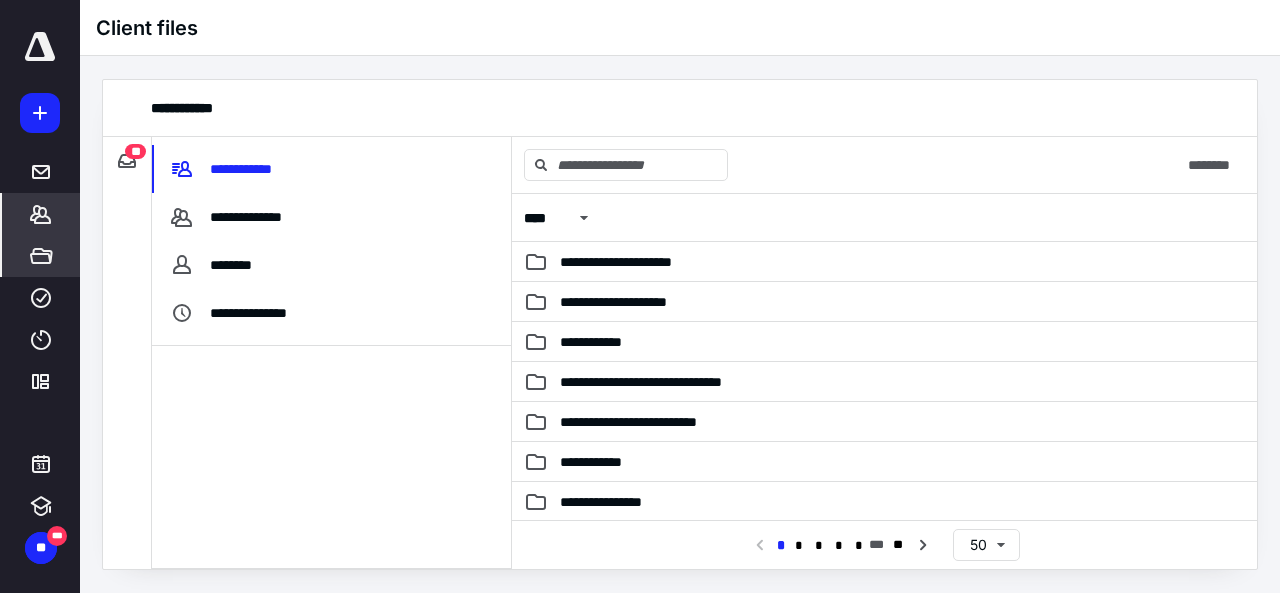 click on "*******" at bounding box center (41, 214) 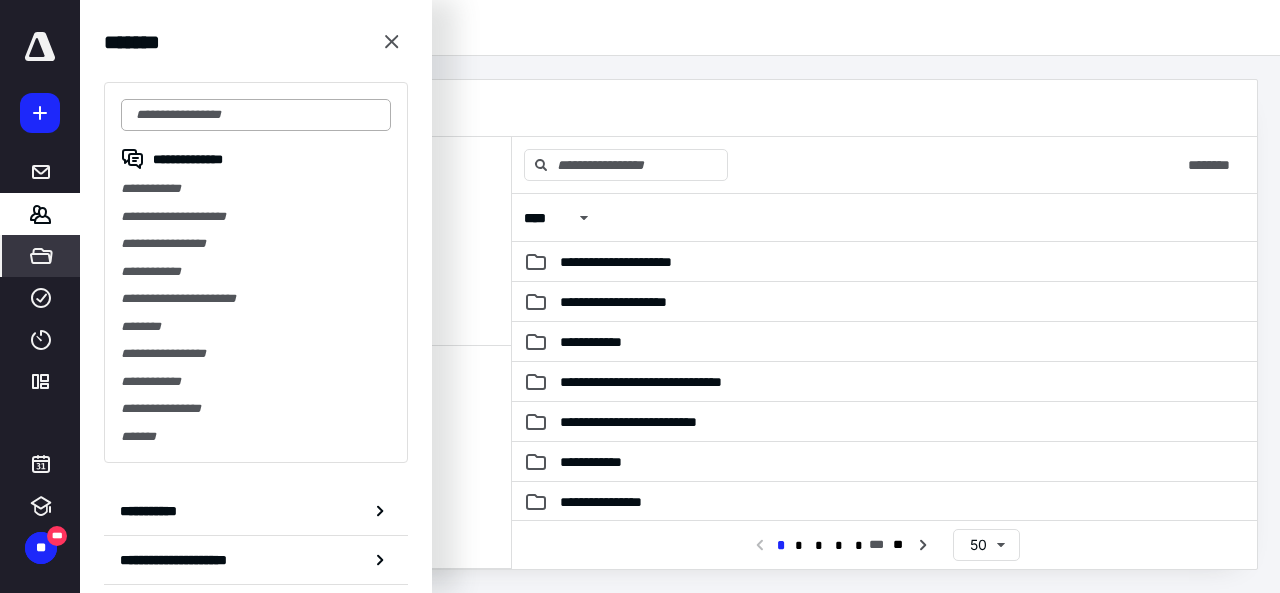 click at bounding box center [256, 115] 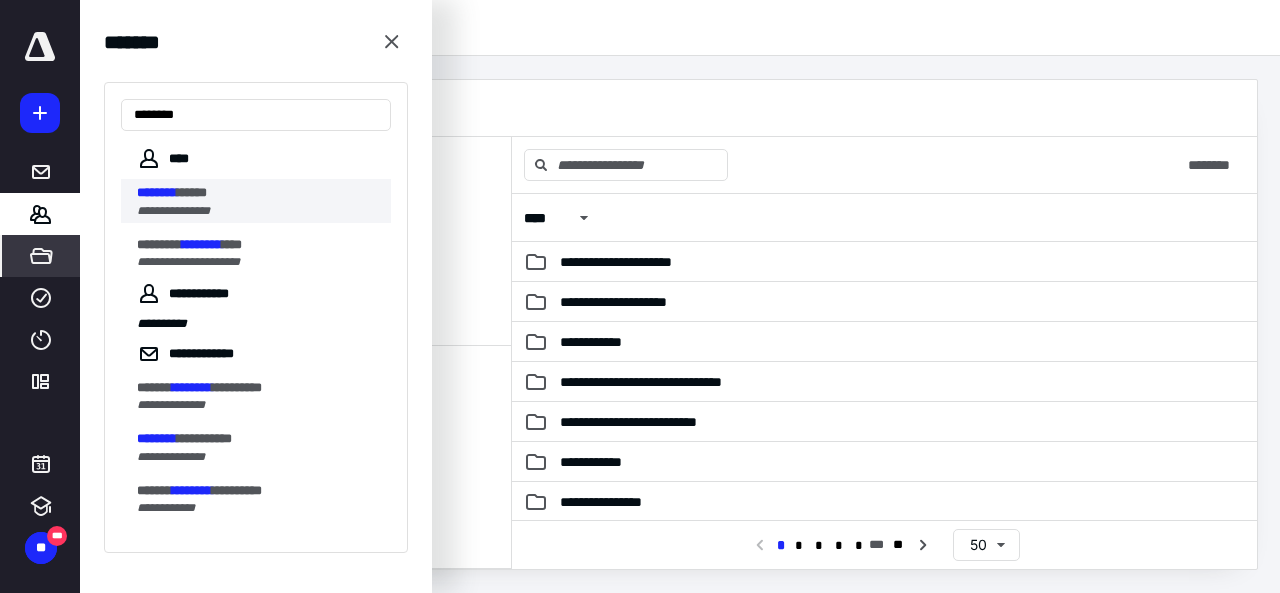 type on "********" 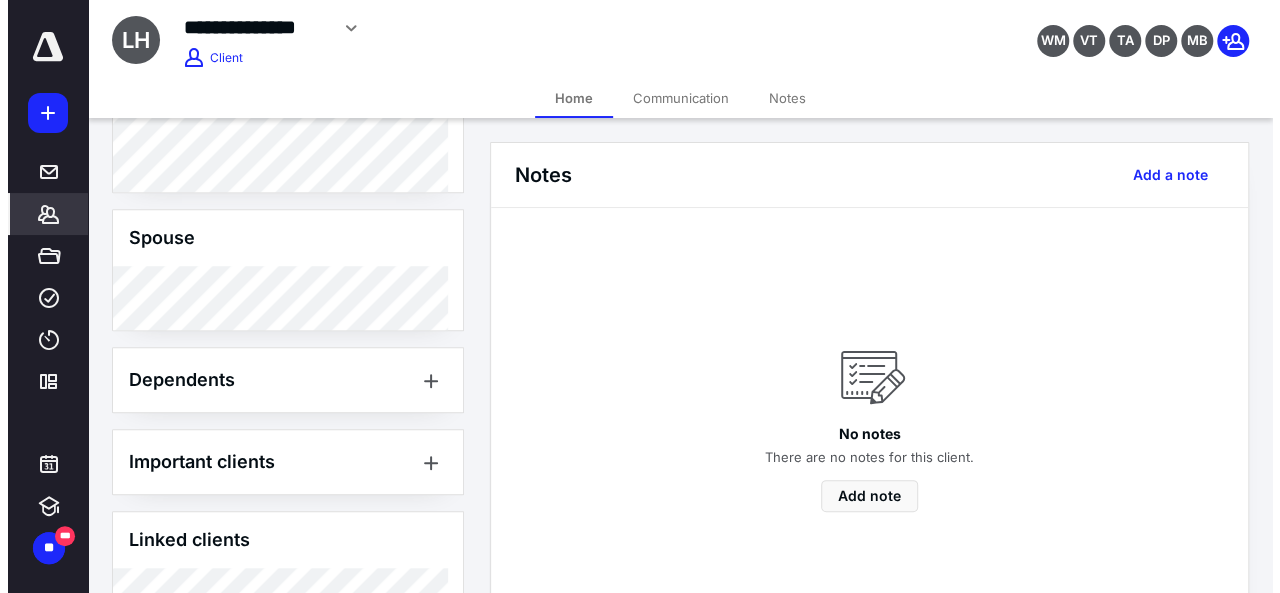 scroll, scrollTop: 800, scrollLeft: 0, axis: vertical 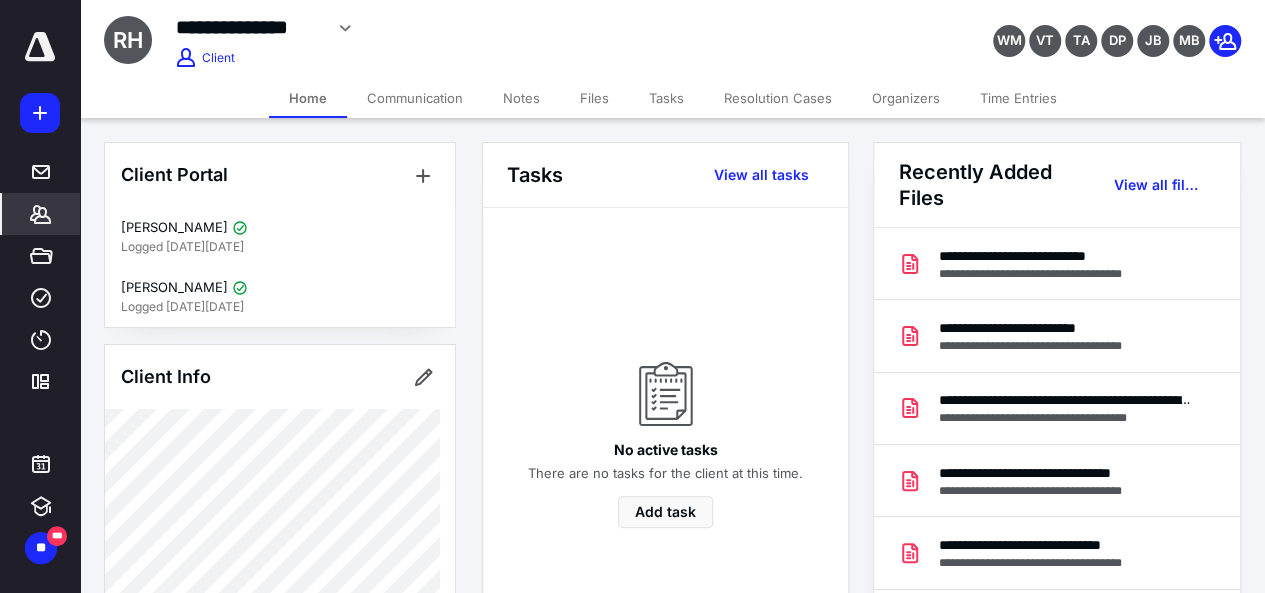 click on "Files" at bounding box center [594, 98] 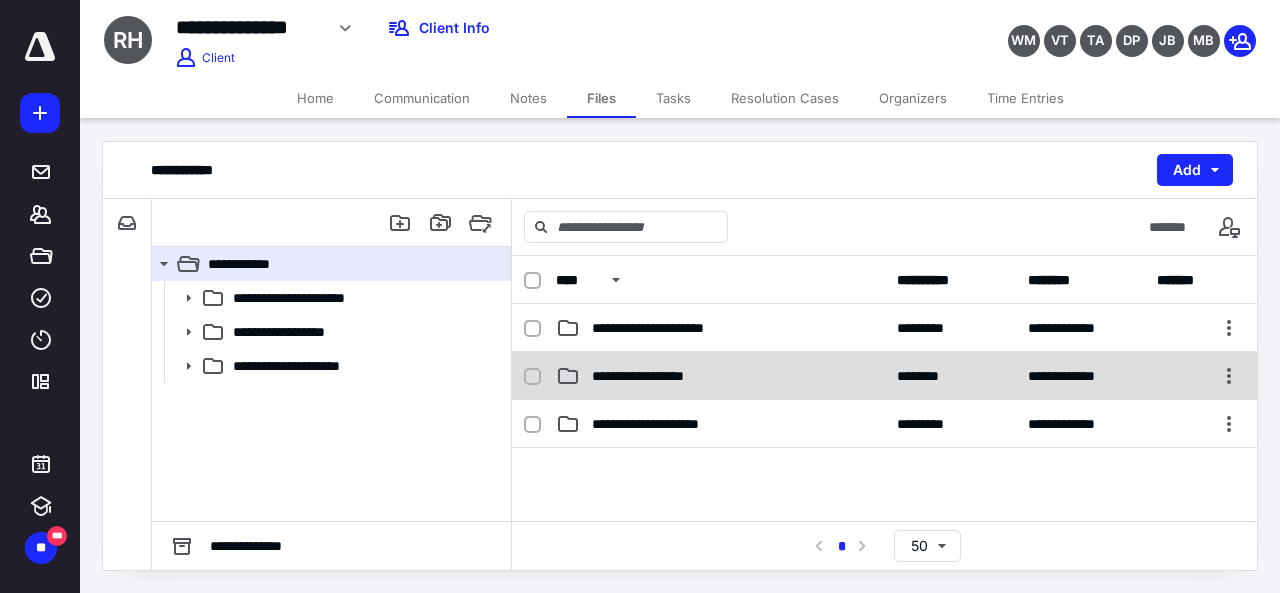 click on "**********" at bounding box center (652, 376) 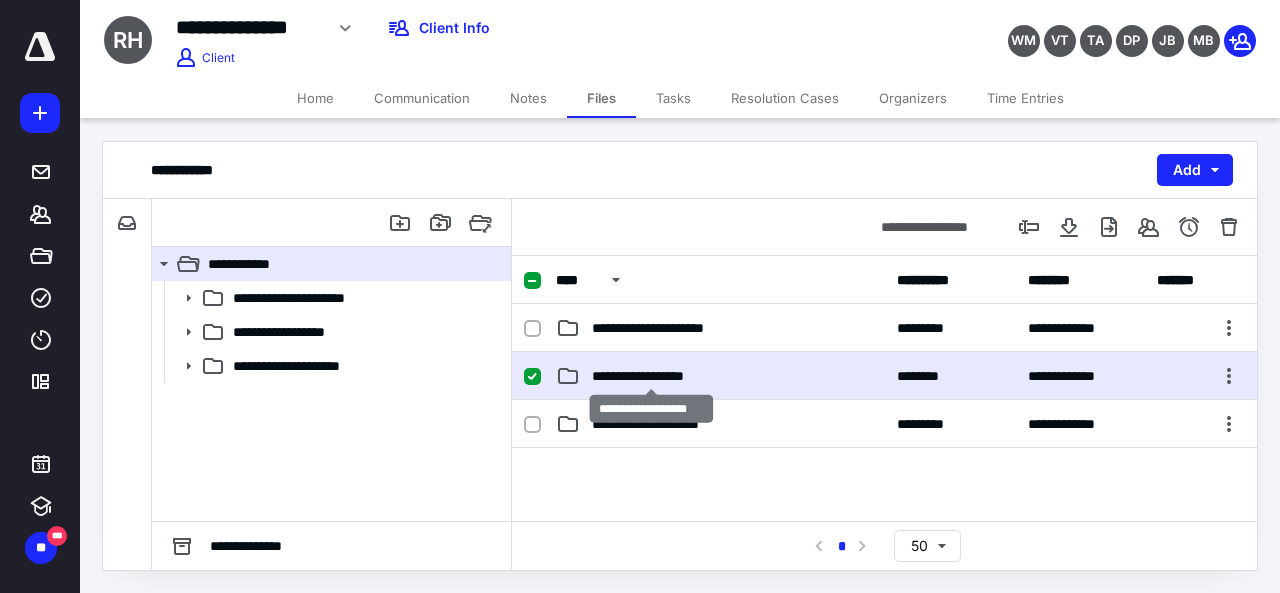 click on "**********" at bounding box center (652, 376) 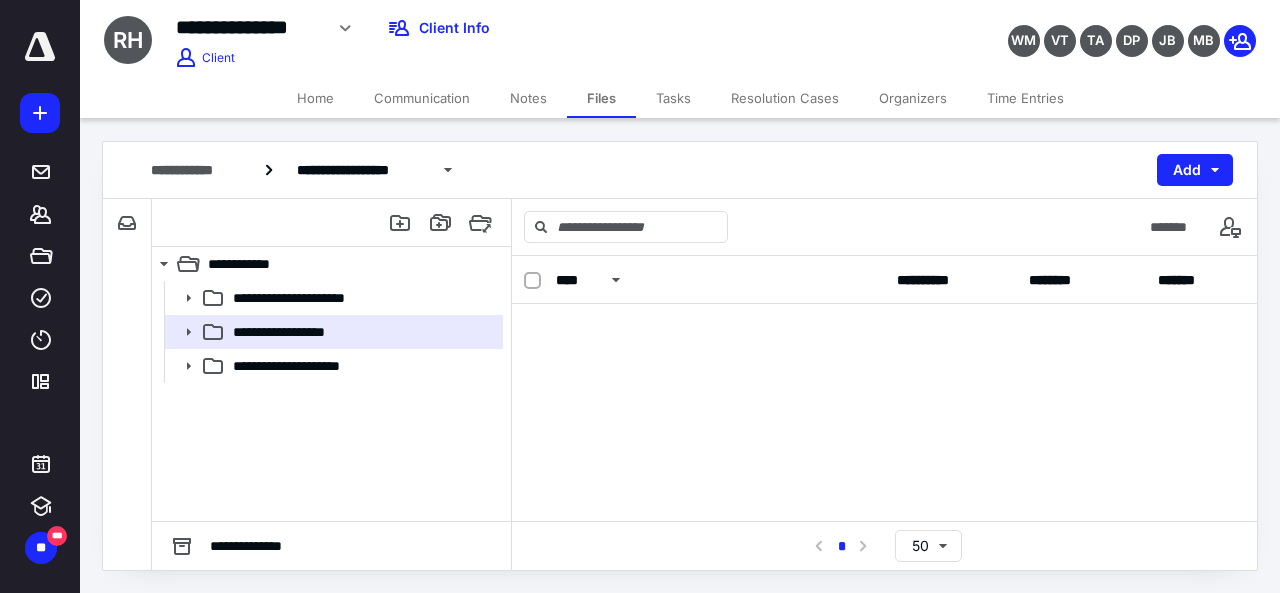 scroll, scrollTop: 119, scrollLeft: 0, axis: vertical 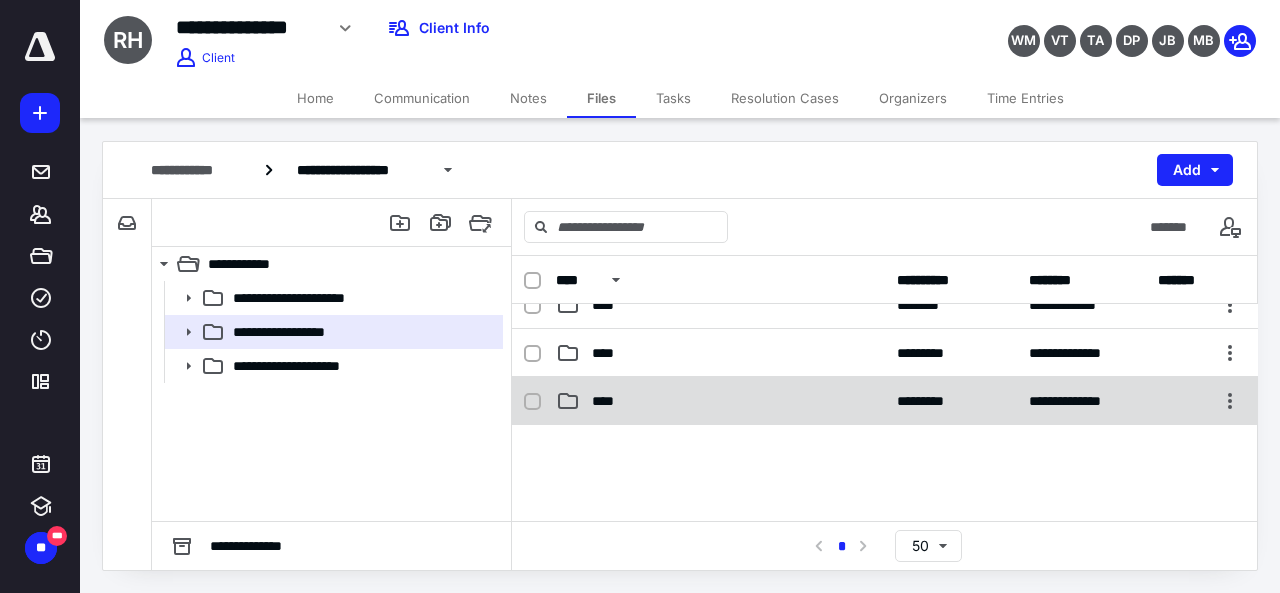 click on "****" at bounding box center (609, 401) 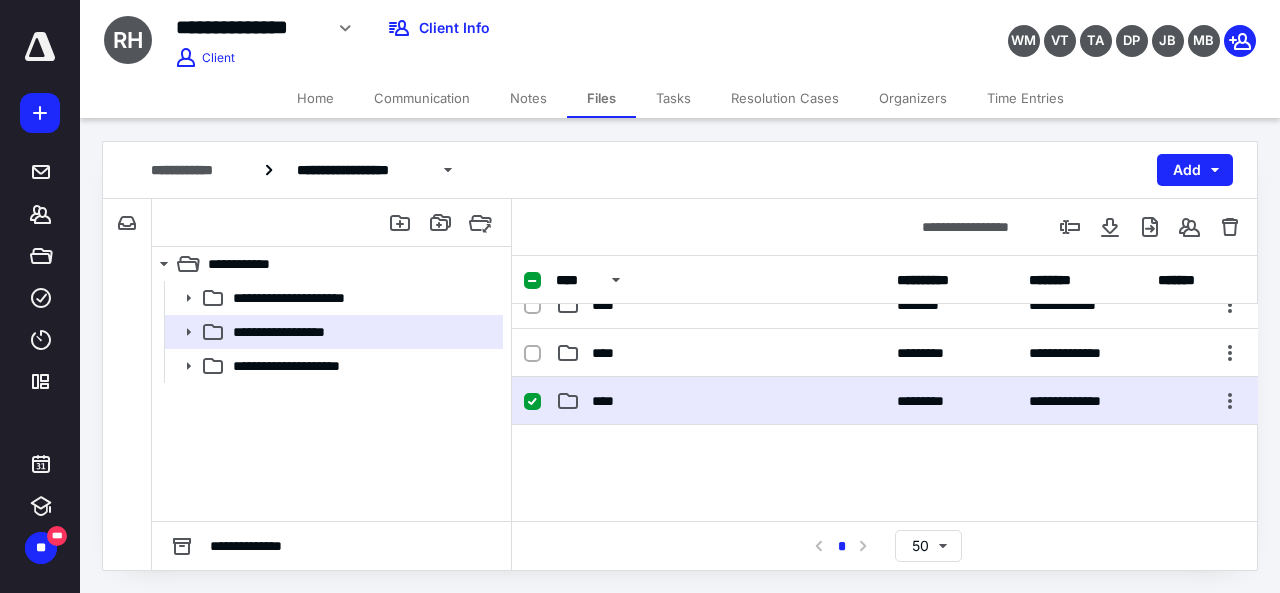 click on "****" at bounding box center [609, 401] 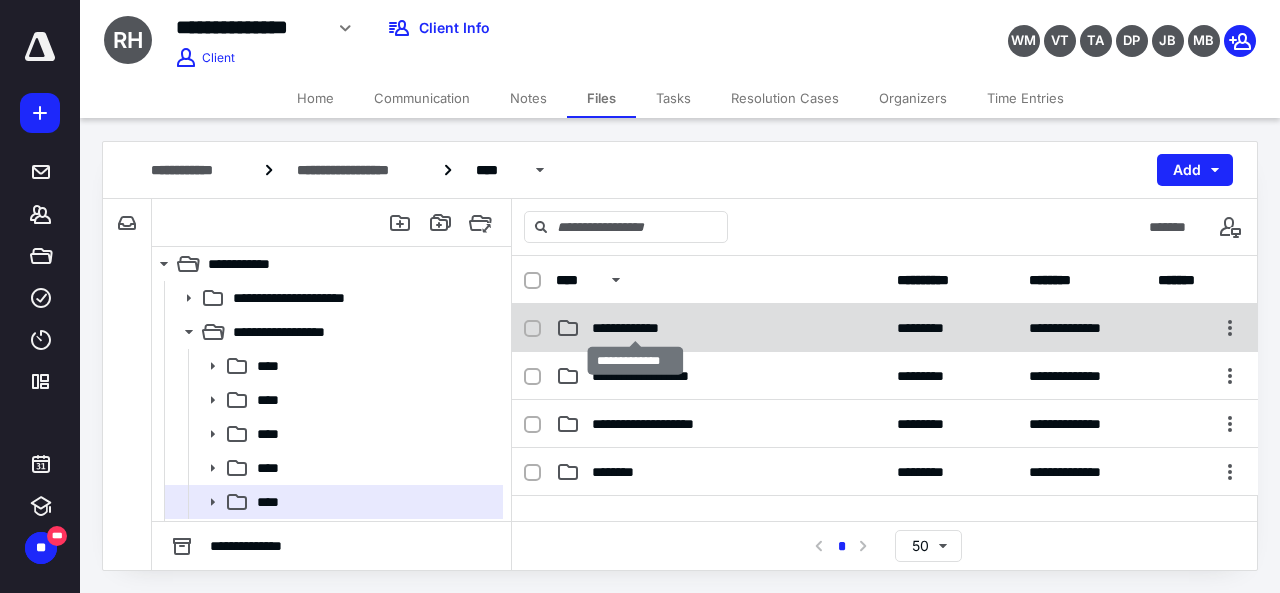 click on "**********" at bounding box center (636, 328) 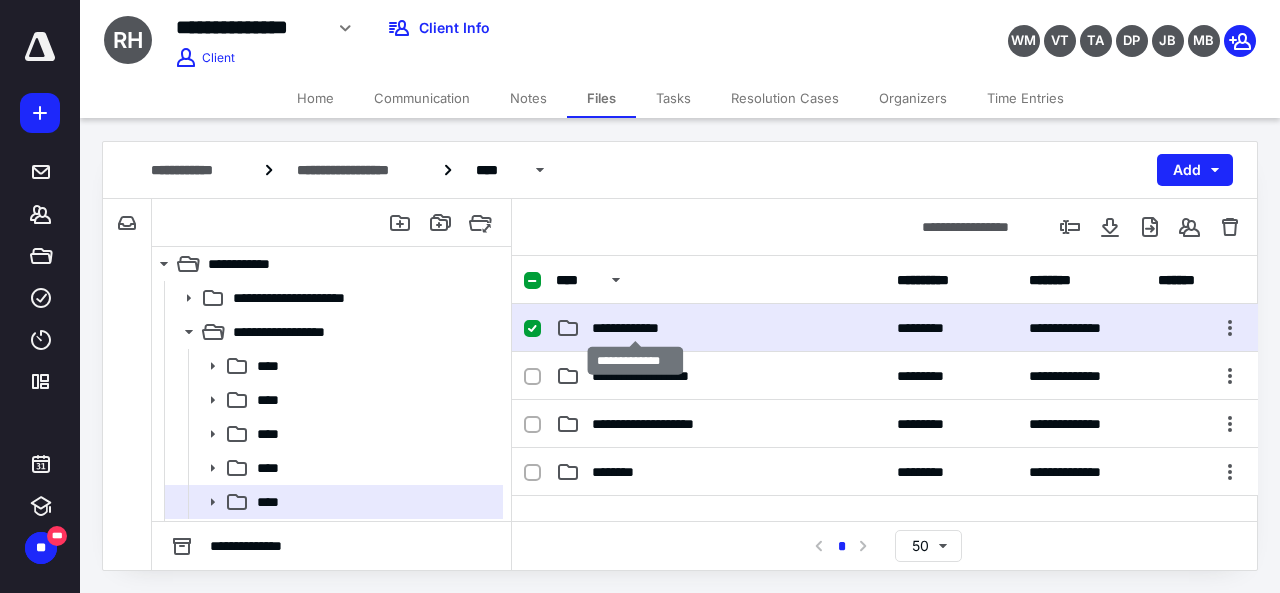 click on "**********" at bounding box center (636, 328) 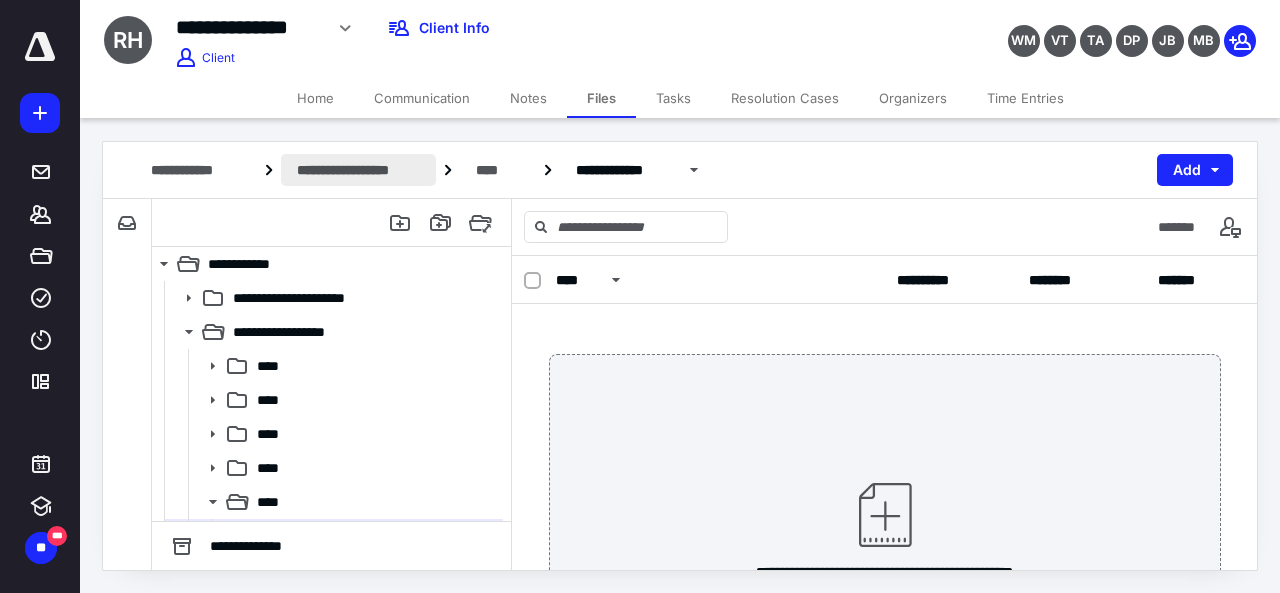 click on "**********" at bounding box center [358, 170] 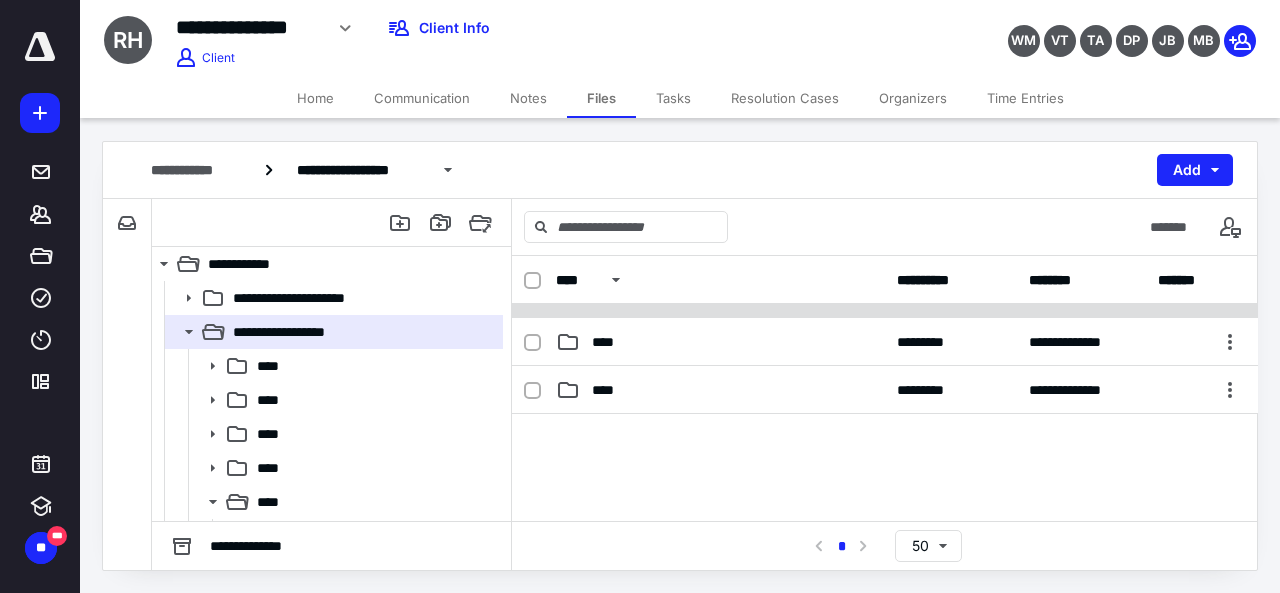 scroll, scrollTop: 100, scrollLeft: 0, axis: vertical 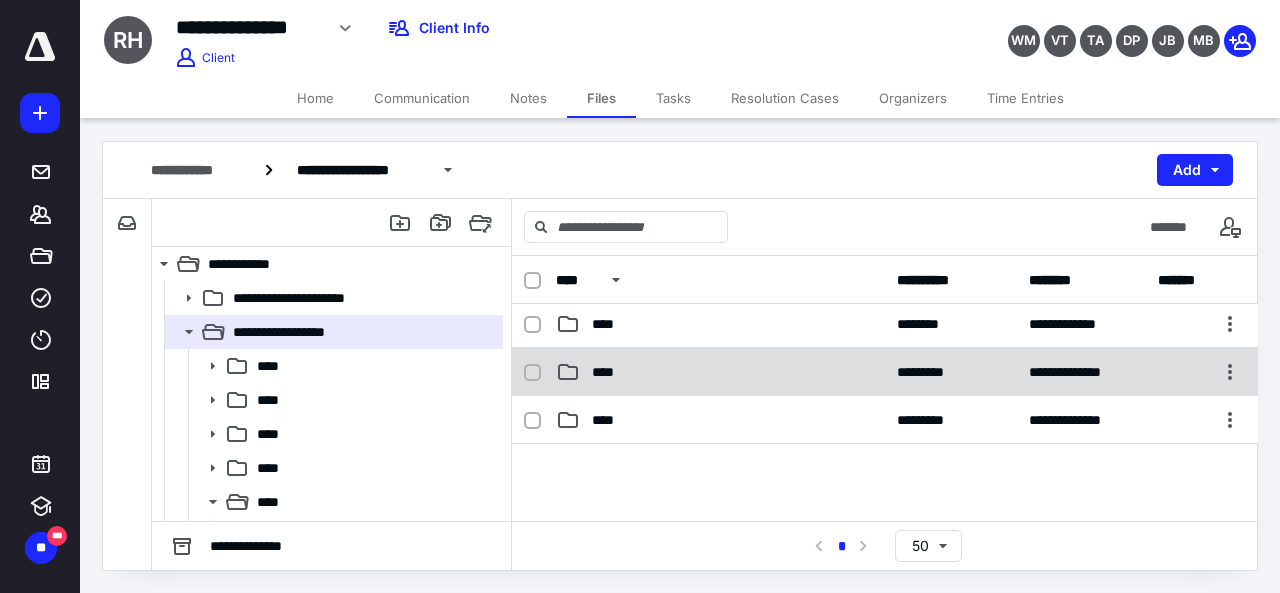 click on "****" at bounding box center [720, 372] 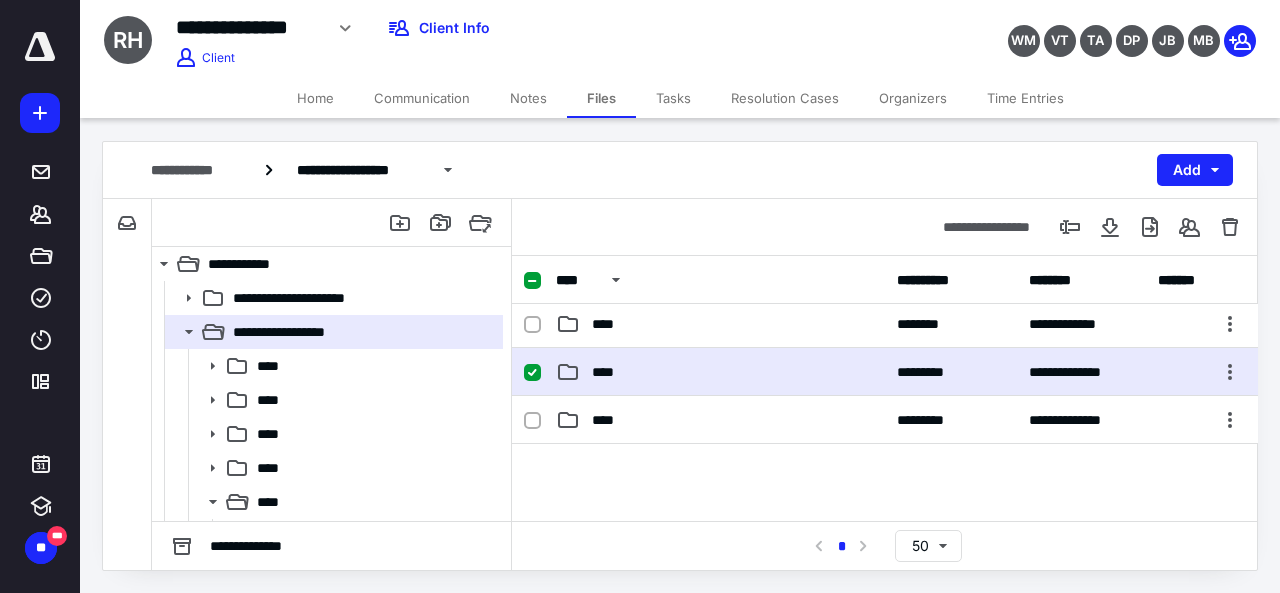 click on "****" at bounding box center (720, 372) 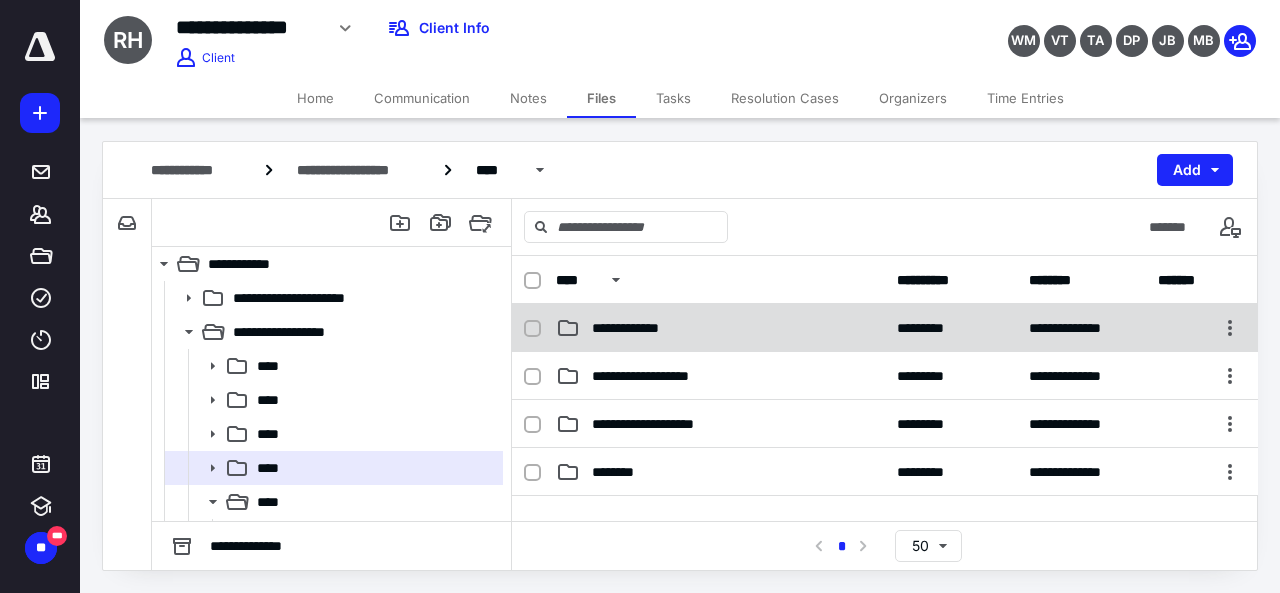 click on "**********" at bounding box center [636, 328] 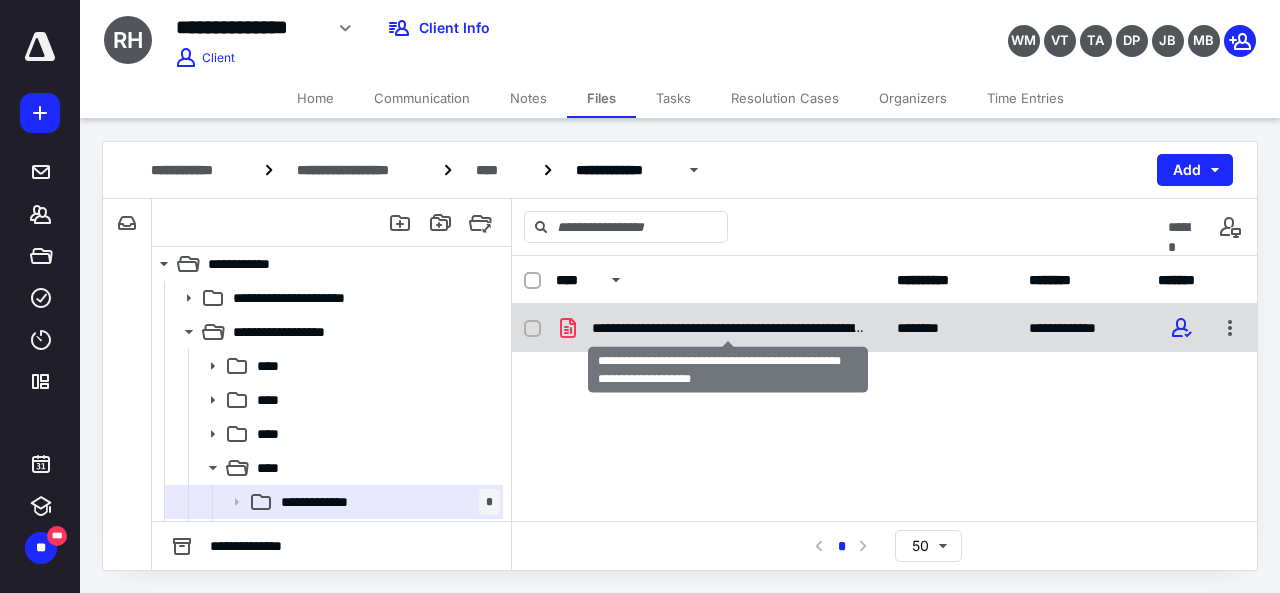 click on "**********" at bounding box center [728, 328] 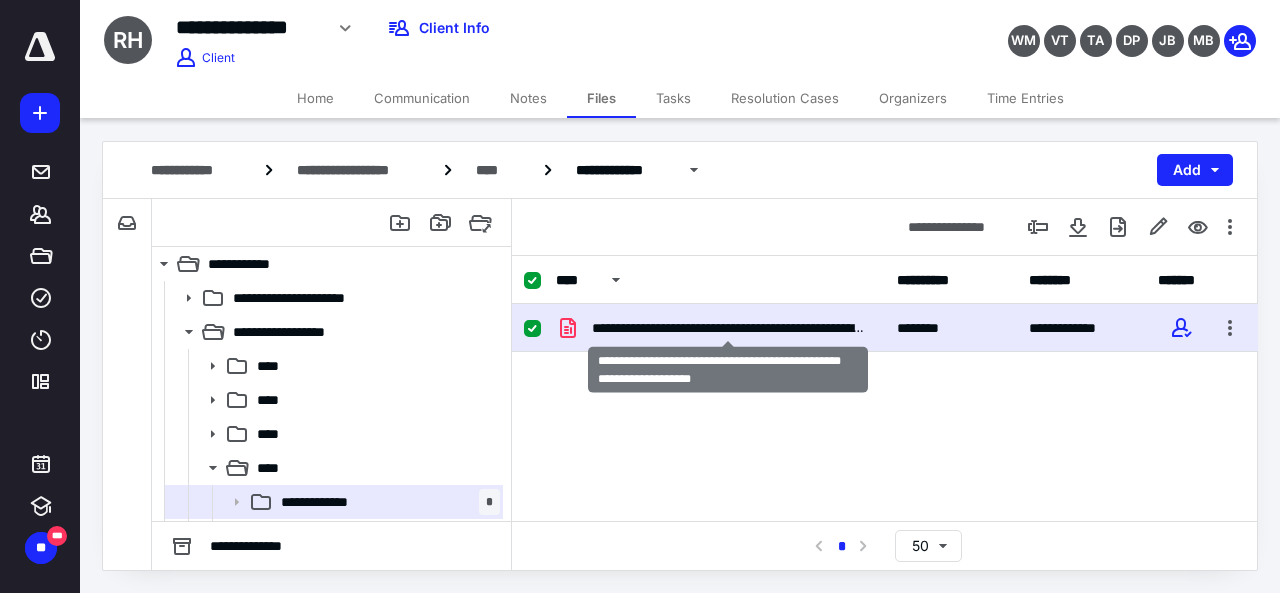 click on "**********" at bounding box center [728, 328] 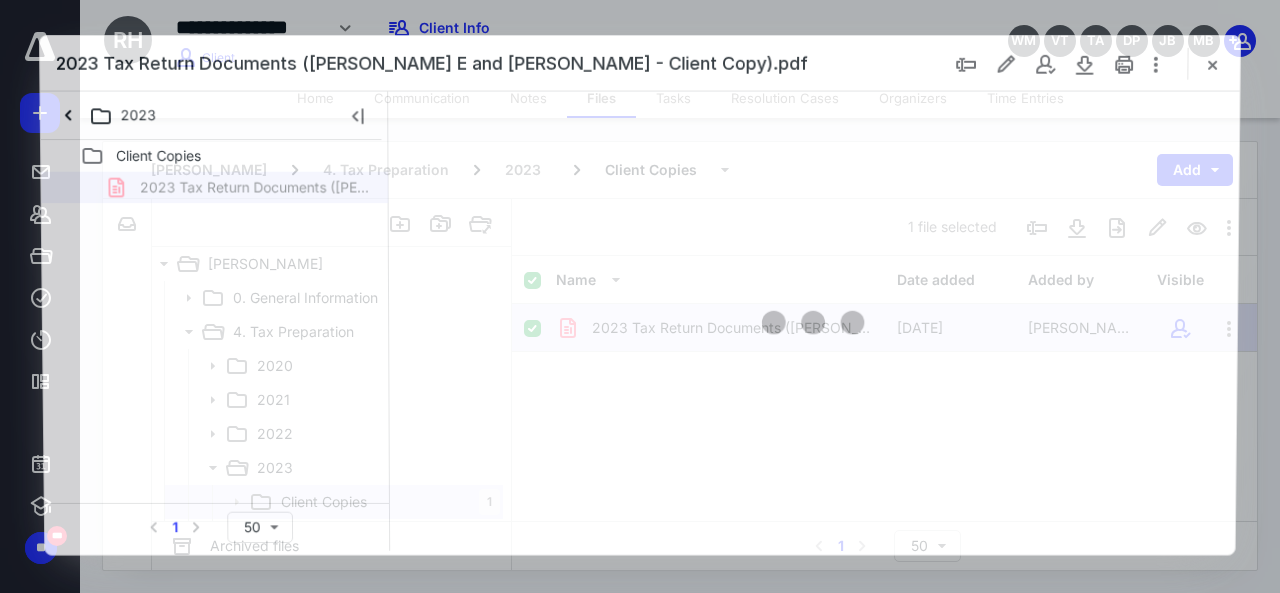 scroll, scrollTop: 0, scrollLeft: 0, axis: both 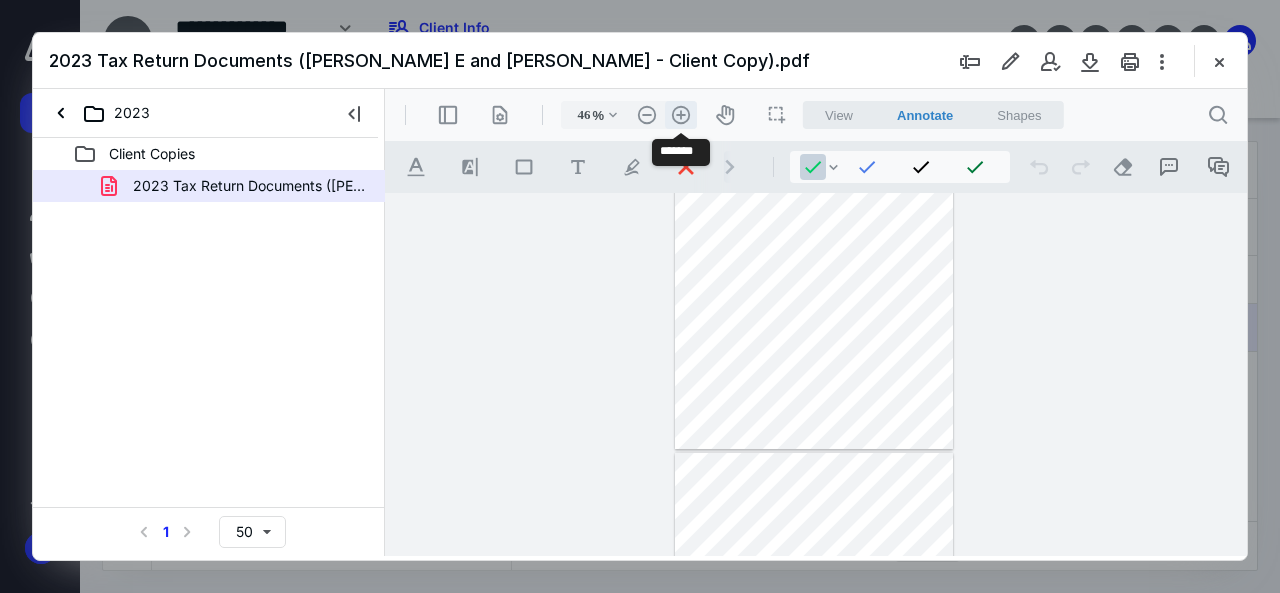 click on ".cls-1{fill:#abb0c4;} icon - header - zoom - in - line" at bounding box center [681, 115] 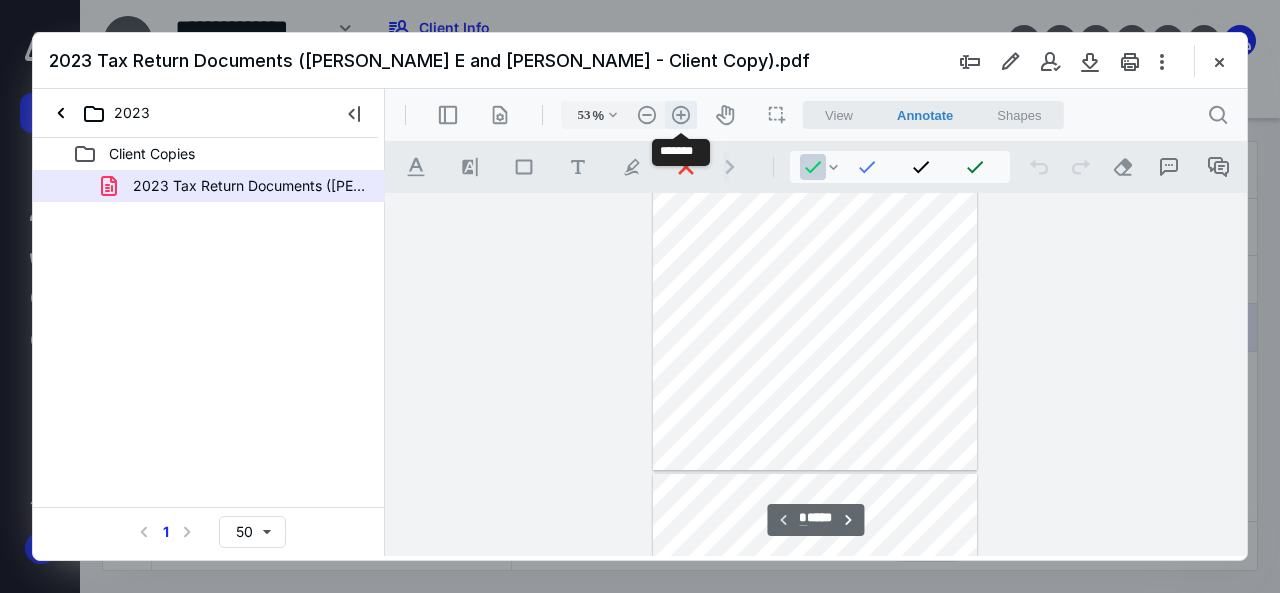click on ".cls-1{fill:#abb0c4;} icon - header - zoom - in - line" at bounding box center (681, 115) 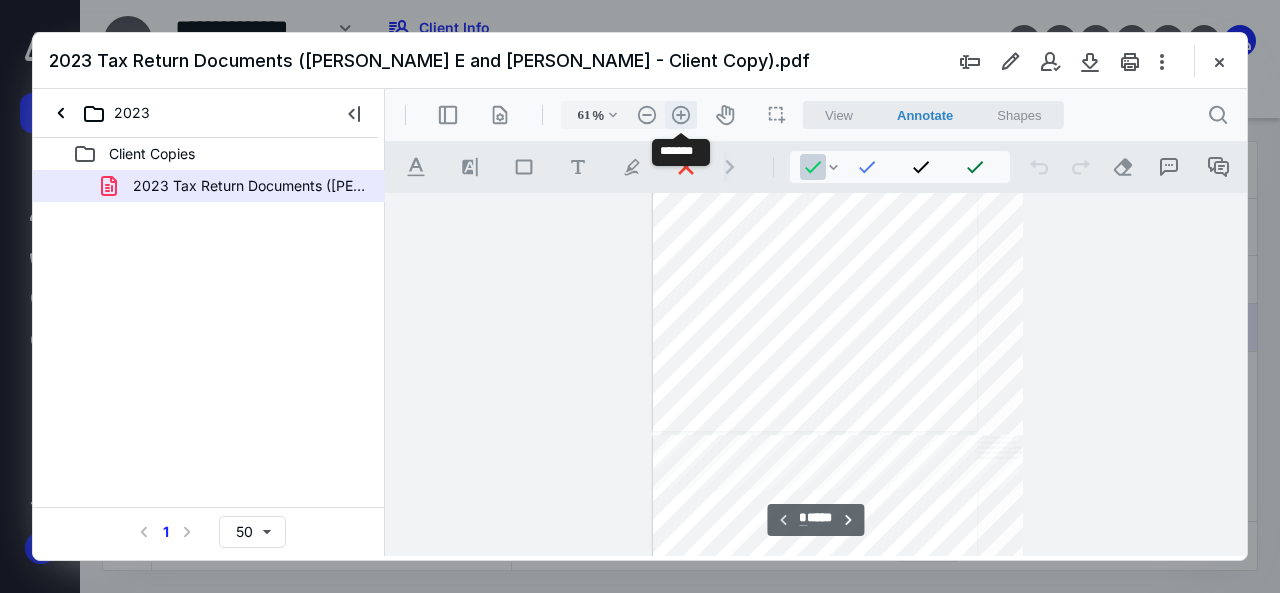 click on ".cls-1{fill:#abb0c4;} icon - header - zoom - in - line" at bounding box center [681, 115] 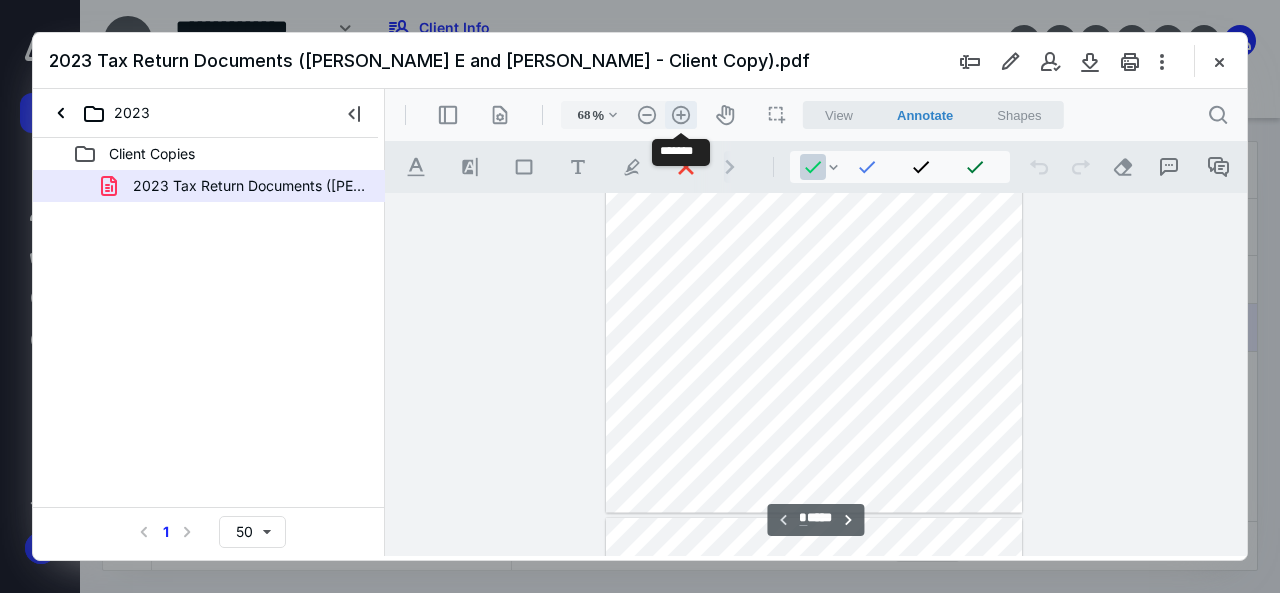 click on ".cls-1{fill:#abb0c4;} icon - header - zoom - in - line" at bounding box center [681, 115] 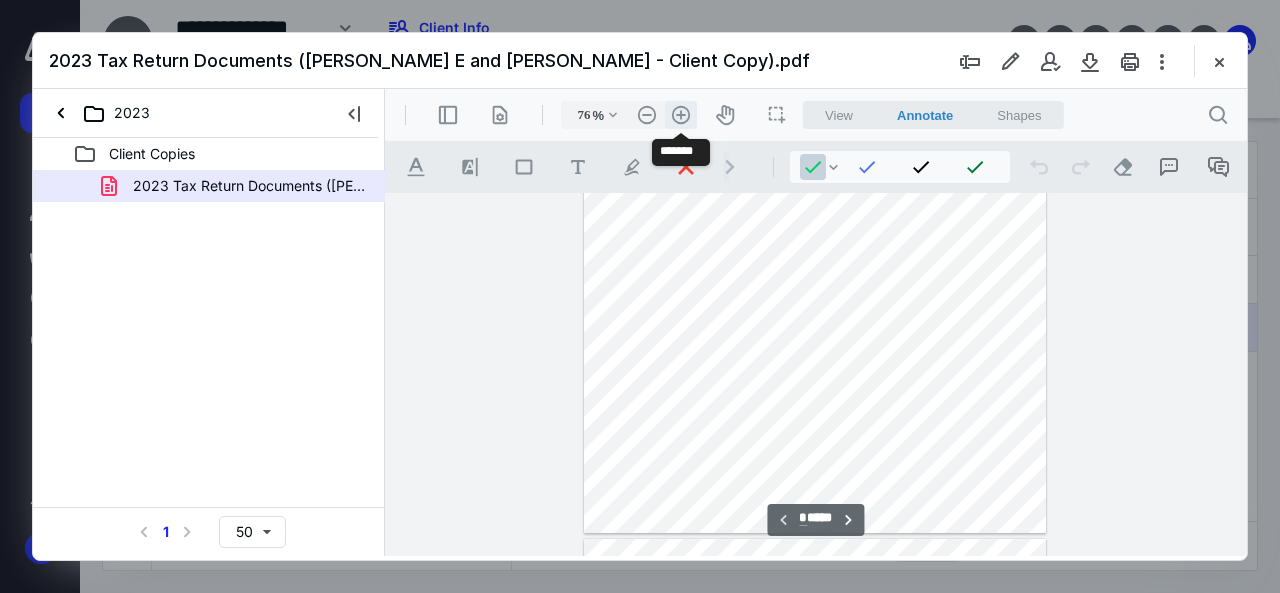 click on ".cls-1{fill:#abb0c4;} icon - header - zoom - in - line" at bounding box center (681, 115) 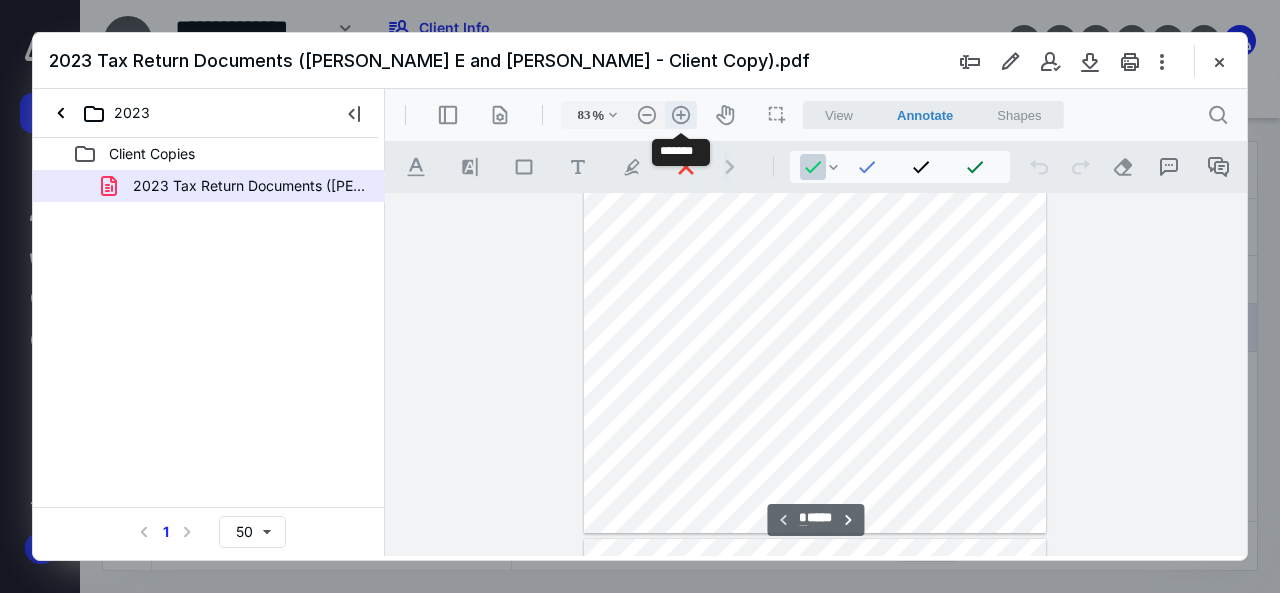 scroll, scrollTop: 299, scrollLeft: 0, axis: vertical 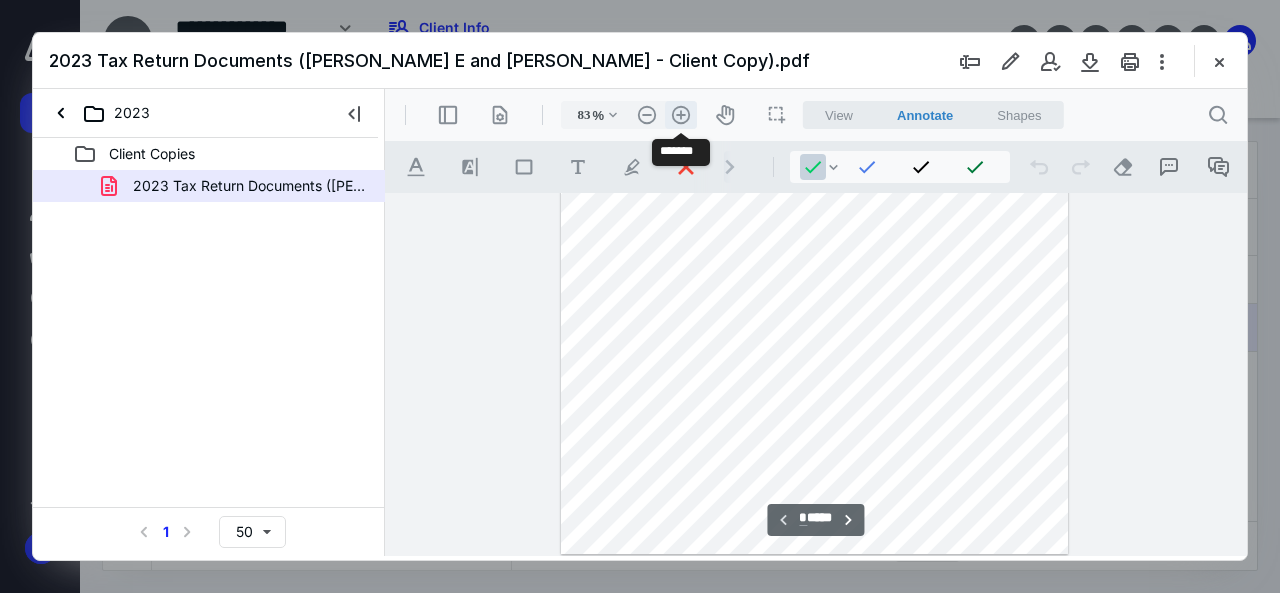 click on ".cls-1{fill:#abb0c4;} icon - header - zoom - in - line" at bounding box center [681, 115] 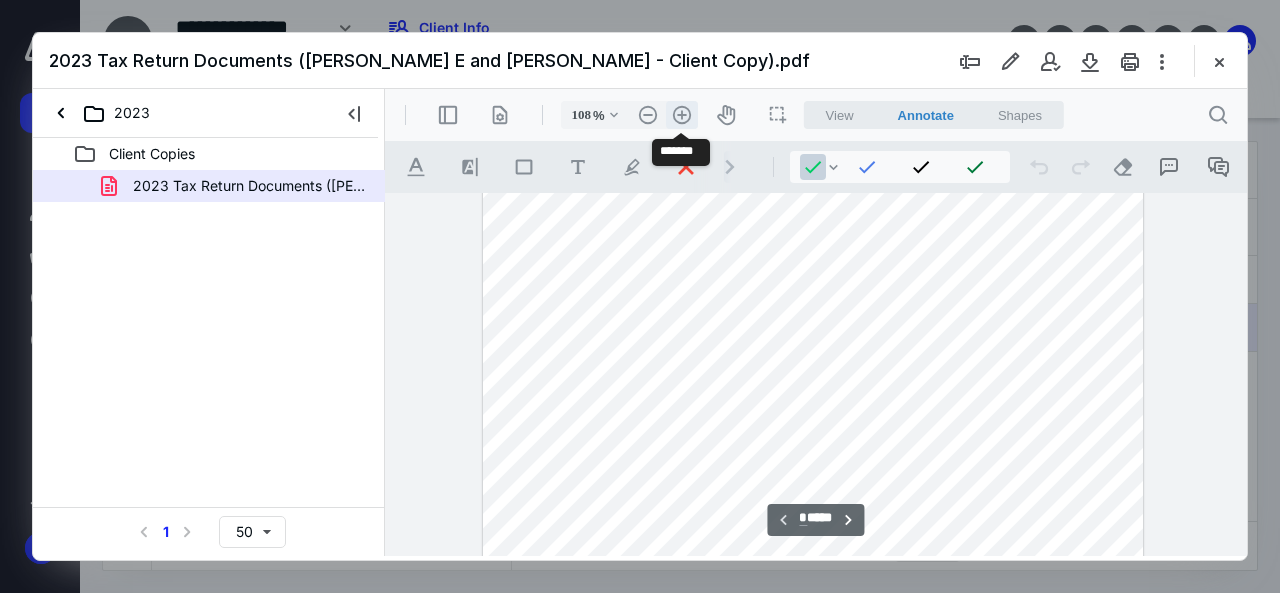 click on ".cls-1{fill:#abb0c4;} icon - header - zoom - in - line" at bounding box center [682, 115] 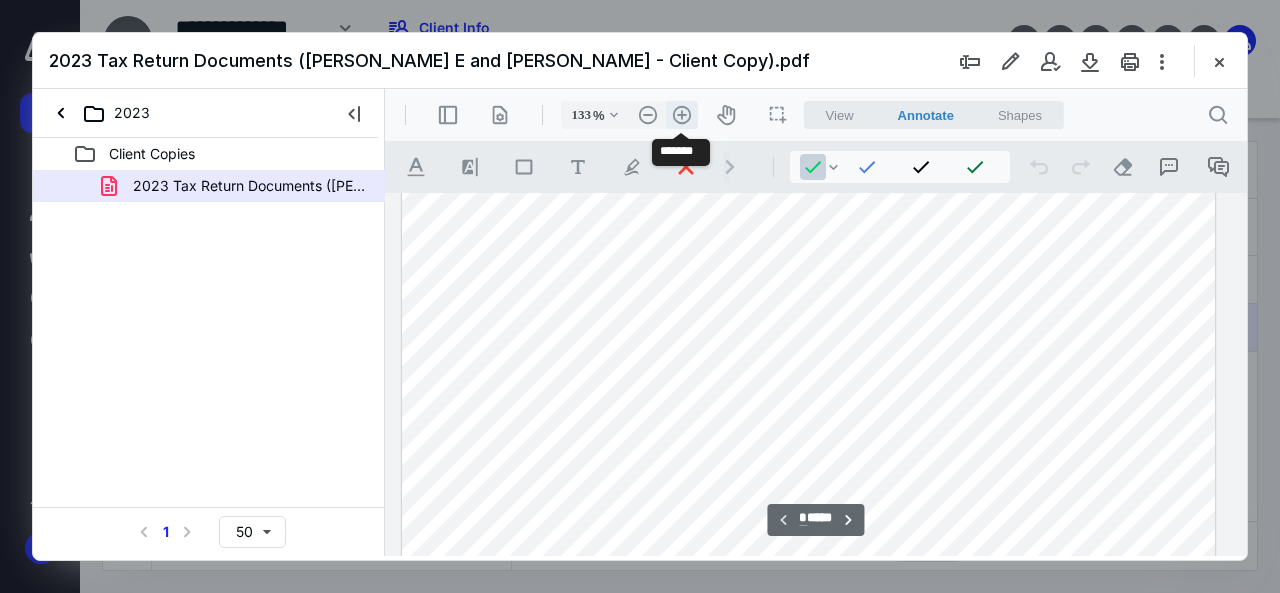 click on ".cls-1{fill:#abb0c4;} icon - header - zoom - in - line" at bounding box center [682, 115] 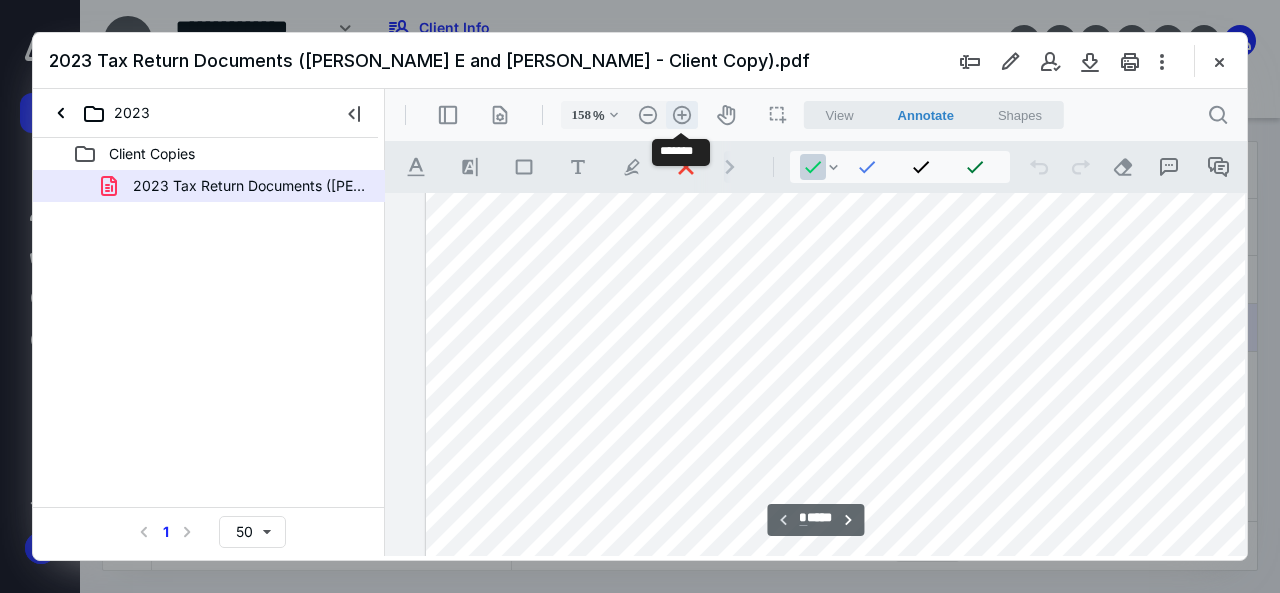 scroll, scrollTop: 687, scrollLeft: 209, axis: both 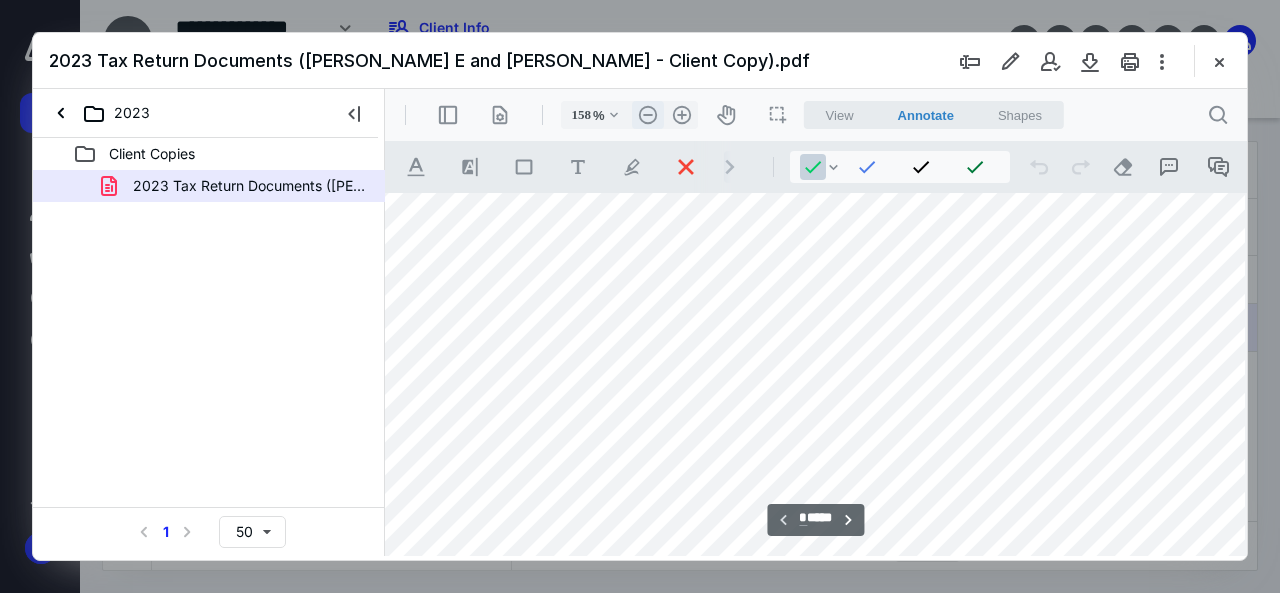 click on ".cls-1{fill:#abb0c4;} icon - header - zoom - out - line" at bounding box center (648, 115) 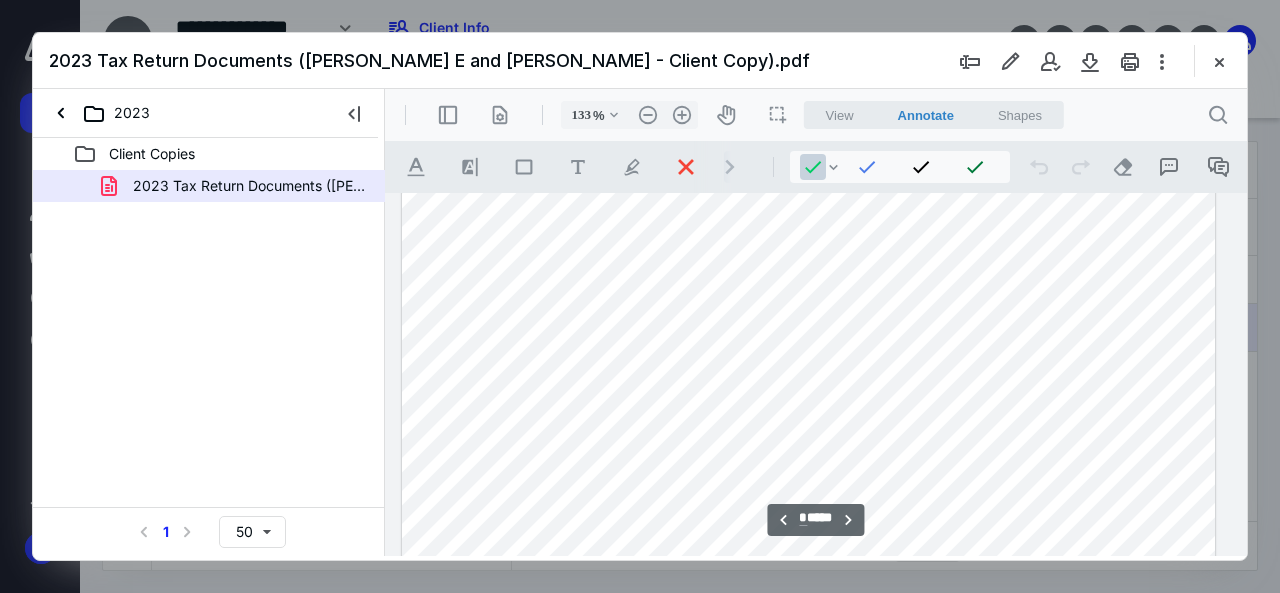 scroll, scrollTop: 2458, scrollLeft: 108, axis: both 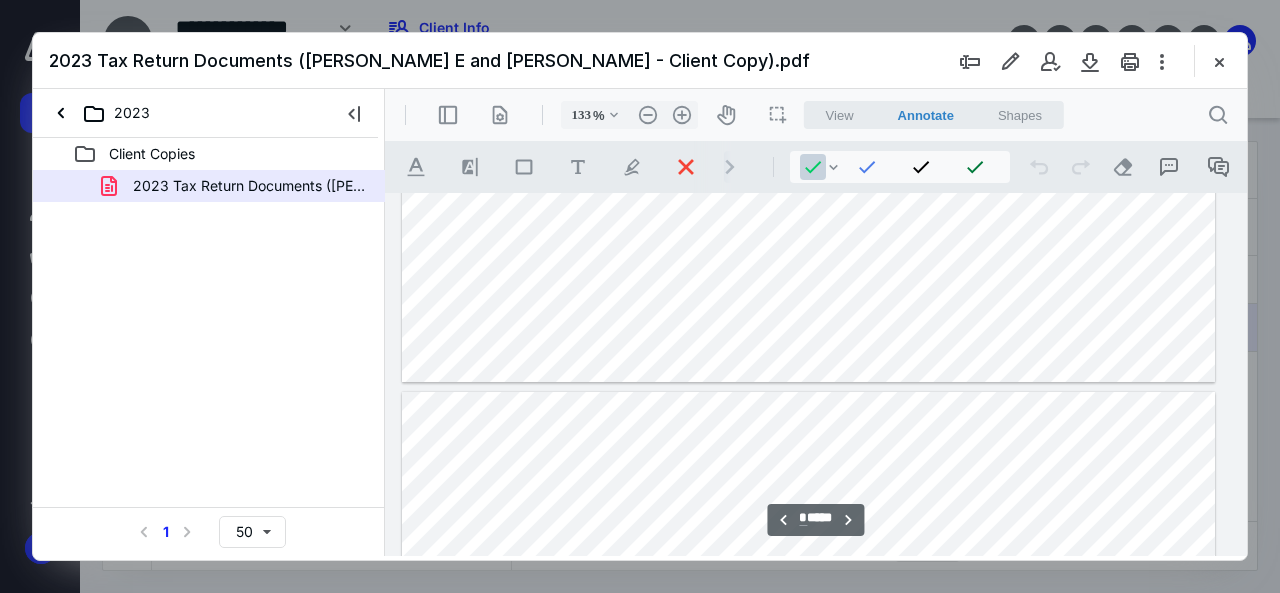 type on "*" 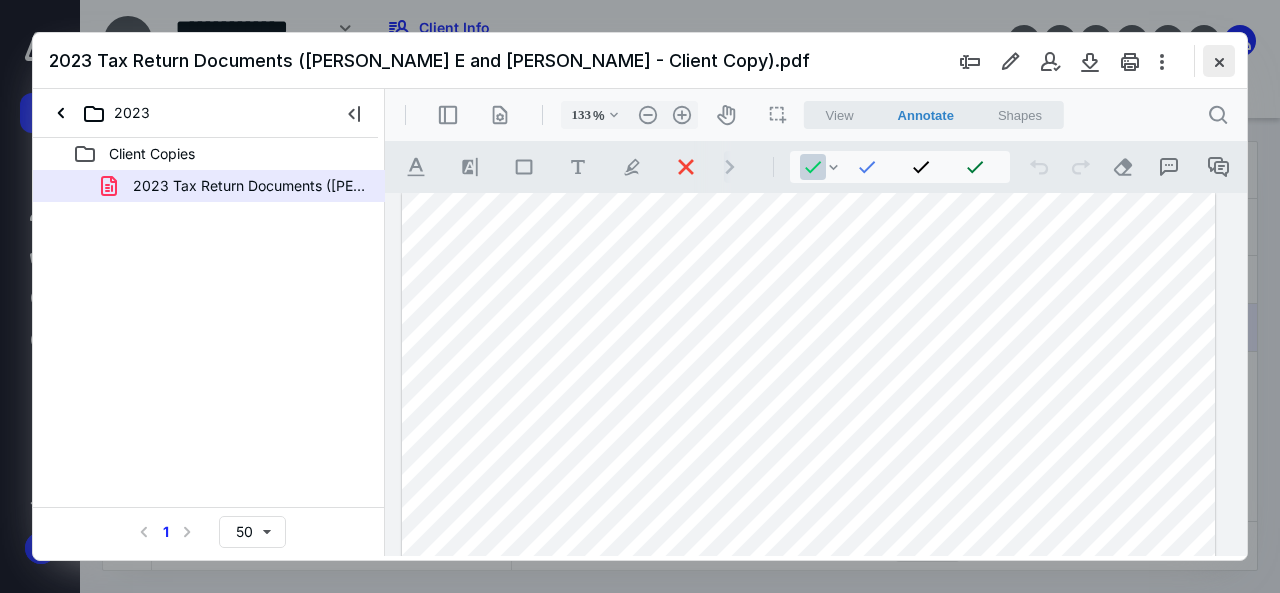 click at bounding box center (1219, 61) 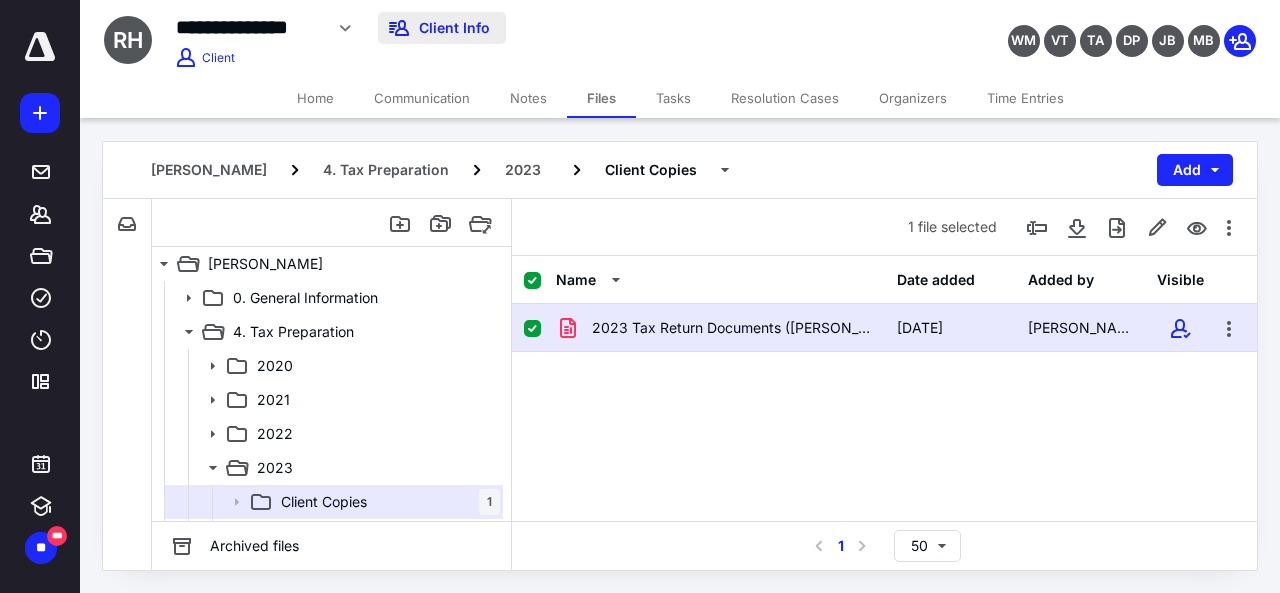 click on "Client Info" at bounding box center (442, 28) 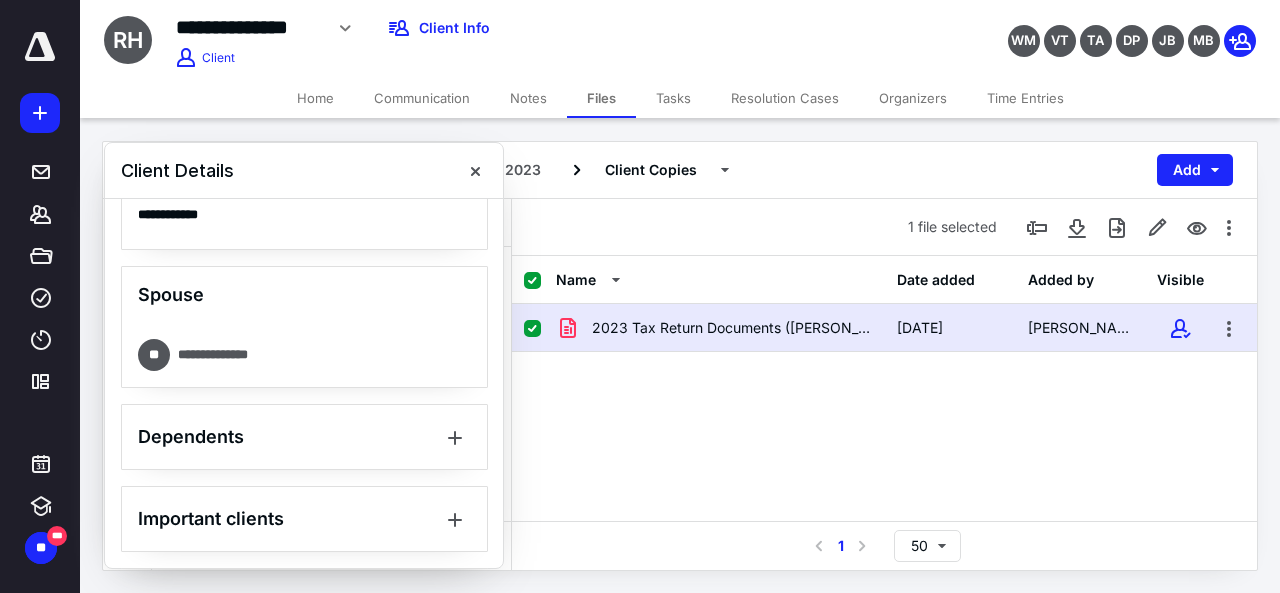 scroll, scrollTop: 1490, scrollLeft: 0, axis: vertical 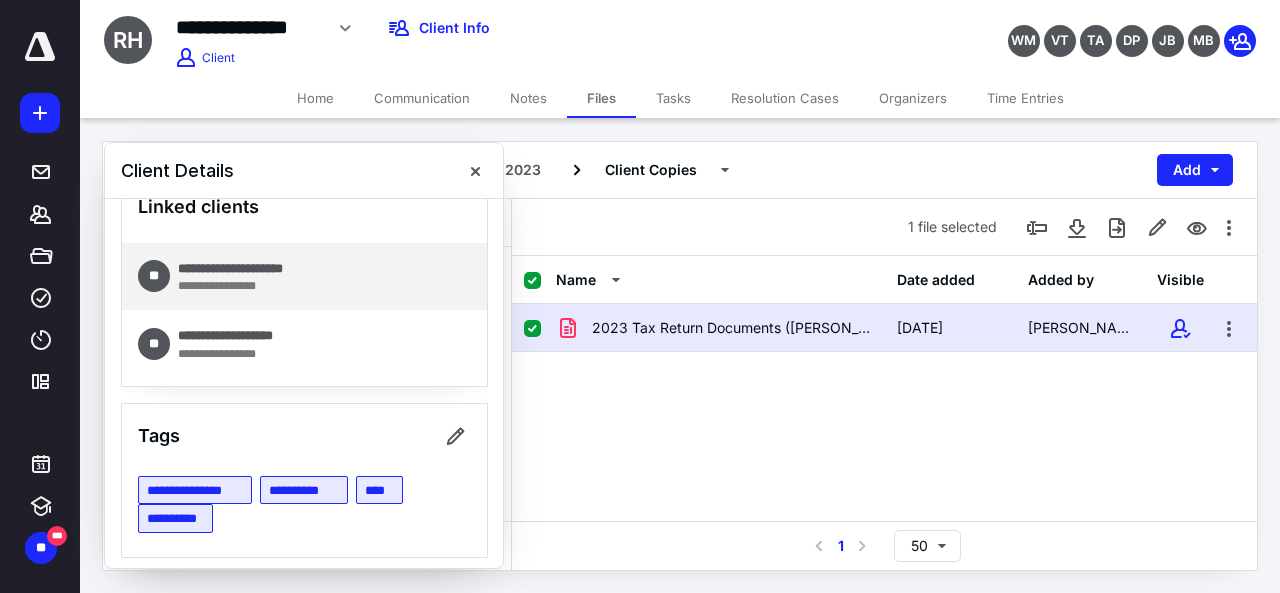 click on "**********" at bounding box center (250, 269) 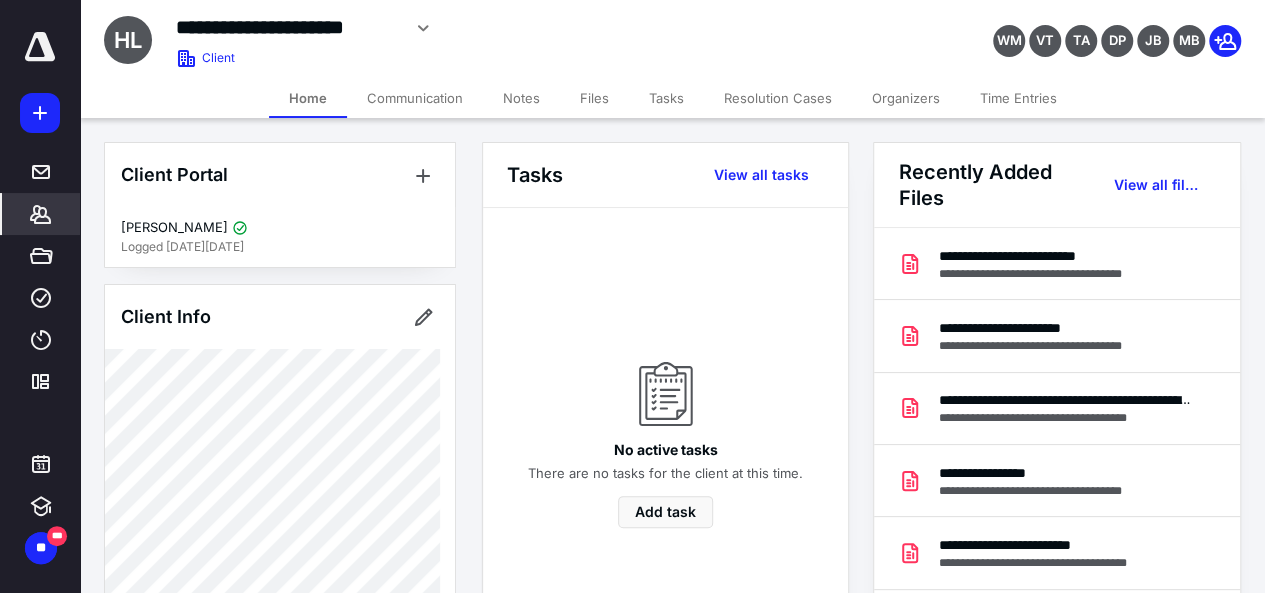click on "Files" at bounding box center (594, 98) 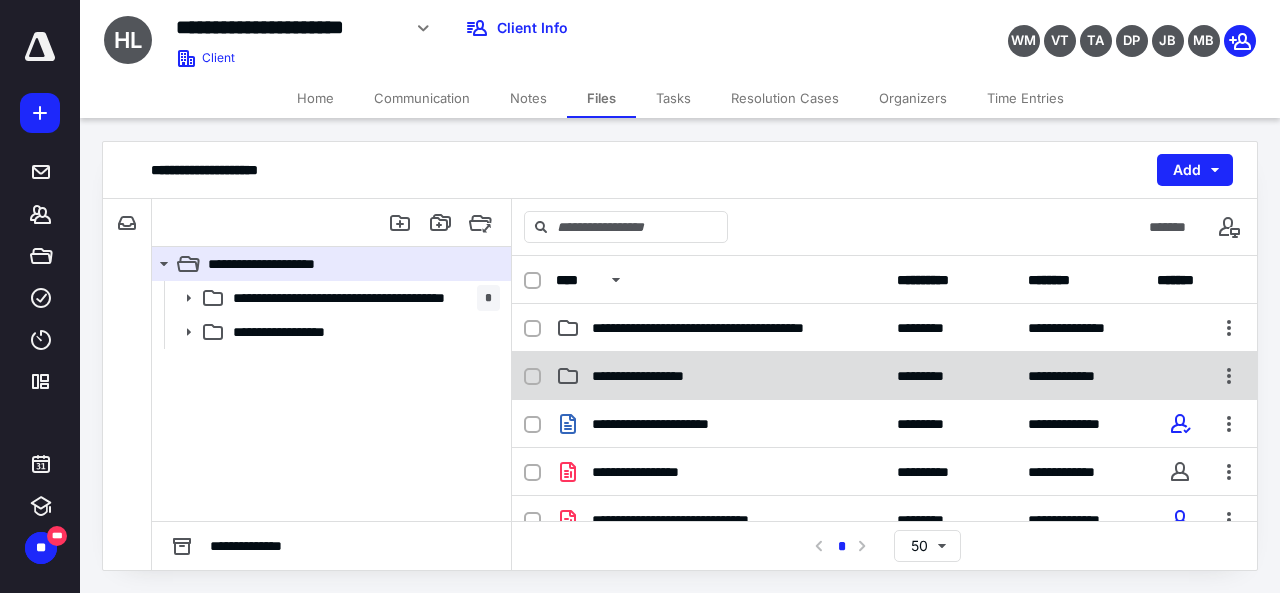 click on "**********" at bounding box center [884, 376] 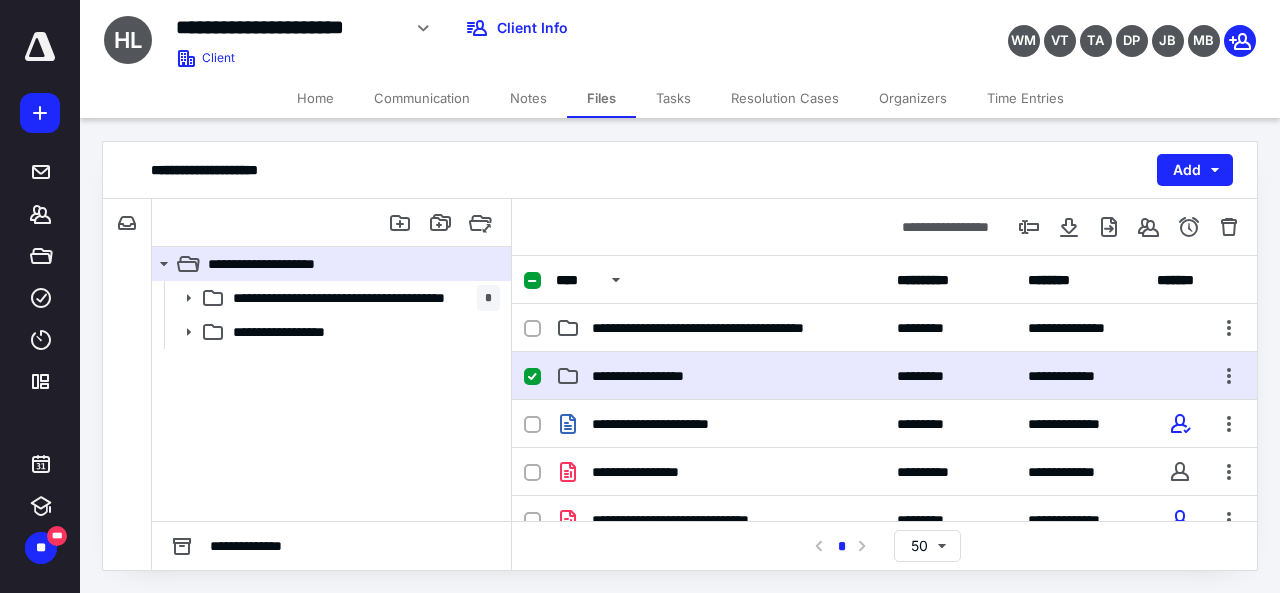 click on "**********" at bounding box center (884, 376) 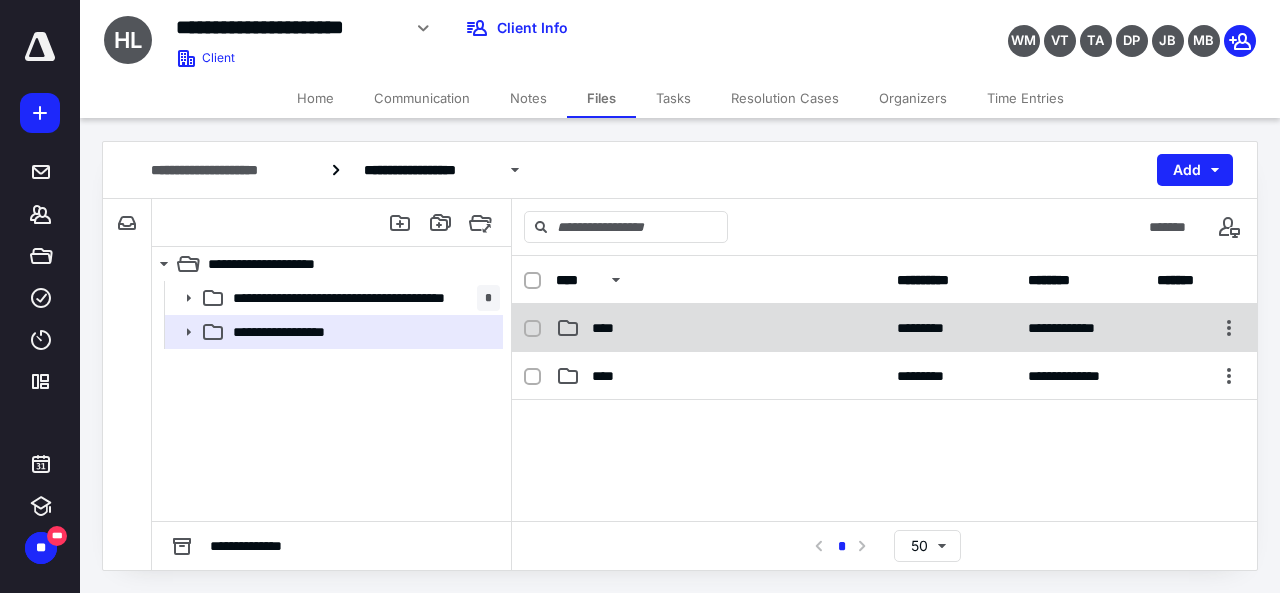 click on "****" at bounding box center (720, 328) 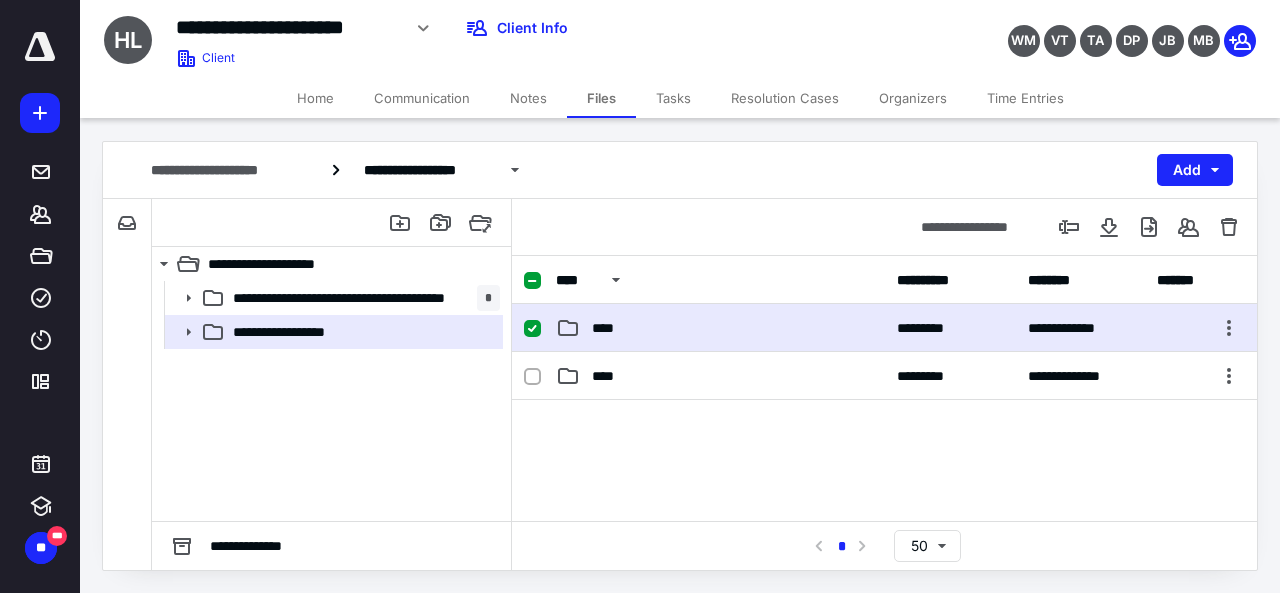 click on "****" at bounding box center [720, 328] 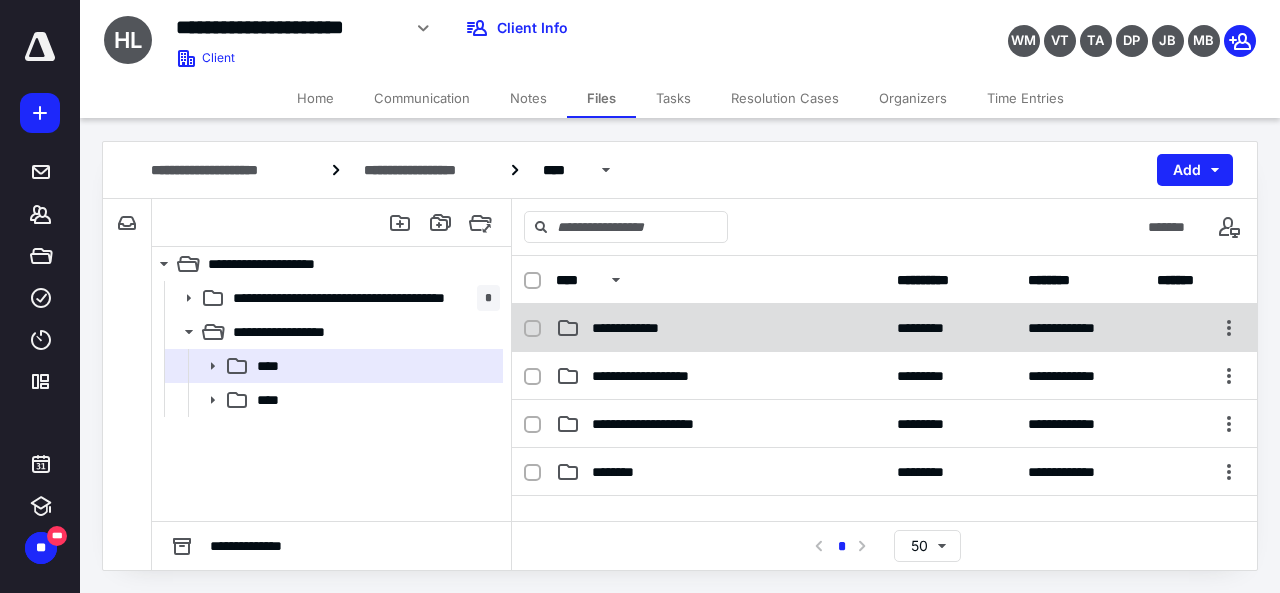 click on "**********" at bounding box center [720, 328] 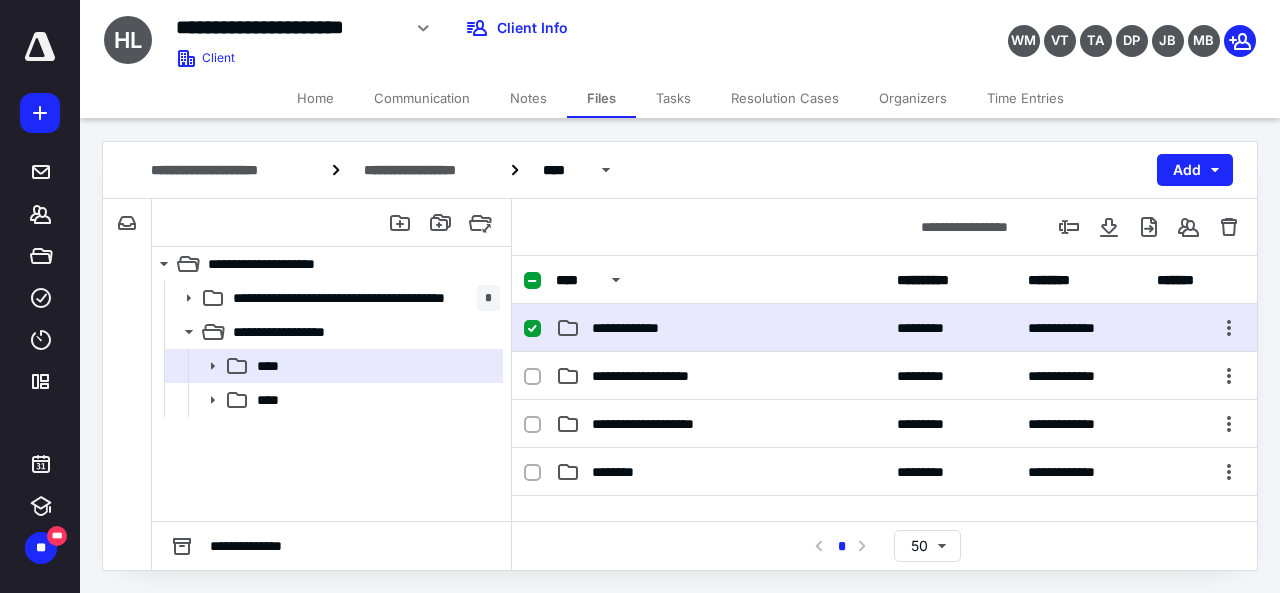 click on "**********" at bounding box center [720, 328] 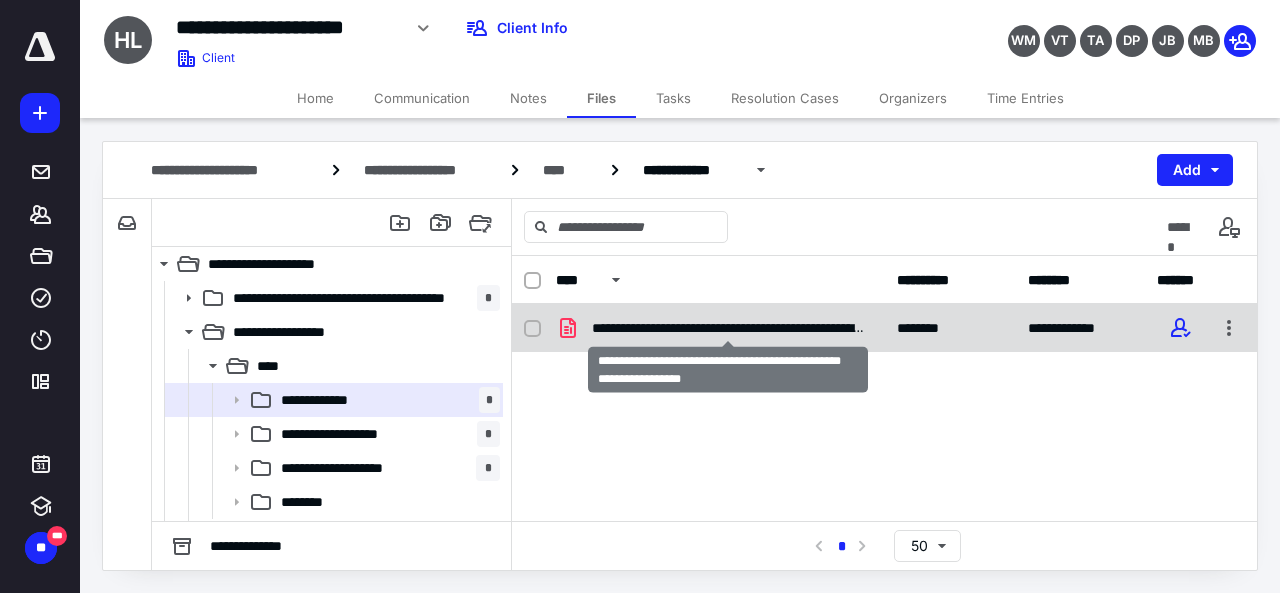 click on "**********" at bounding box center (728, 328) 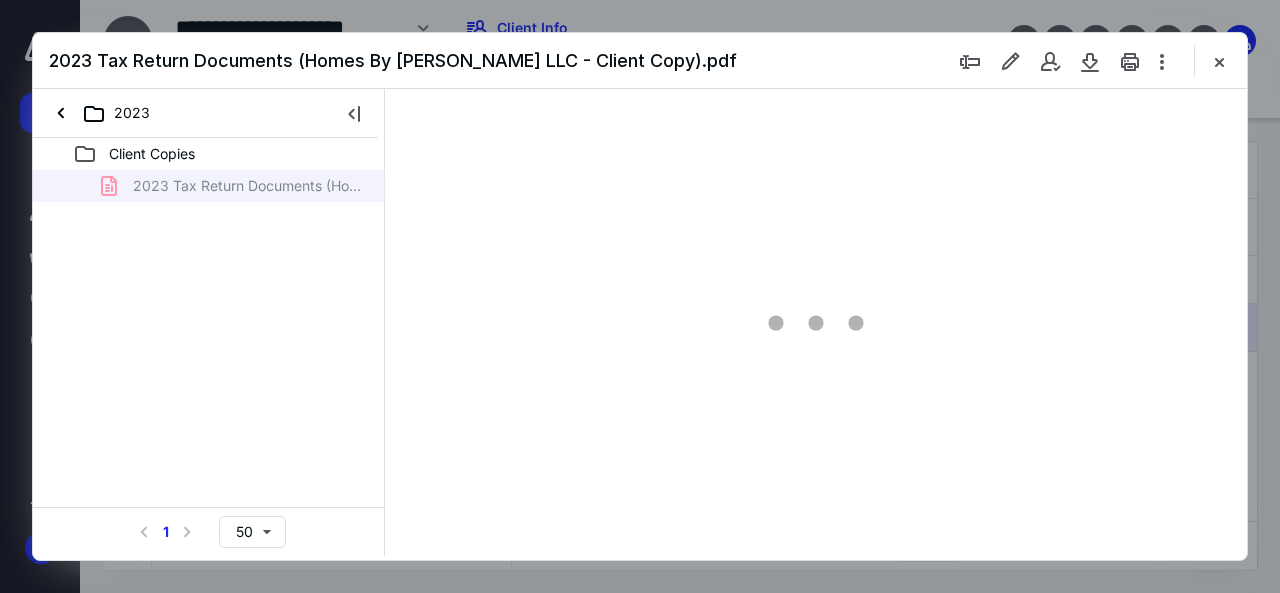 scroll, scrollTop: 0, scrollLeft: 0, axis: both 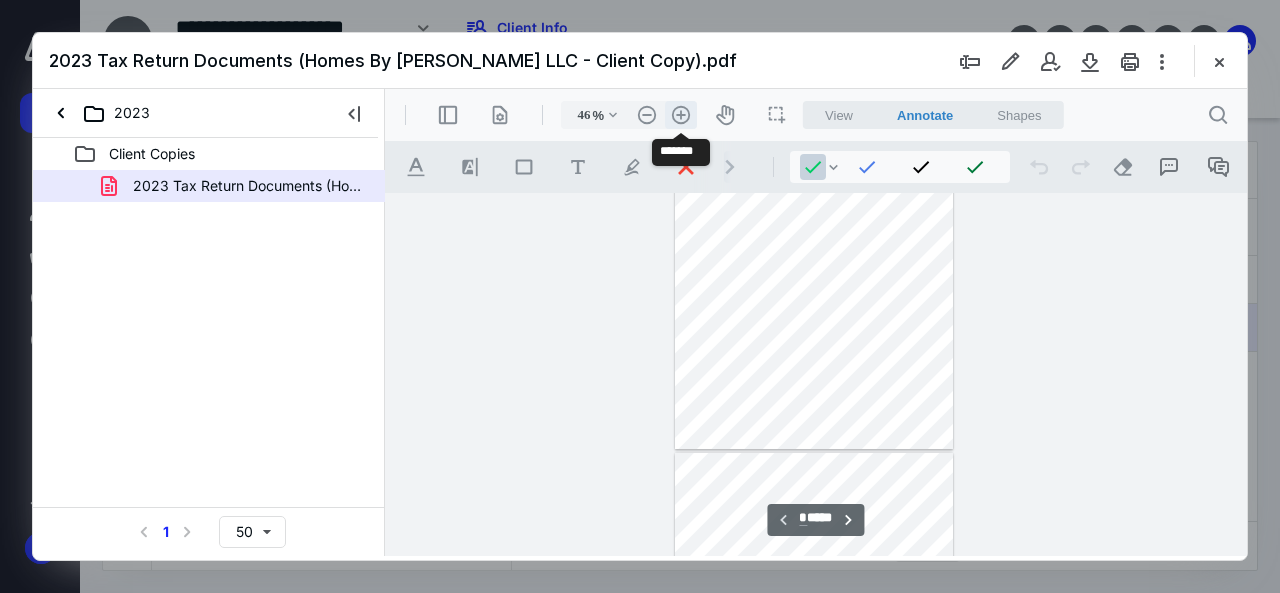 click on ".cls-1{fill:#abb0c4;} icon - header - zoom - in - line" at bounding box center [681, 115] 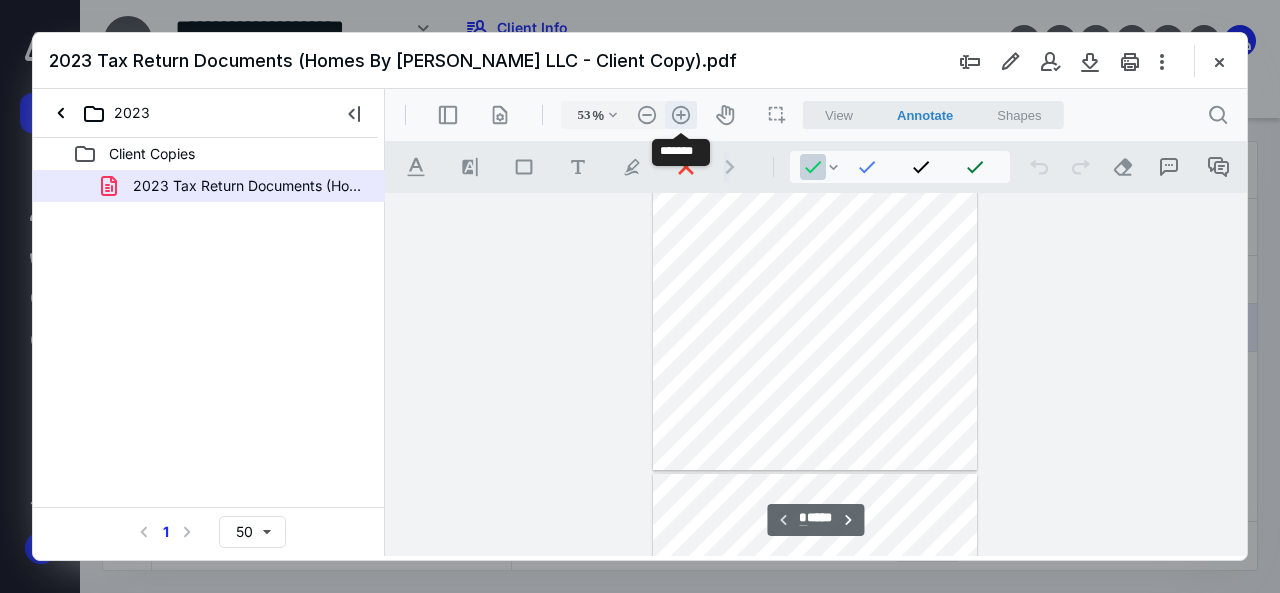 click on ".cls-1{fill:#abb0c4;} icon - header - zoom - in - line" at bounding box center [681, 115] 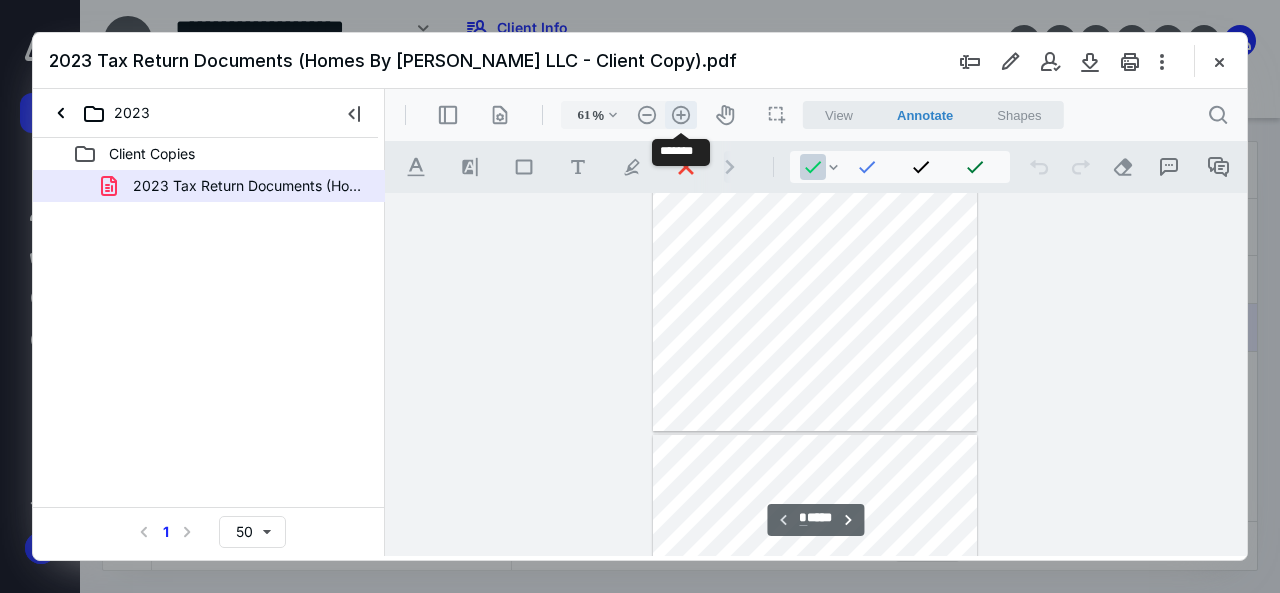 click on ".cls-1{fill:#abb0c4;} icon - header - zoom - in - line" at bounding box center [681, 115] 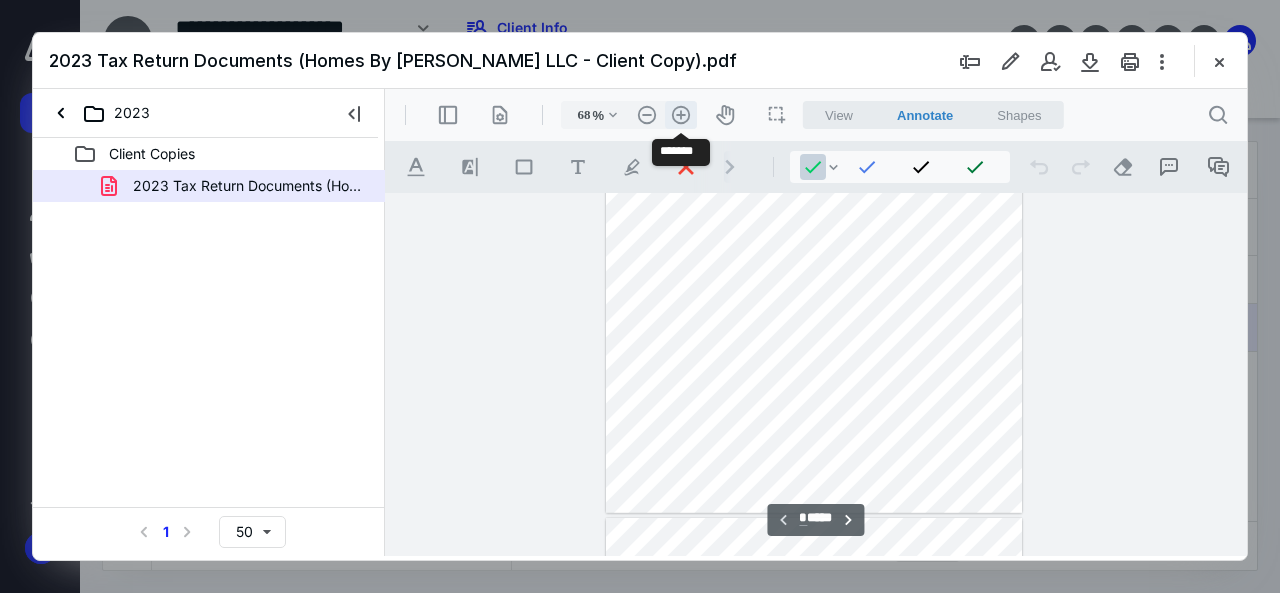 click on ".cls-1{fill:#abb0c4;} icon - header - zoom - in - line" at bounding box center (681, 115) 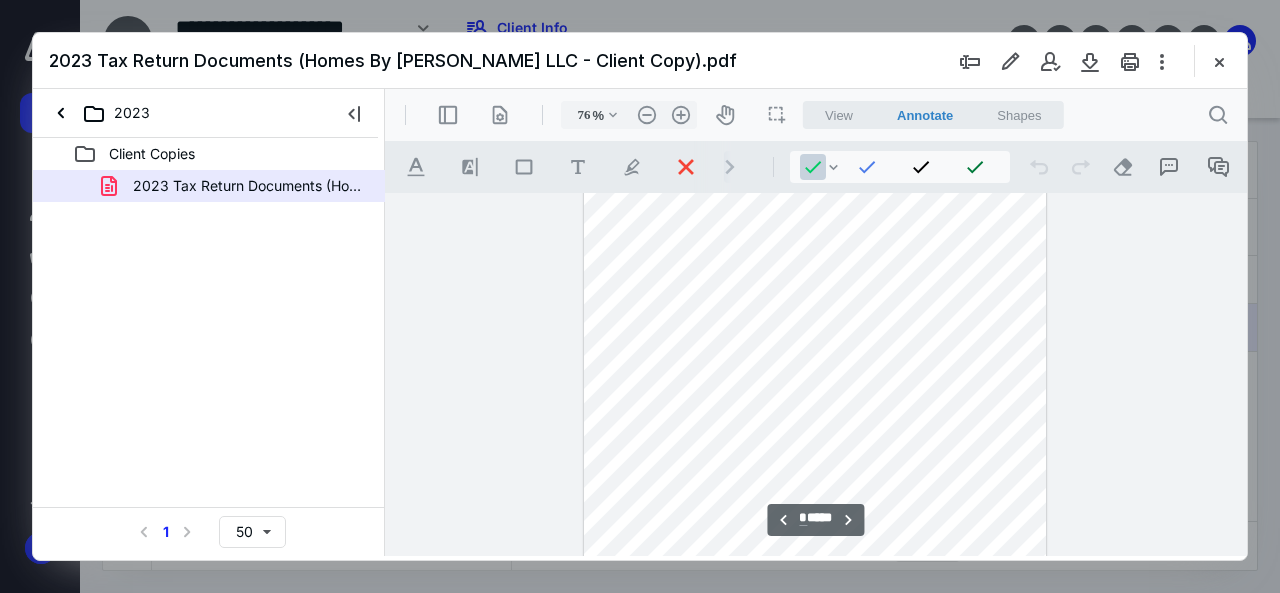 scroll, scrollTop: 760, scrollLeft: 0, axis: vertical 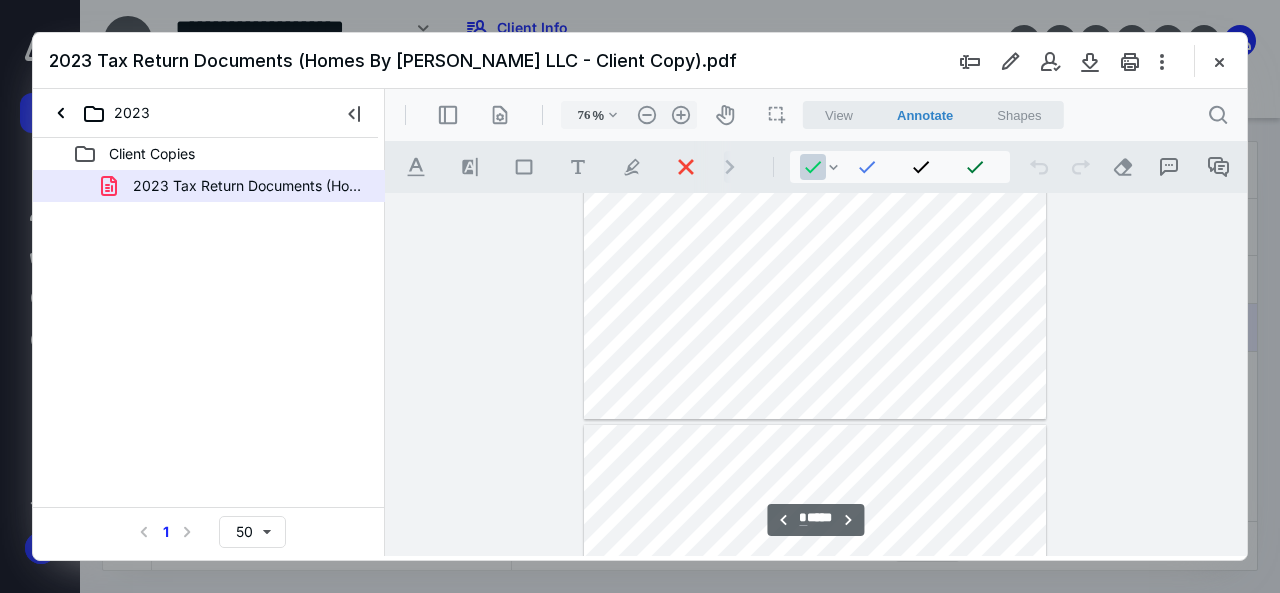 type on "*" 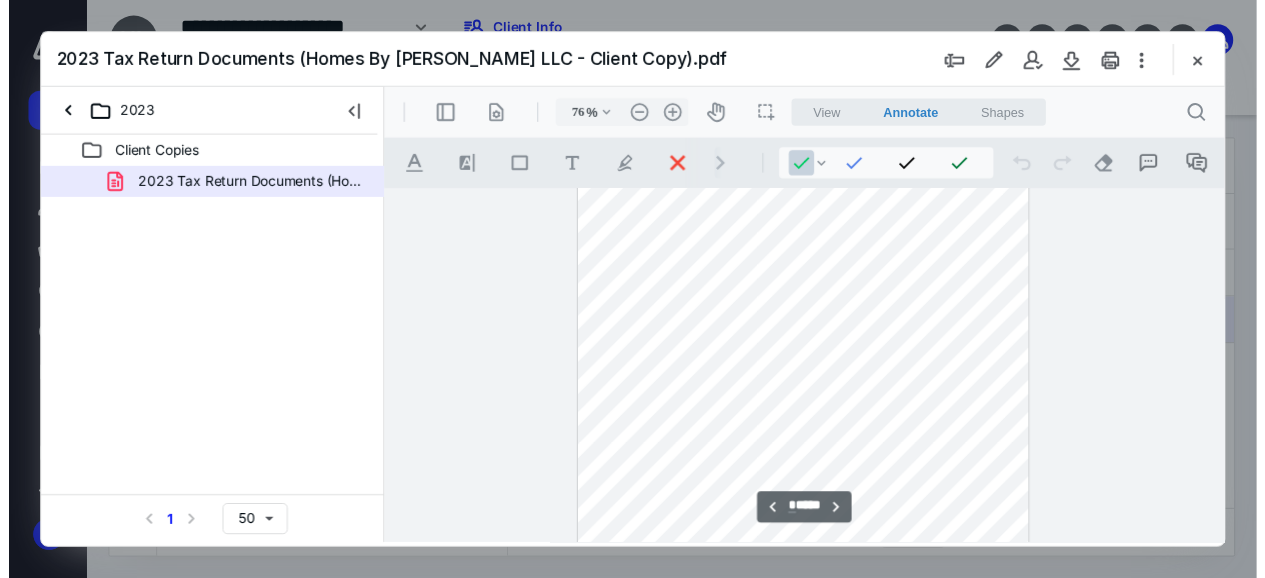 scroll, scrollTop: 2560, scrollLeft: 0, axis: vertical 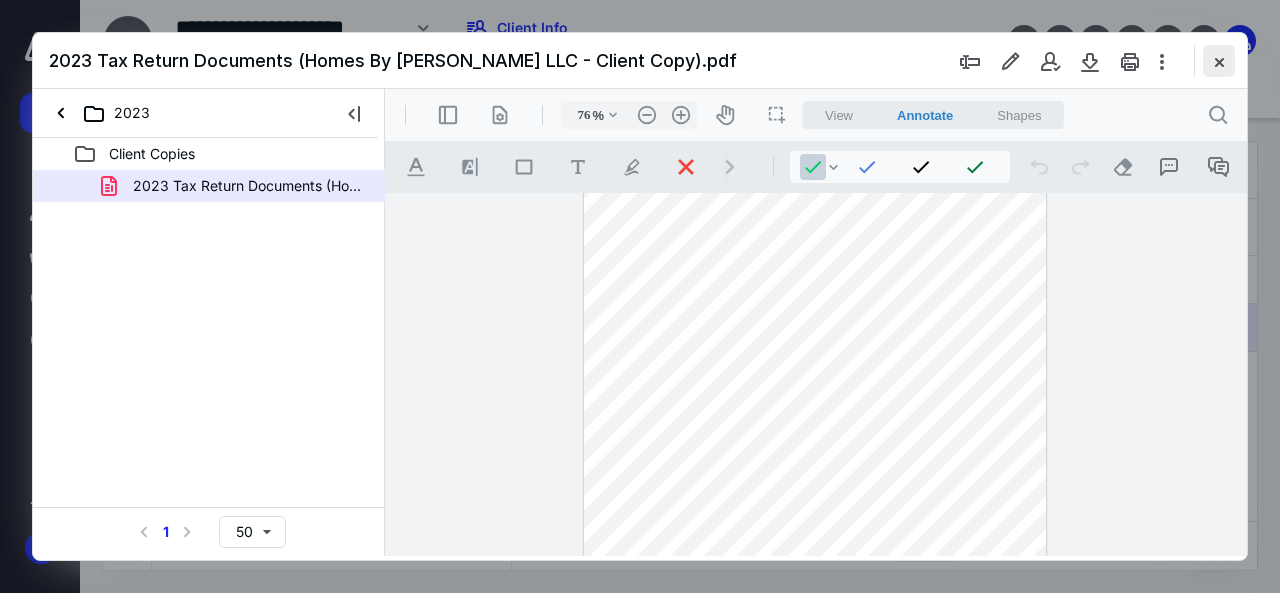 click at bounding box center [1219, 61] 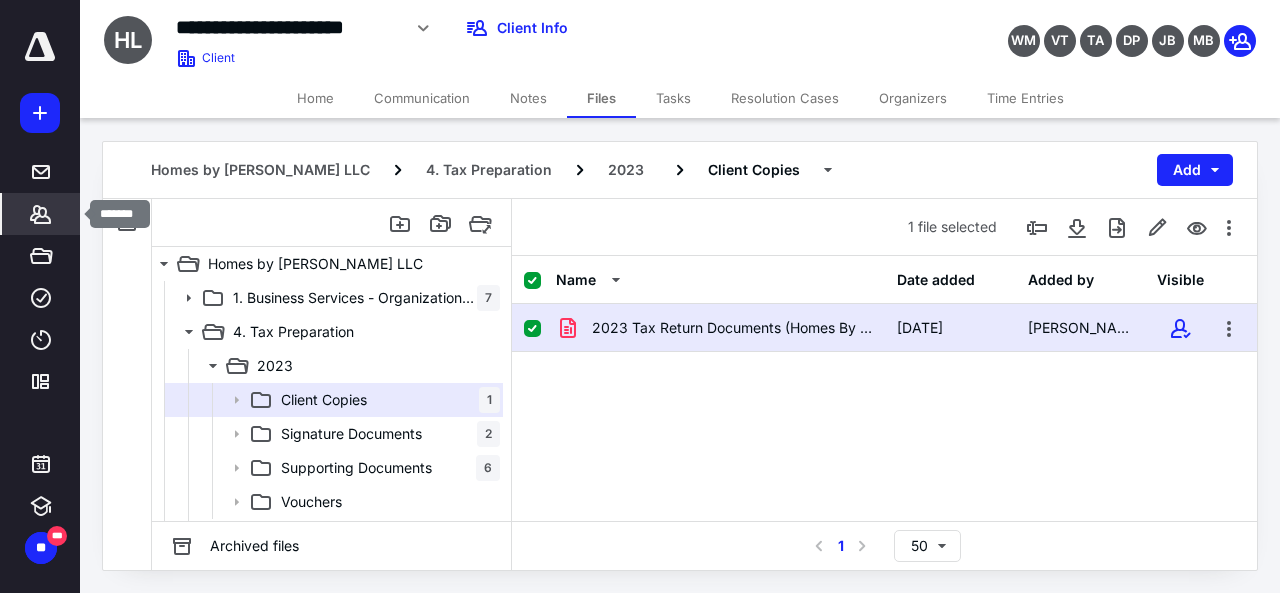 click 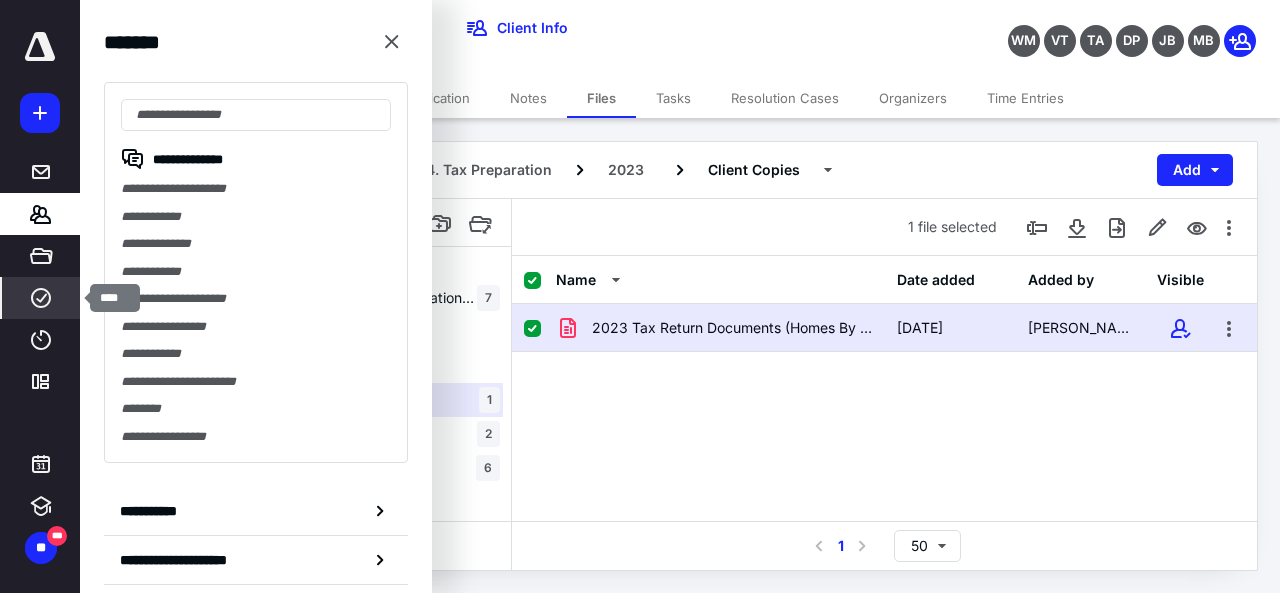 click 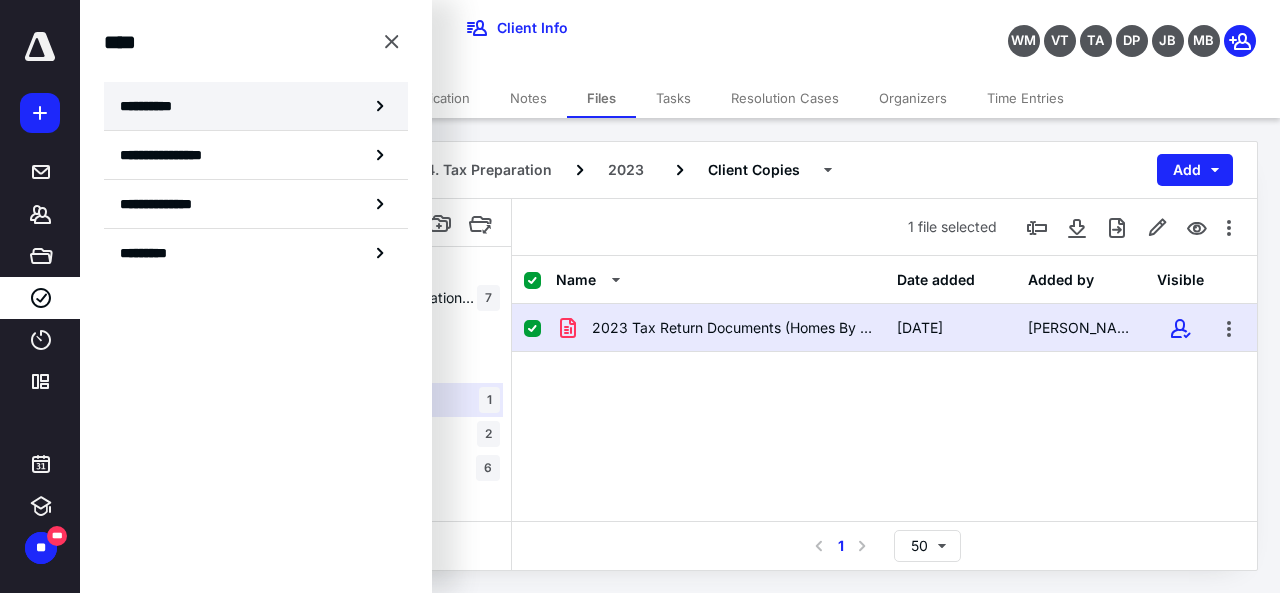 click on "**********" at bounding box center (153, 106) 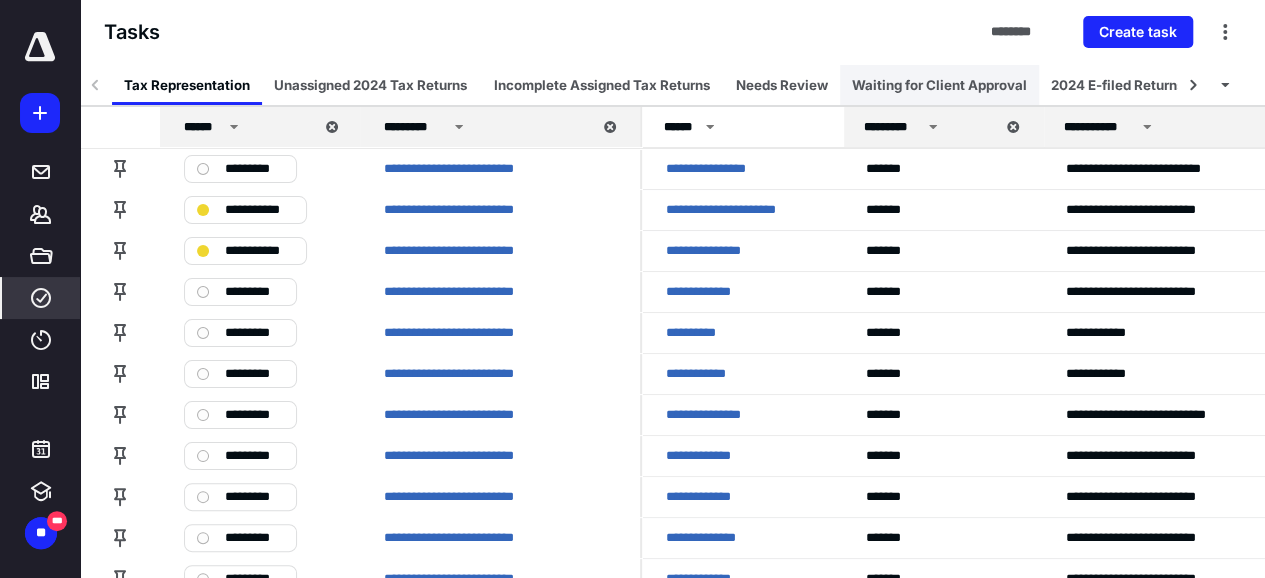 click on "Waiting for Client Approval" at bounding box center (939, 85) 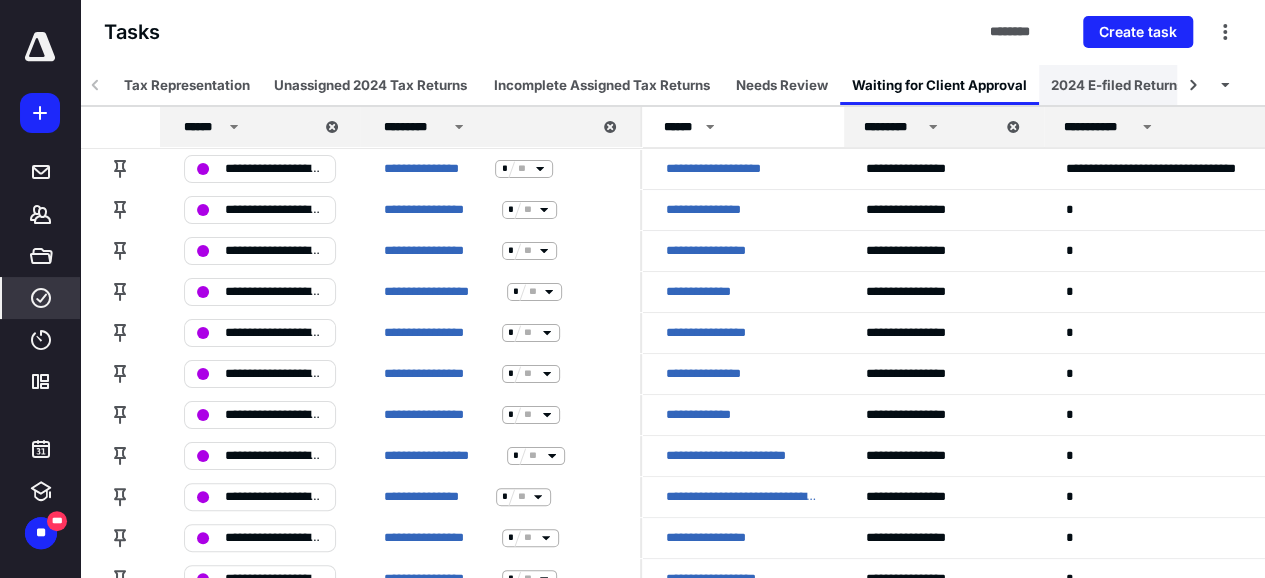 click on "2024 E-filed Returns" at bounding box center (1117, 85) 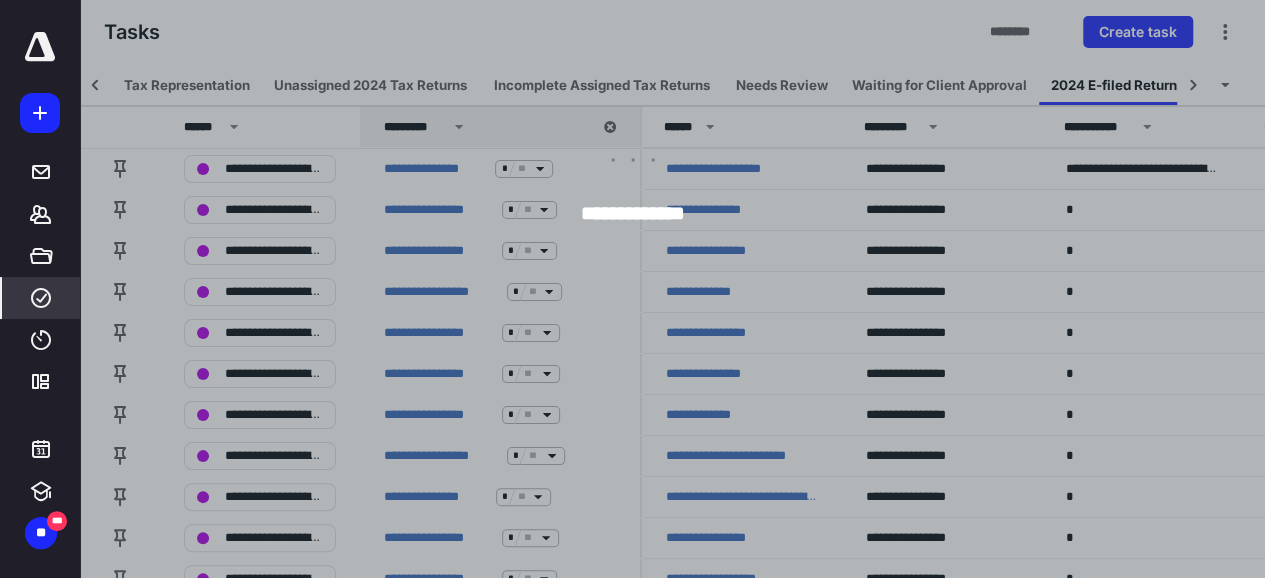 scroll, scrollTop: 0, scrollLeft: 21, axis: horizontal 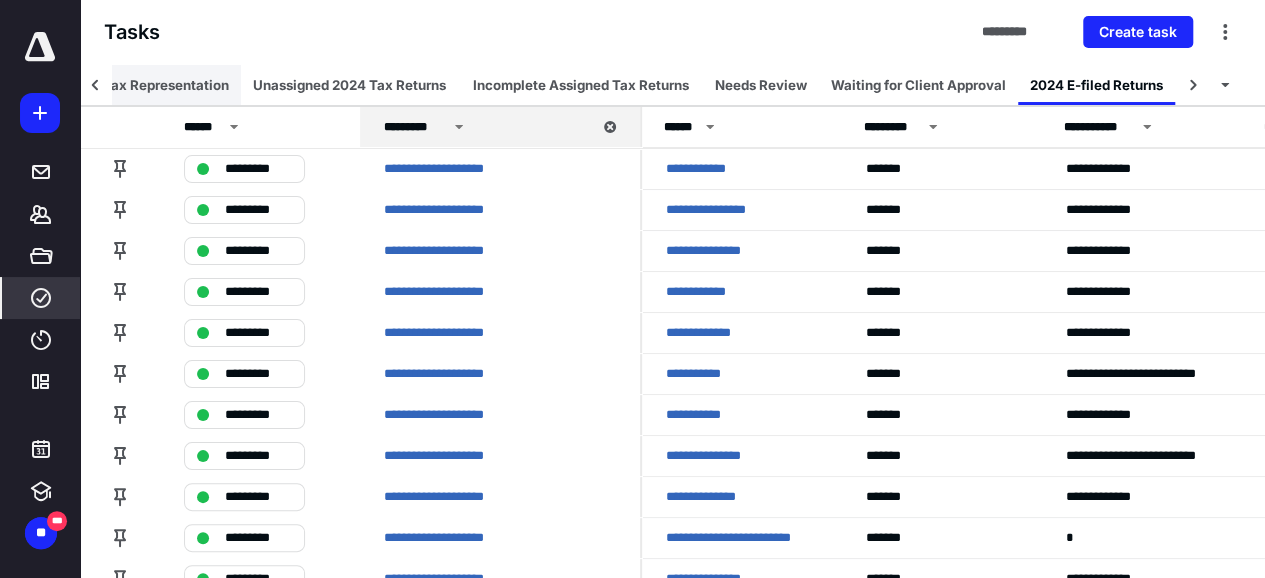 click on "Tax Representation" at bounding box center [166, 85] 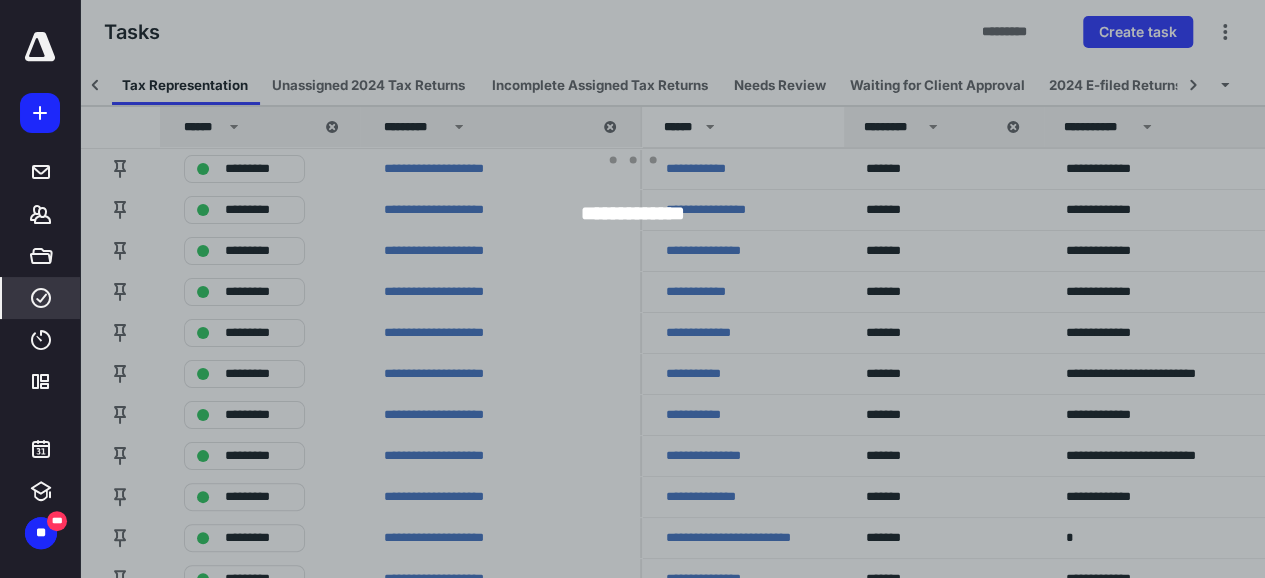 scroll, scrollTop: 0, scrollLeft: 0, axis: both 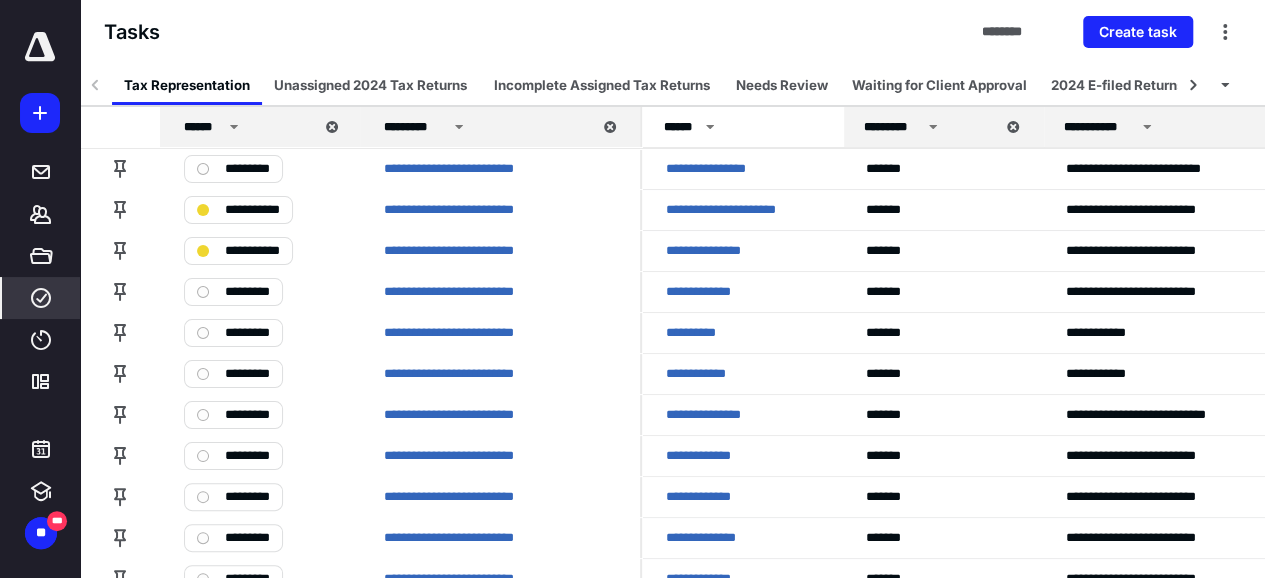 click on "Unassigned 2024 Tax Returns" at bounding box center (370, 85) 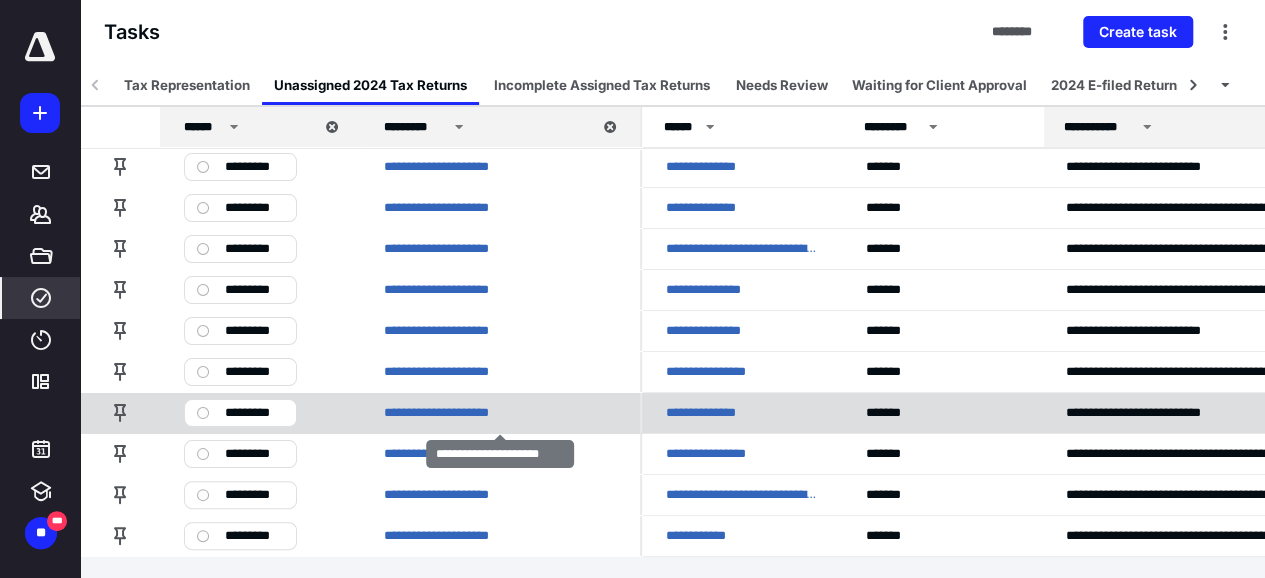 scroll, scrollTop: 0, scrollLeft: 0, axis: both 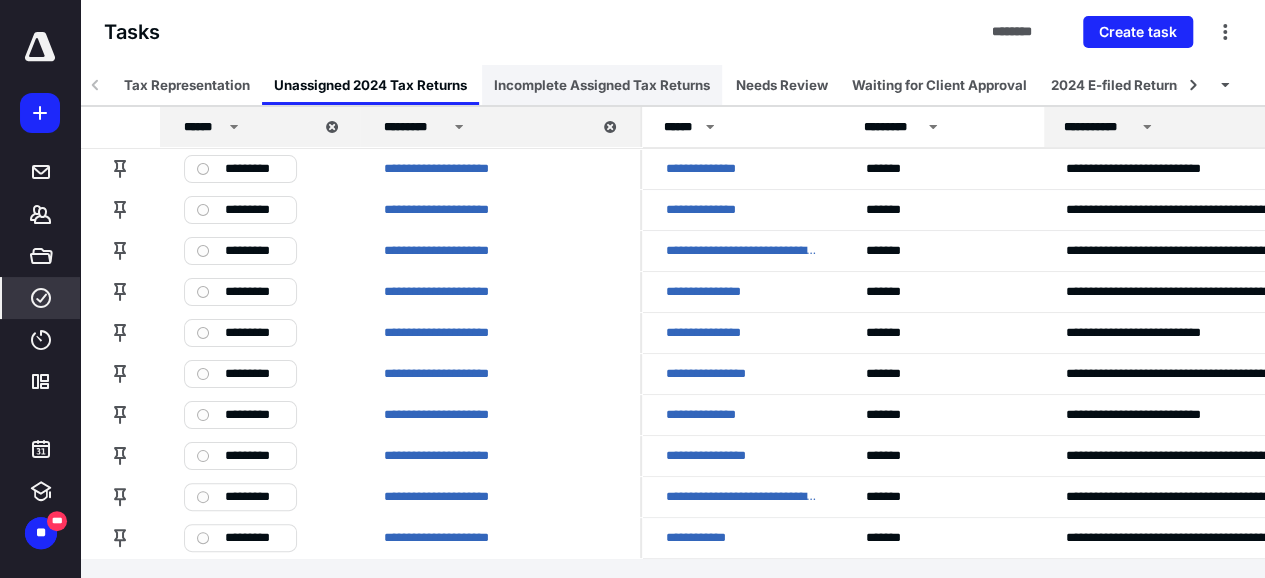 click on "Incomplete Assigned Tax Returns" at bounding box center [602, 85] 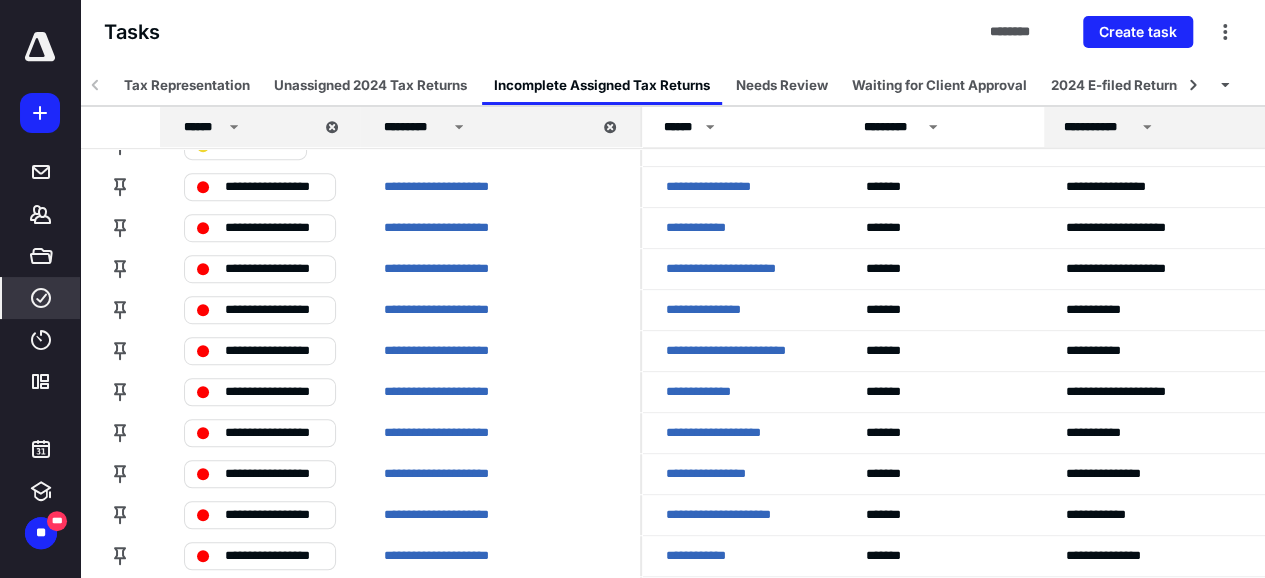 scroll, scrollTop: 0, scrollLeft: 0, axis: both 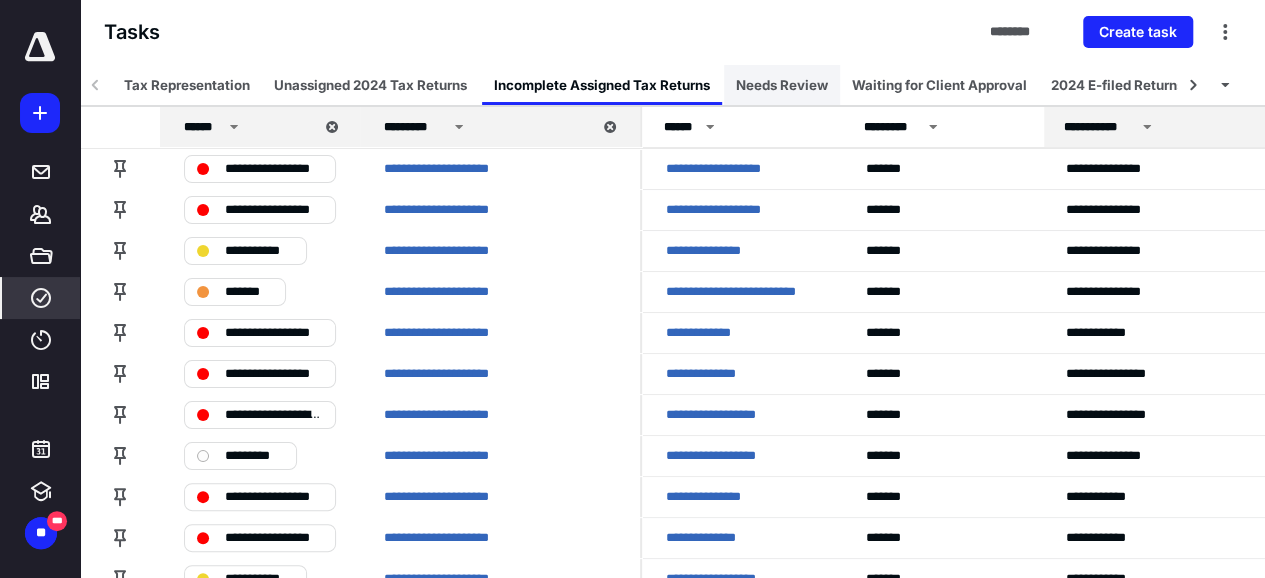 click on "Needs Review" at bounding box center (782, 85) 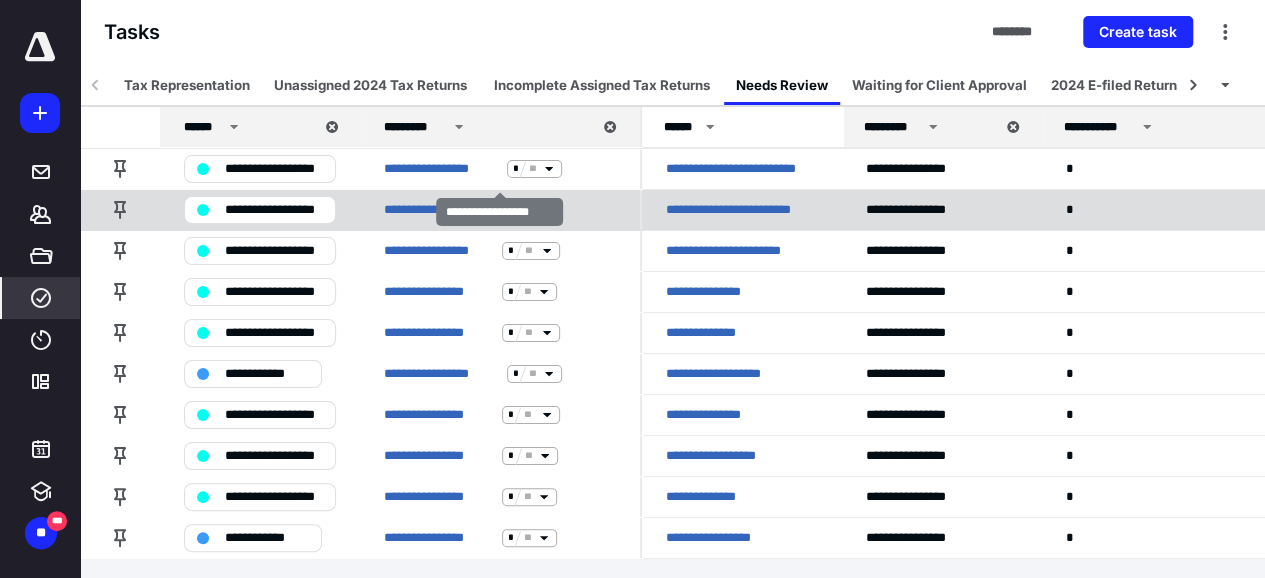 scroll, scrollTop: 2, scrollLeft: 0, axis: vertical 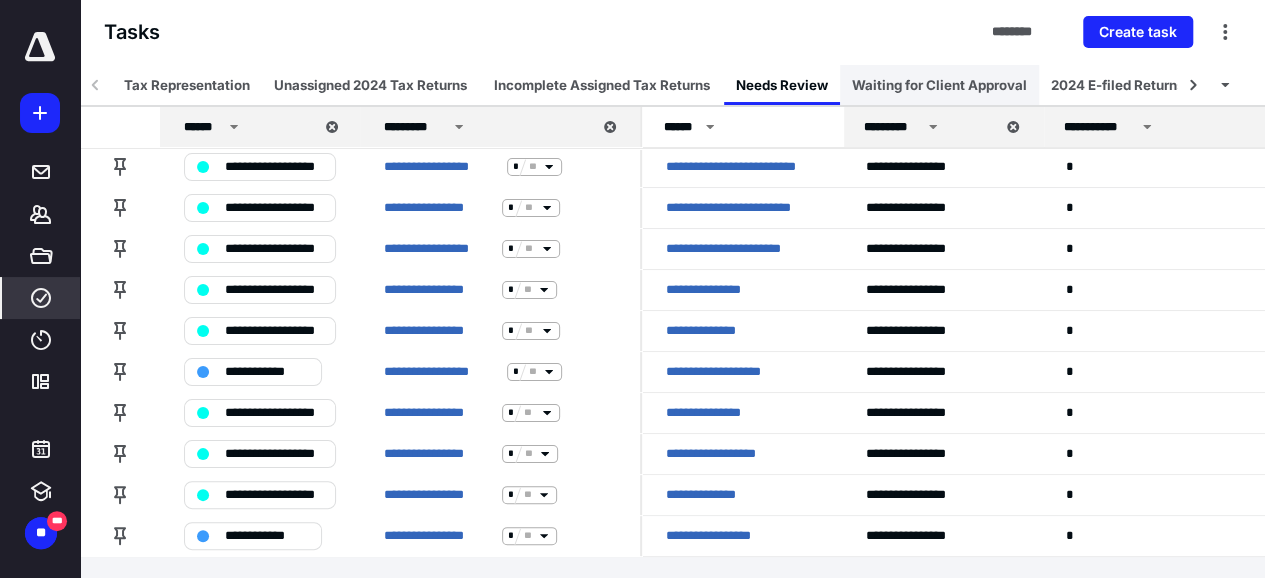 click on "Waiting for Client Approval" at bounding box center [939, 85] 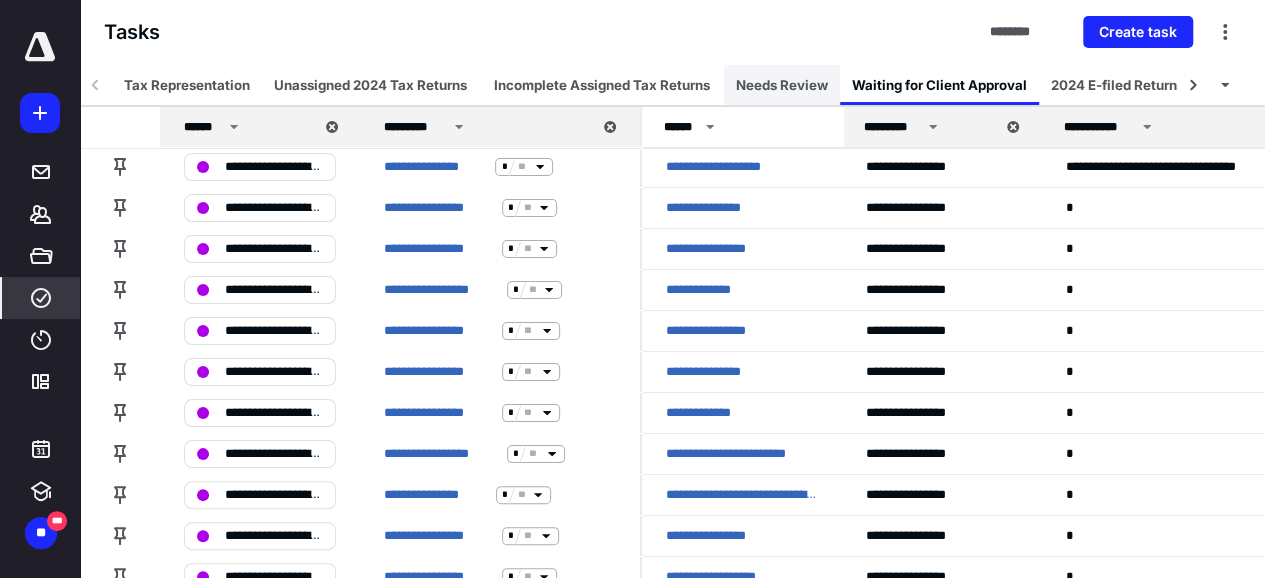 click on "Needs Review" at bounding box center [782, 85] 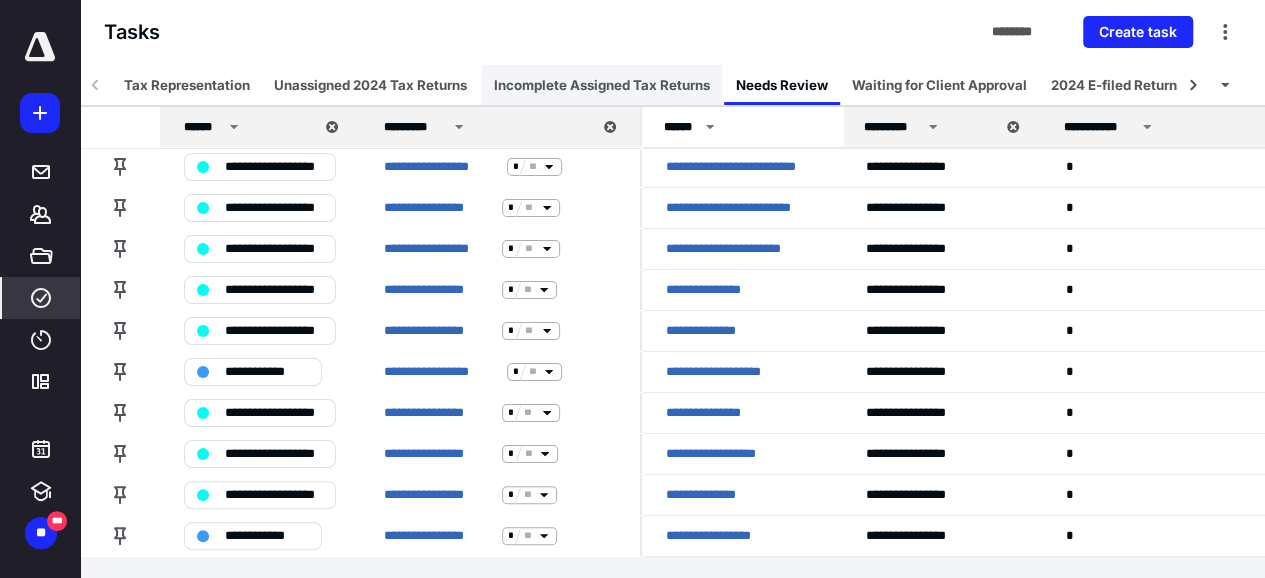 click on "Incomplete Assigned Tax Returns" at bounding box center [602, 85] 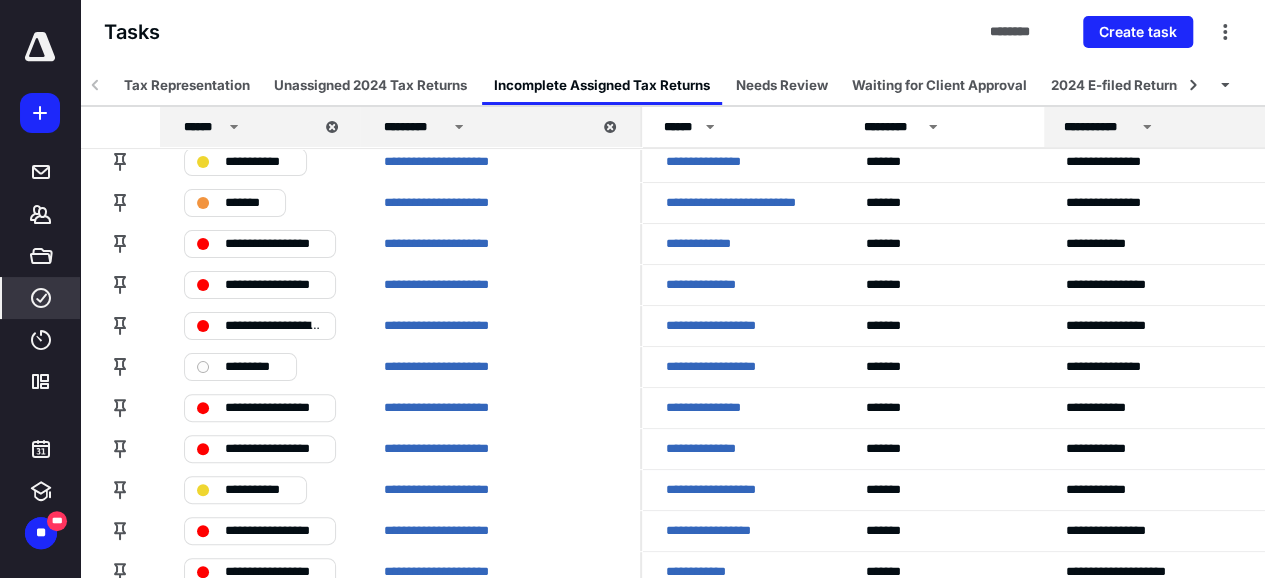 scroll, scrollTop: 0, scrollLeft: 0, axis: both 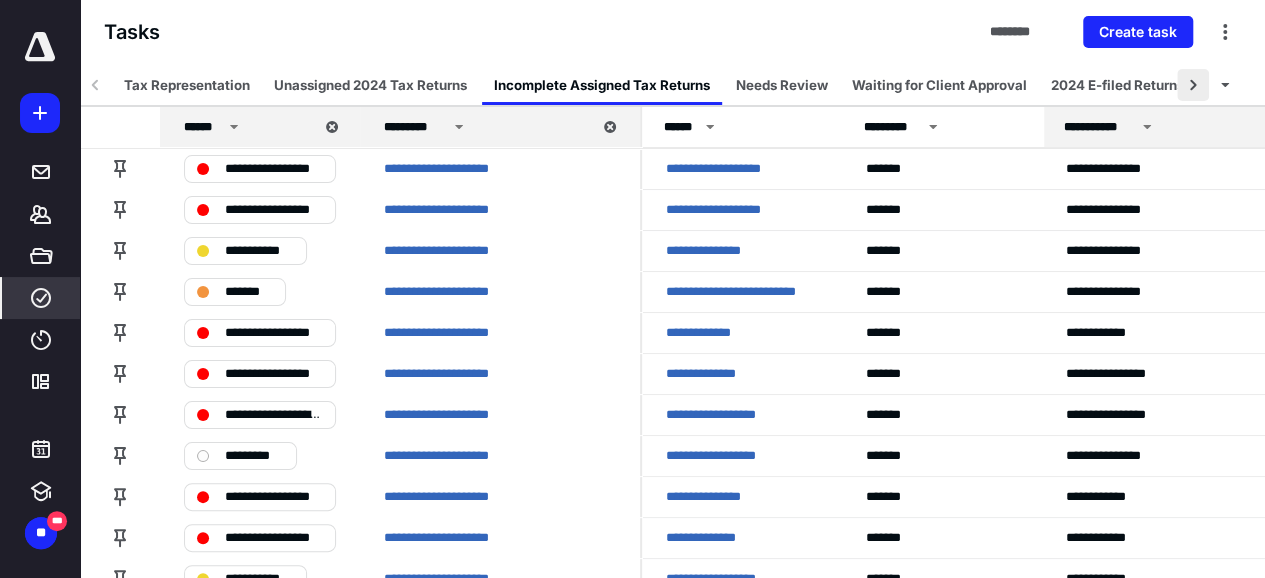 click at bounding box center (1193, 85) 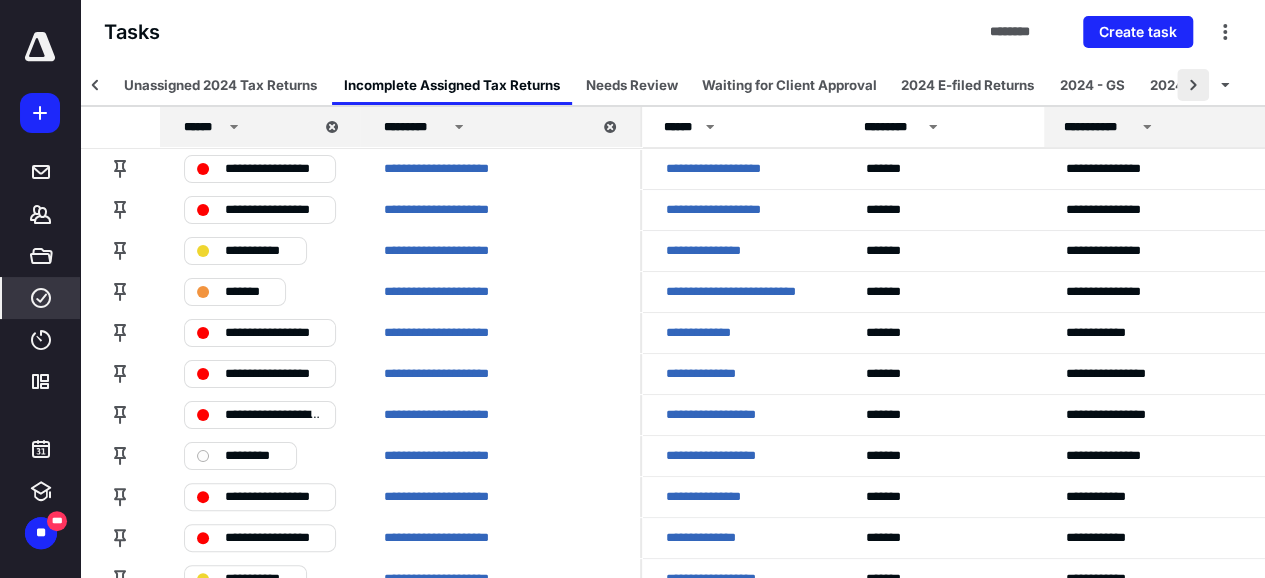 click at bounding box center (1193, 85) 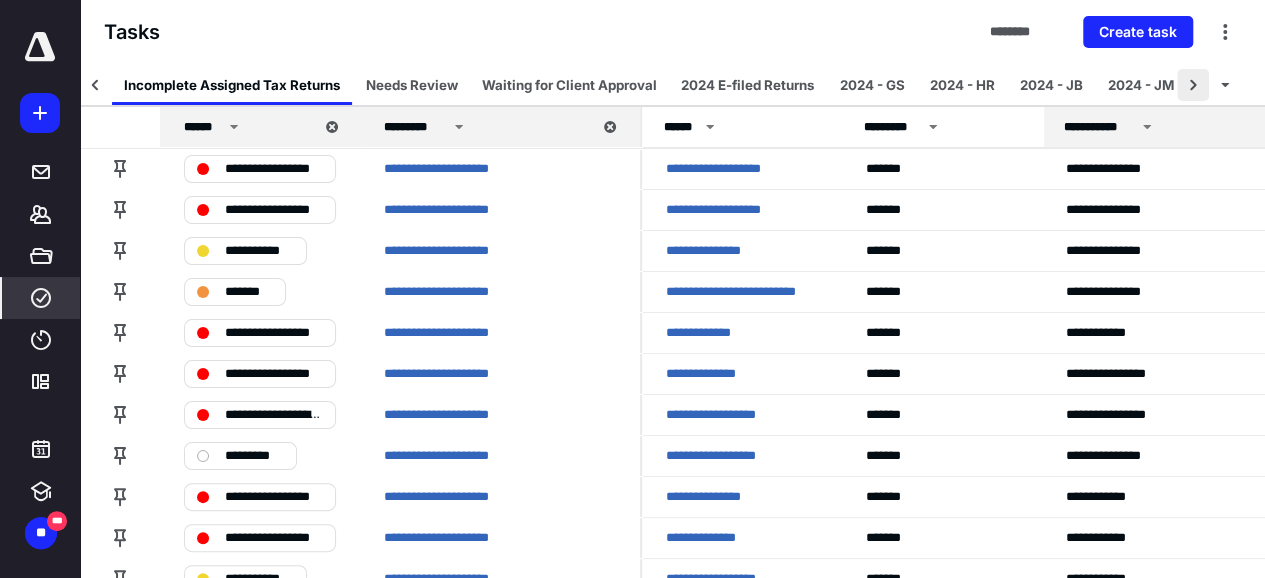 click at bounding box center (1193, 85) 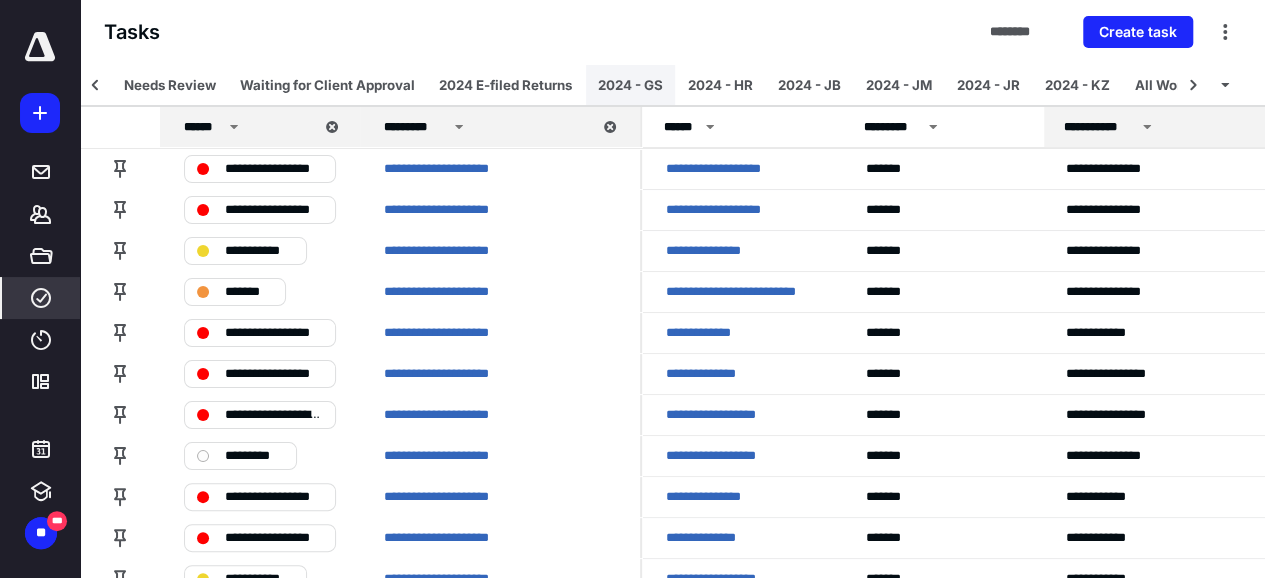 click on "2024 - GS" at bounding box center (630, 85) 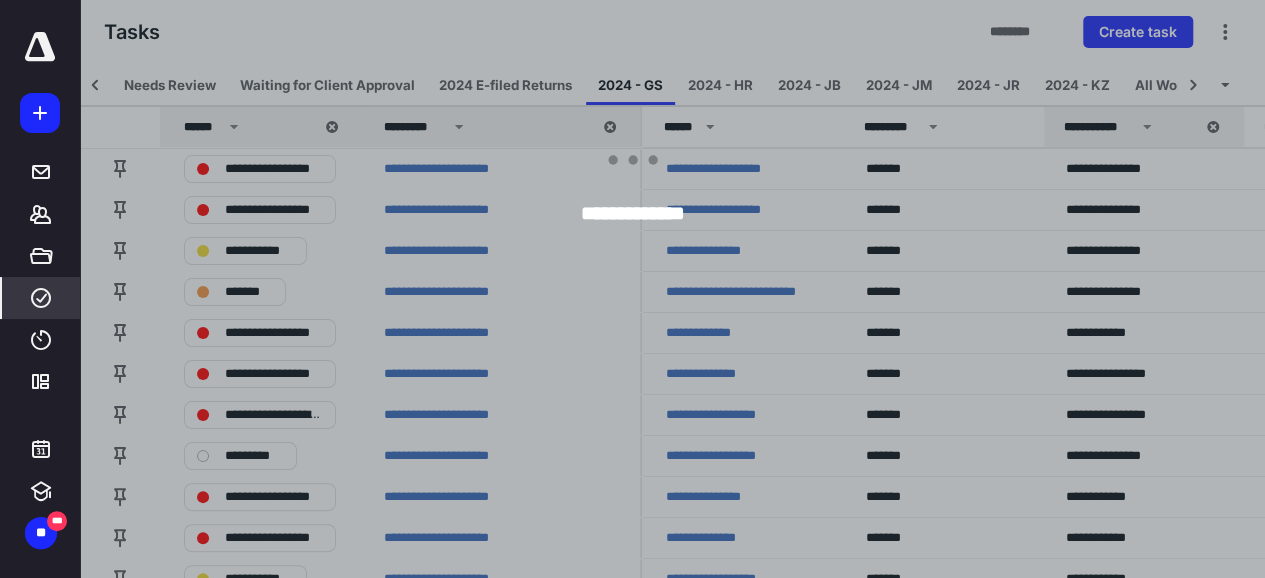 scroll, scrollTop: 0, scrollLeft: 370, axis: horizontal 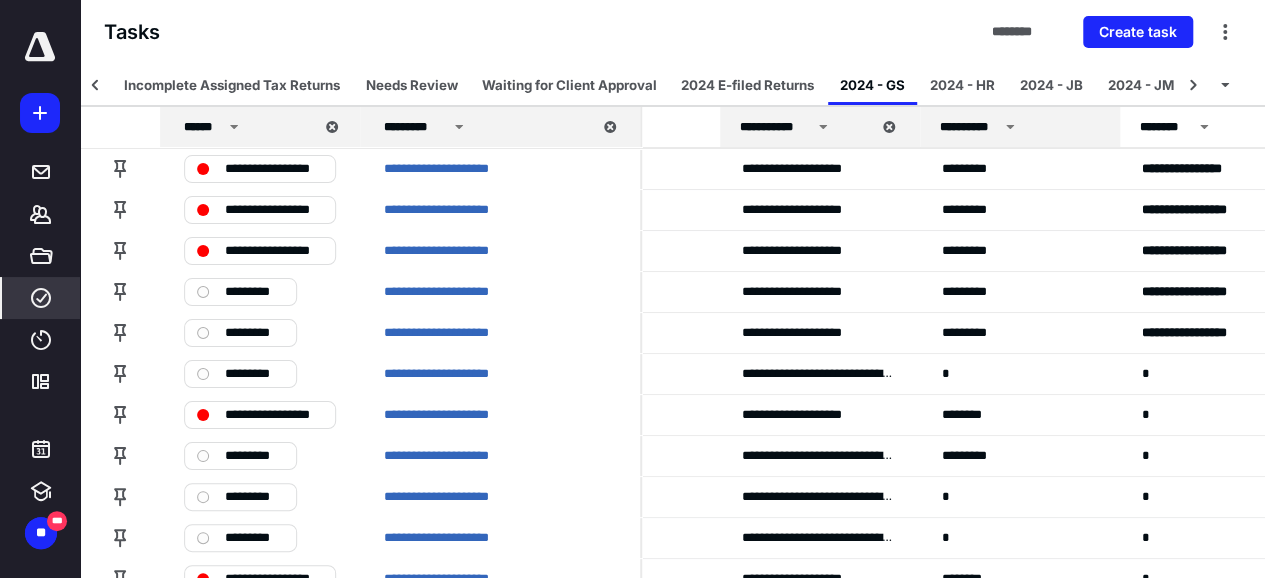 click 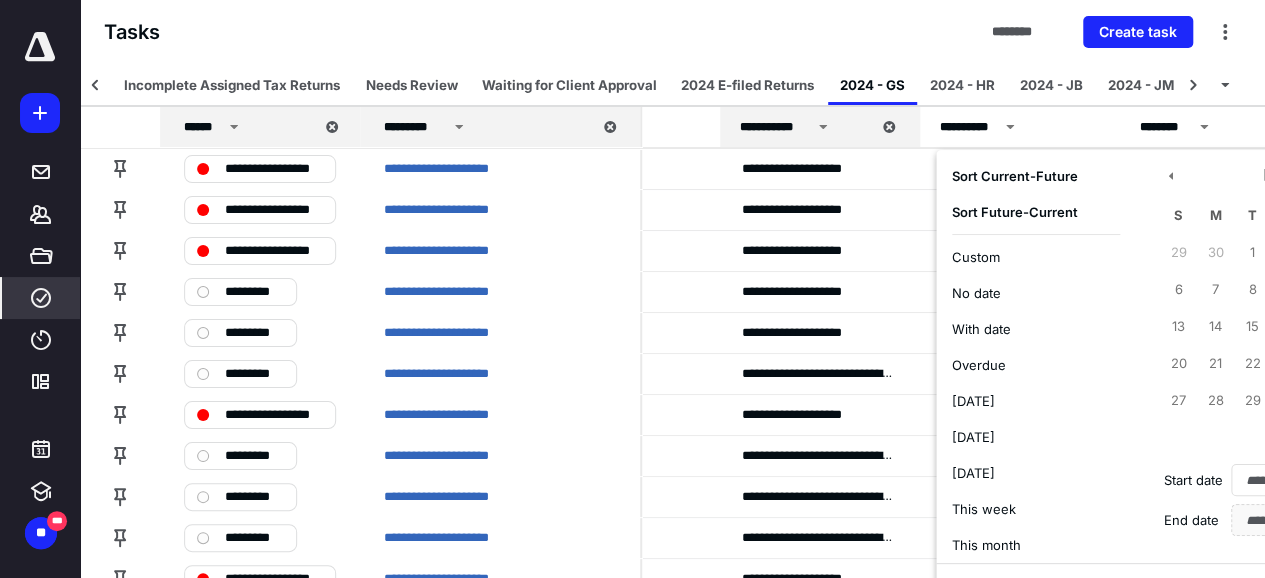 click on "Current  -  Future" at bounding box center [1028, 176] 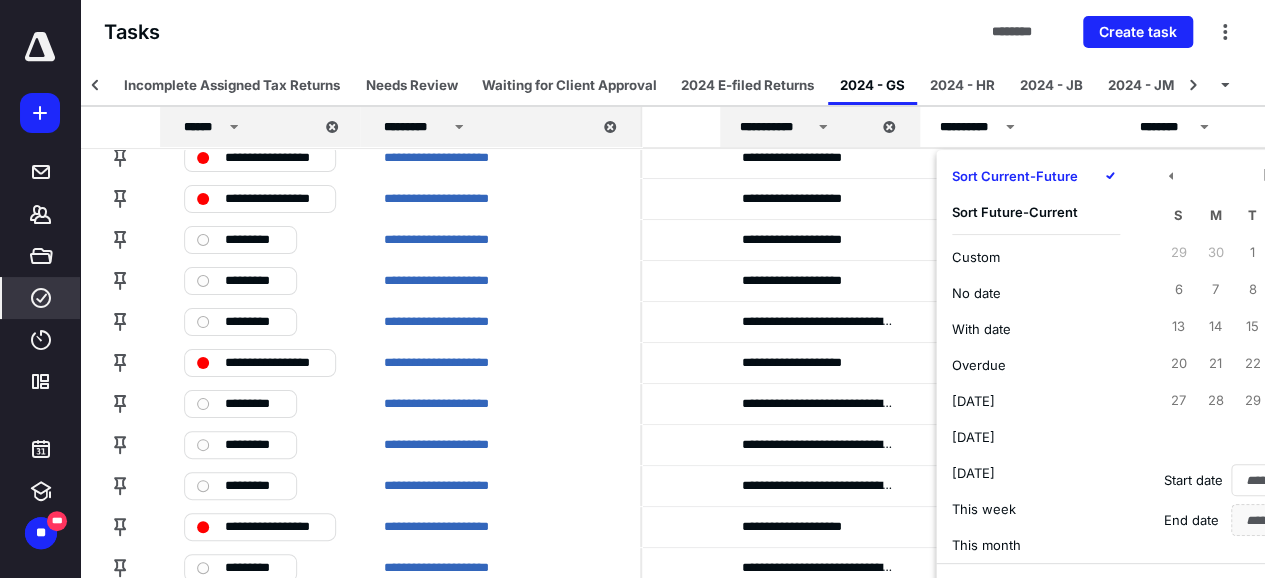 scroll, scrollTop: 0, scrollLeft: 324, axis: horizontal 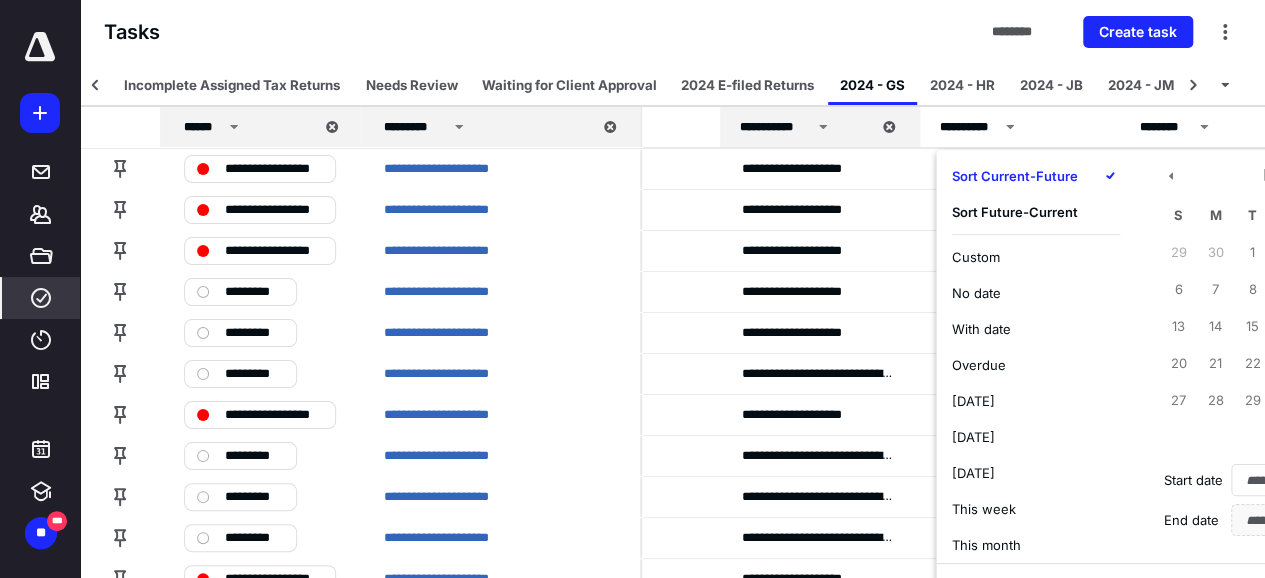 click on "Tasks ******** Create task" at bounding box center [672, 32] 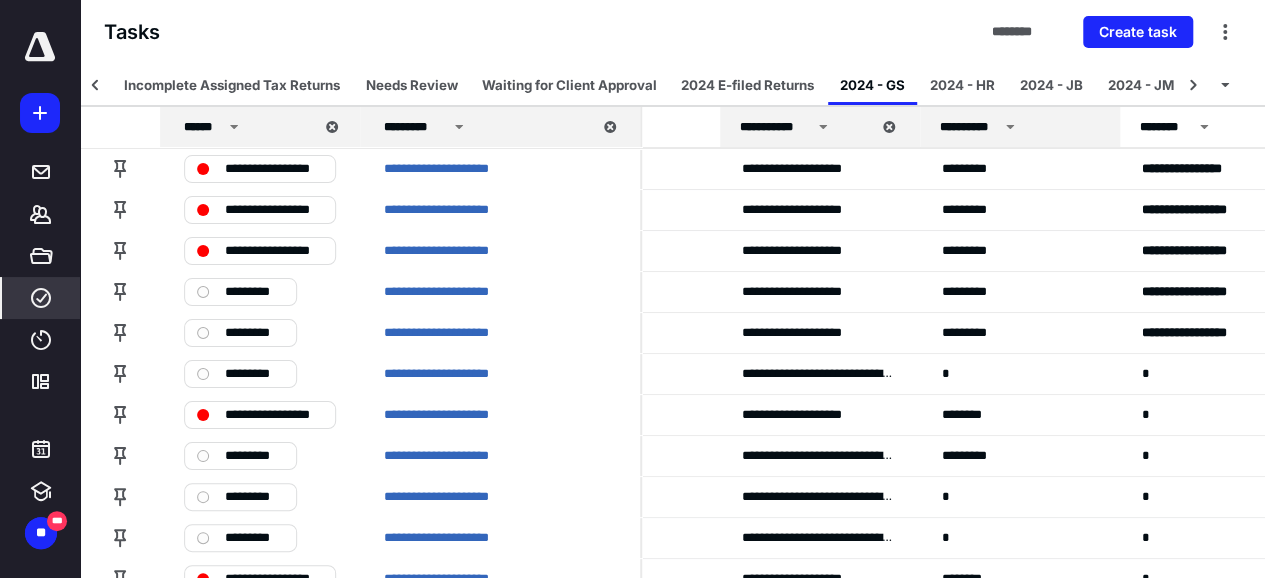click on "**********" at bounding box center (1020, 127) 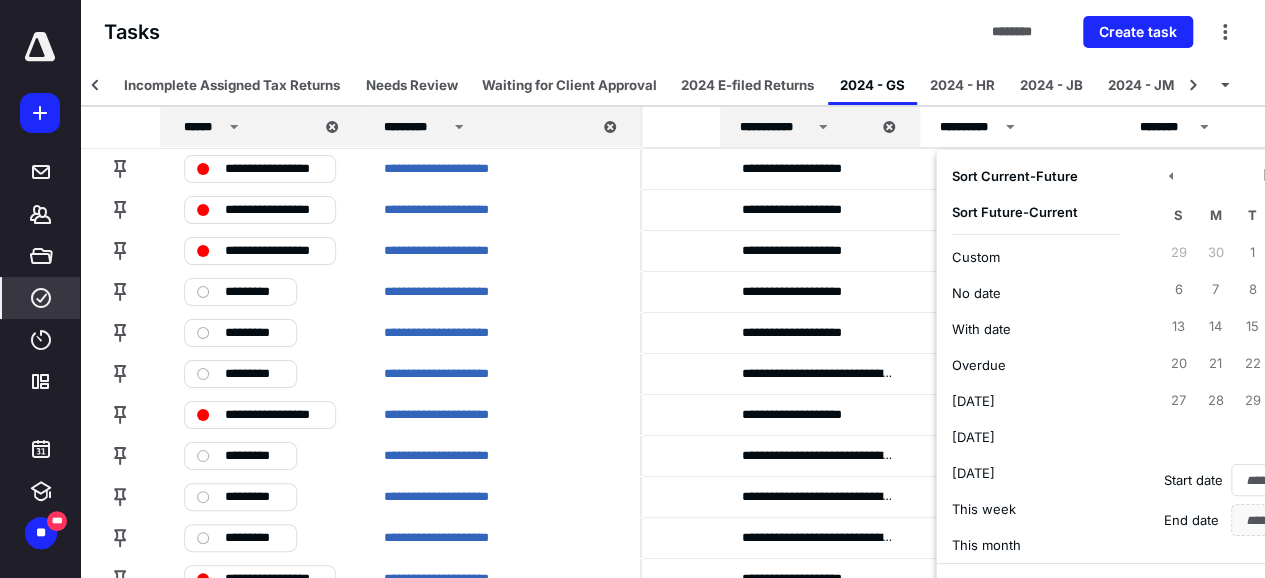 click on "Sort   Current  -  Future" at bounding box center [1036, 176] 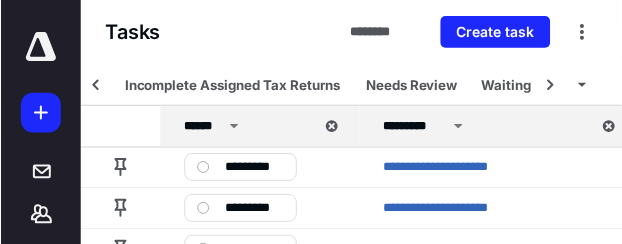 scroll, scrollTop: 124, scrollLeft: 325, axis: both 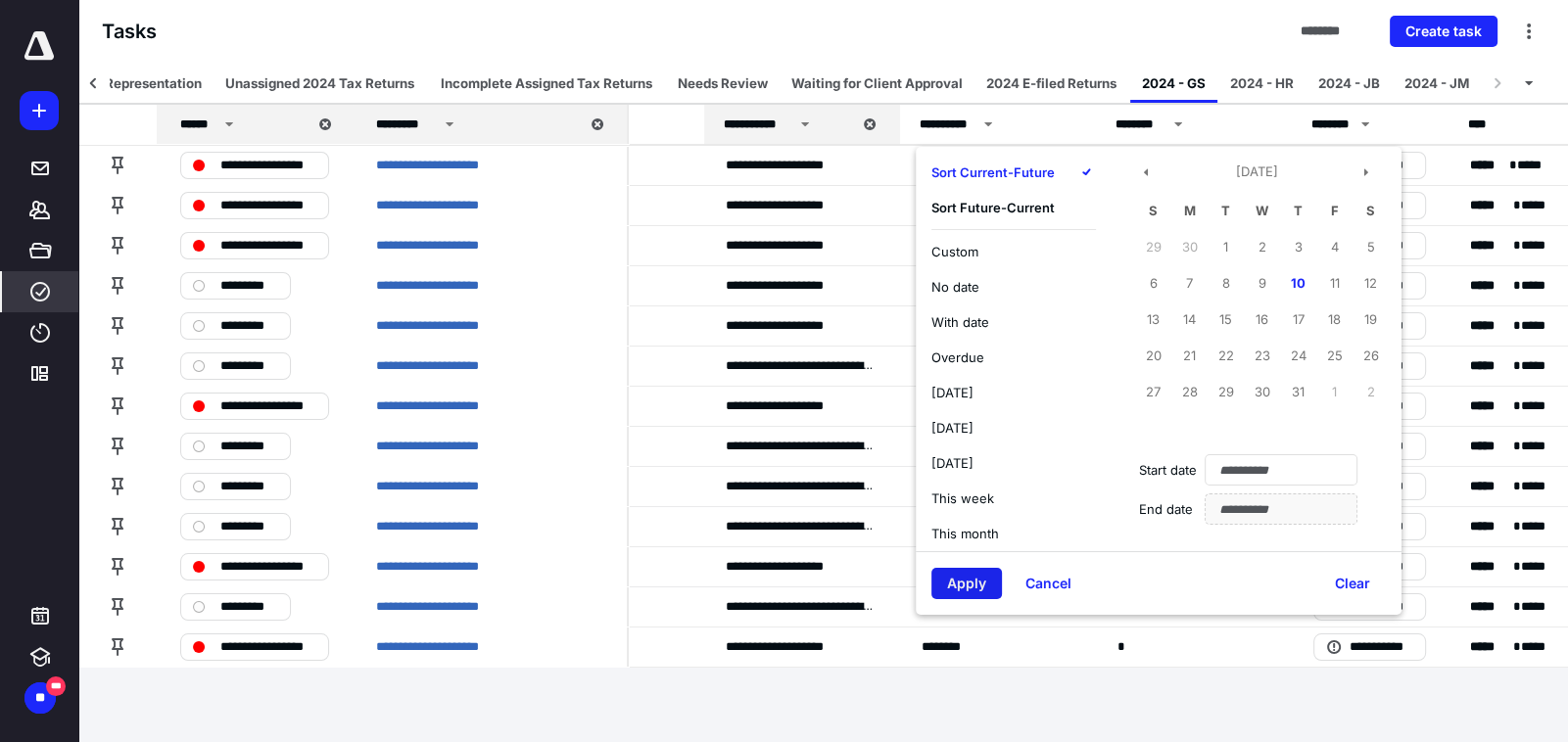 click on "Apply" at bounding box center (967, 583) 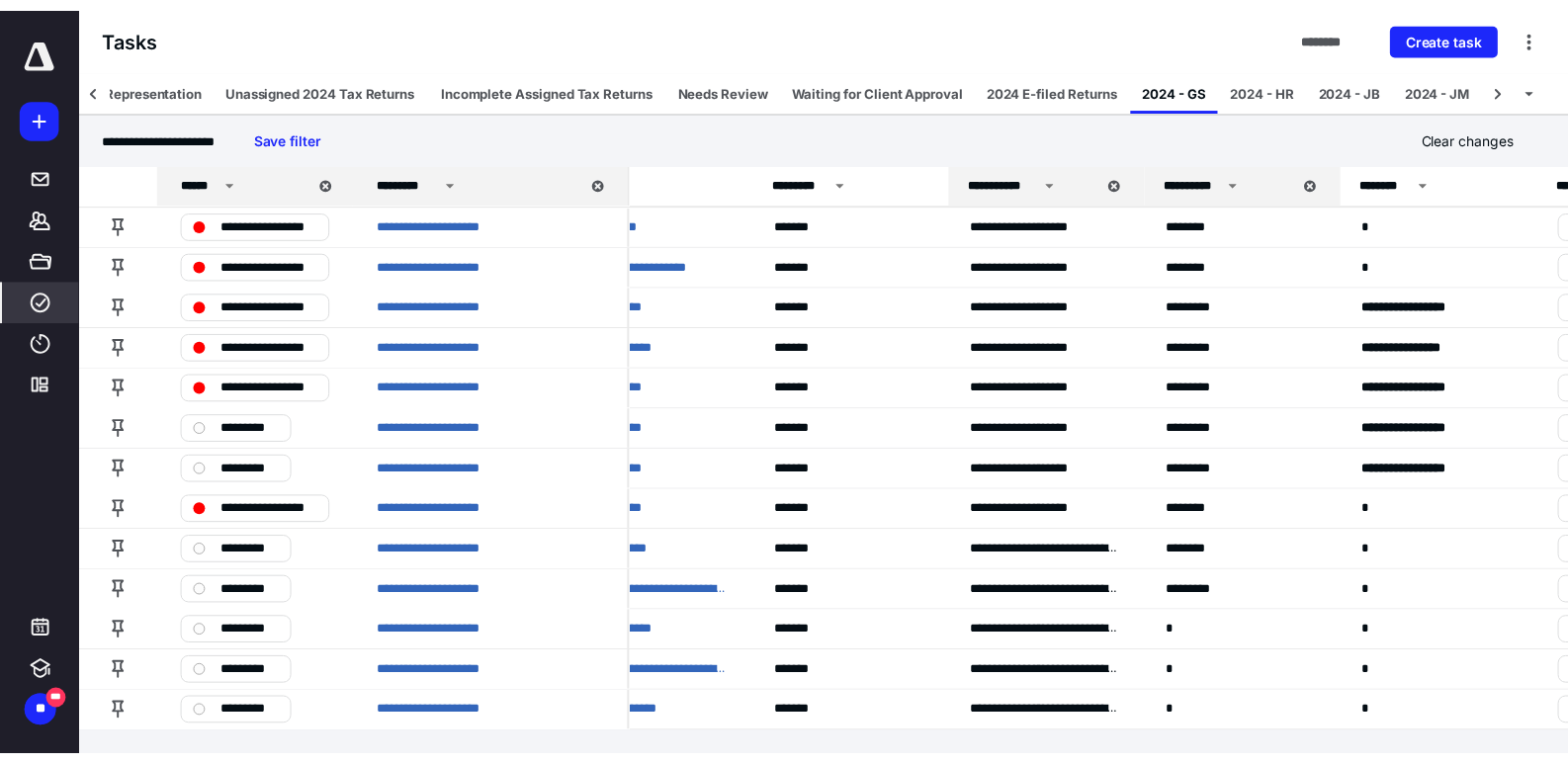 scroll, scrollTop: 0, scrollLeft: 0, axis: both 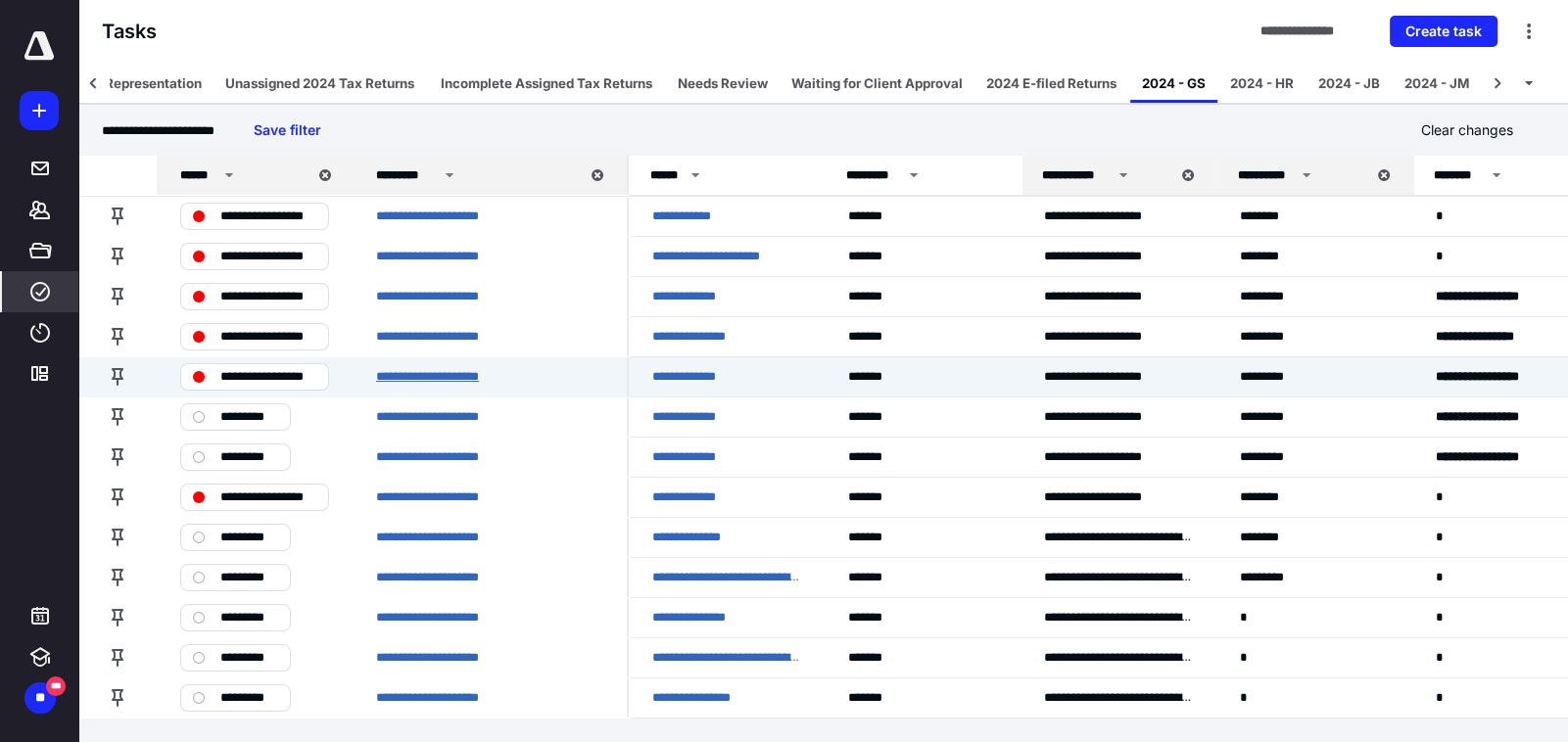 click on "**********" at bounding box center (444, 376) 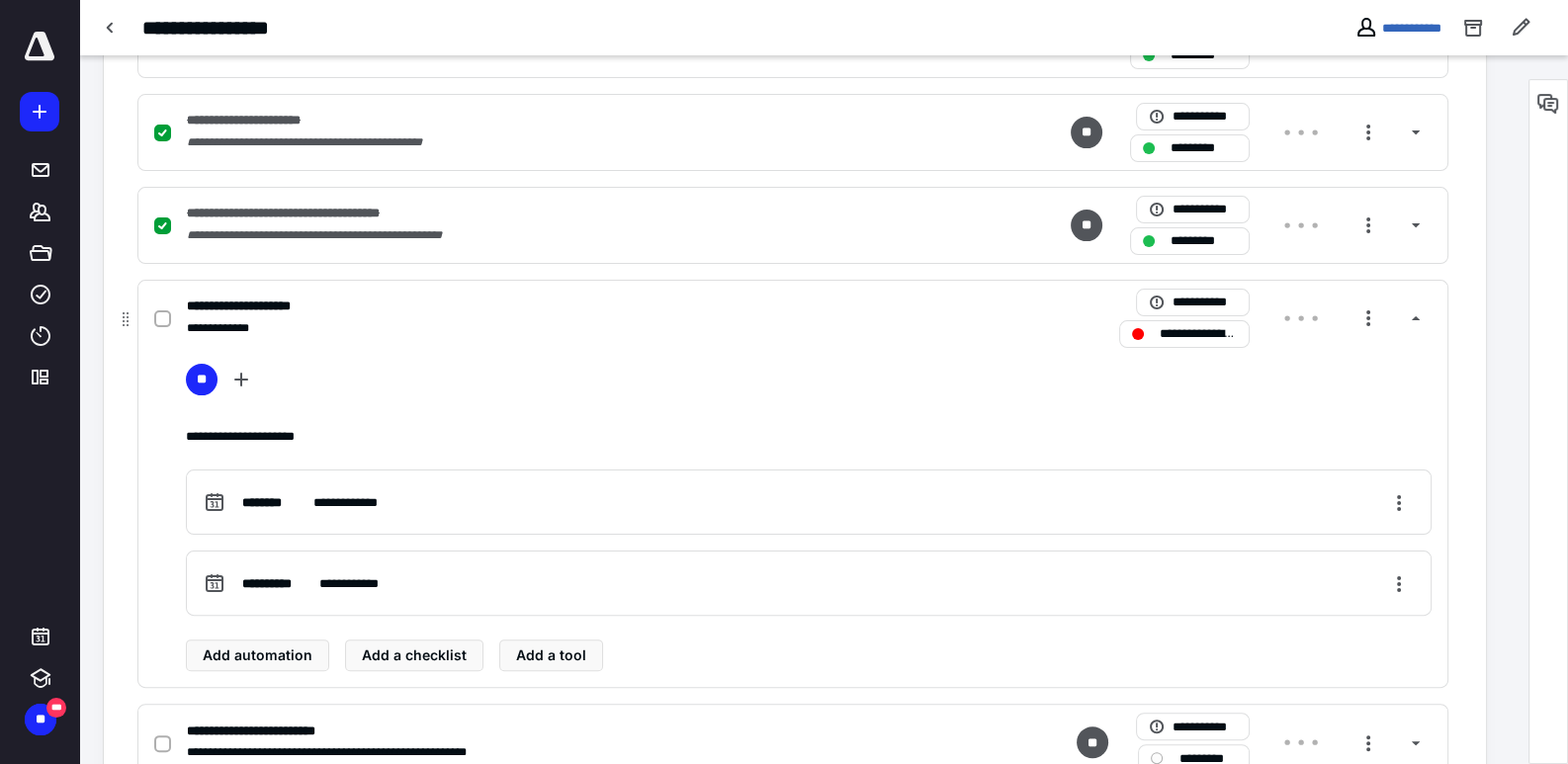 scroll, scrollTop: 593, scrollLeft: 0, axis: vertical 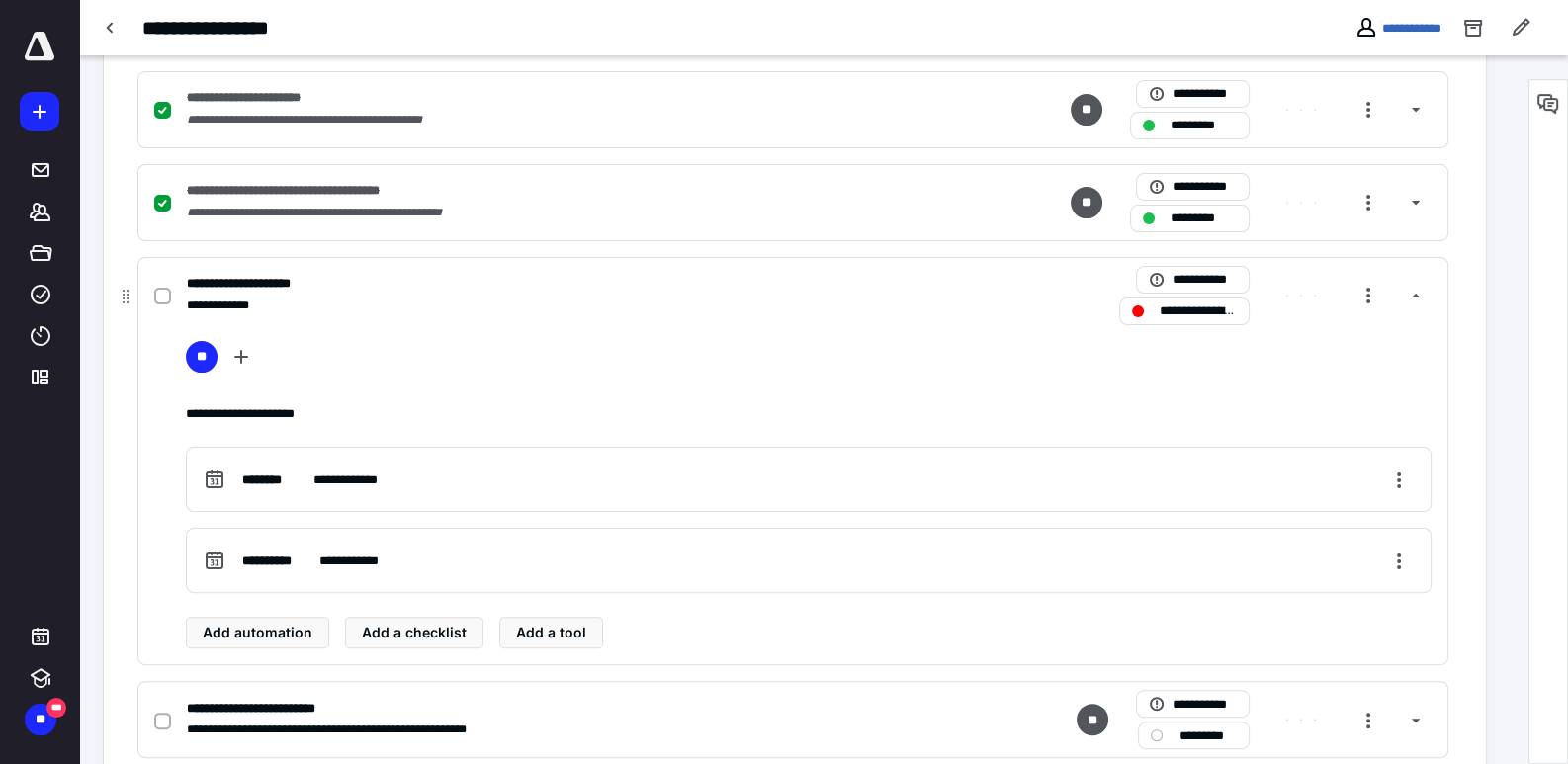 click on "**********" at bounding box center [256, 283] 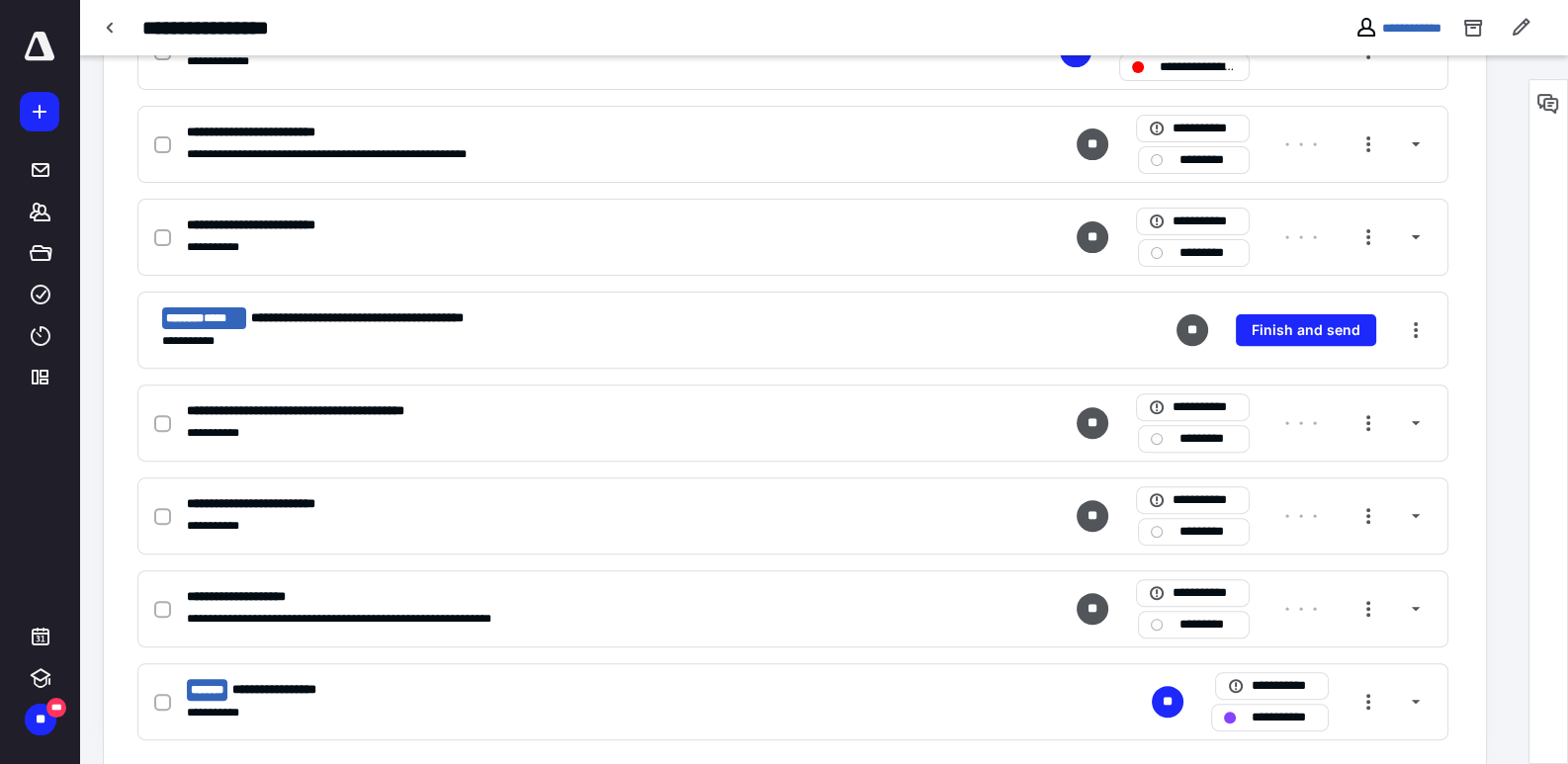 scroll, scrollTop: 860, scrollLeft: 0, axis: vertical 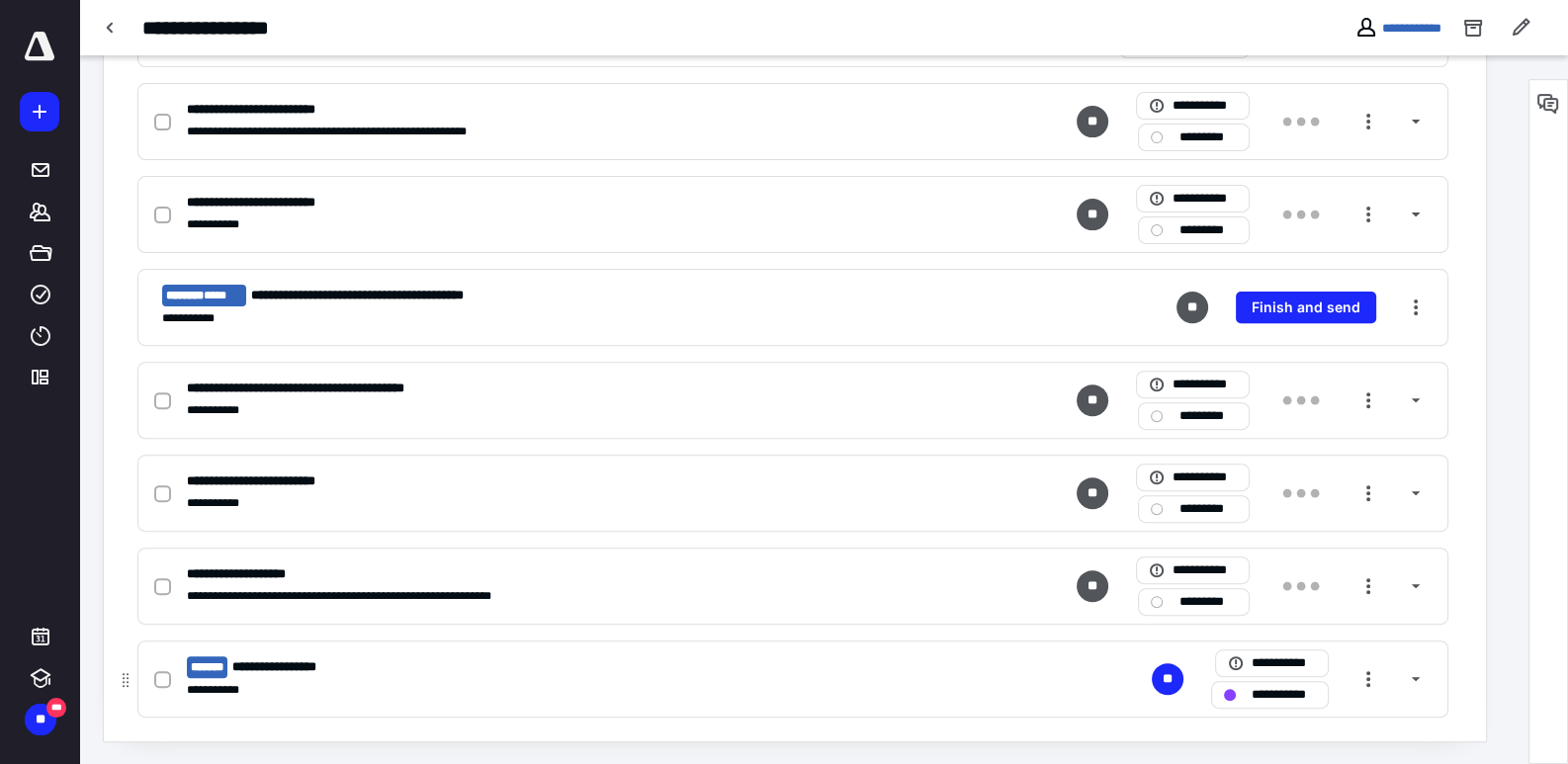 click on "**********" at bounding box center [533, 690] 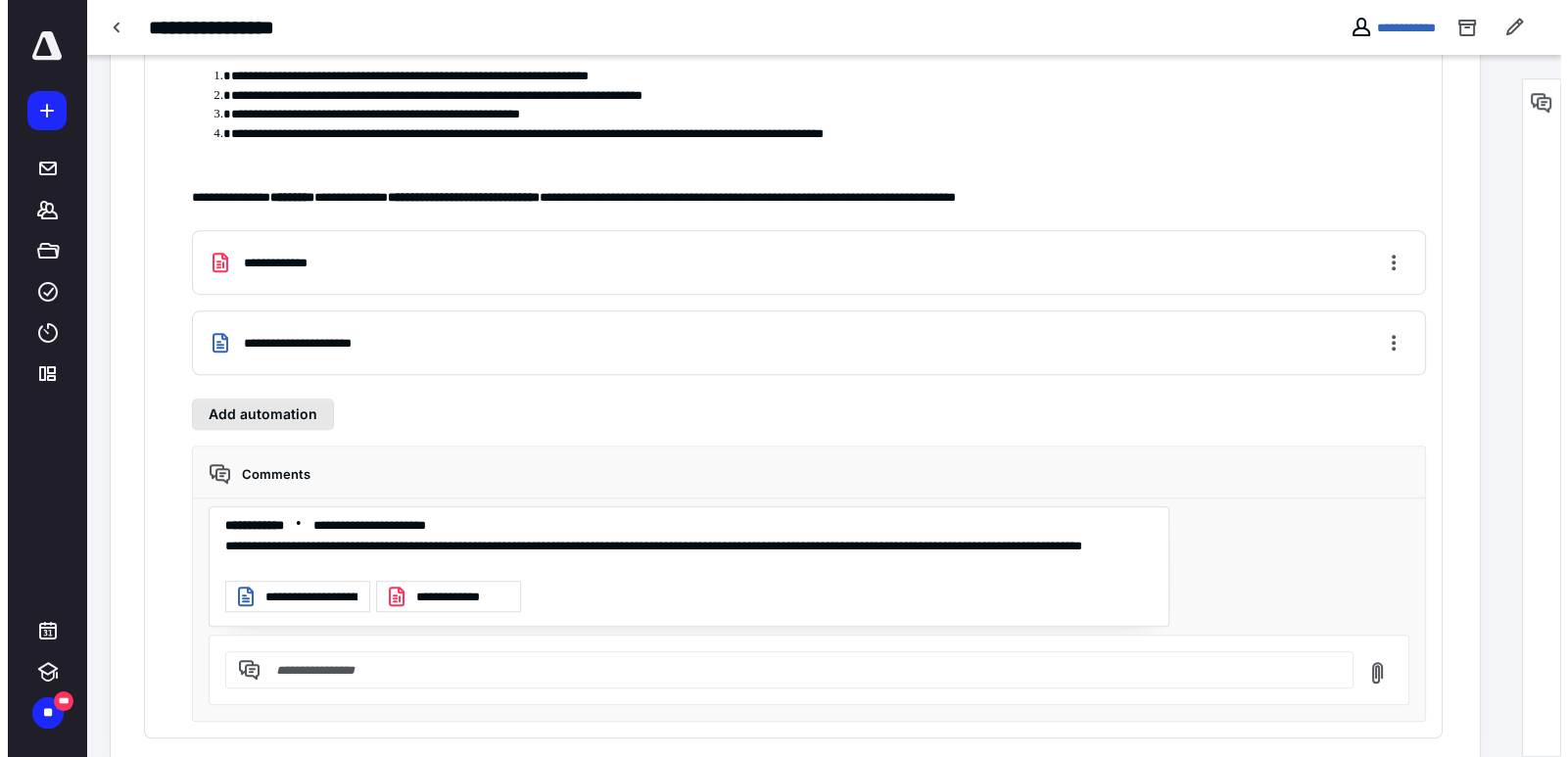 scroll, scrollTop: 1737, scrollLeft: 0, axis: vertical 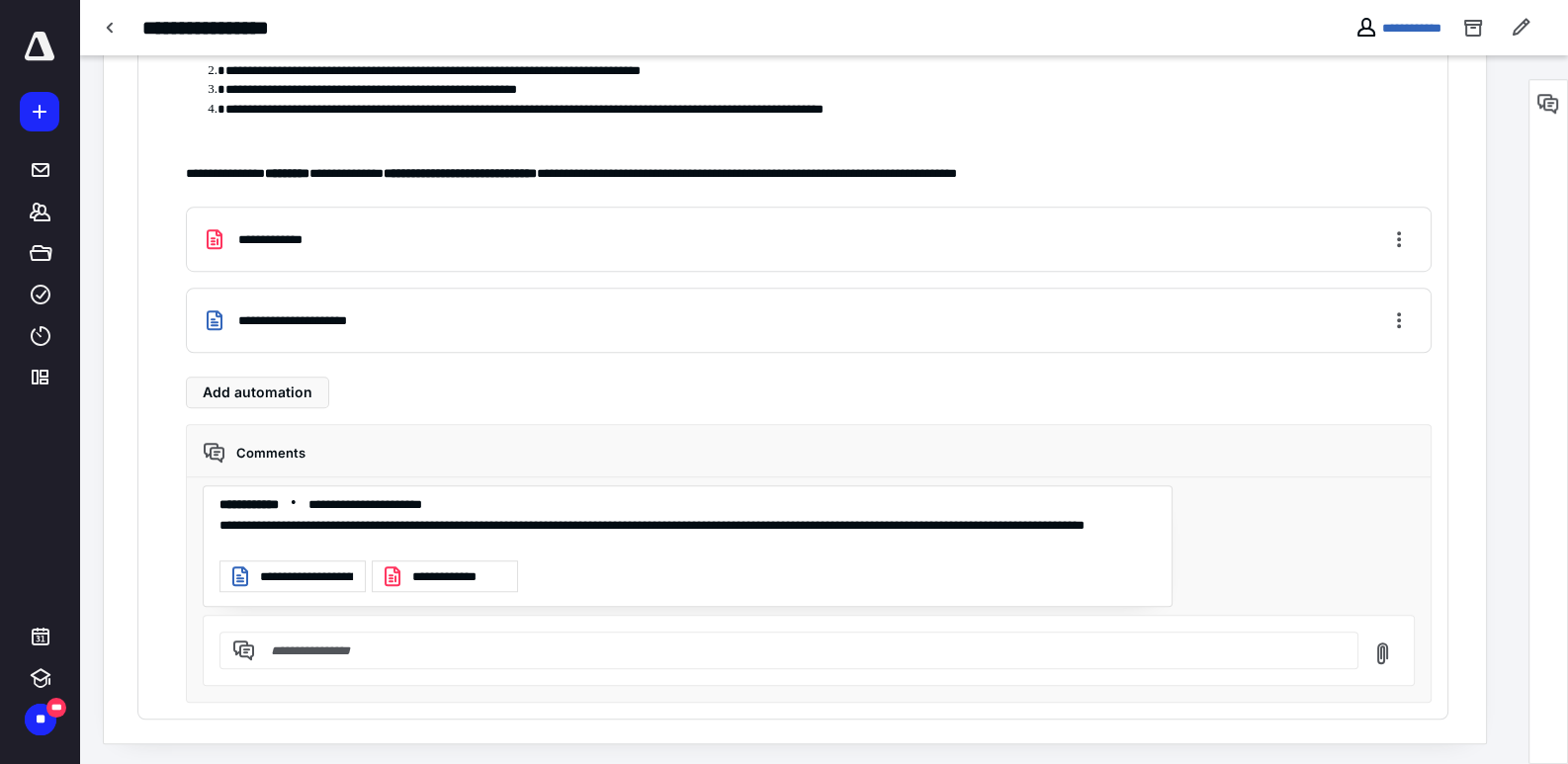 click on "**********" at bounding box center (316, 576) 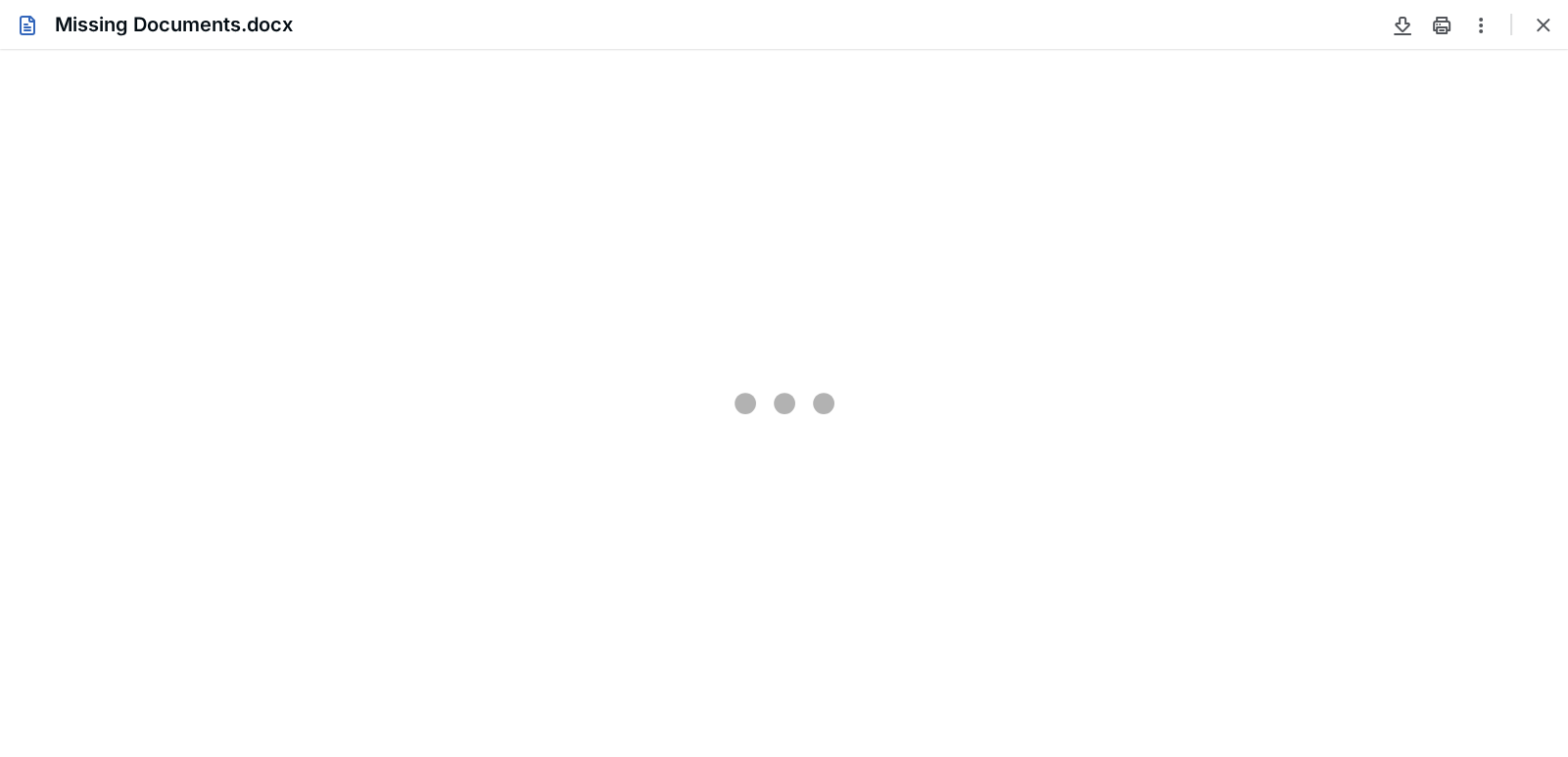scroll, scrollTop: 0, scrollLeft: 0, axis: both 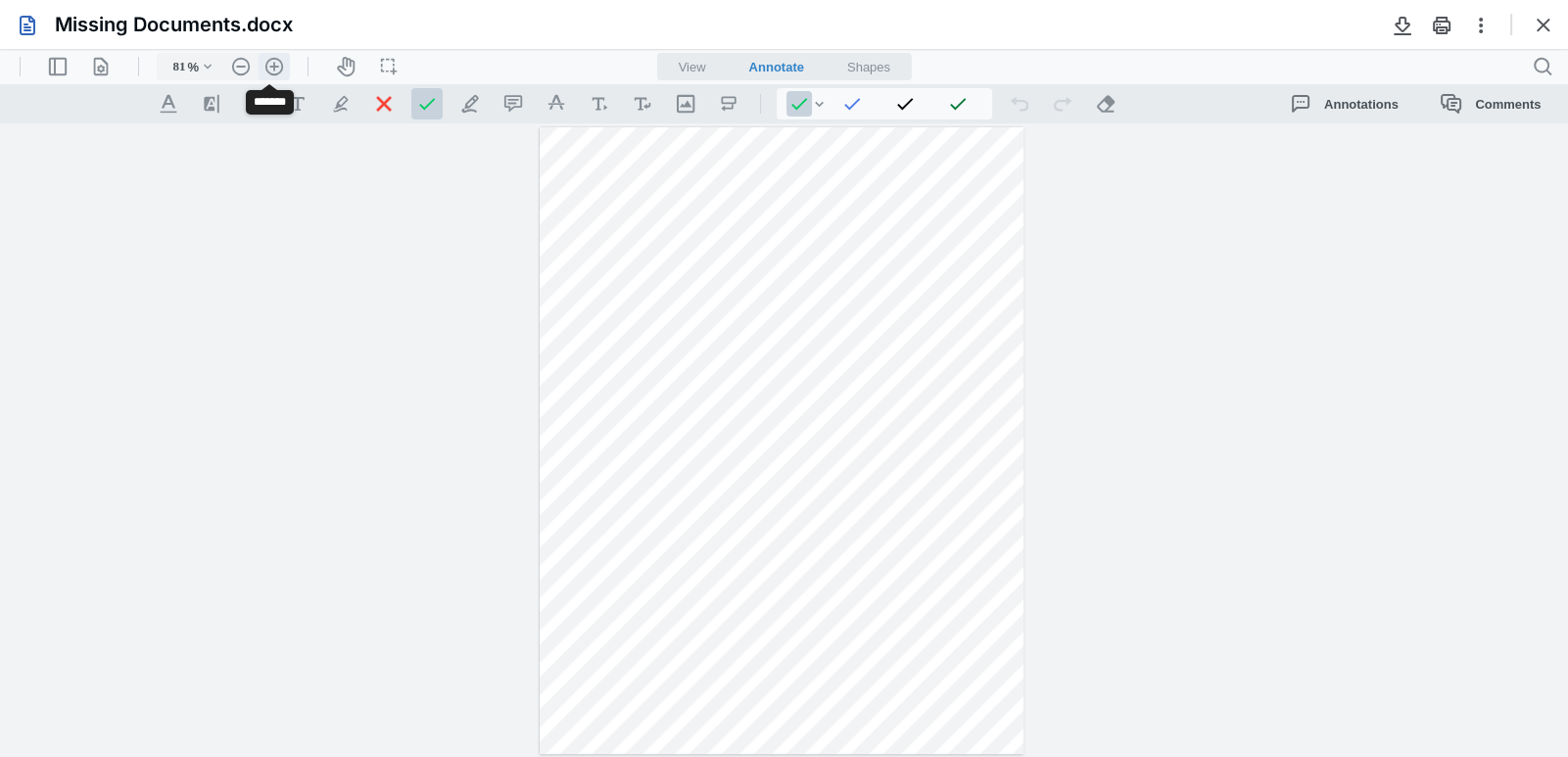 click on ".cls-1{fill:#abb0c4;} icon - header - zoom - in - line" at bounding box center [274, 67] 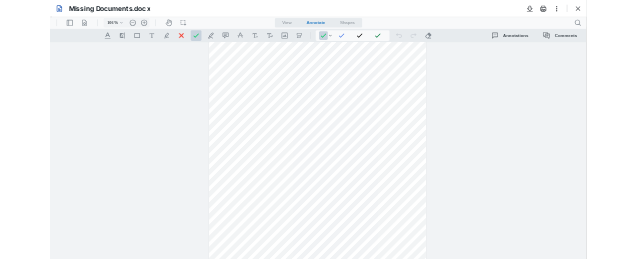 scroll, scrollTop: 0, scrollLeft: 0, axis: both 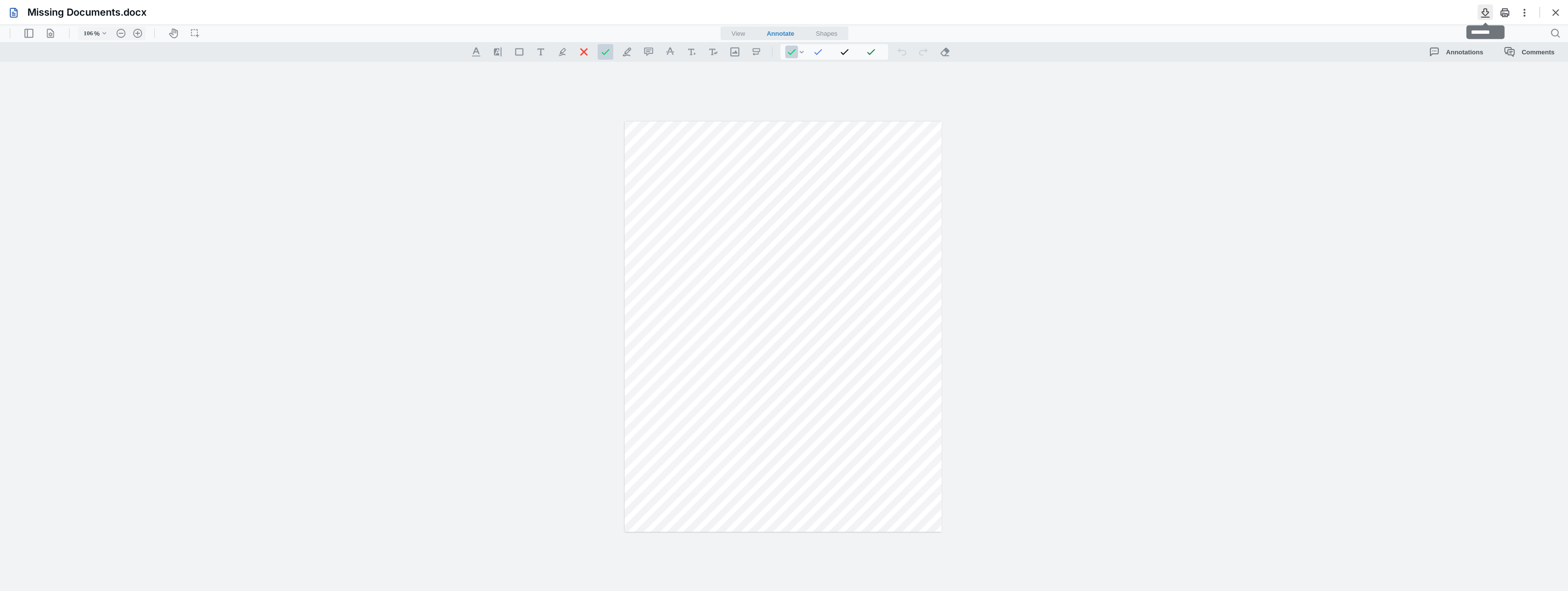 click at bounding box center [1485, 12] 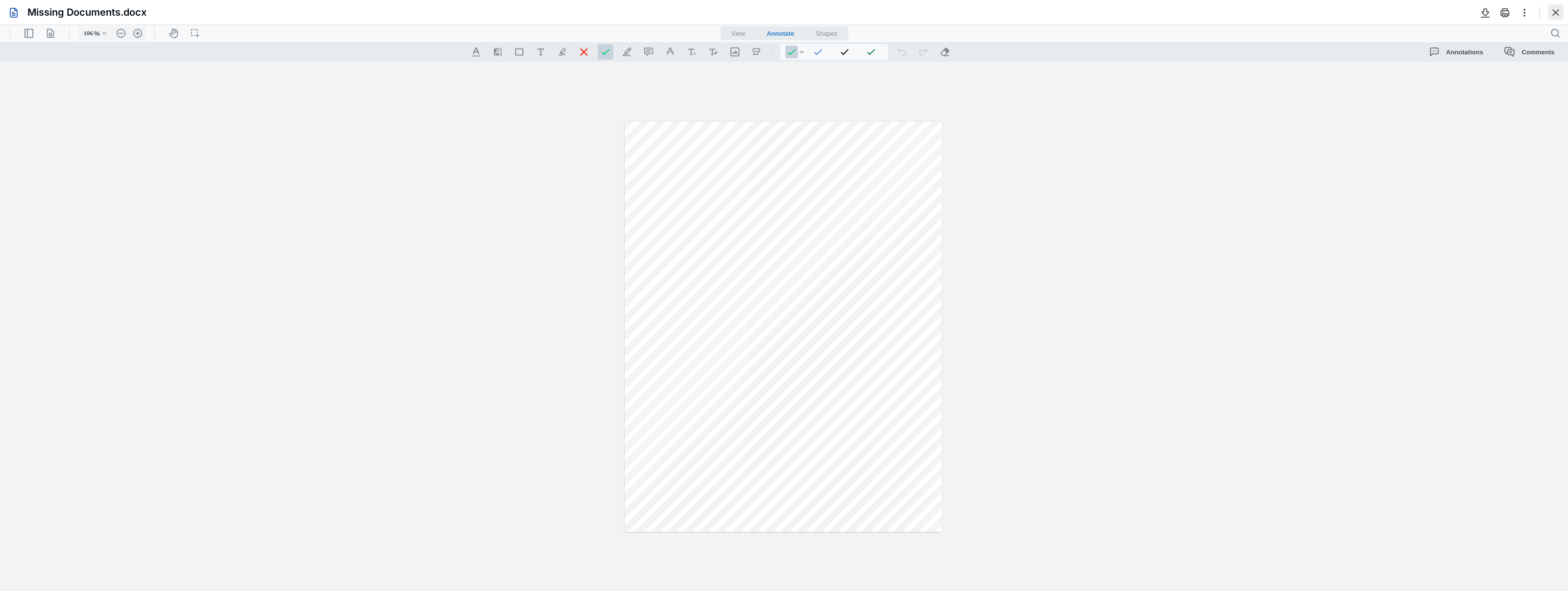 click at bounding box center (1556, 12) 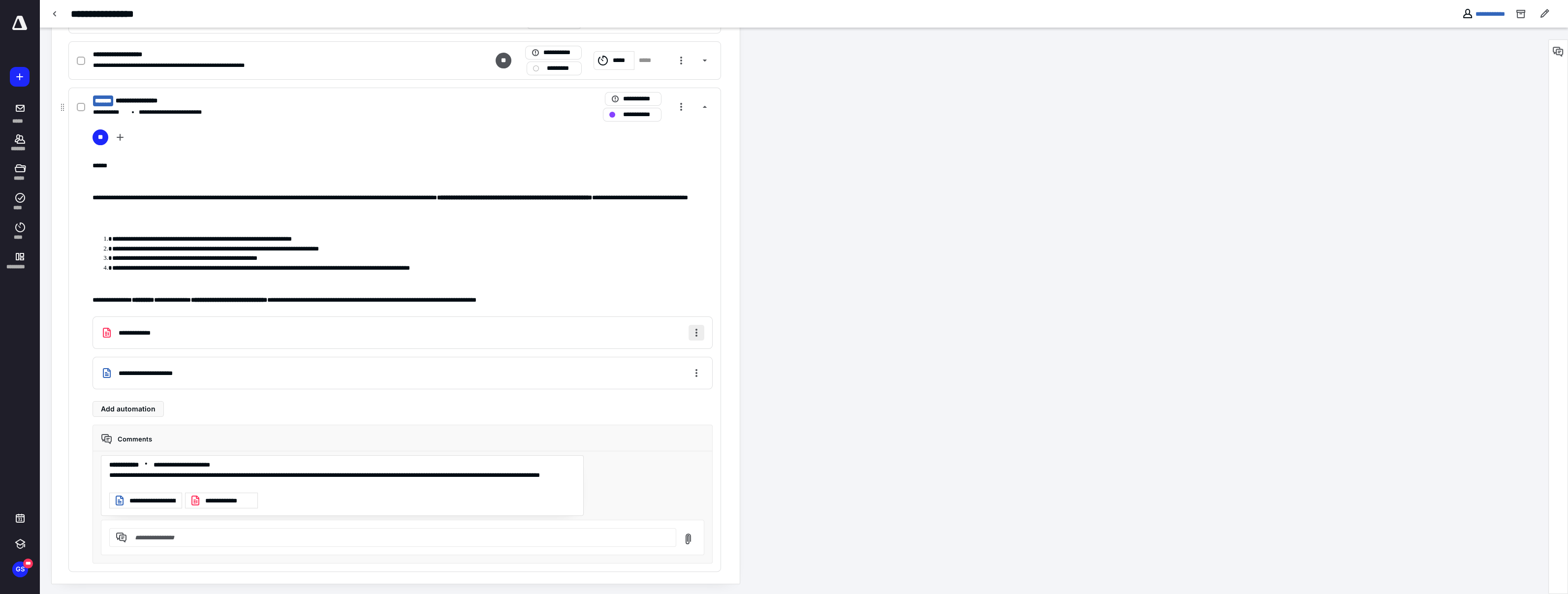 click at bounding box center [696, 333] 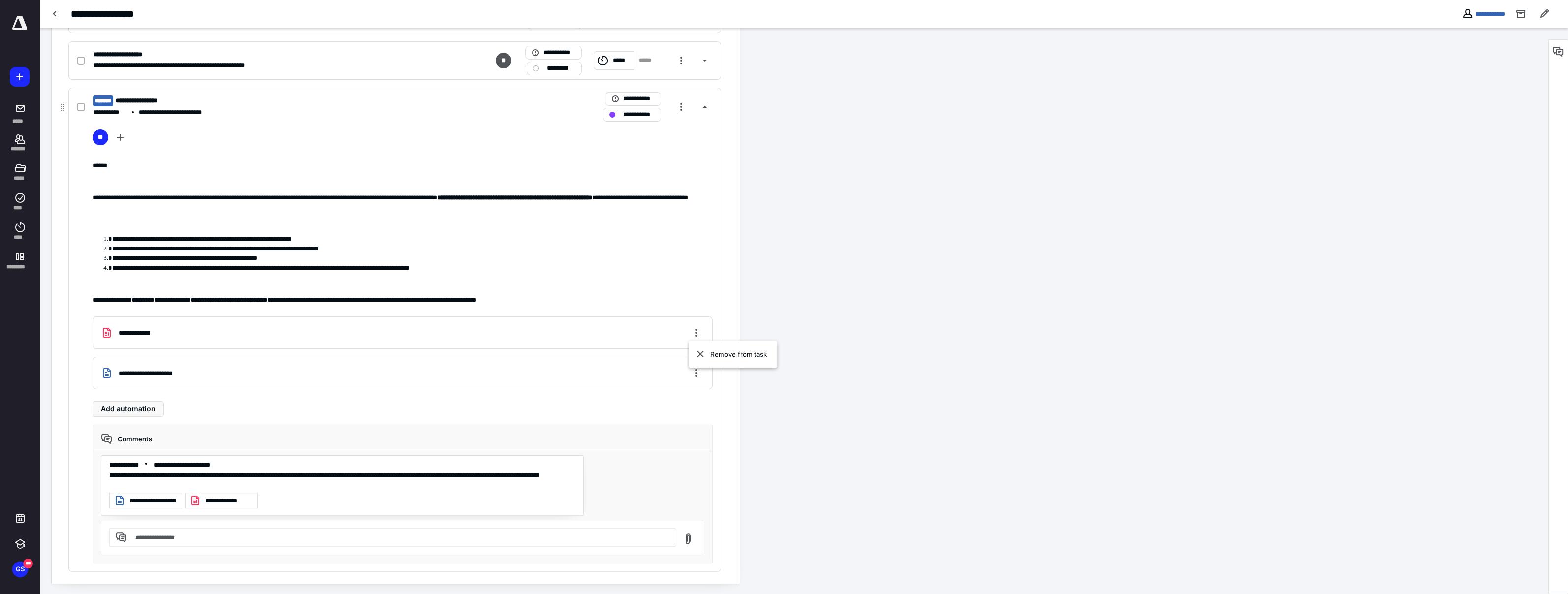 click on "**********" at bounding box center (403, 333) 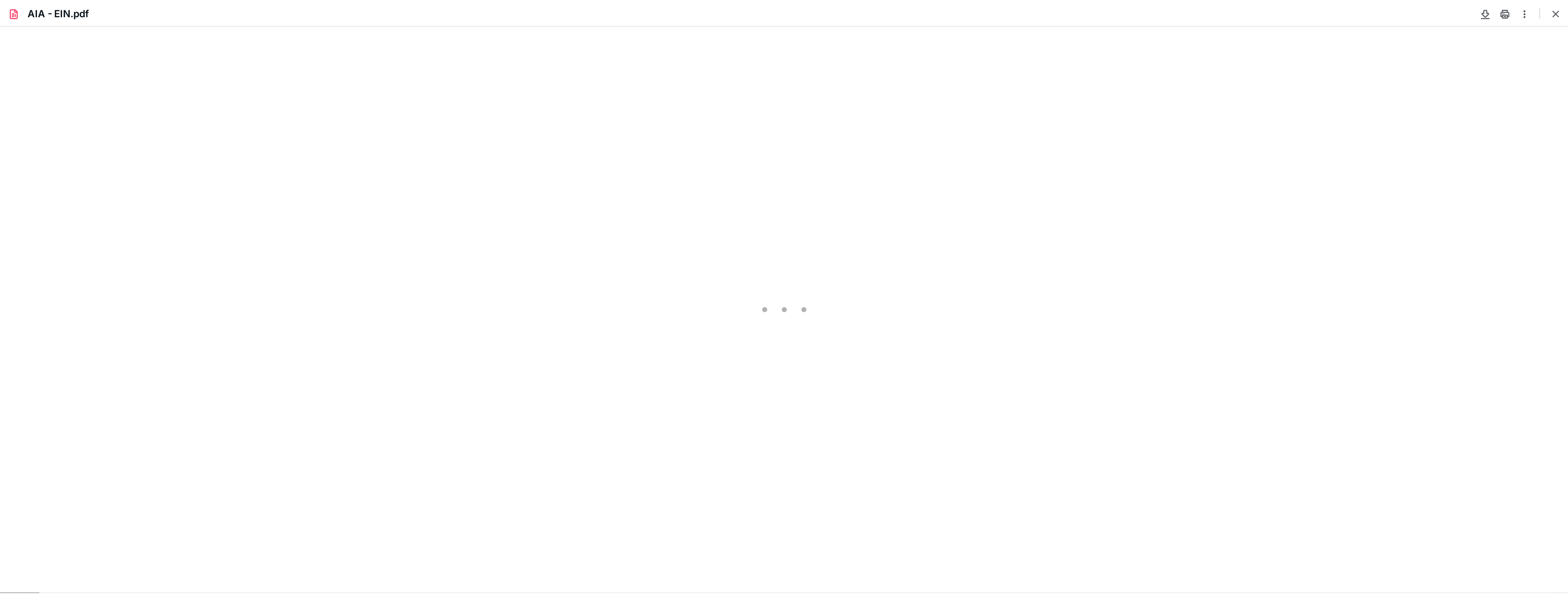 scroll, scrollTop: 0, scrollLeft: 0, axis: both 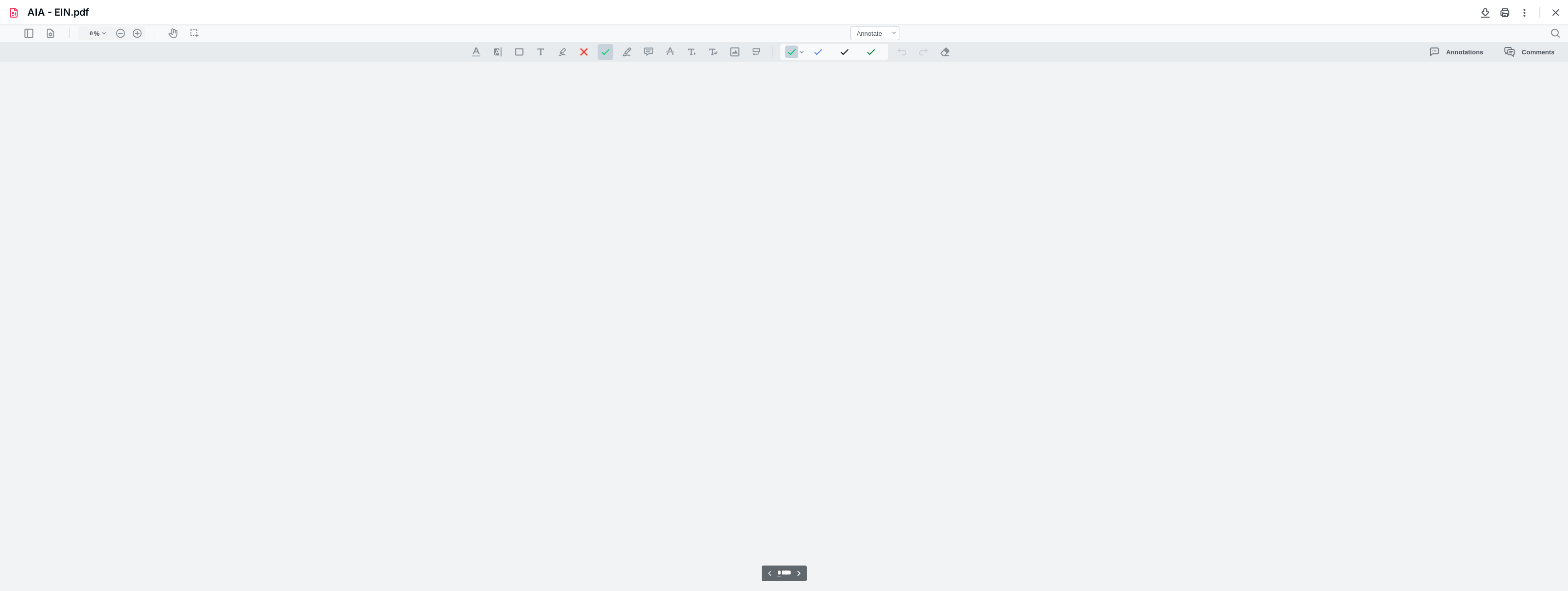 type on "136" 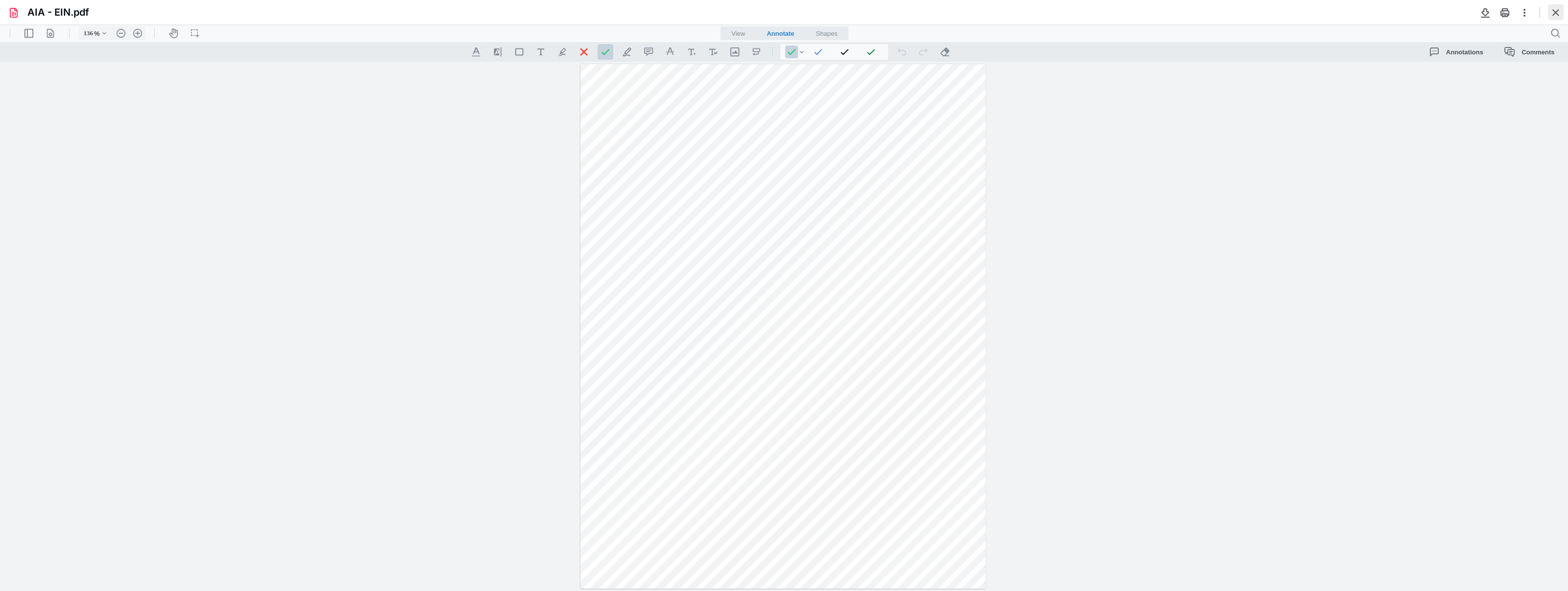 click at bounding box center (1556, 12) 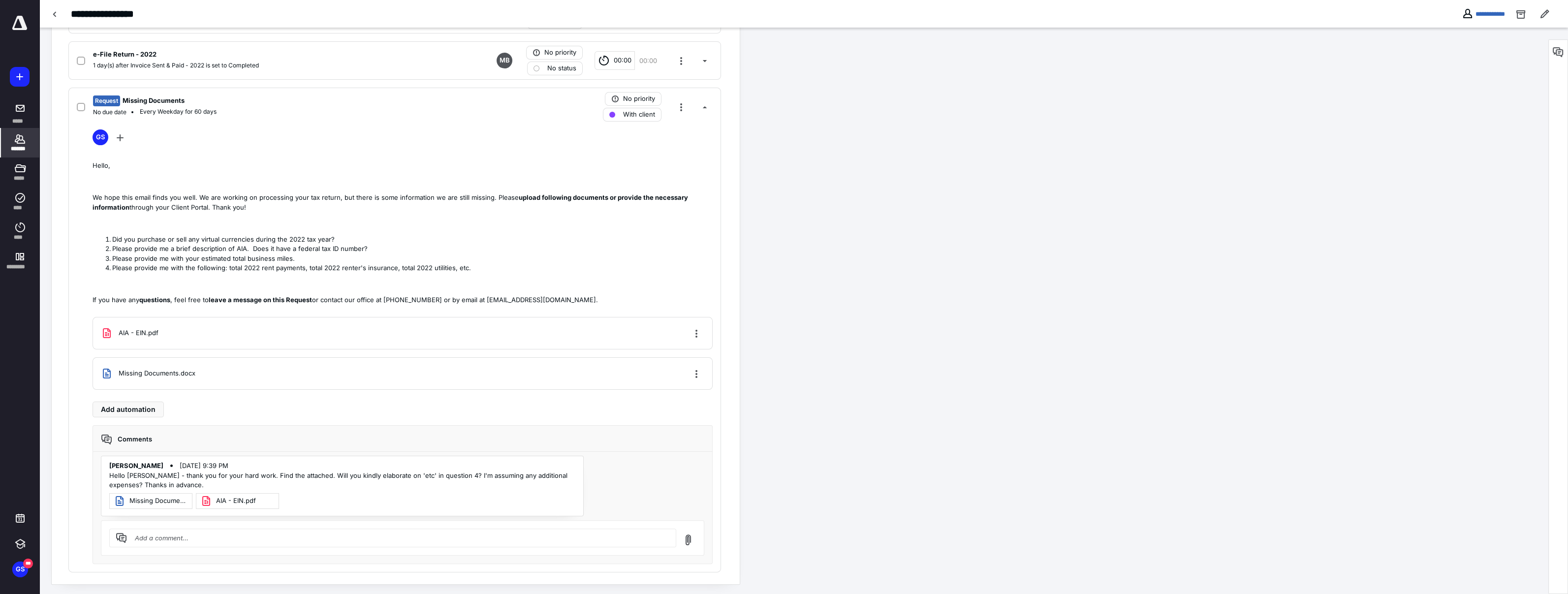 click on "*******" at bounding box center [20, 149] 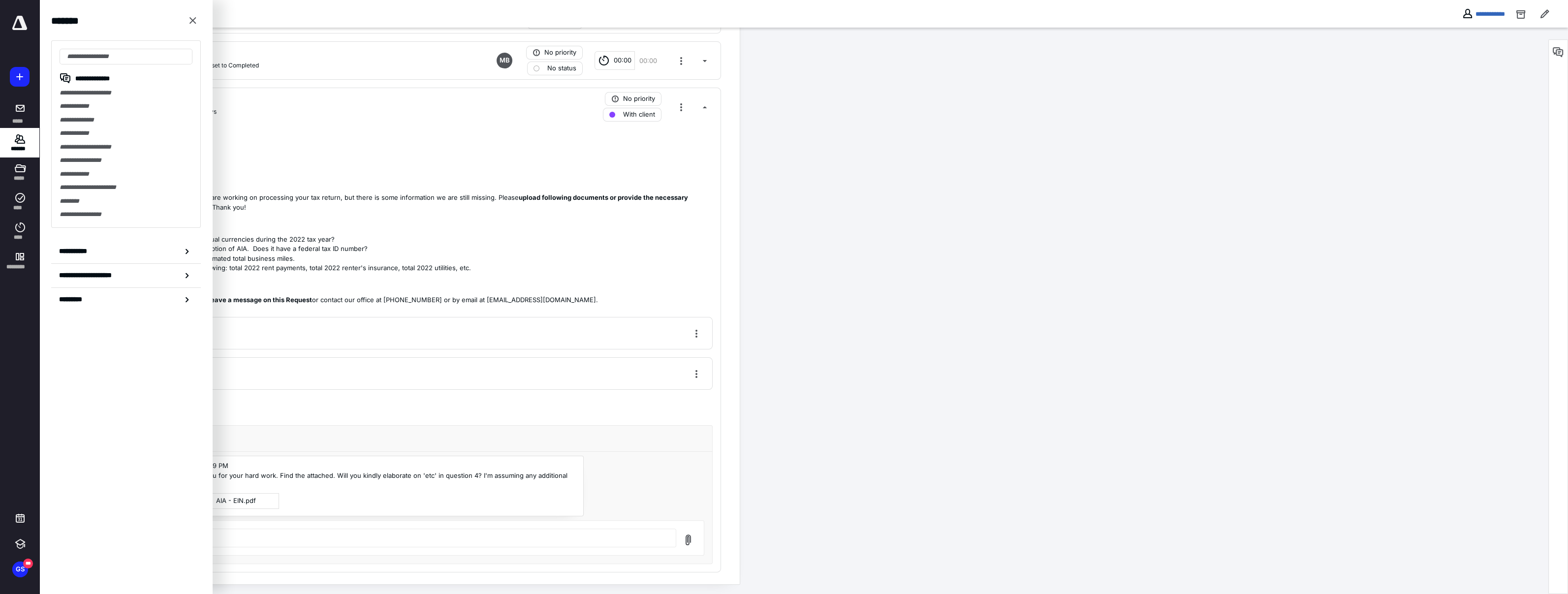 click on "Task  details No priority Missing Documents 00:00 00:00 GS Total time: 00:00 | 00:00 Dates Add a date Due date 2 week(s) after  2022 1040 Return is set to In progress 27 % PROGRESS Work ( 11 ) Files ( 2 ) Notes Reminders Automation Subtasks Add a client request Add a subtask Engagement Letter - 2022 Completed  [DATE]  6:26 PM  by [PERSON_NAME] MB No priority Completed 00:00 00:00 Client Organizer - 2022 Completed  [DATE]  5:41 PM  by [PERSON_NAME] MB No priority Completed 00:00 00:00 Organize / Scan Income Documents - 2022 Completed  [DATE]  9:01 PM  by [PERSON_NAME] MB No priority Completed 00:00 00:00 Prepare Return - 2022 [DATE] GS No priority Missing Documents 00:00 00:00 1st - Return Review - 2022 3 day(s) after  Prepare Return - 2022 is set to Completed KZ No priority No status 00:00 00:00 Final Return Review - 2022 No due date BP No priority No status 00:00 00:00 Request  draft 2022 Tax Return - Please Review Client Copy No due date MB Finish and send No due date" at bounding box center (794, -18) 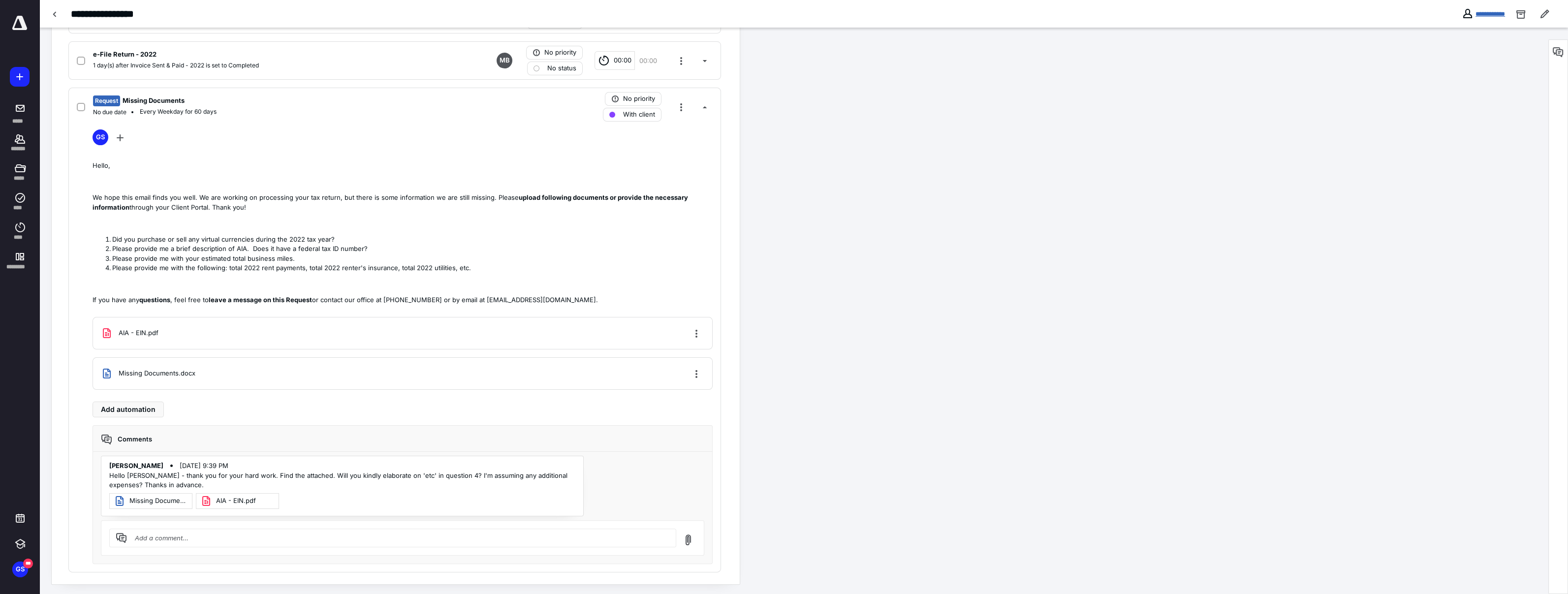 click on "**********" at bounding box center [1490, 14] 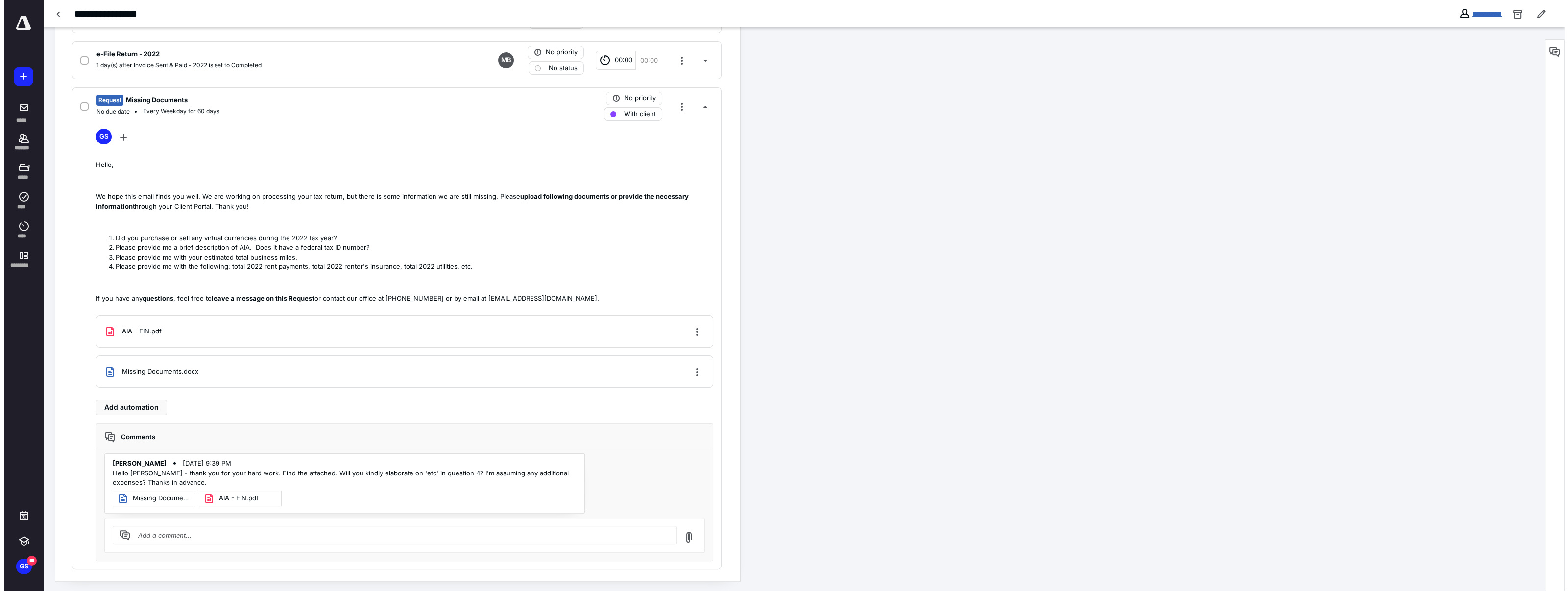 scroll, scrollTop: 0, scrollLeft: 0, axis: both 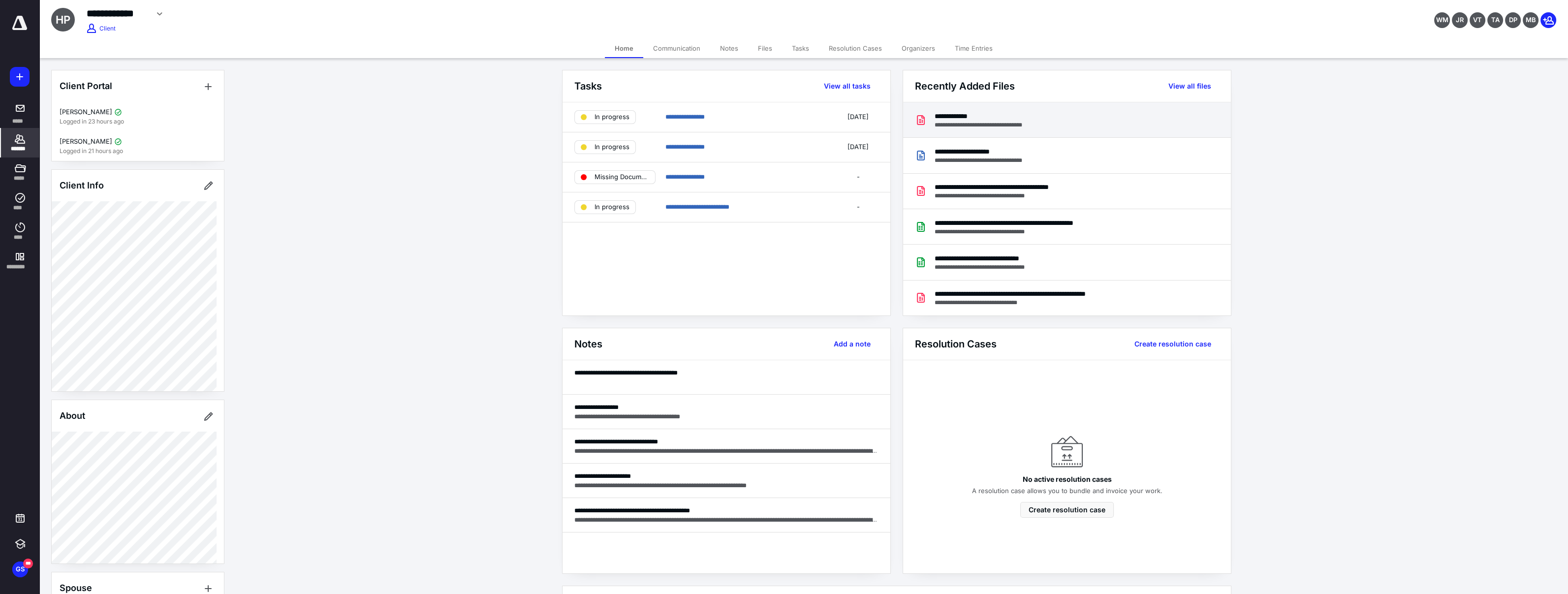 click on "**********" at bounding box center [1067, 120] 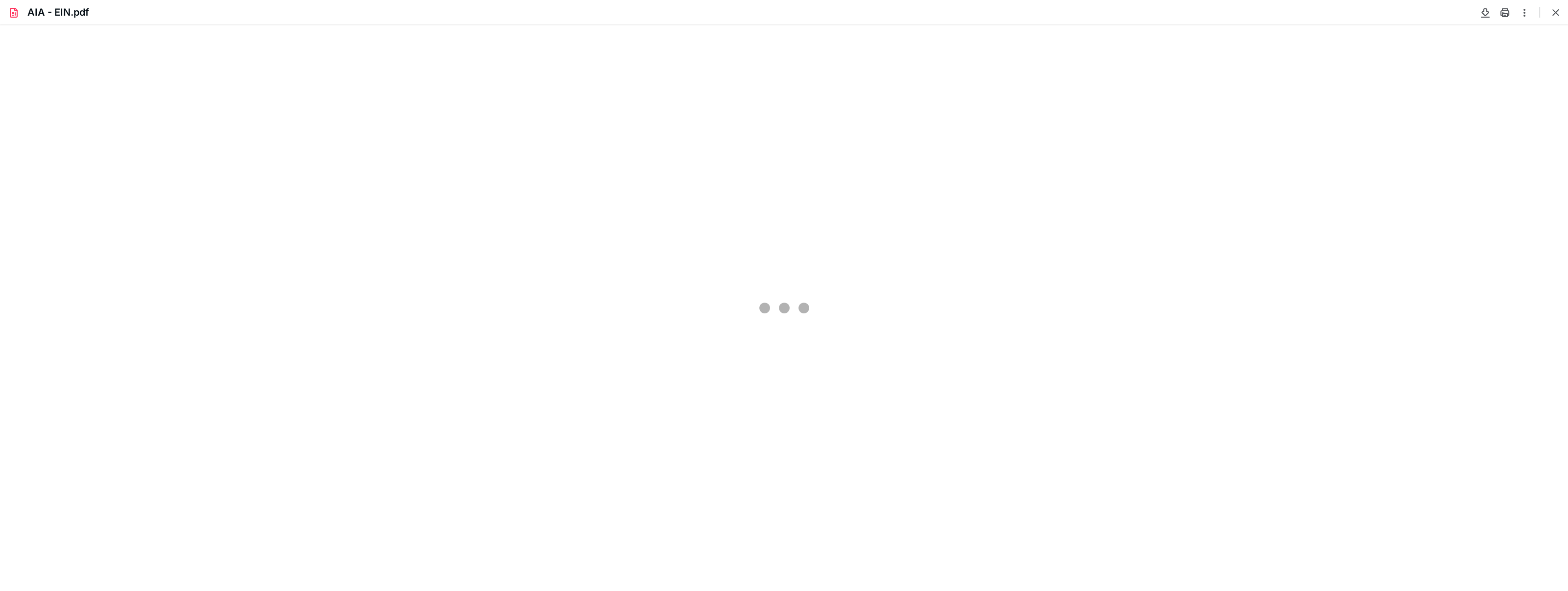scroll, scrollTop: 0, scrollLeft: 0, axis: both 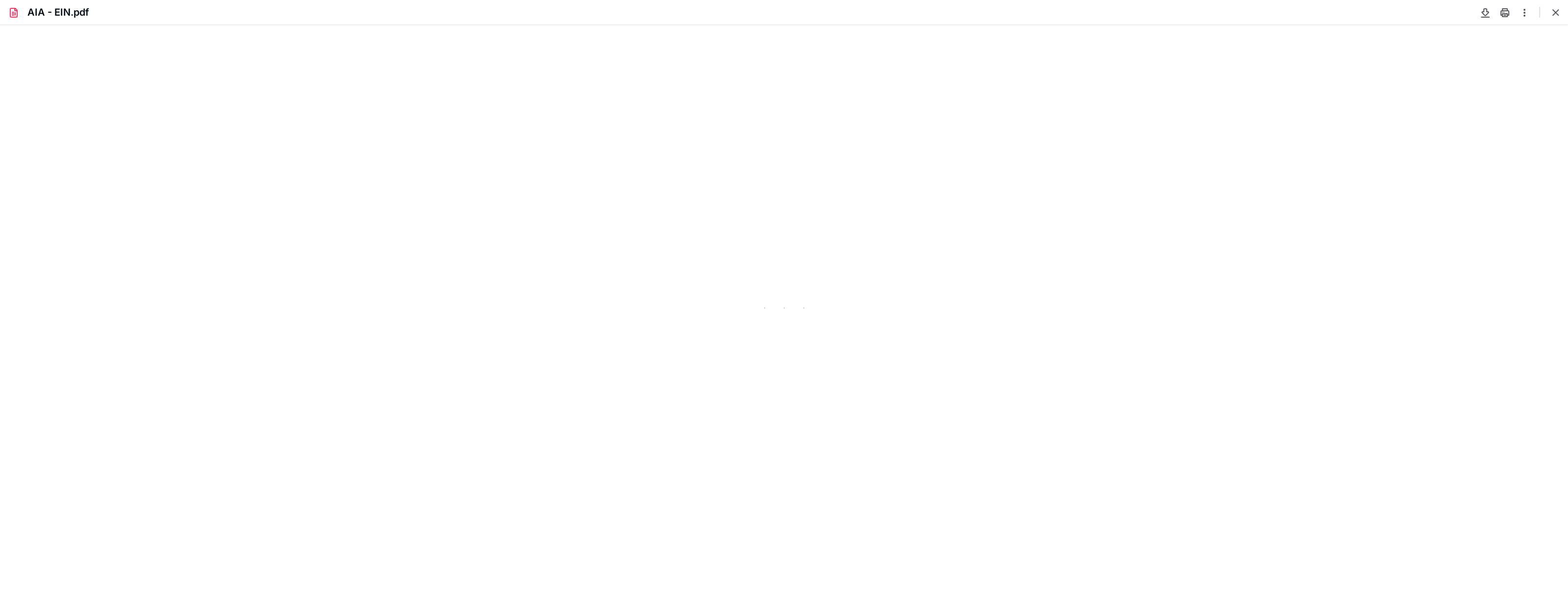 type on "141" 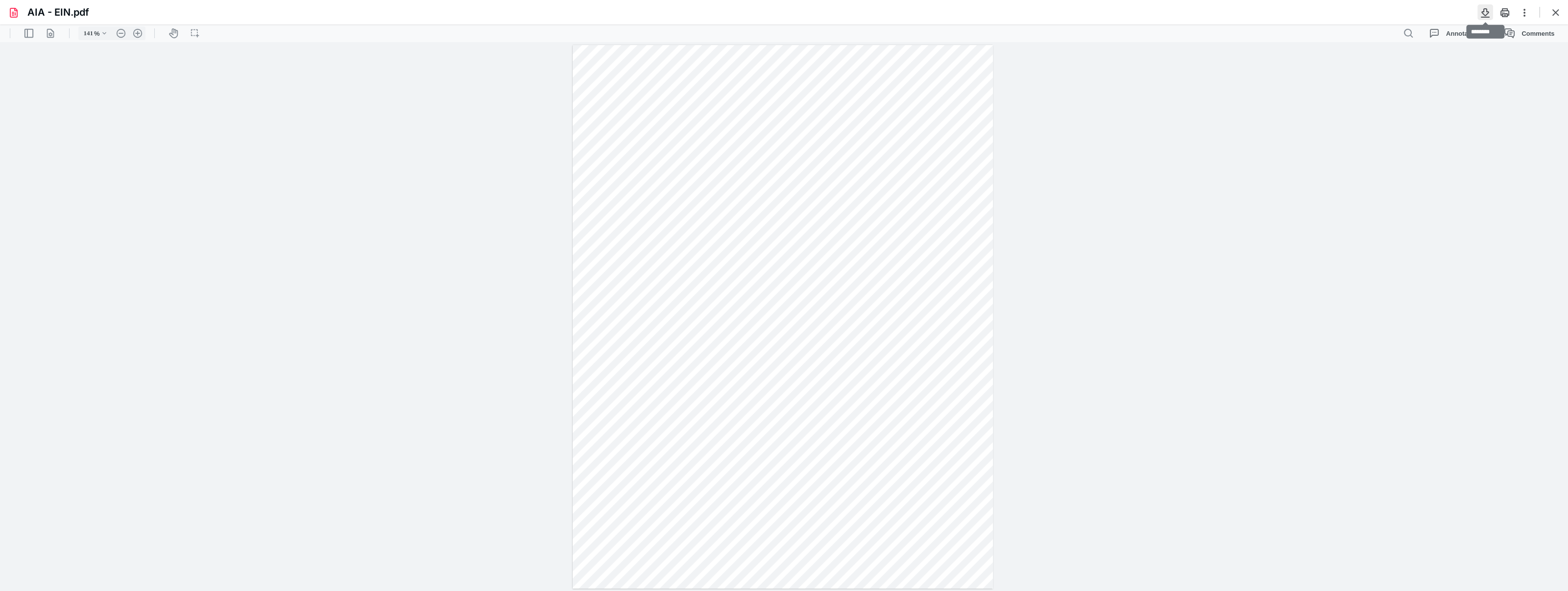 click at bounding box center (1485, 12) 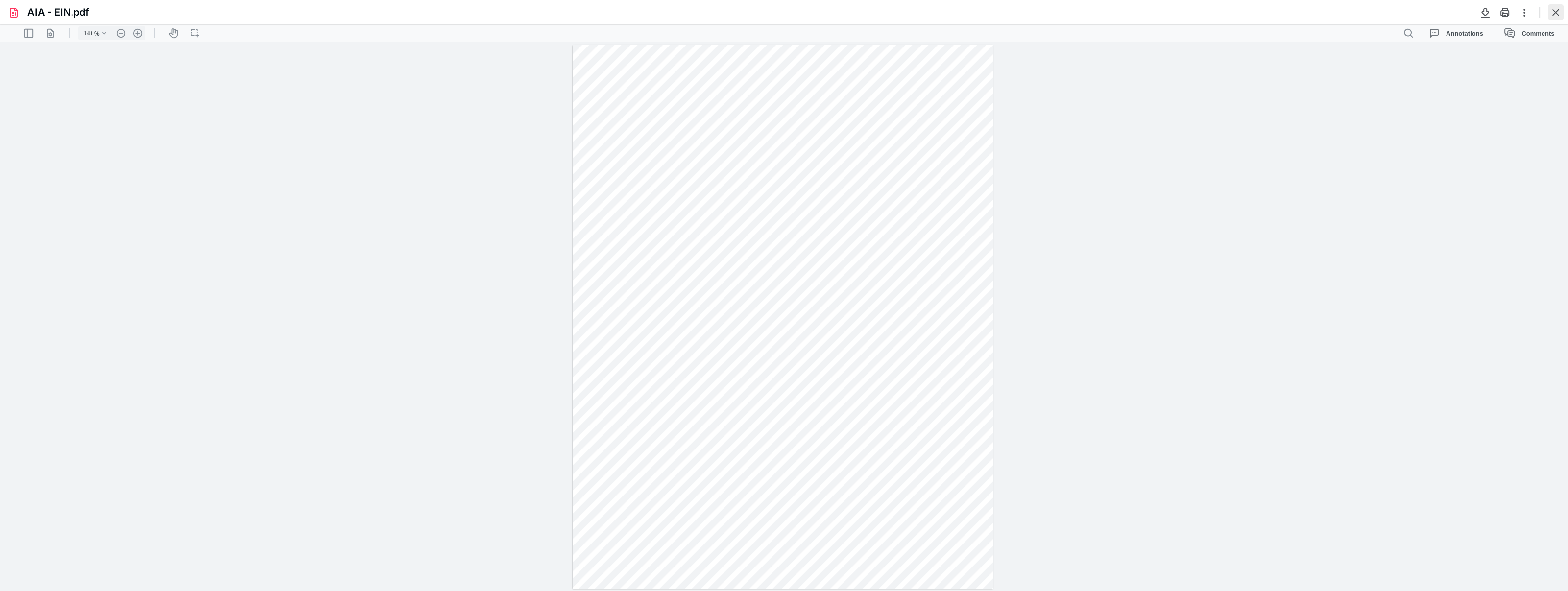 click at bounding box center [1556, 12] 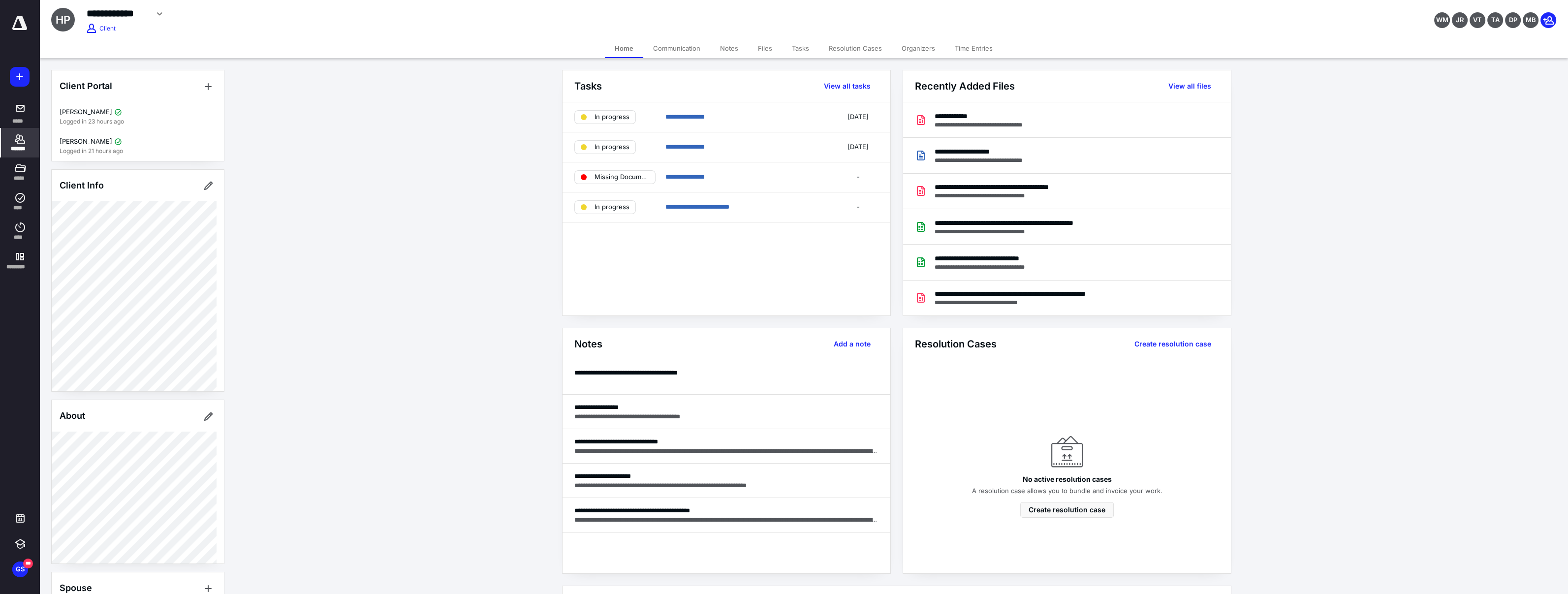click on "Files" at bounding box center [765, 48] 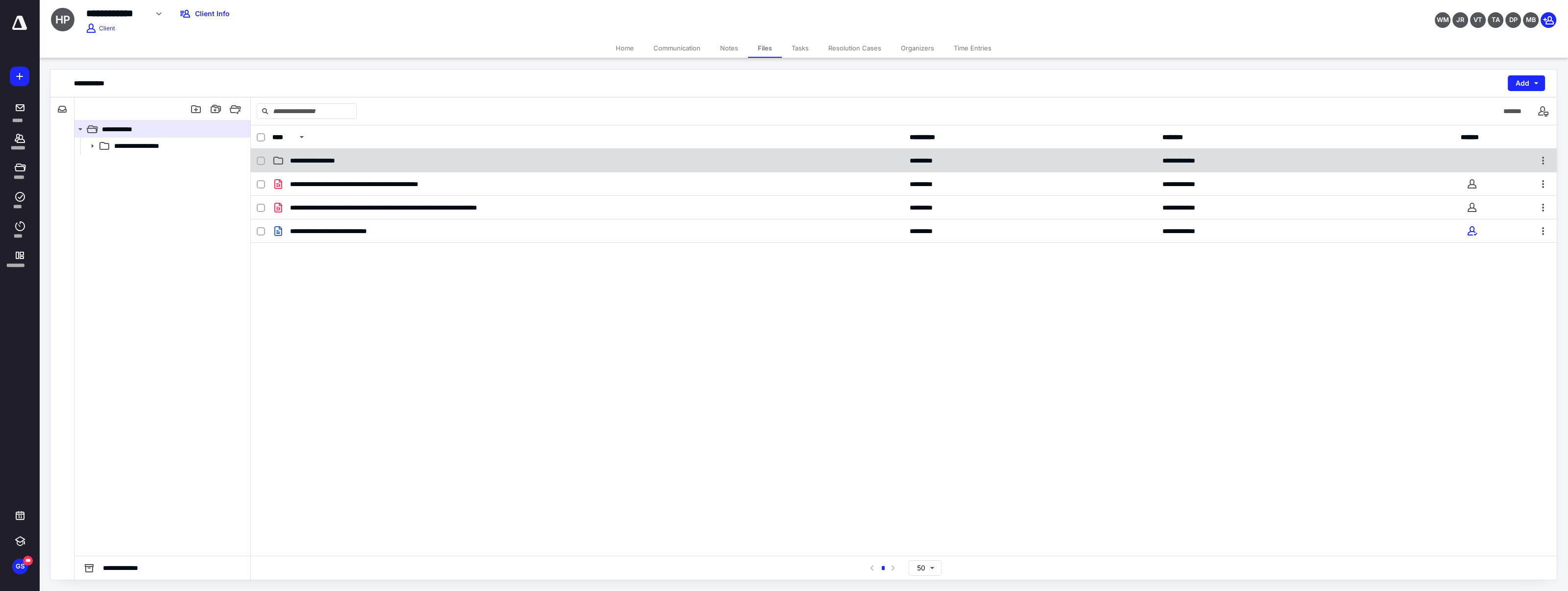 click on "**********" at bounding box center (588, 161) 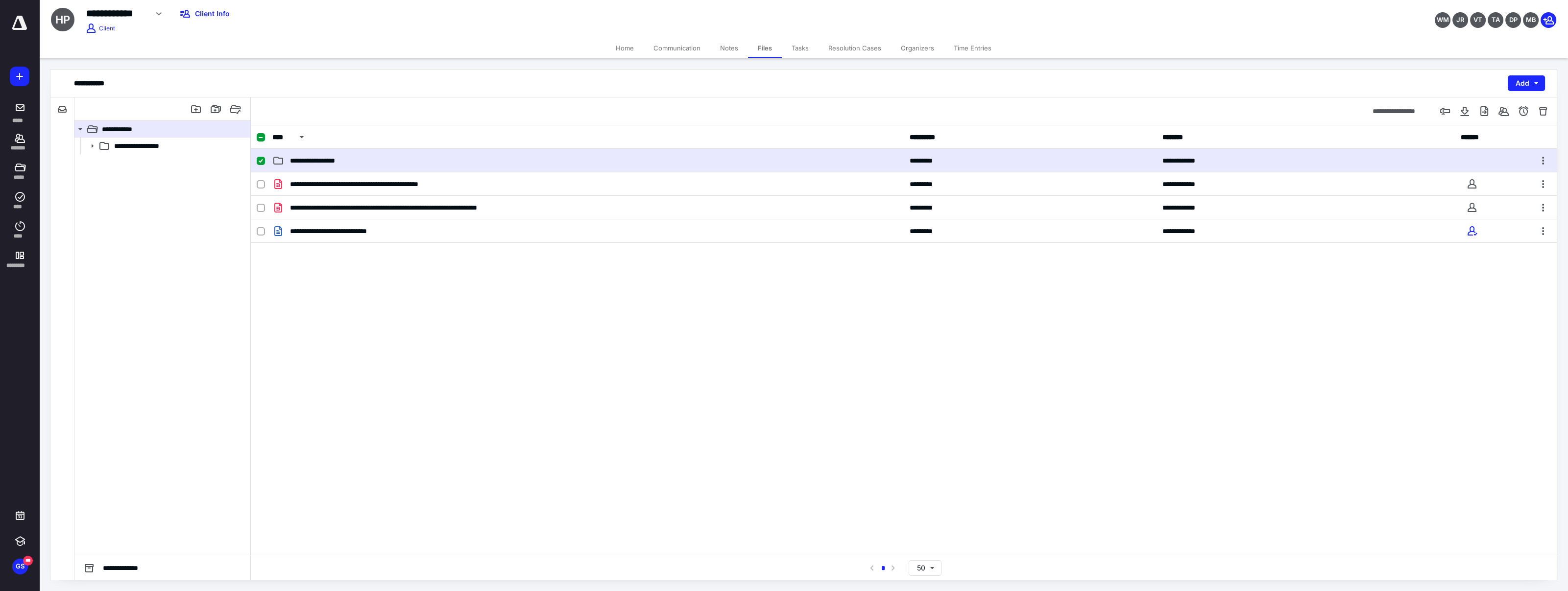 click on "**********" at bounding box center (588, 161) 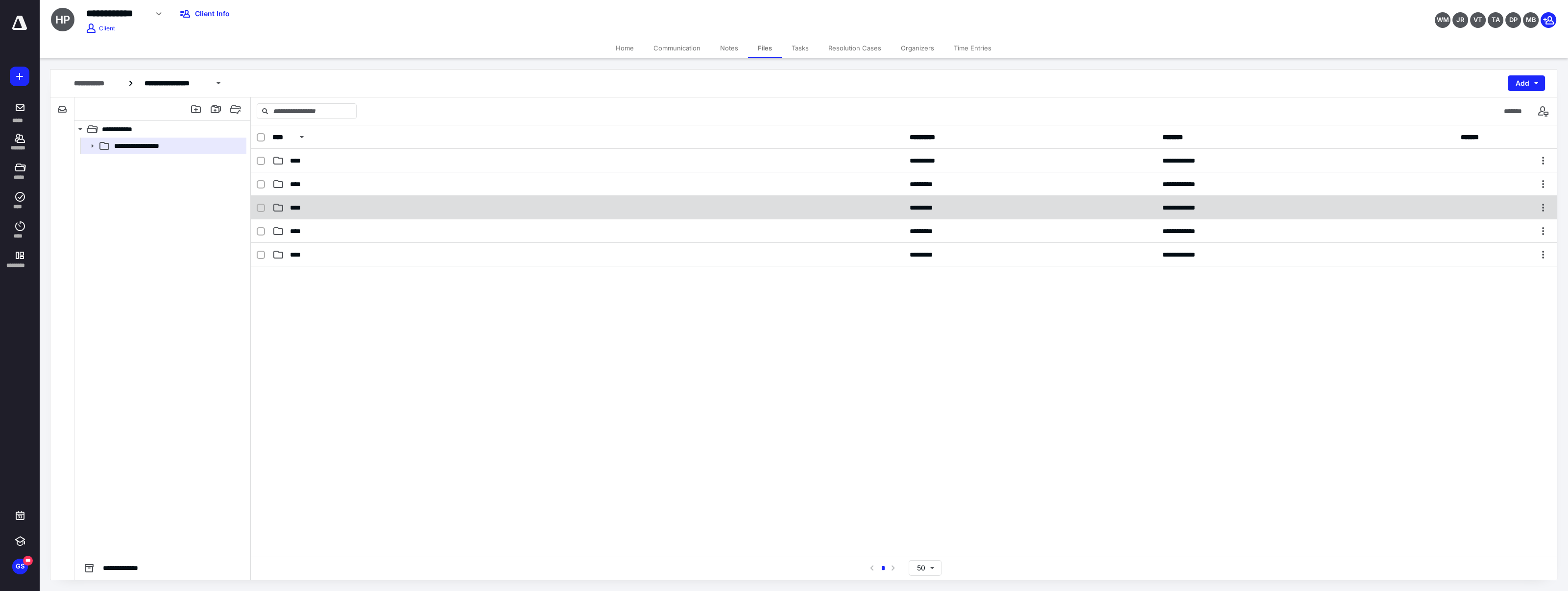 click on "****" at bounding box center (588, 208) 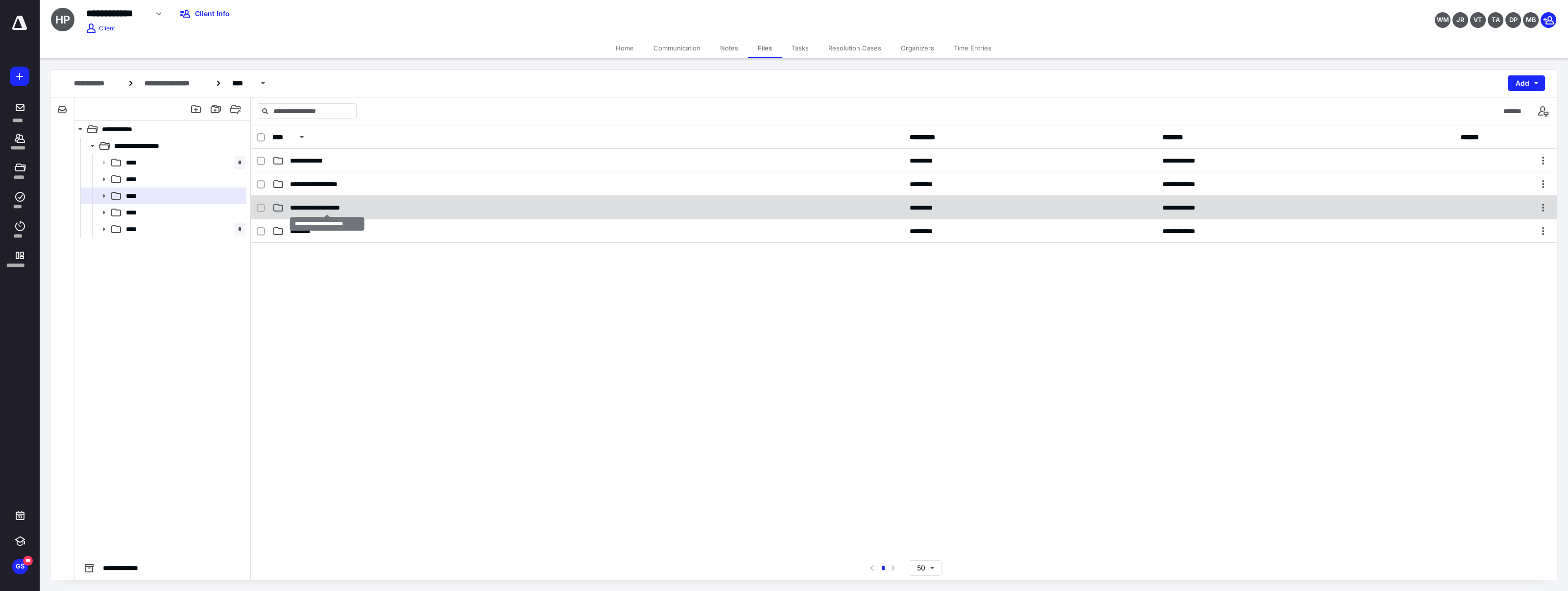 click on "**********" at bounding box center [327, 208] 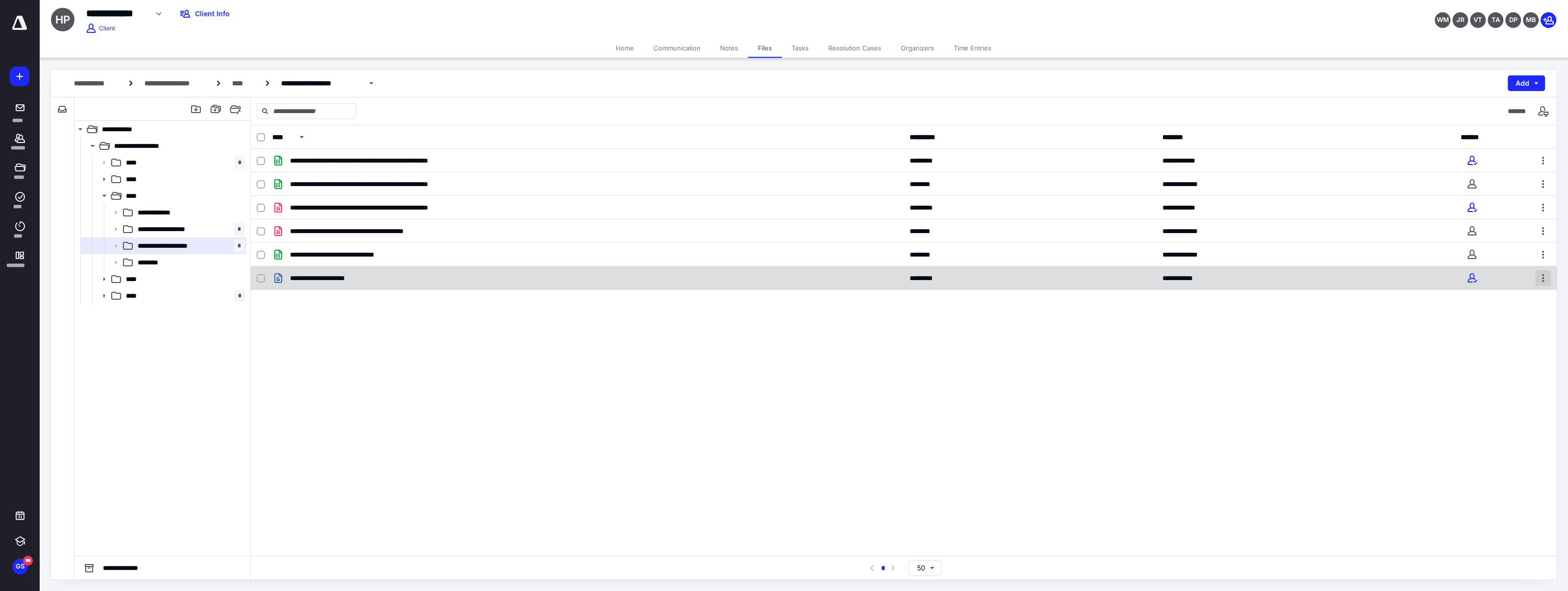 click at bounding box center [1543, 278] 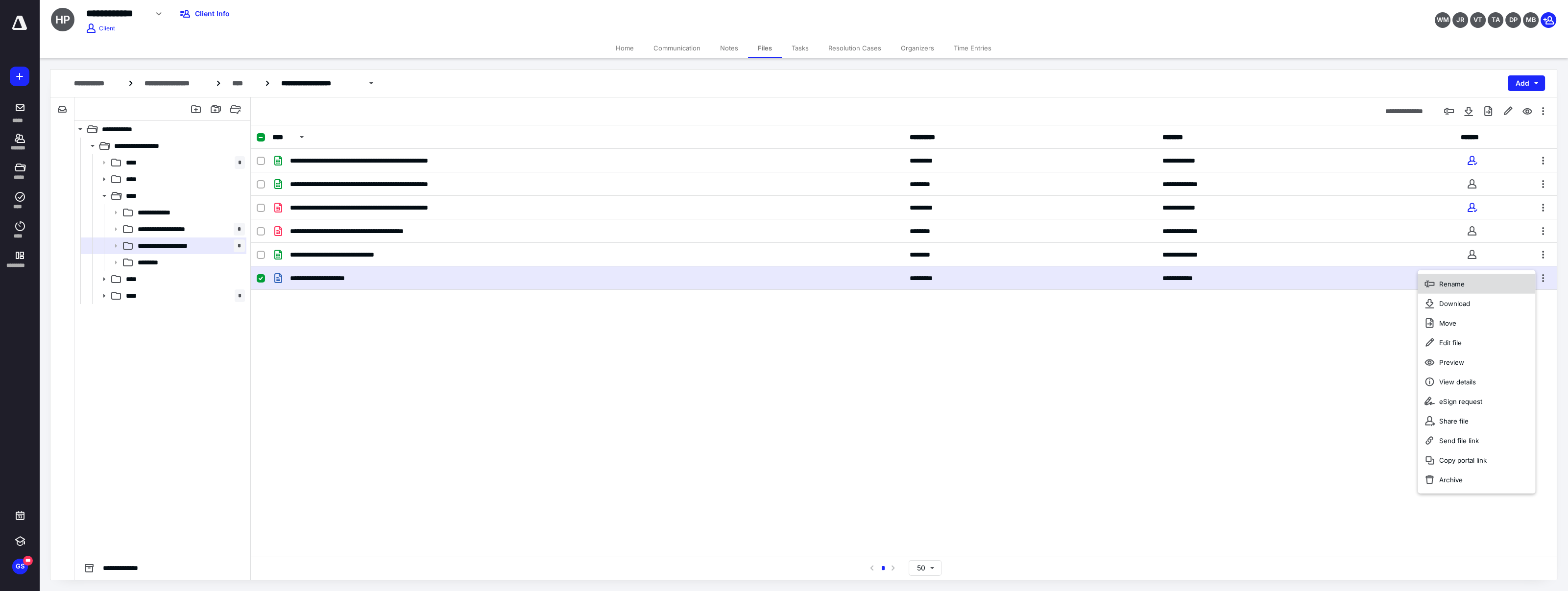 click on "Rename" at bounding box center (1476, 284) 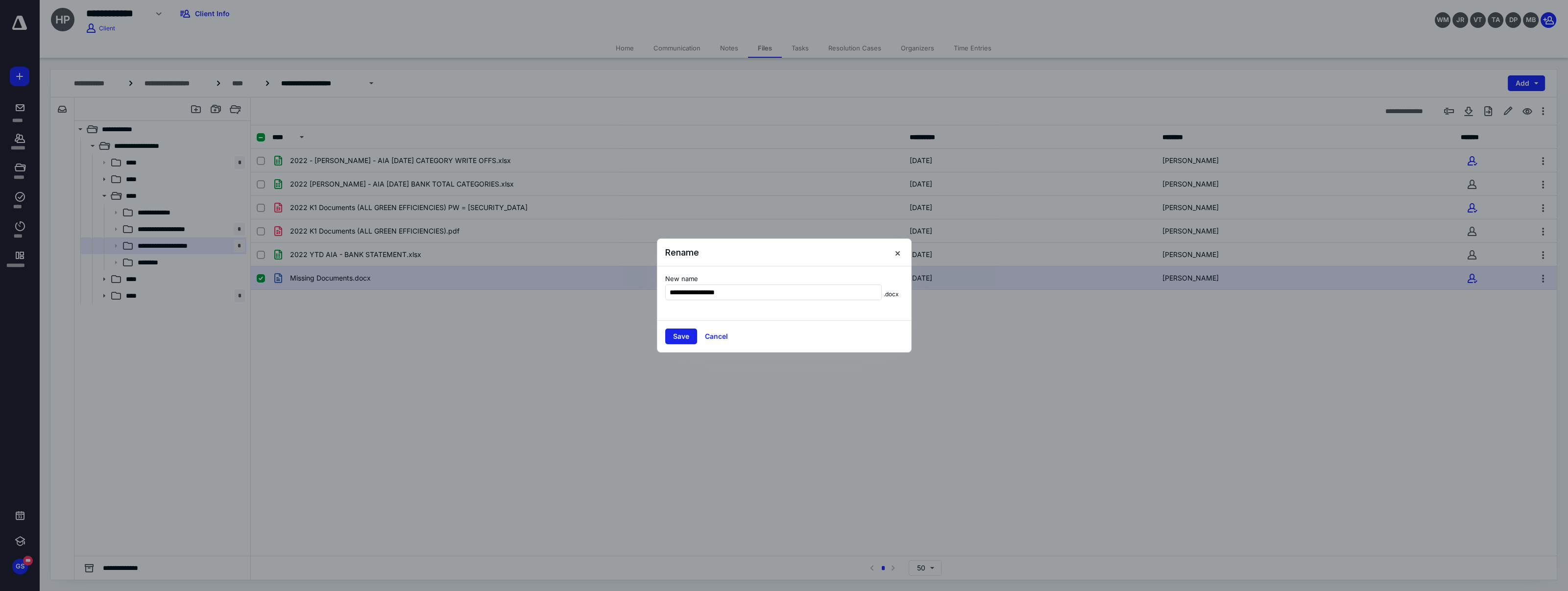 type on "**********" 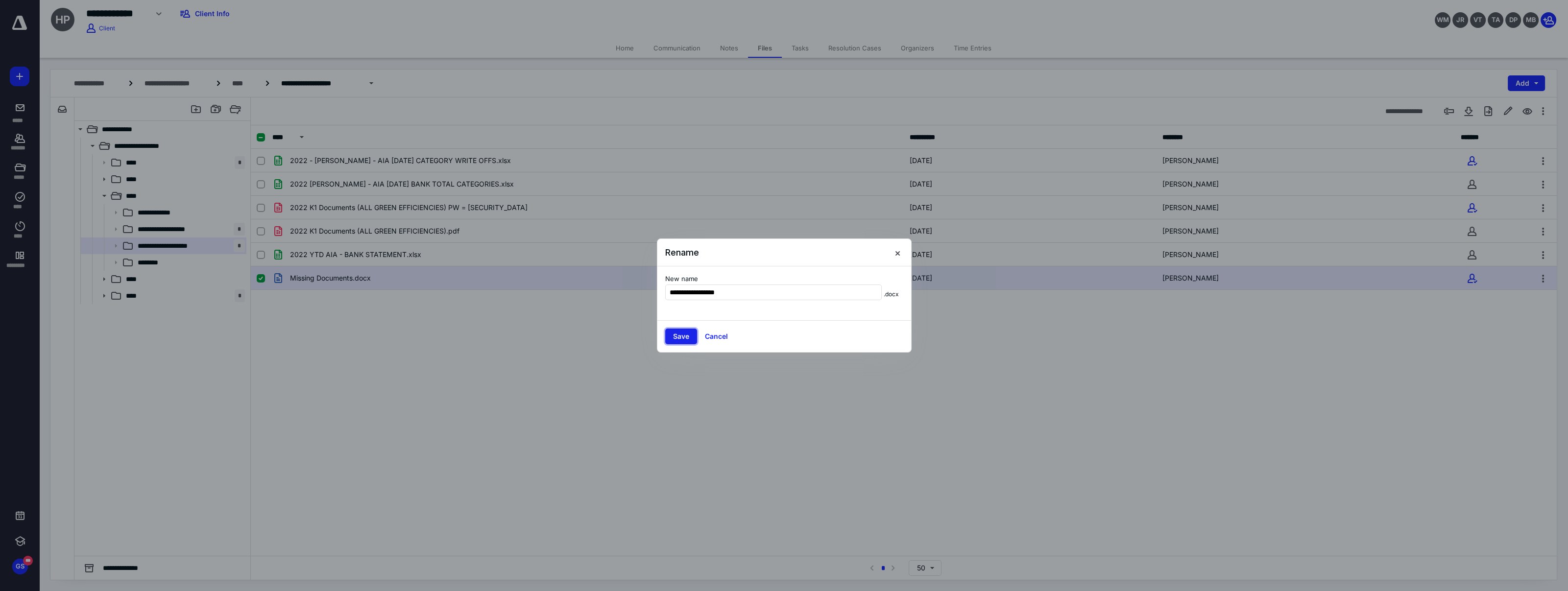 click on "Save" at bounding box center [681, 336] 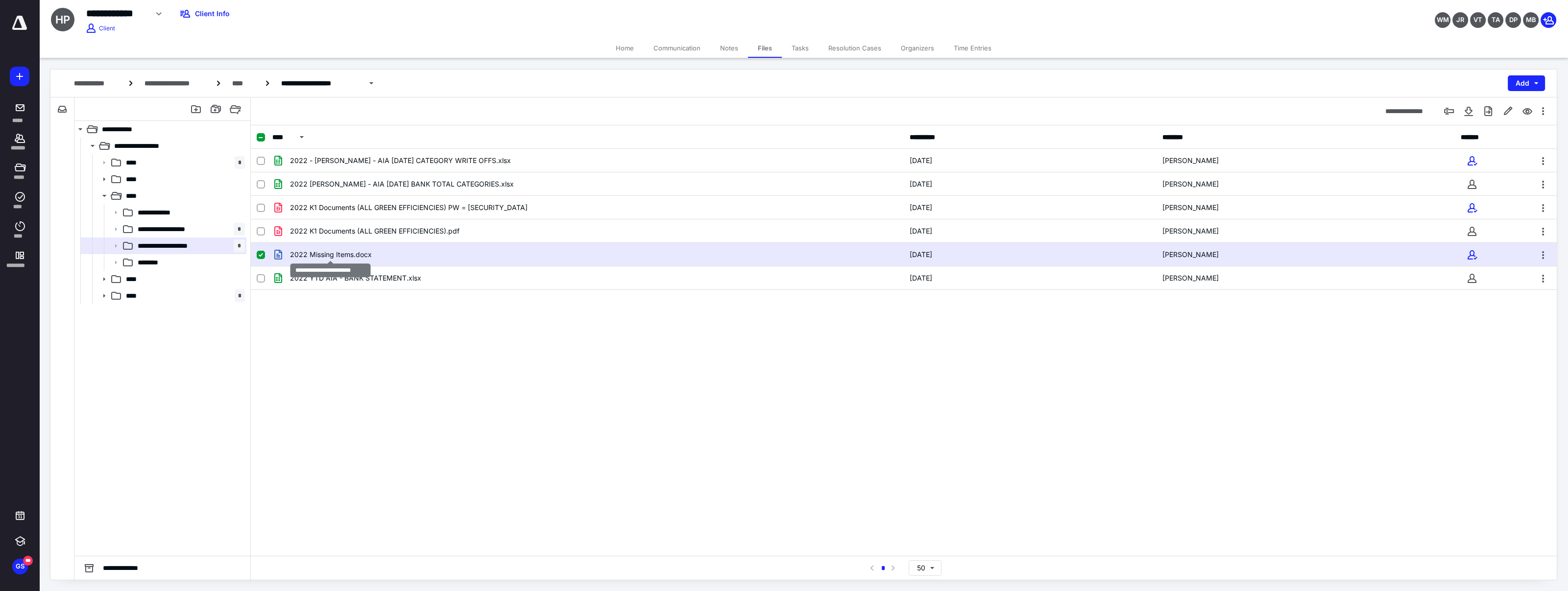 click on "2022 Missing Items.docx" at bounding box center [331, 255] 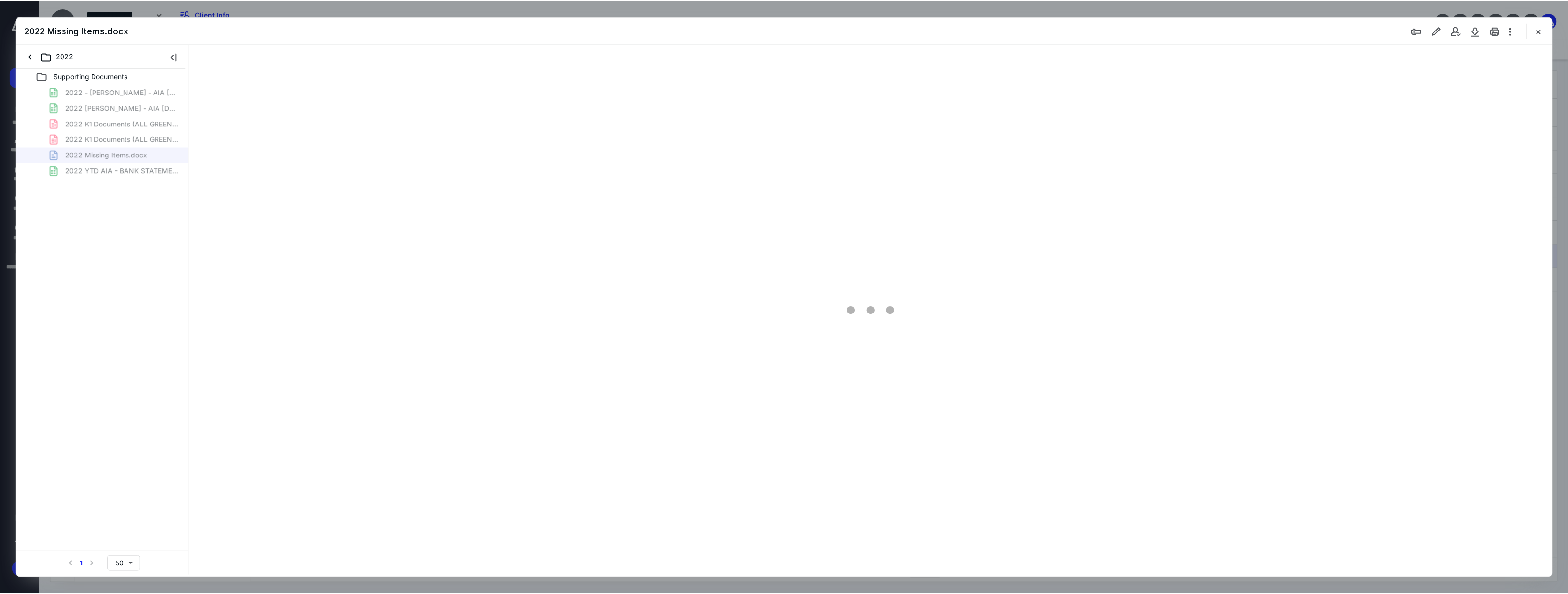 scroll, scrollTop: 0, scrollLeft: 0, axis: both 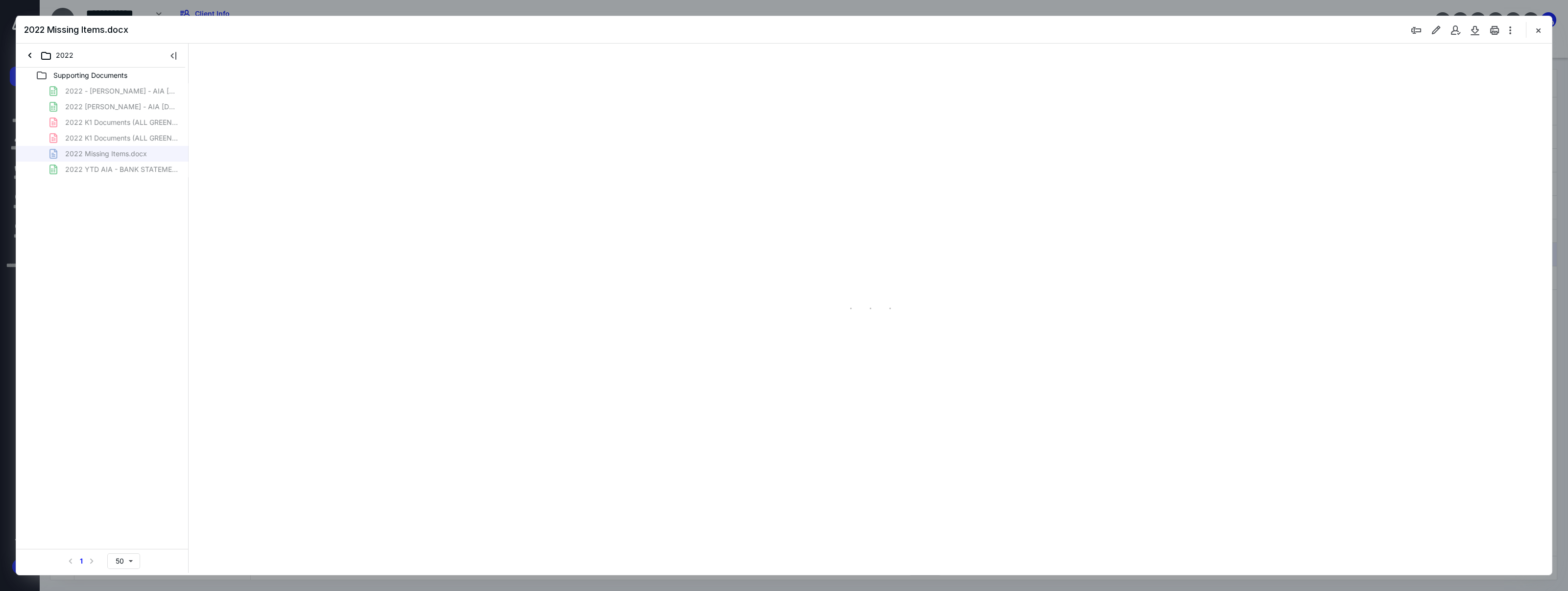 type on "126" 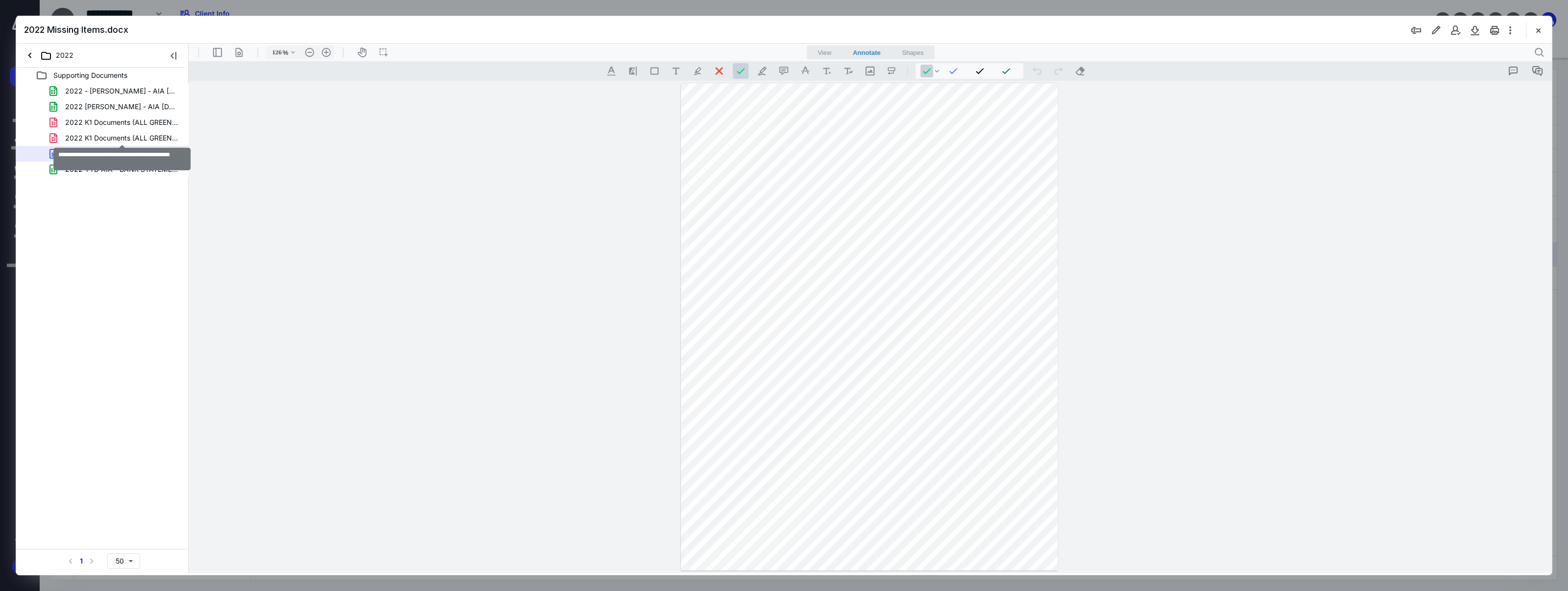 click on "2022 K1 Documents (ALL GREEN EFFICIENCIES).pdf" at bounding box center [122, 138] 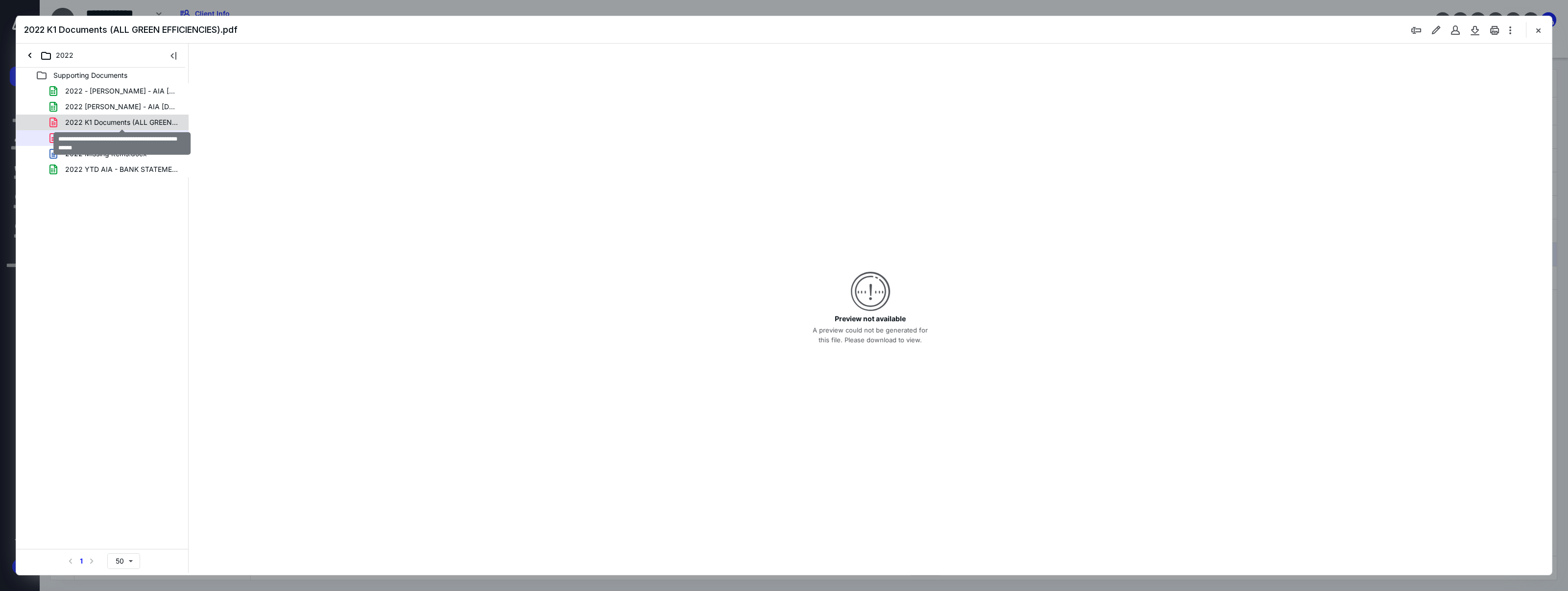 click on "2022 K1 Documents (ALL GREEN EFFICIENCIES) PW = [SECURITY_DATA]" at bounding box center (122, 122) 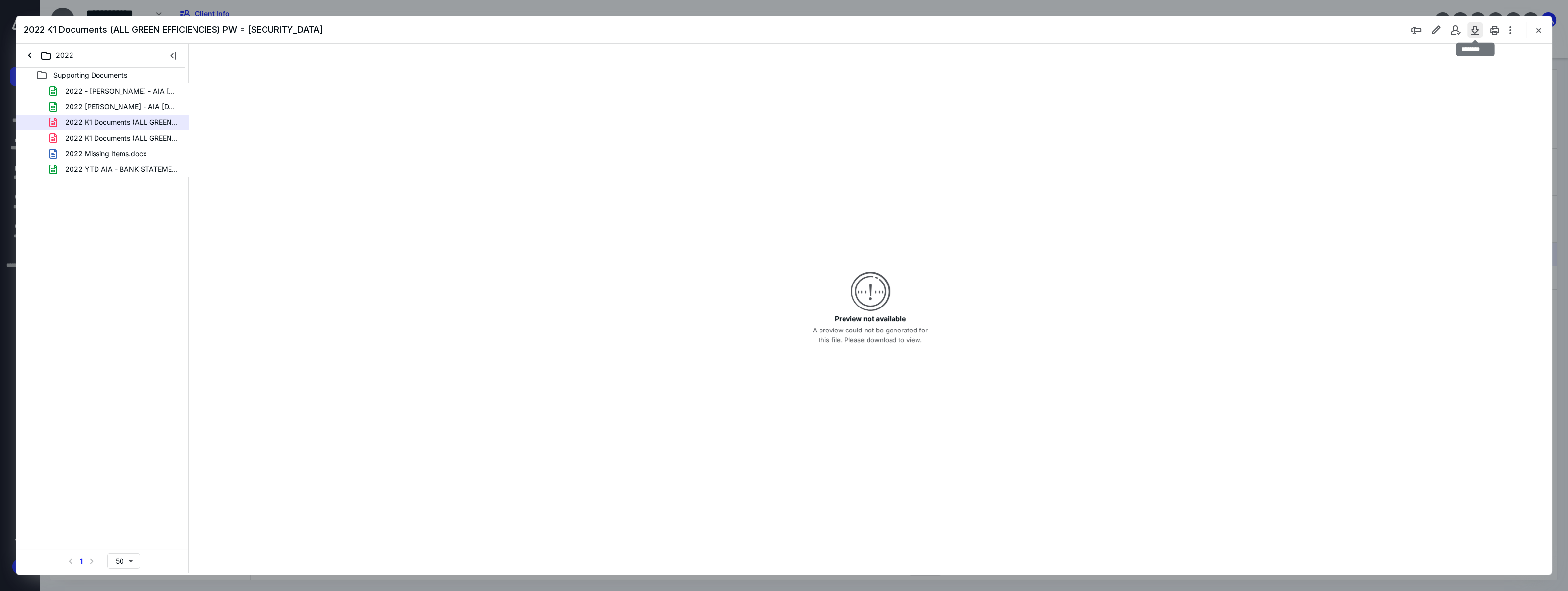 click at bounding box center [1475, 30] 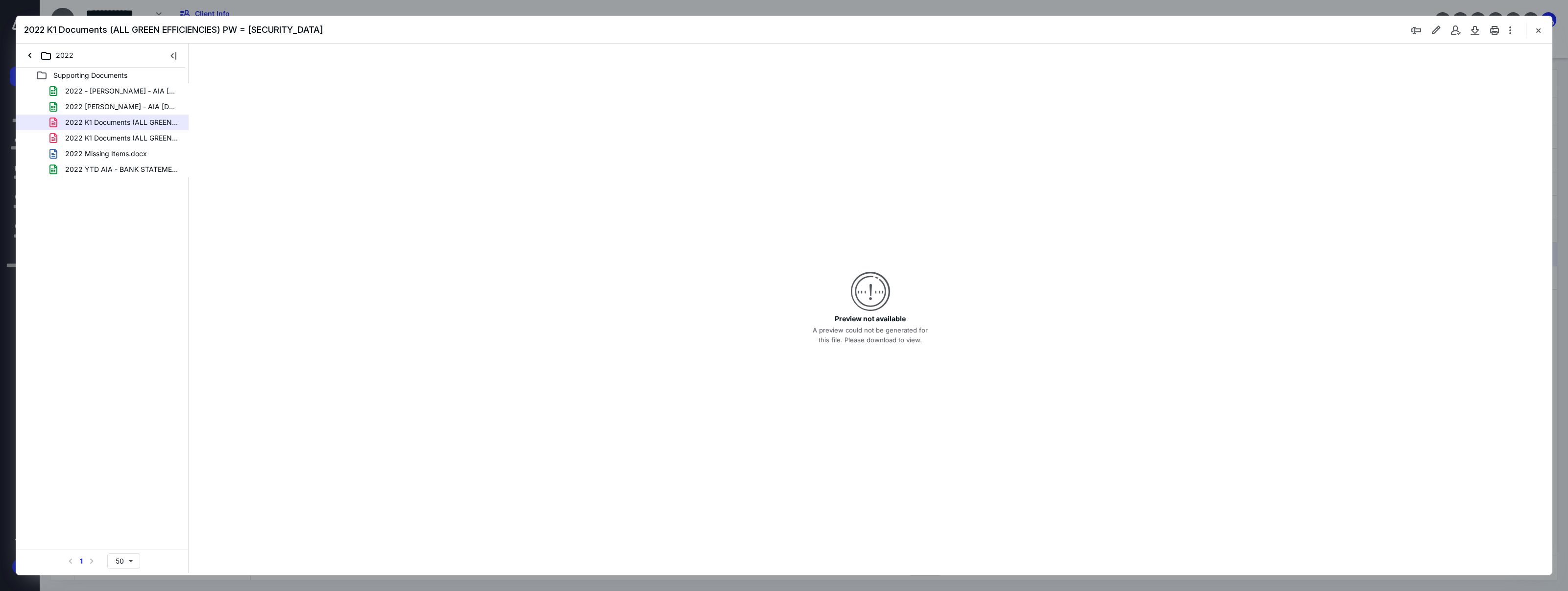 click at bounding box center [1538, 30] 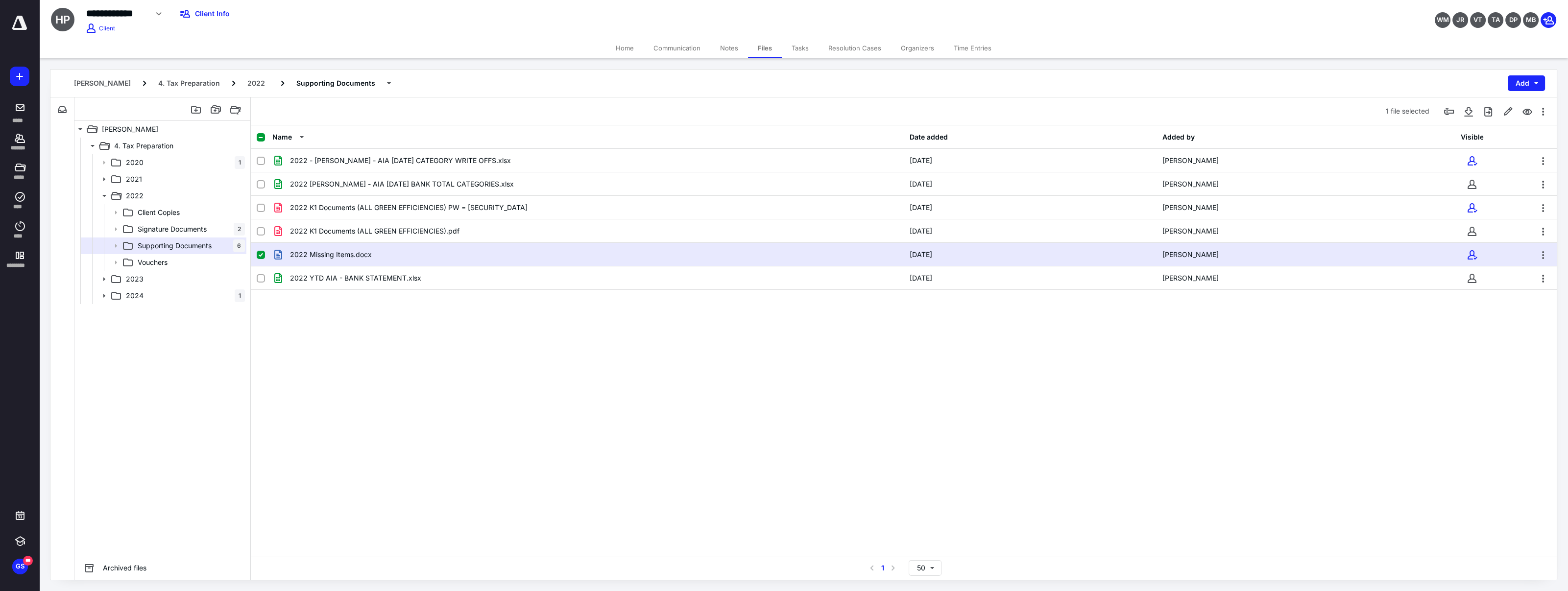 click on "Tasks" at bounding box center [800, 48] 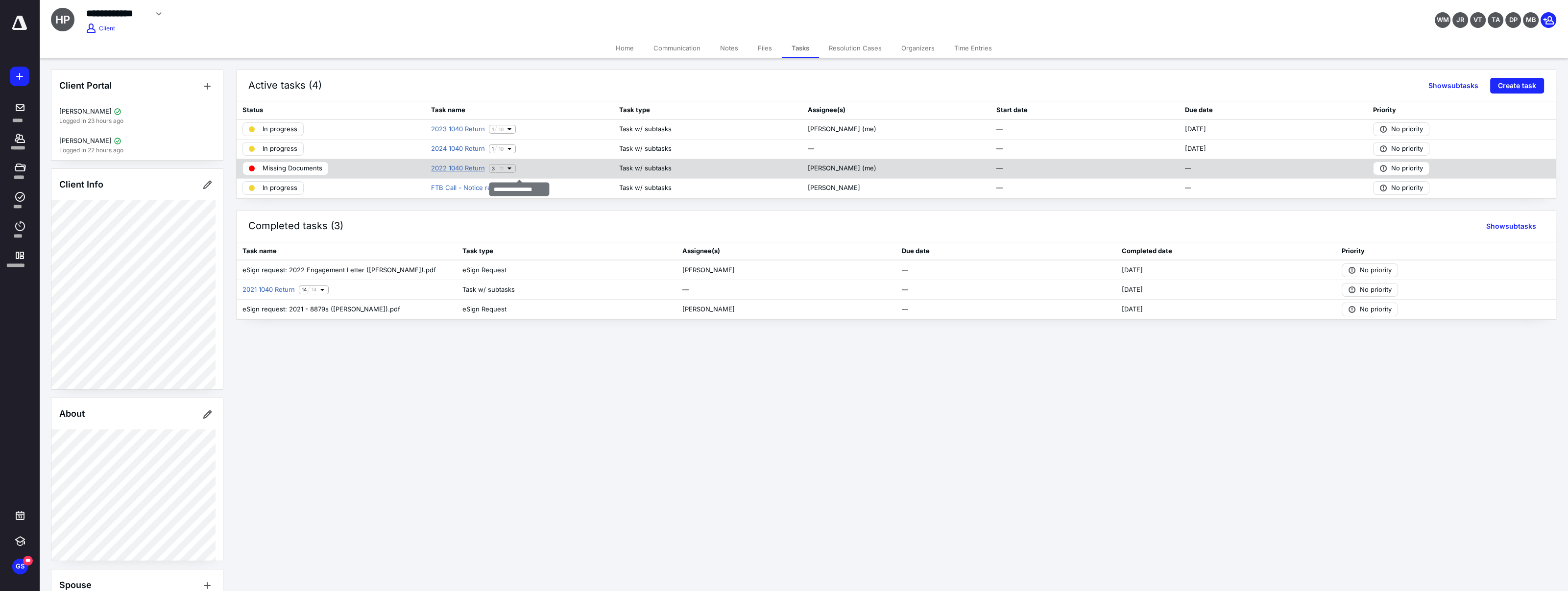 click on "2022 1040 Return" at bounding box center (458, 168) 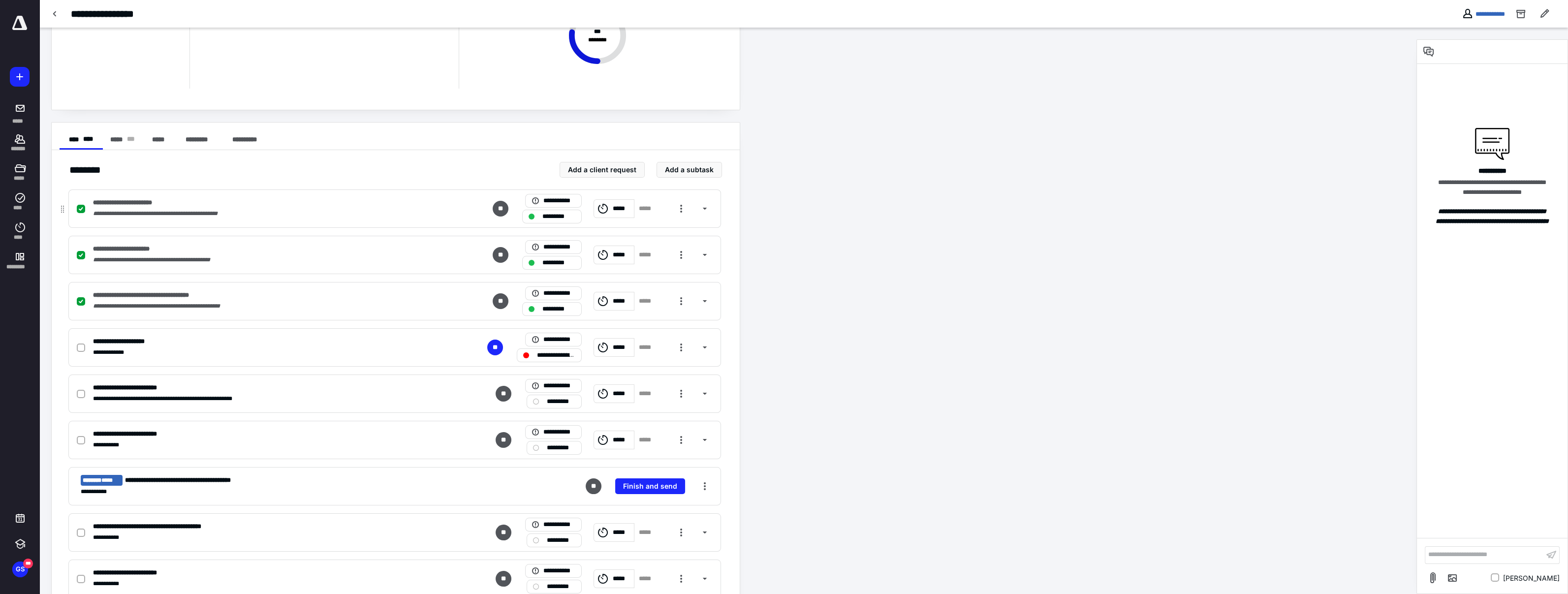 scroll, scrollTop: 98, scrollLeft: 0, axis: vertical 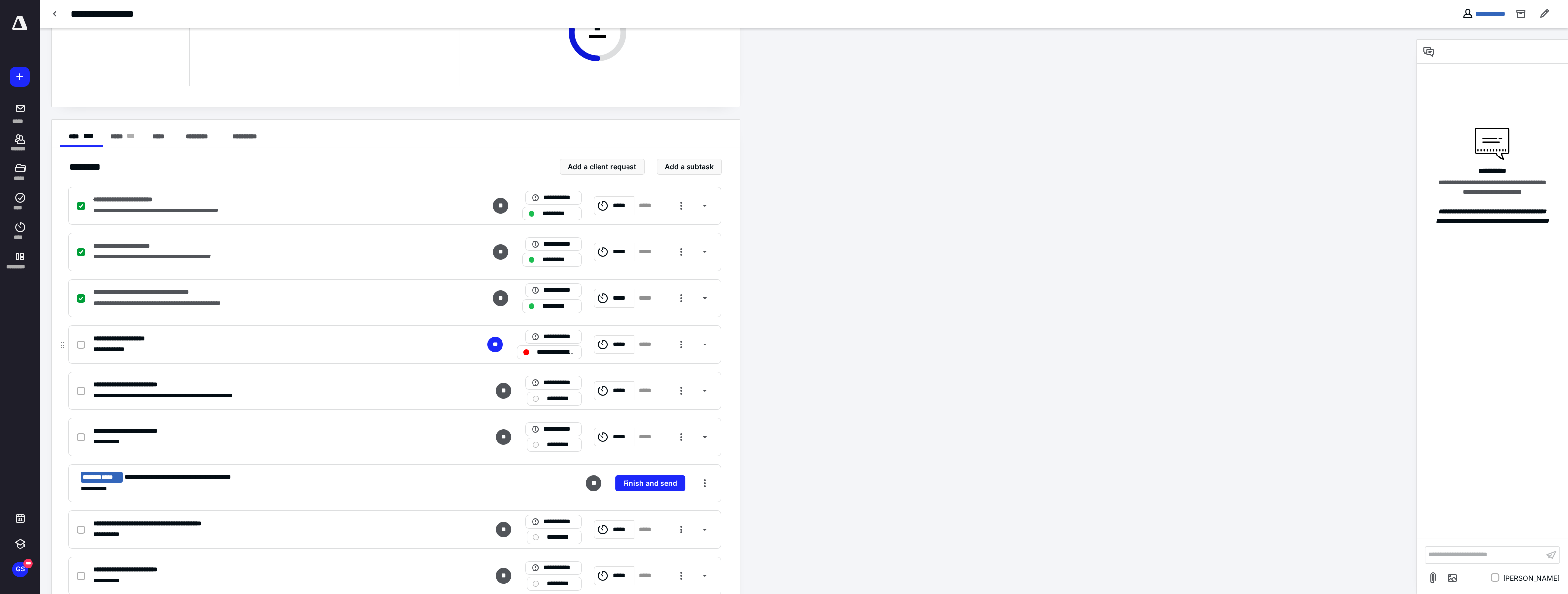 click at bounding box center [83, 344] 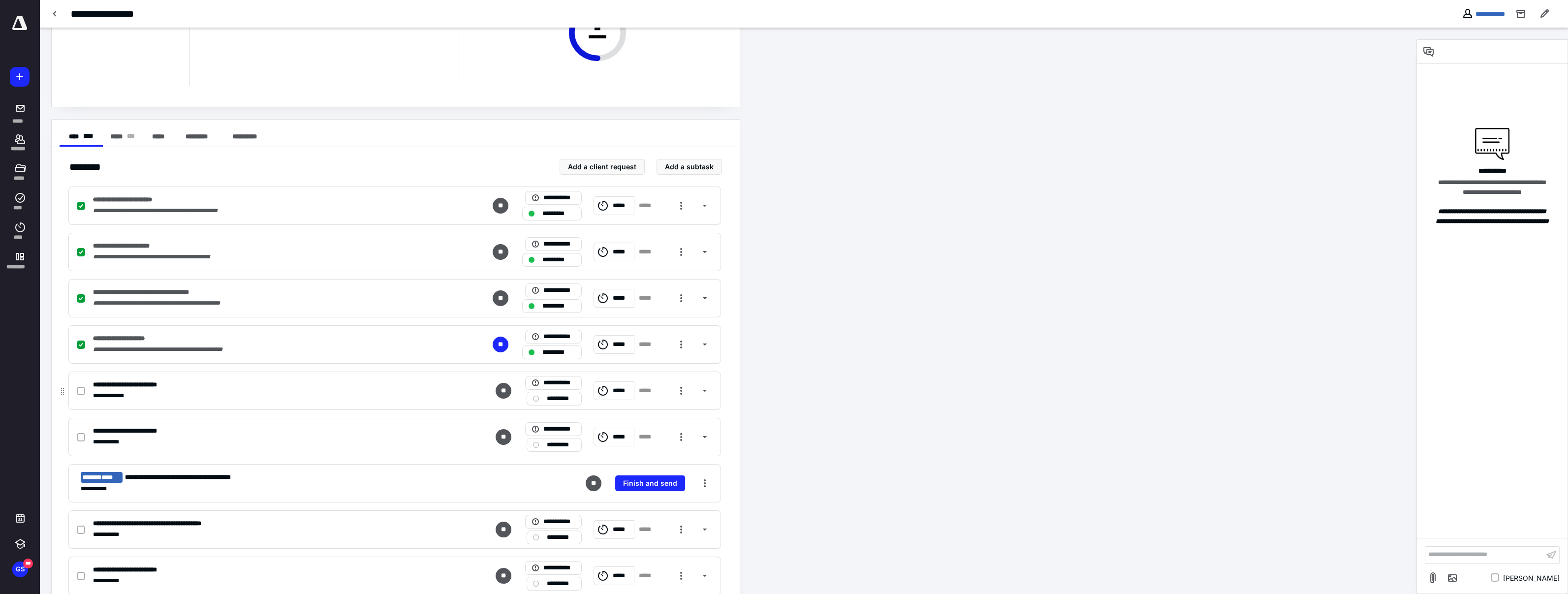 click at bounding box center [81, 391] 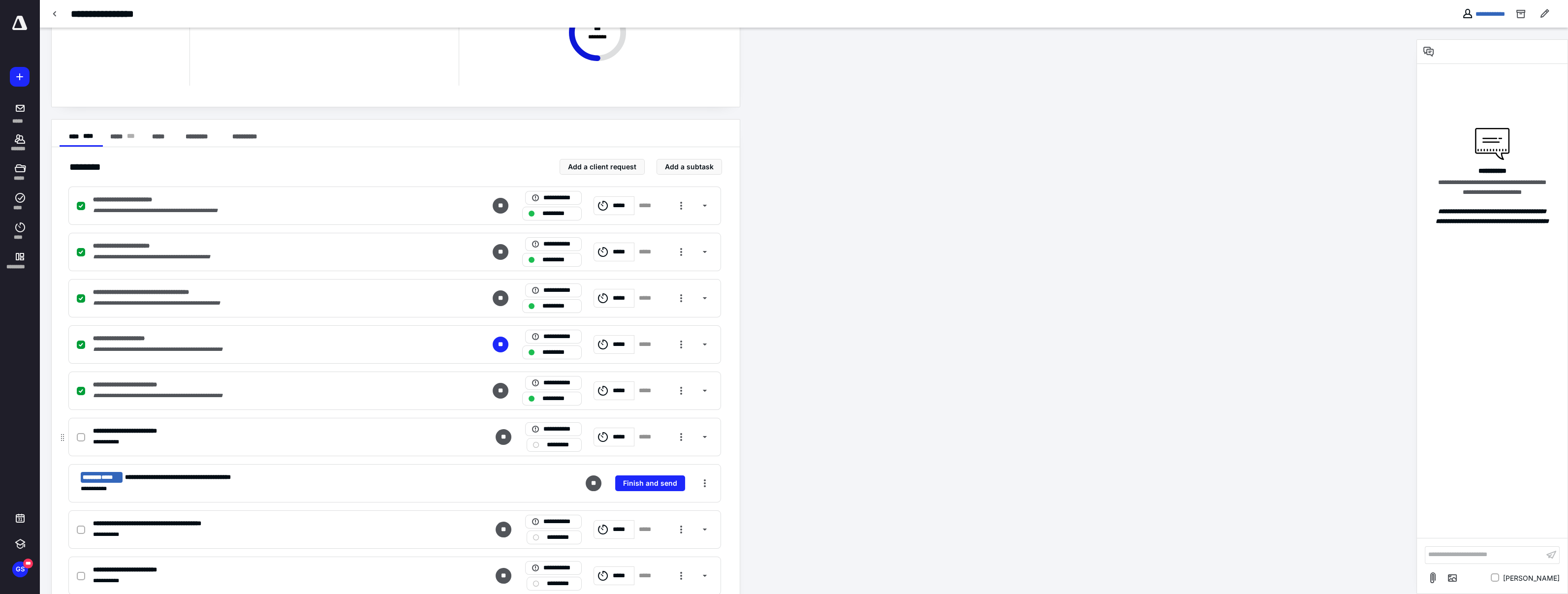 click 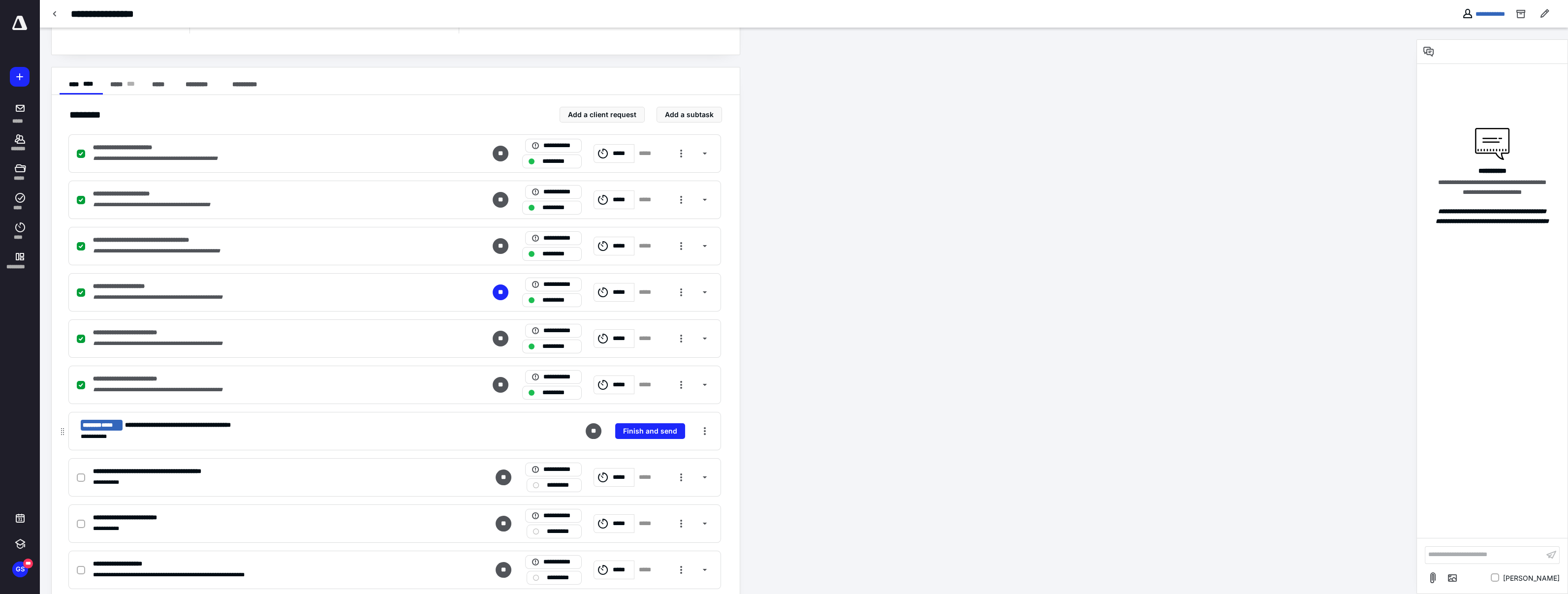 scroll, scrollTop: 196, scrollLeft: 0, axis: vertical 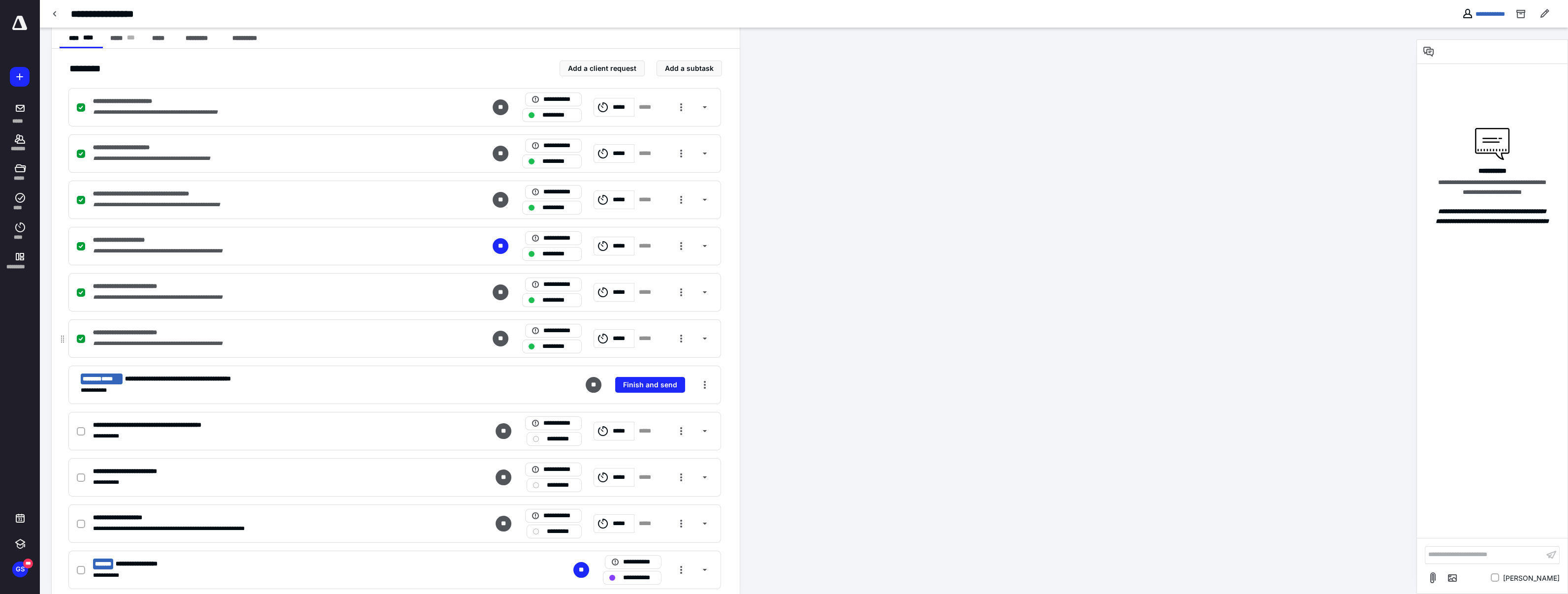 click 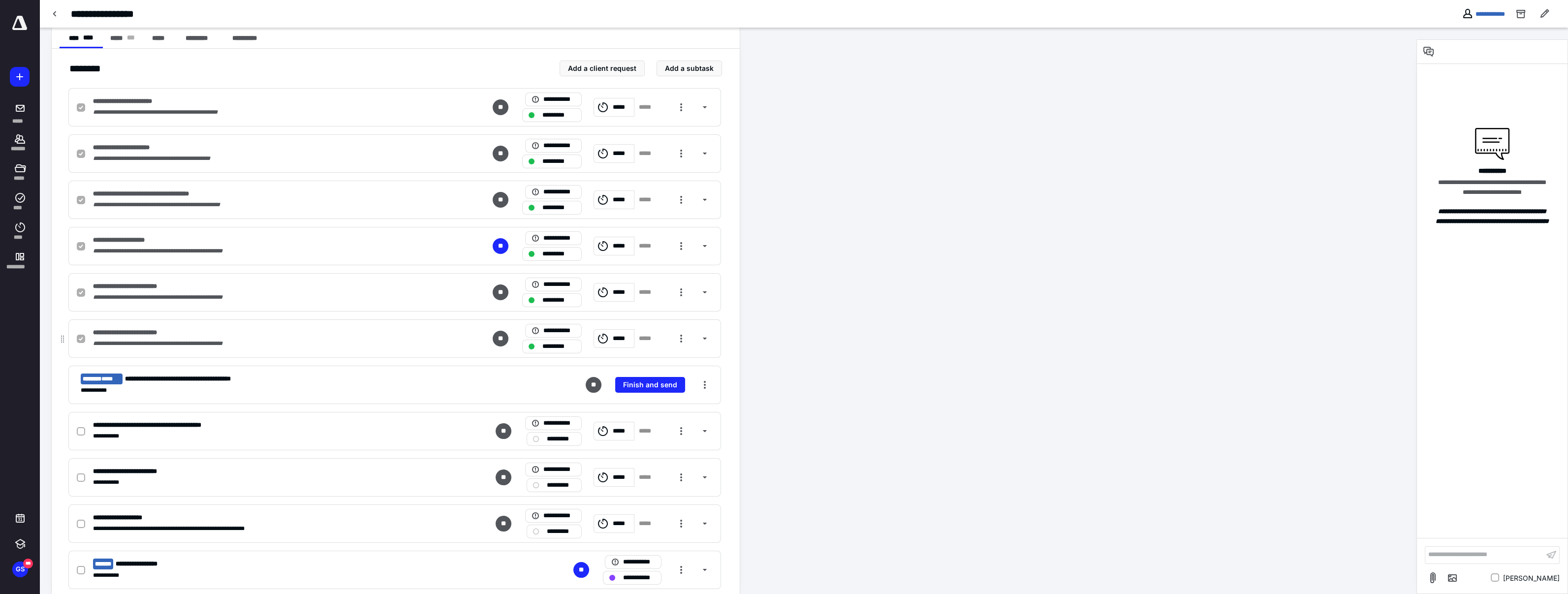checkbox on "false" 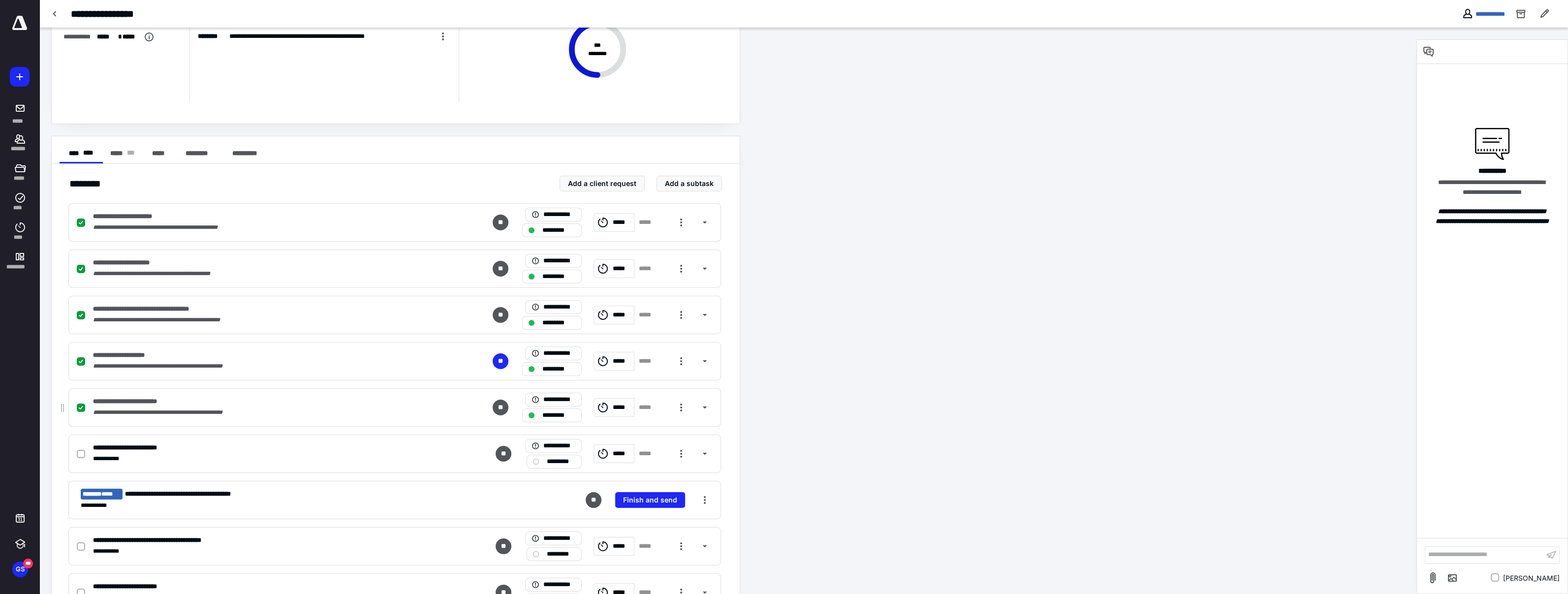 scroll, scrollTop: 0, scrollLeft: 0, axis: both 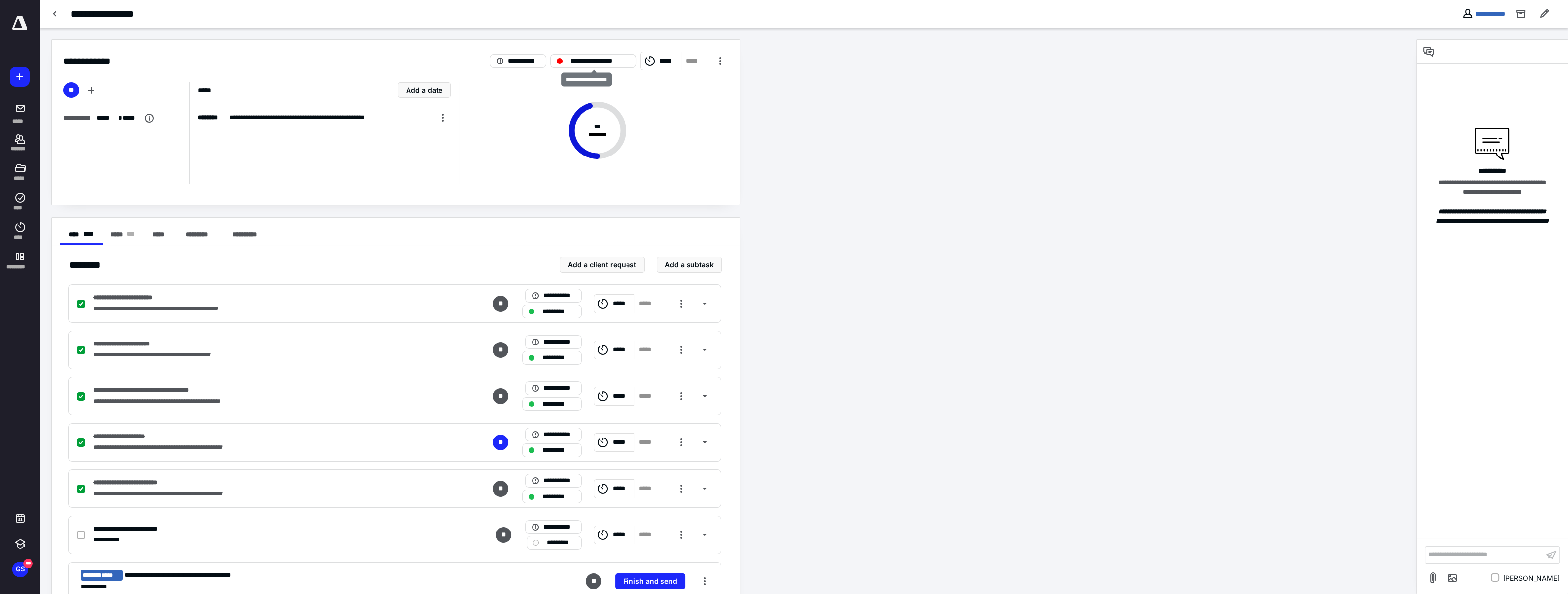 click on "**********" at bounding box center [600, 61] 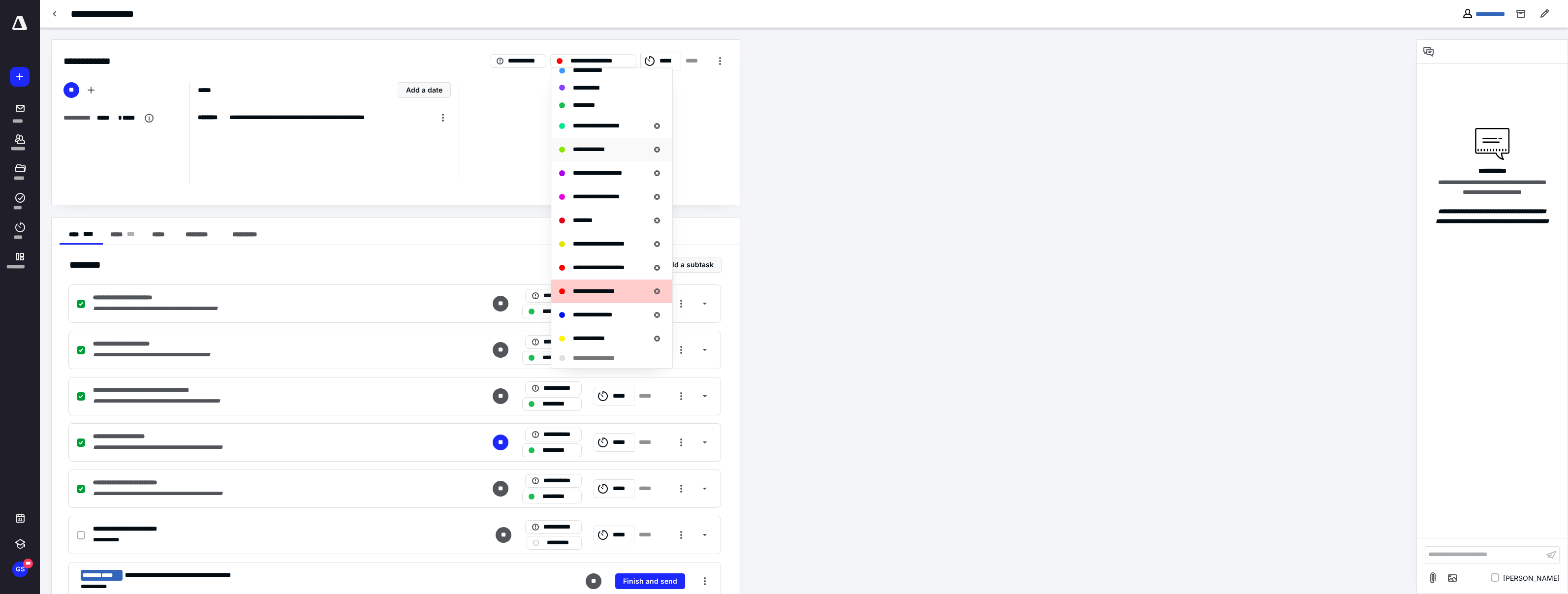 scroll, scrollTop: 185, scrollLeft: 0, axis: vertical 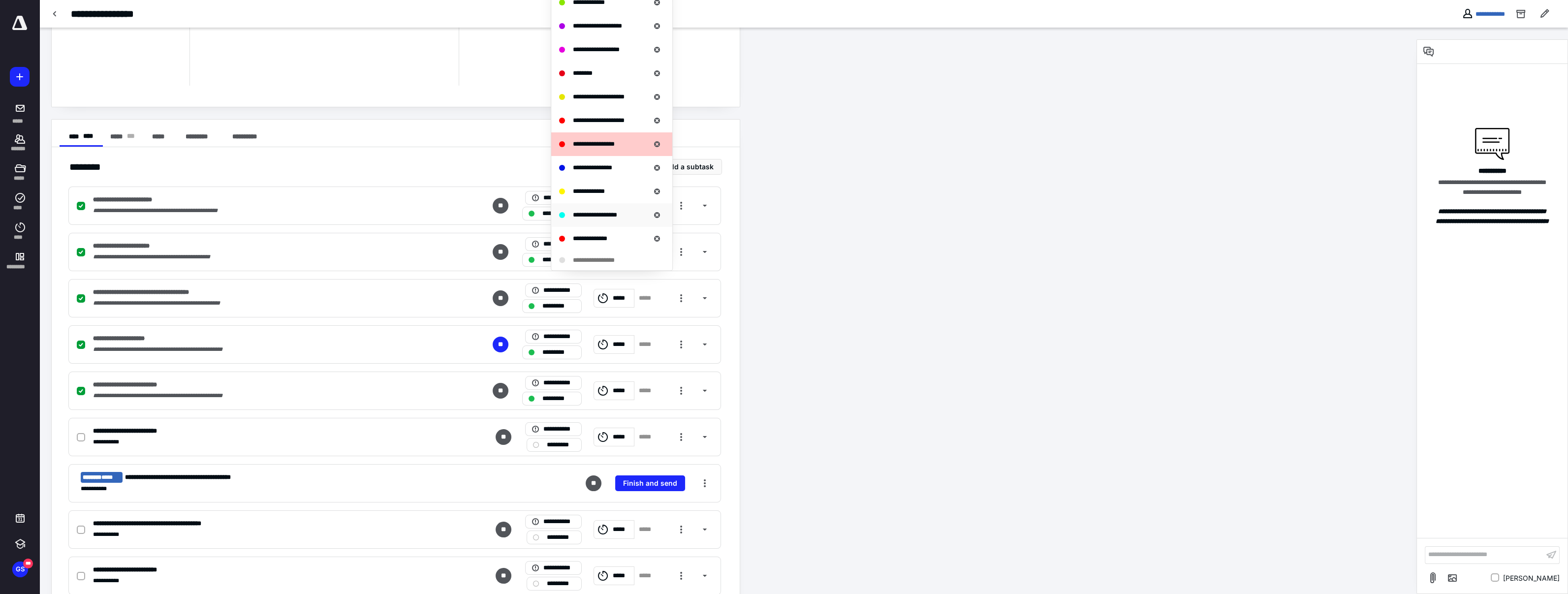 click on "**********" at bounding box center (595, 215) 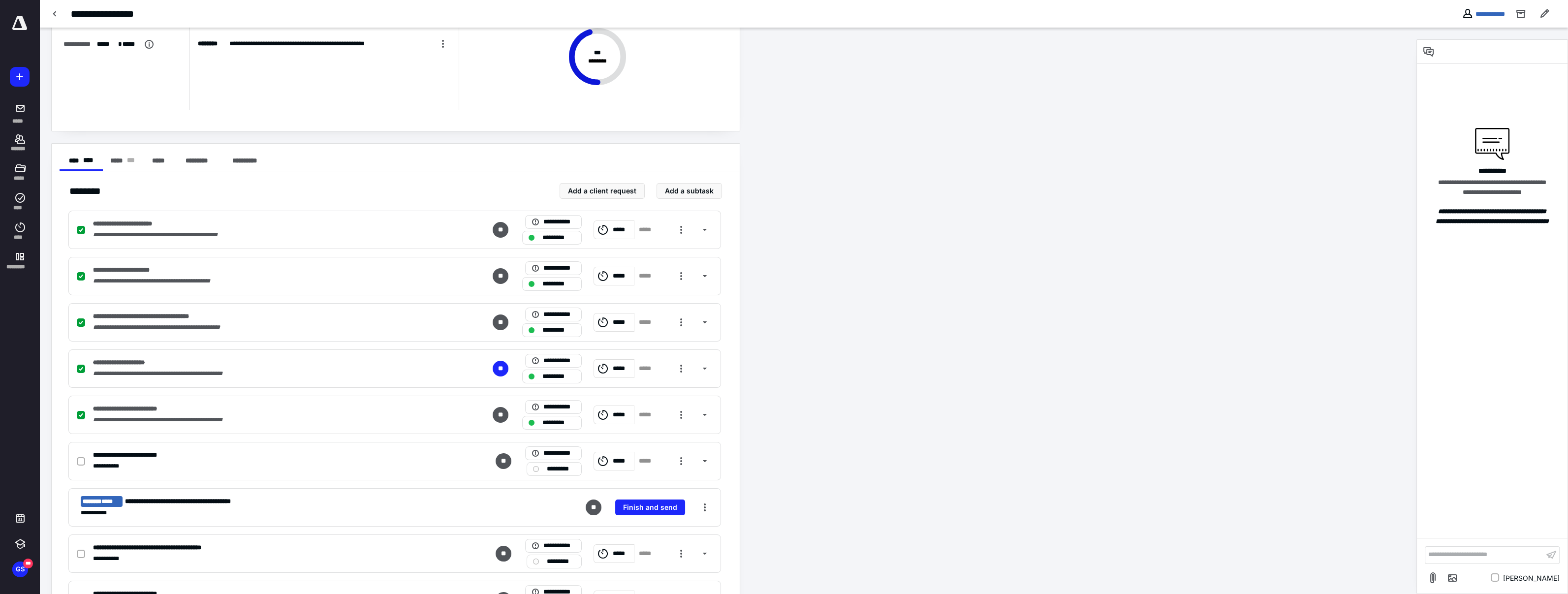 scroll, scrollTop: 0, scrollLeft: 0, axis: both 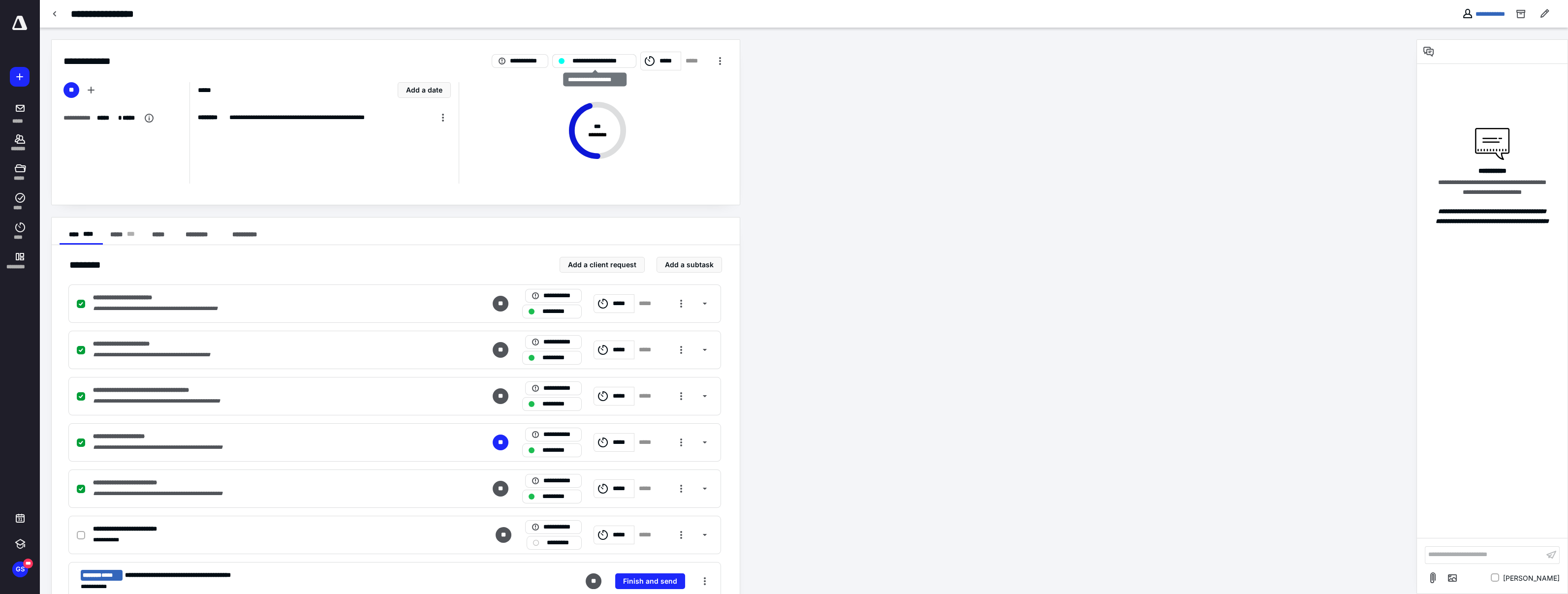 click on "**********" at bounding box center [594, 61] 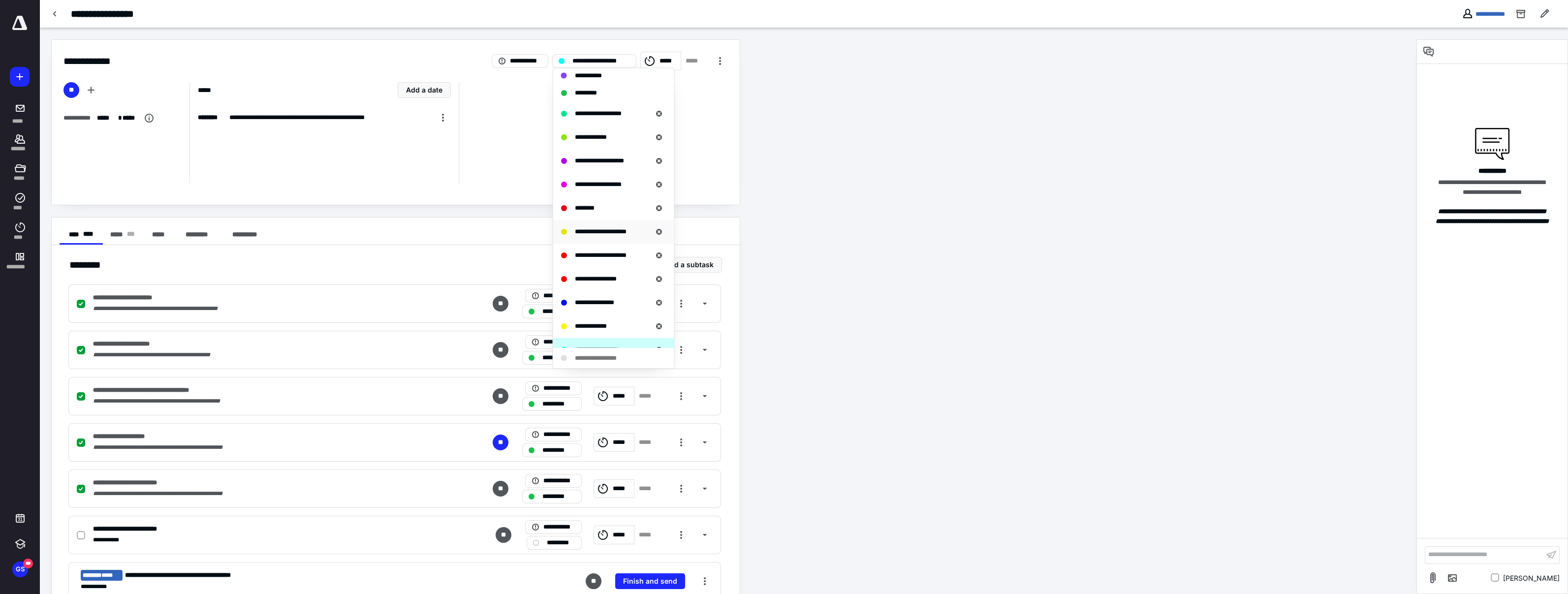scroll, scrollTop: 185, scrollLeft: 0, axis: vertical 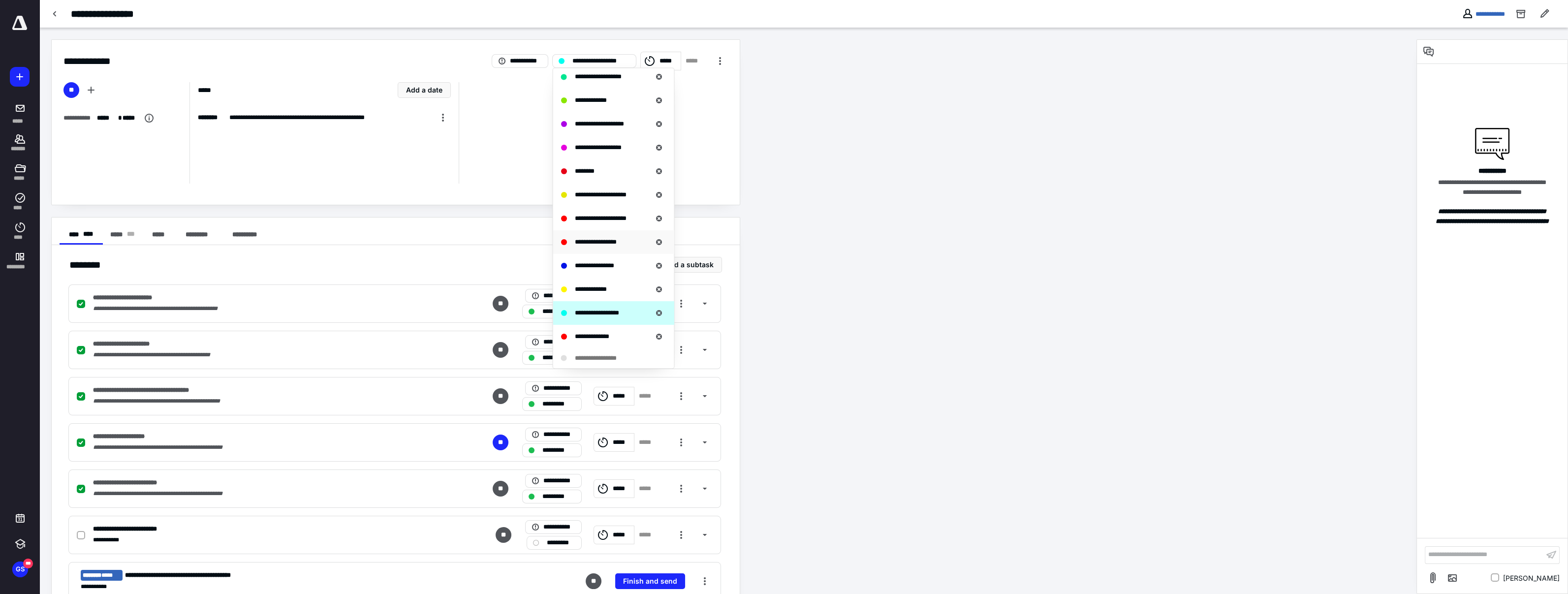 click on "**********" at bounding box center (596, 242) 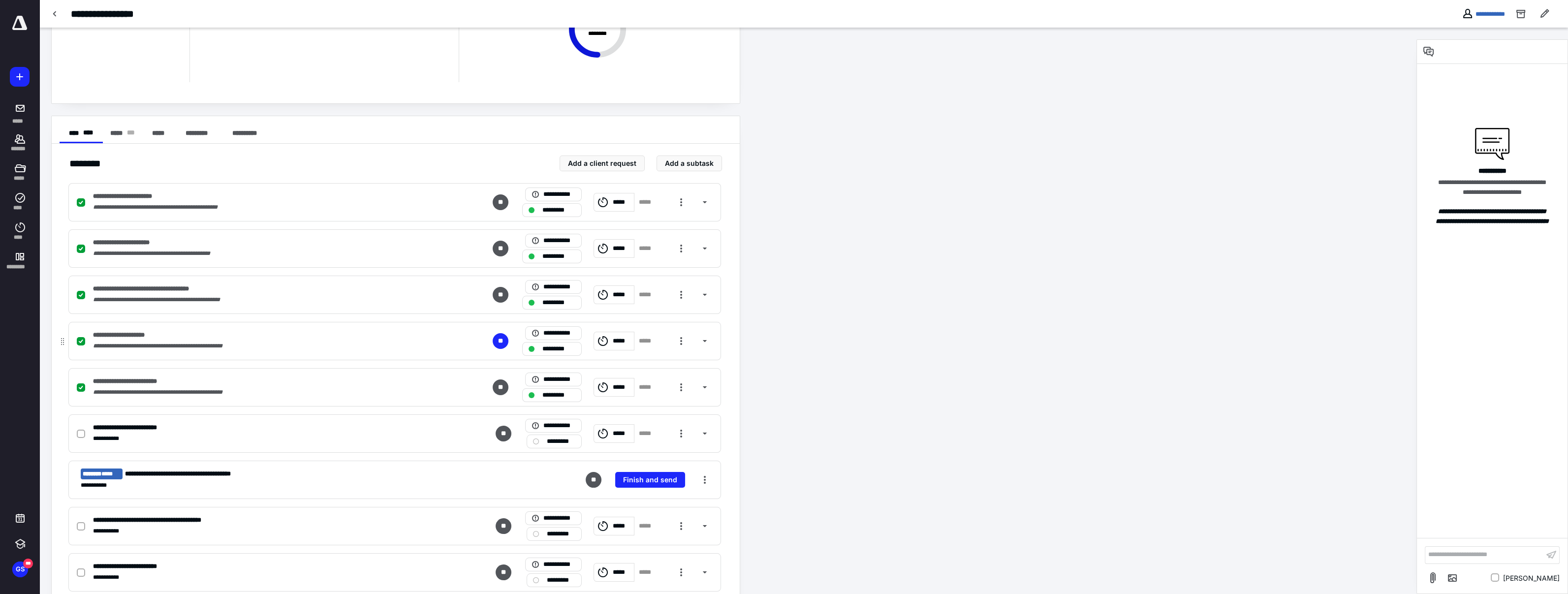 scroll, scrollTop: 215, scrollLeft: 0, axis: vertical 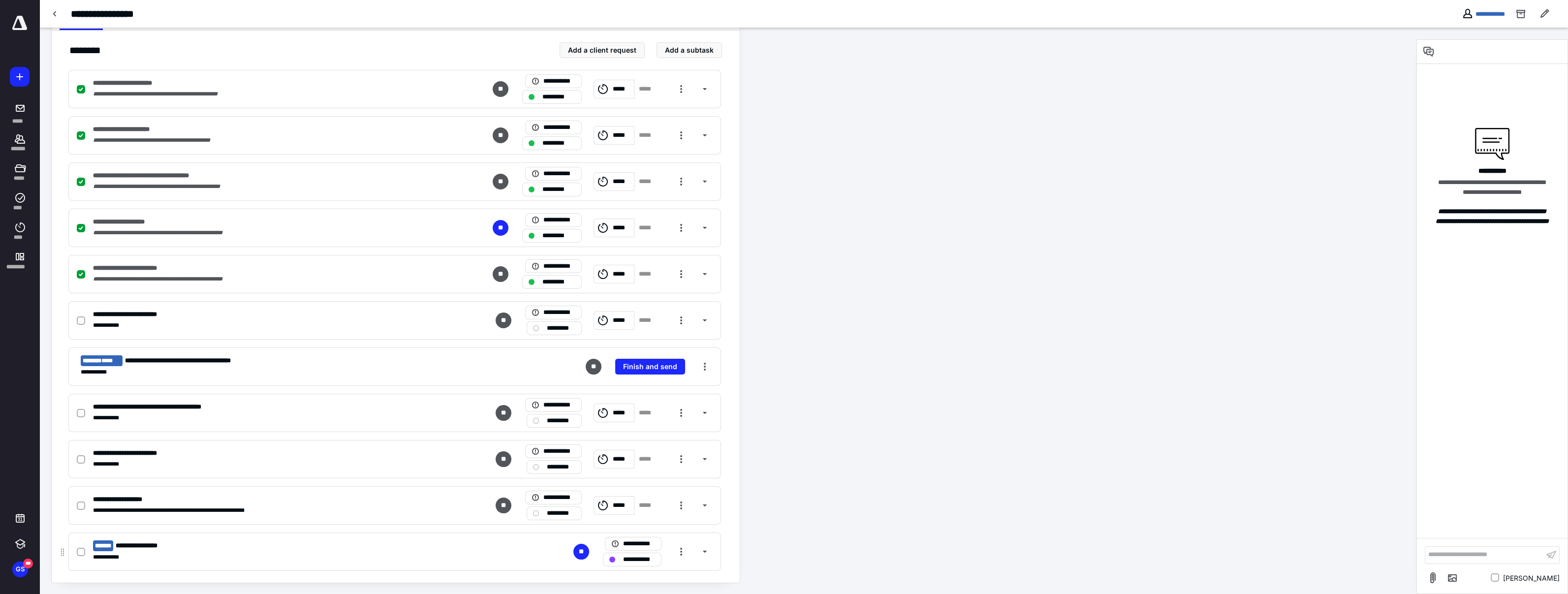 click 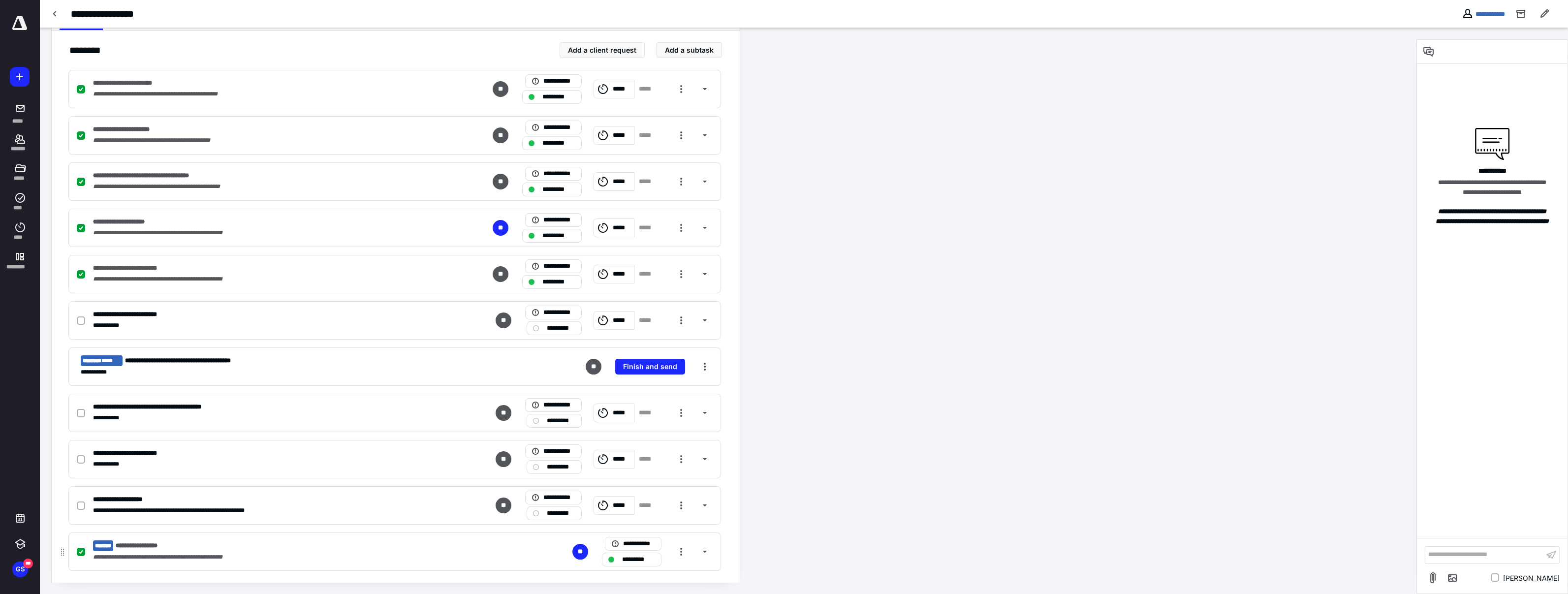 click 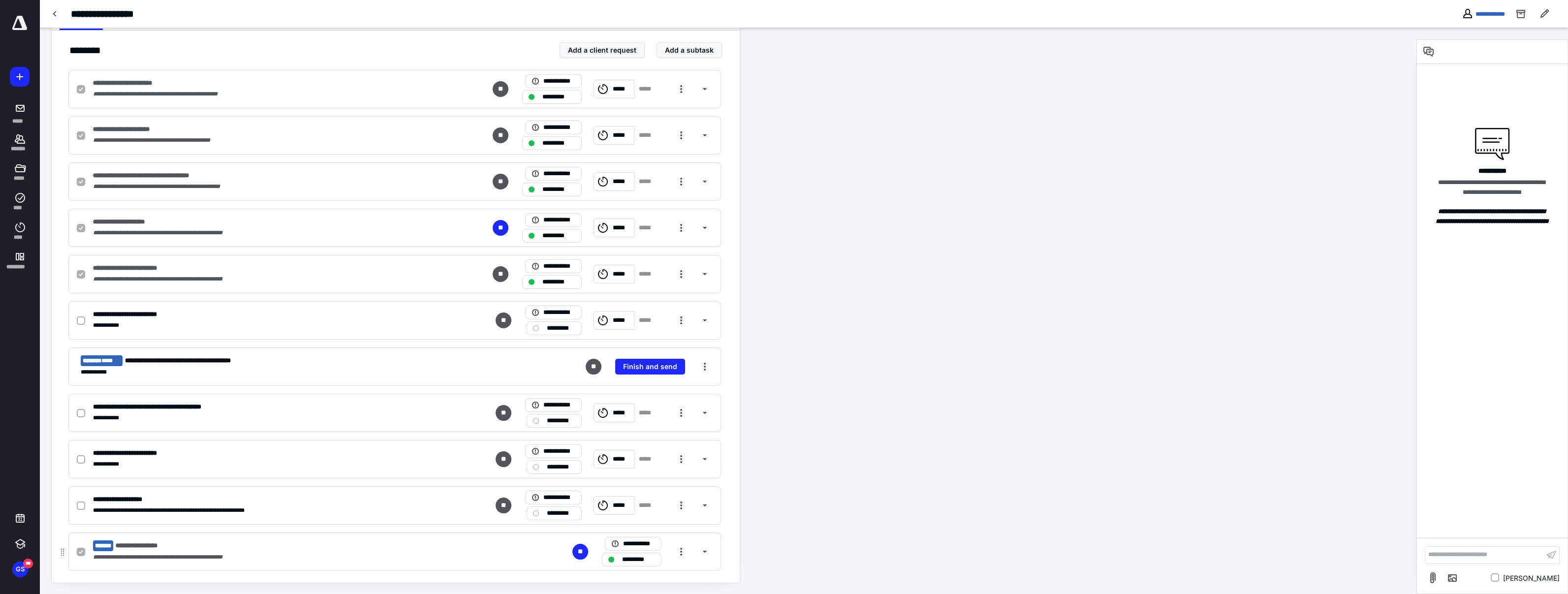 checkbox on "false" 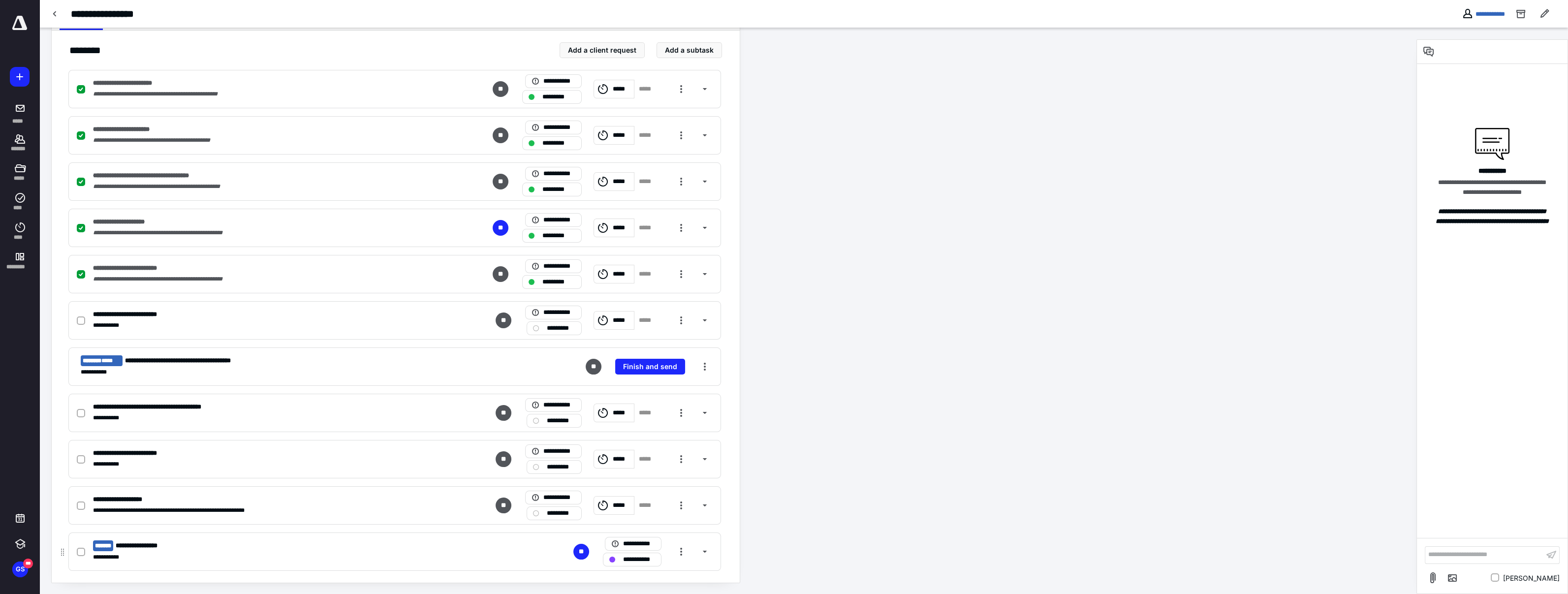 click on "**********" at bounding box center (147, 545) 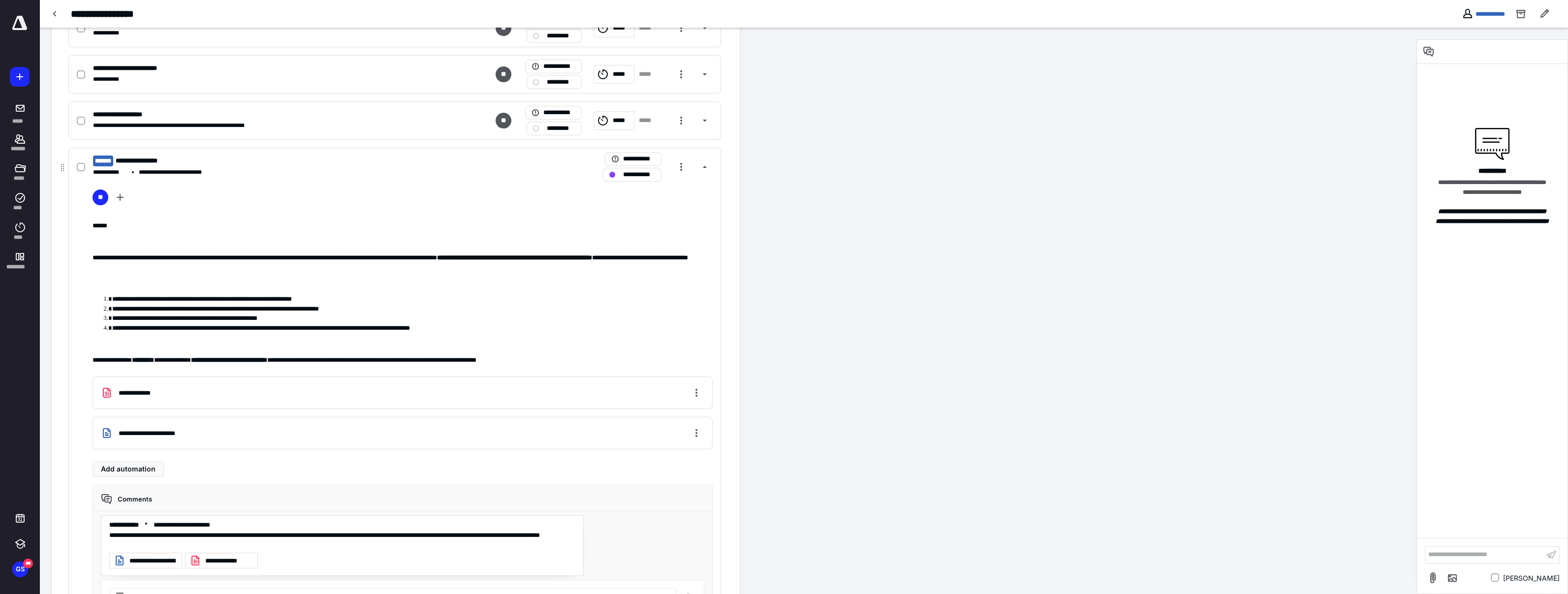 scroll, scrollTop: 659, scrollLeft: 0, axis: vertical 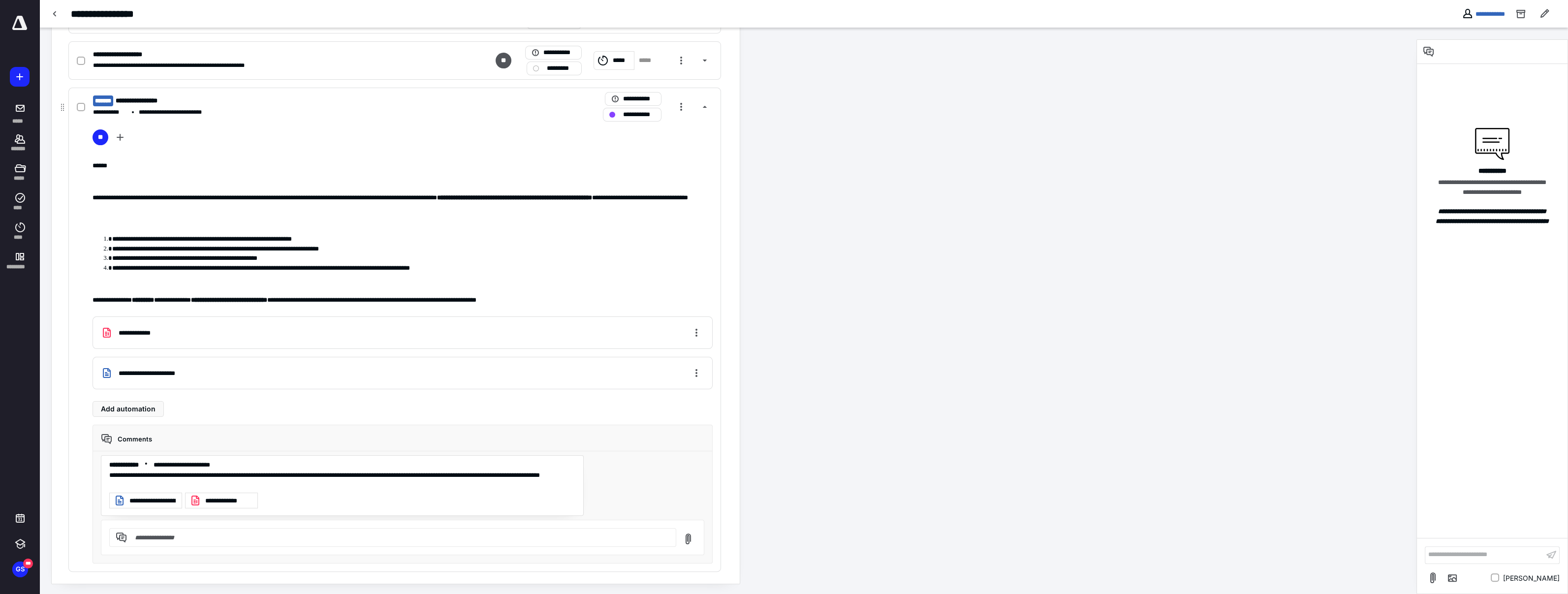 click at bounding box center (399, 537) 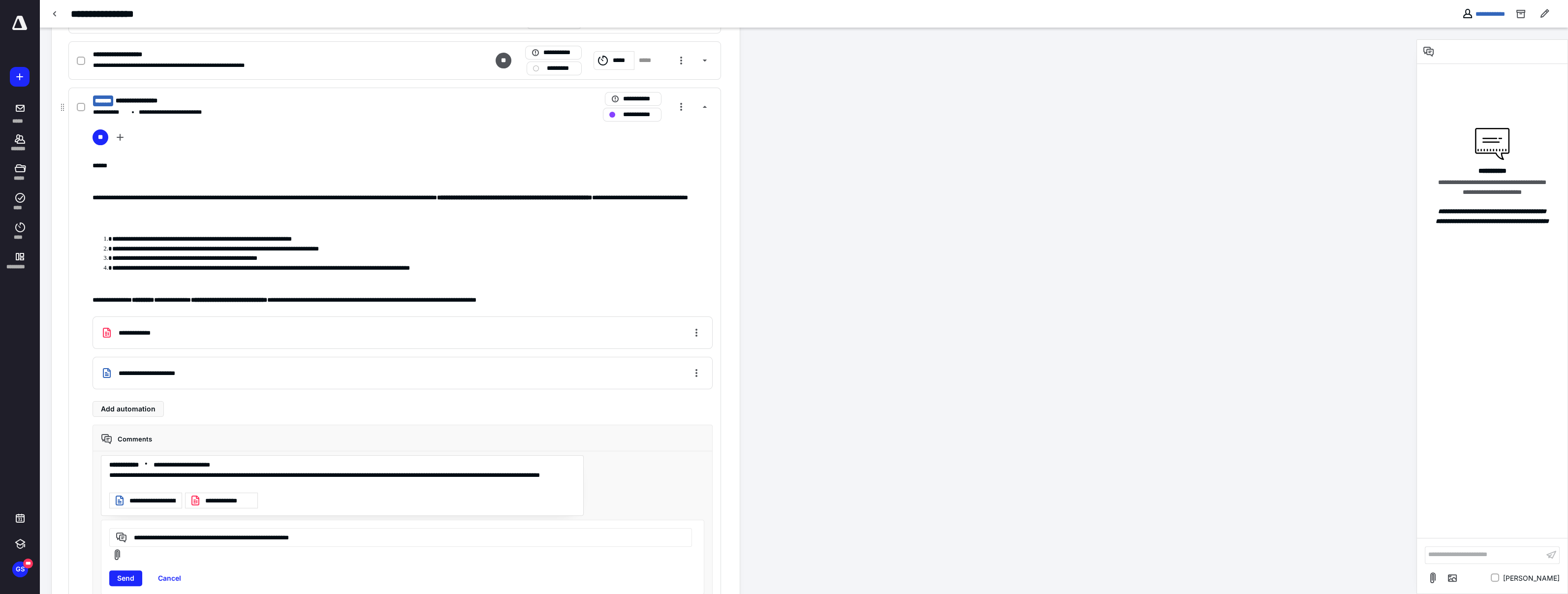 click on "**********" at bounding box center (399, 537) 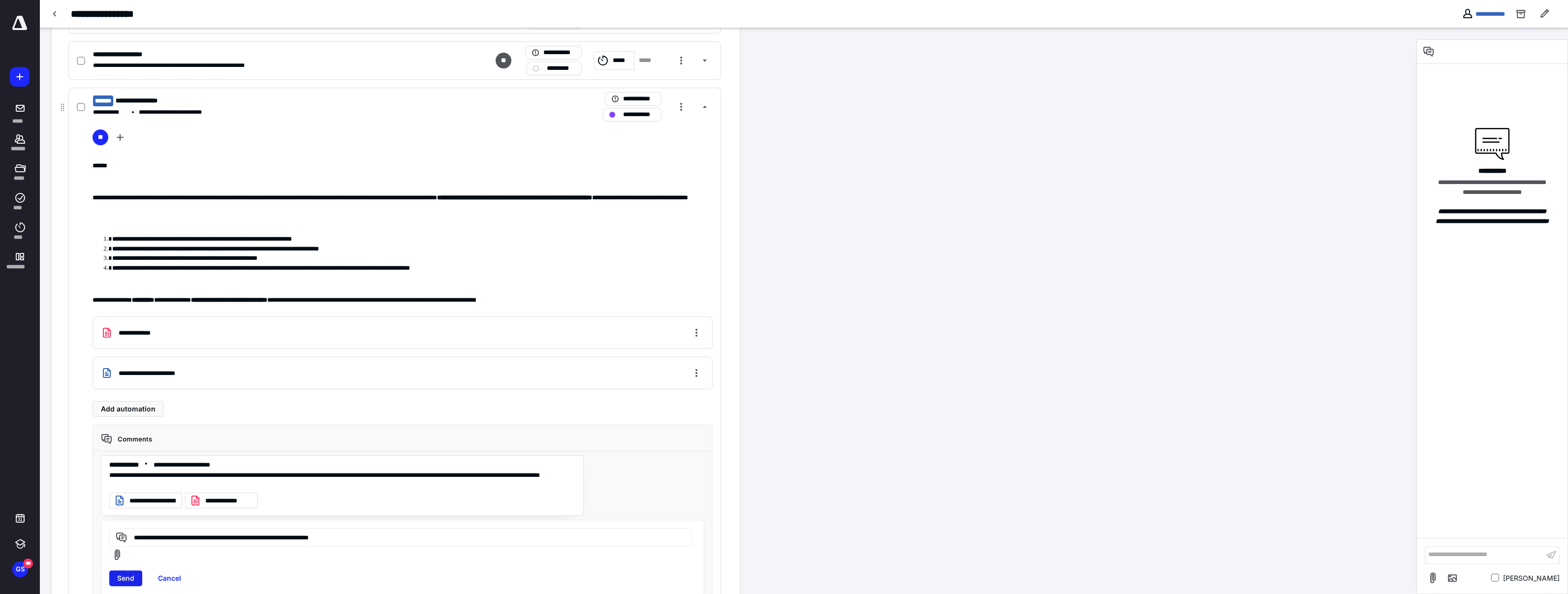 type on "**********" 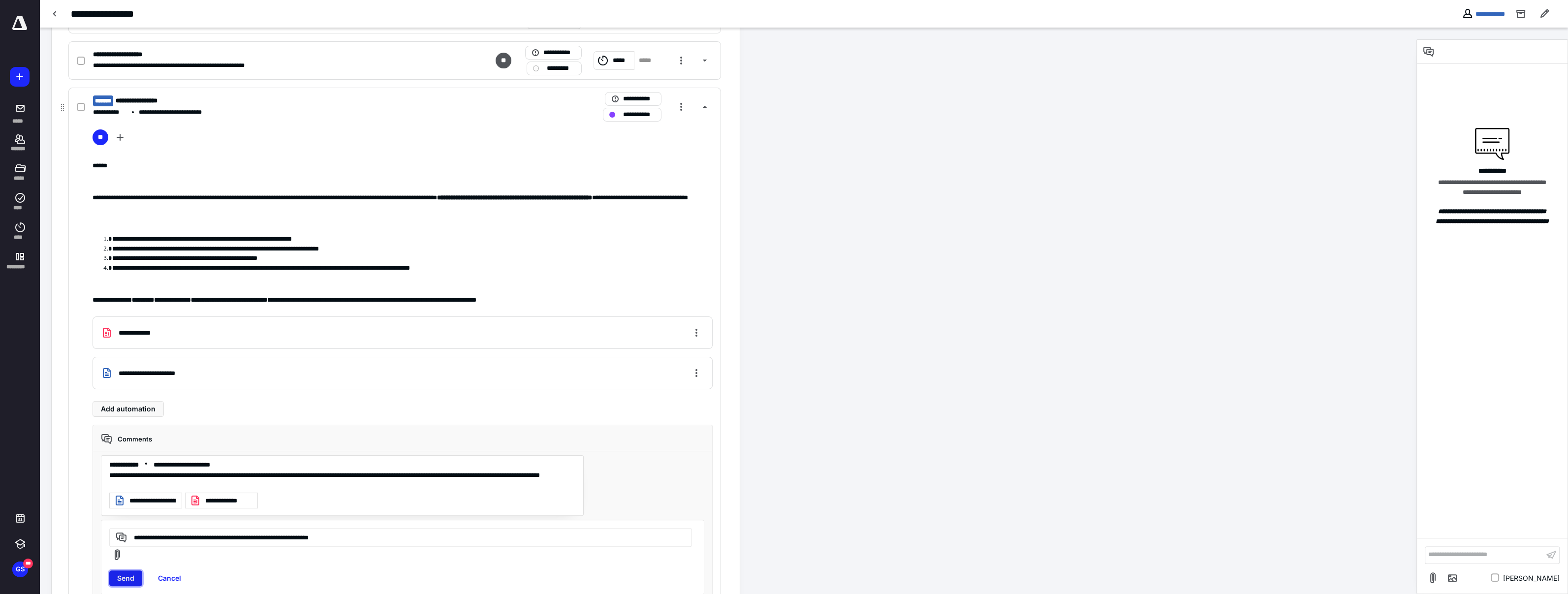 click on "Send" at bounding box center [125, 578] 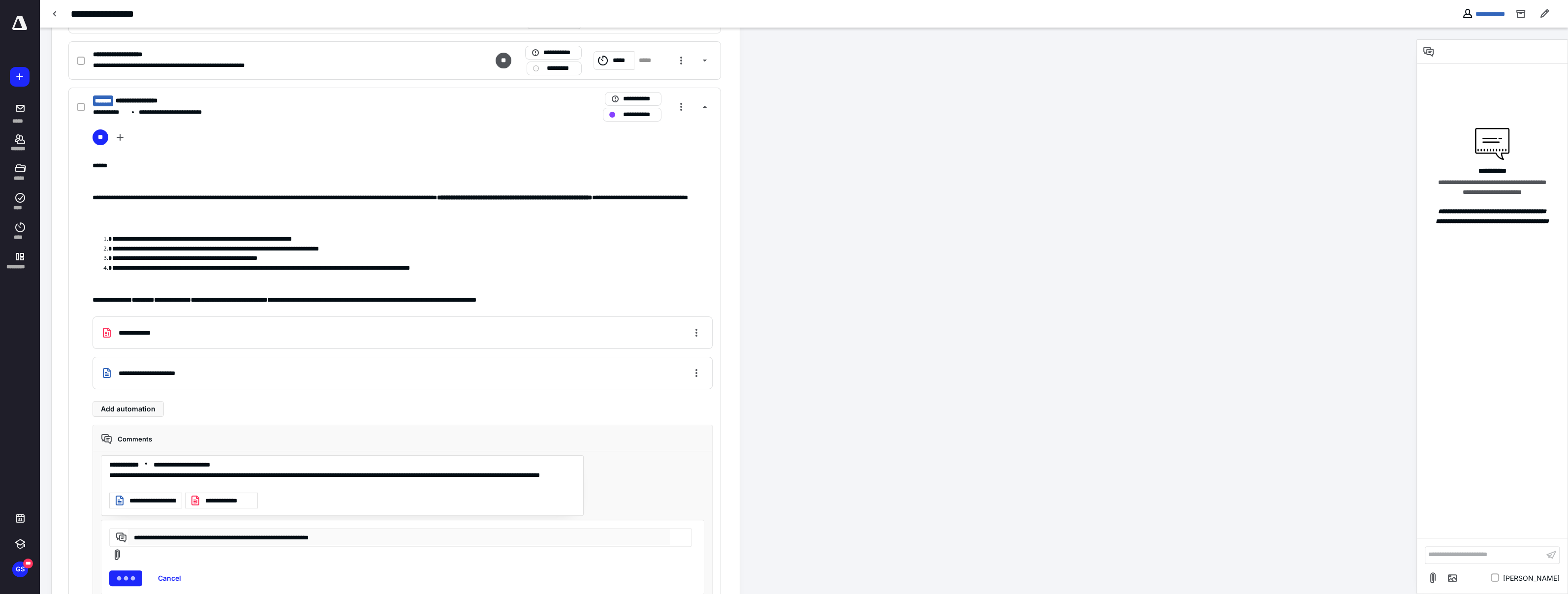 type 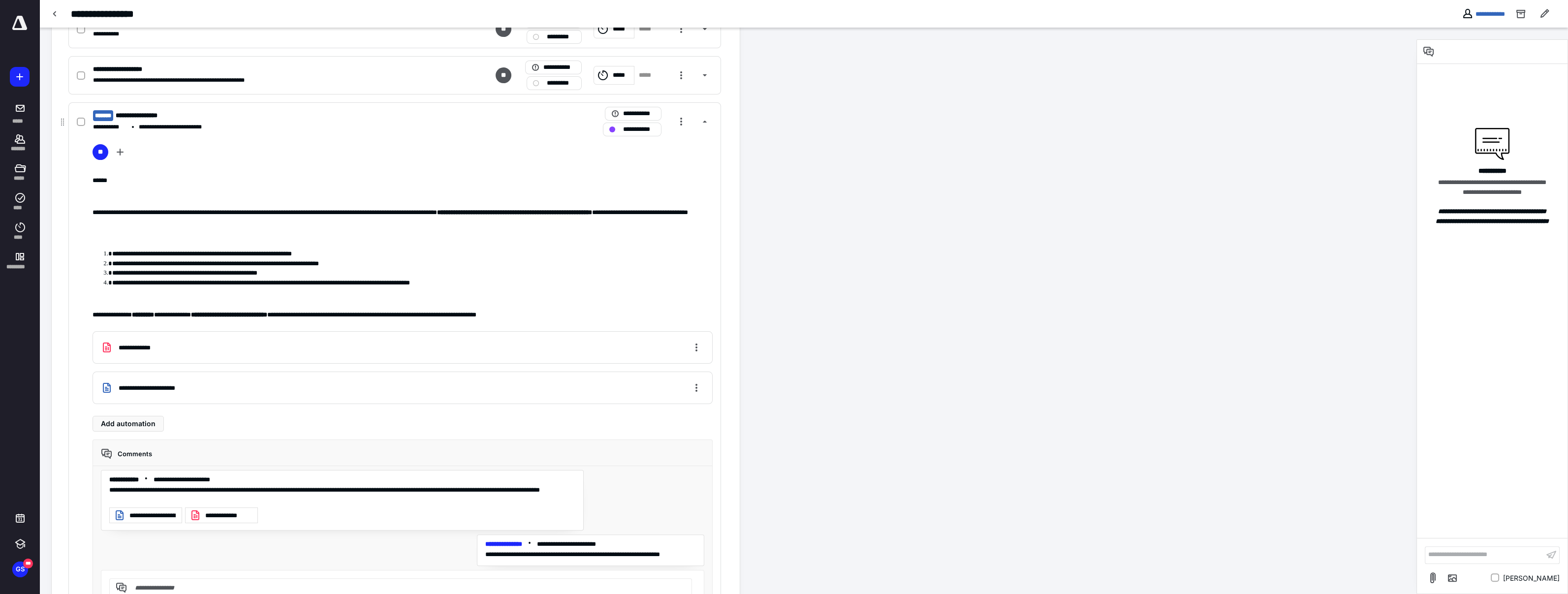 scroll, scrollTop: 547, scrollLeft: 0, axis: vertical 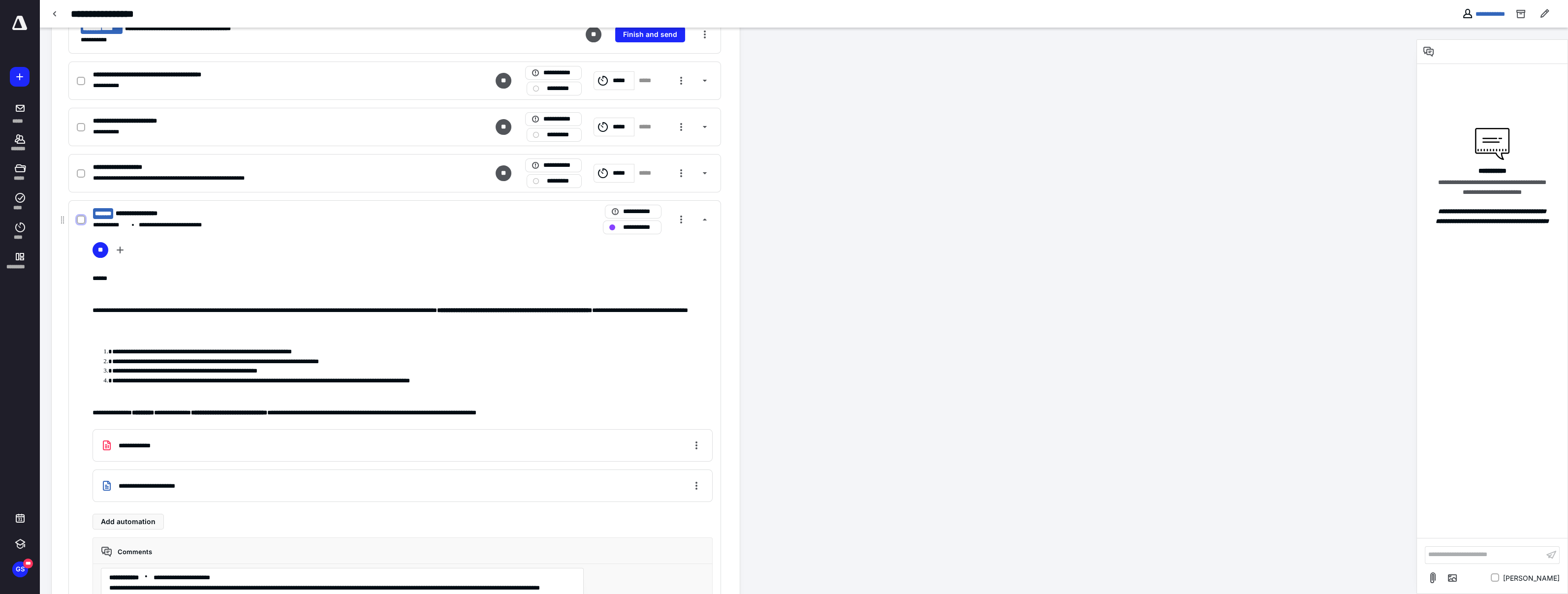 click at bounding box center [81, 220] 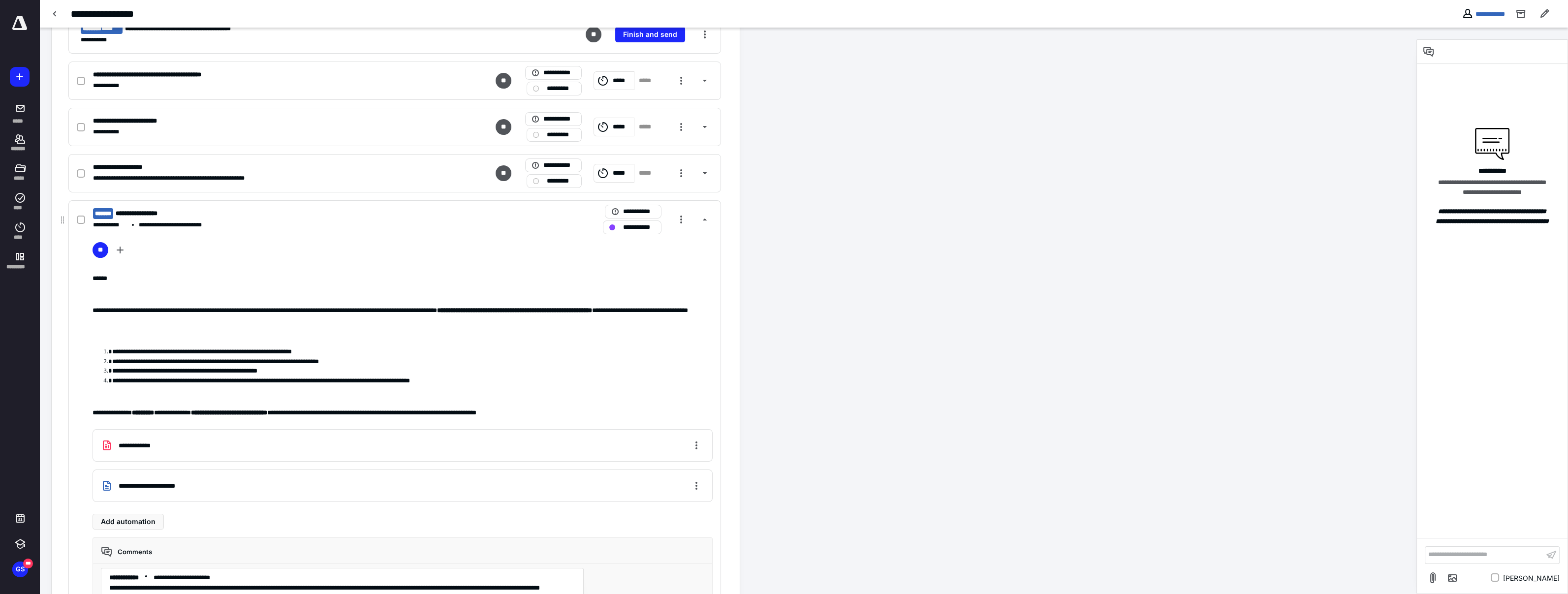 checkbox on "true" 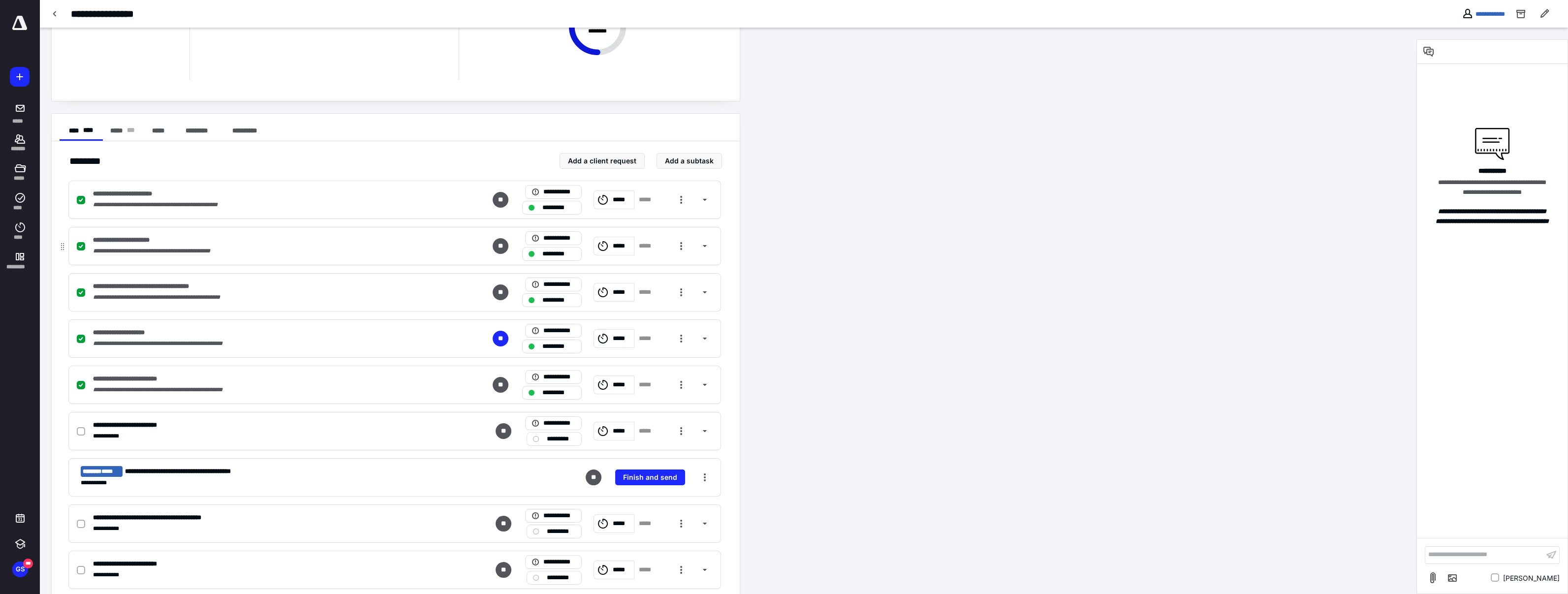 scroll, scrollTop: 0, scrollLeft: 0, axis: both 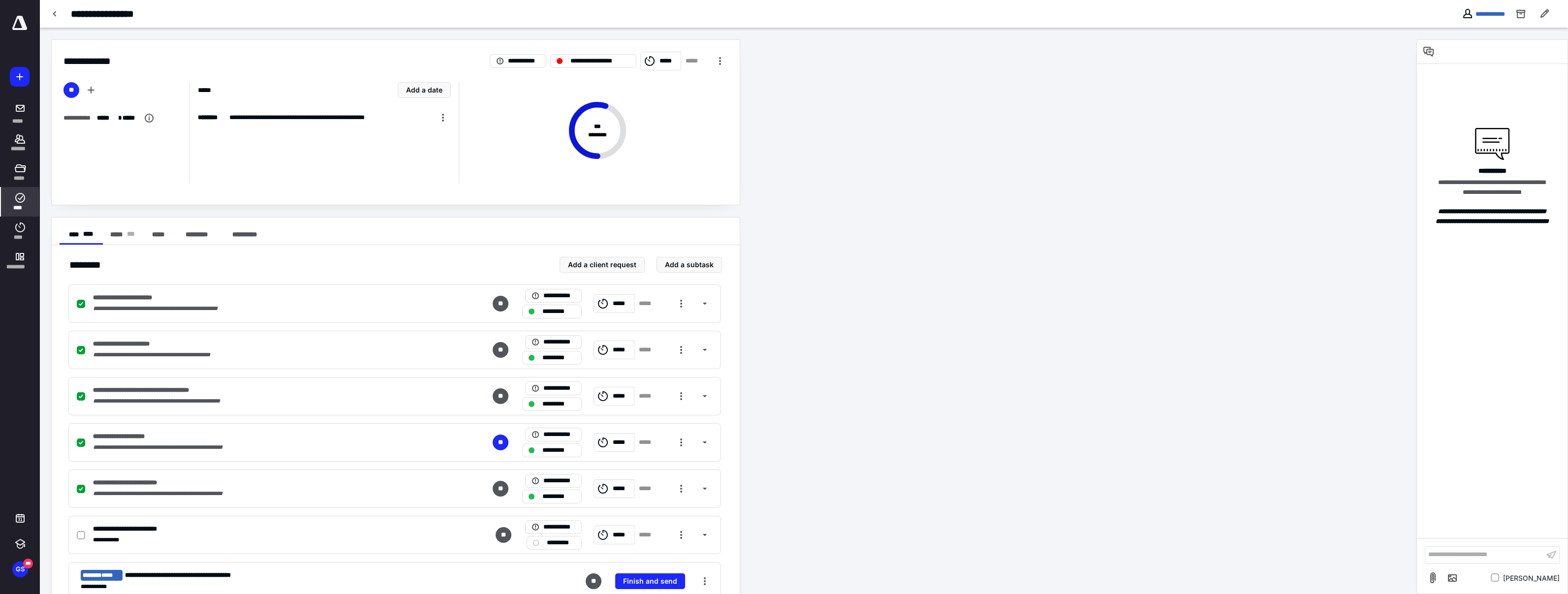 click on "****" at bounding box center (20, 208) 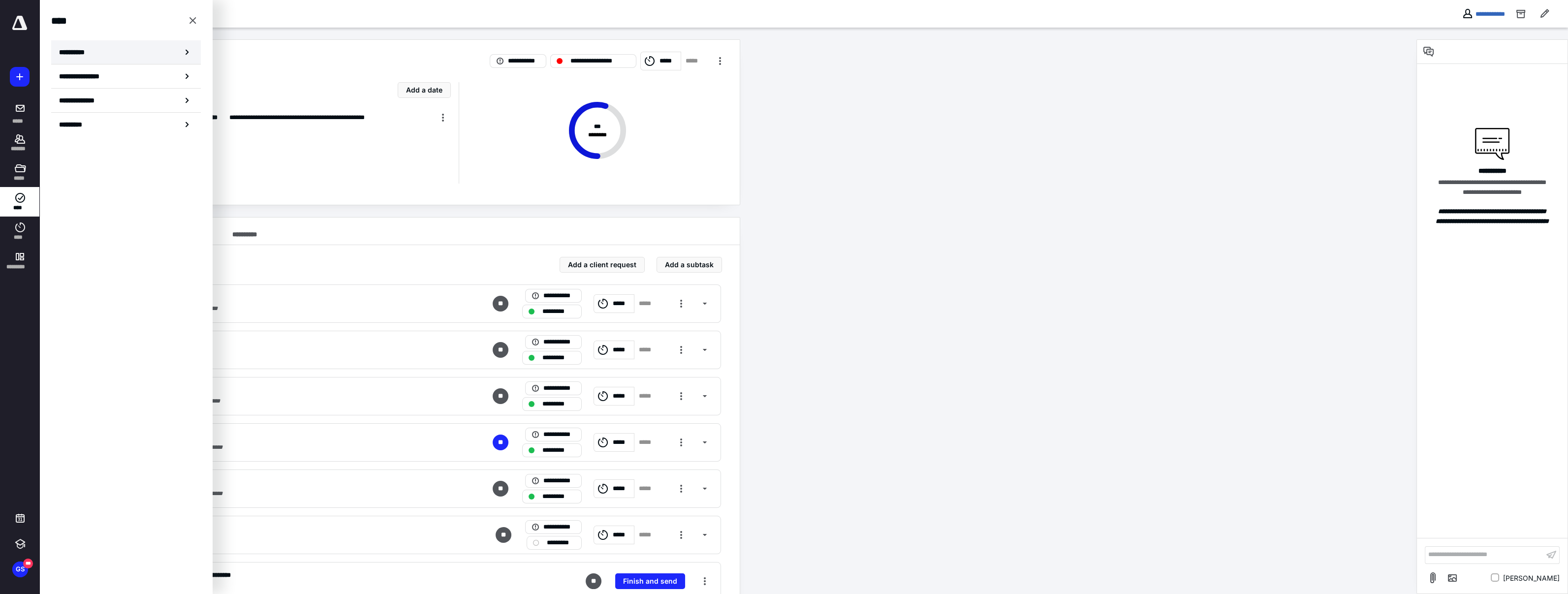 click on "**********" at bounding box center (126, 52) 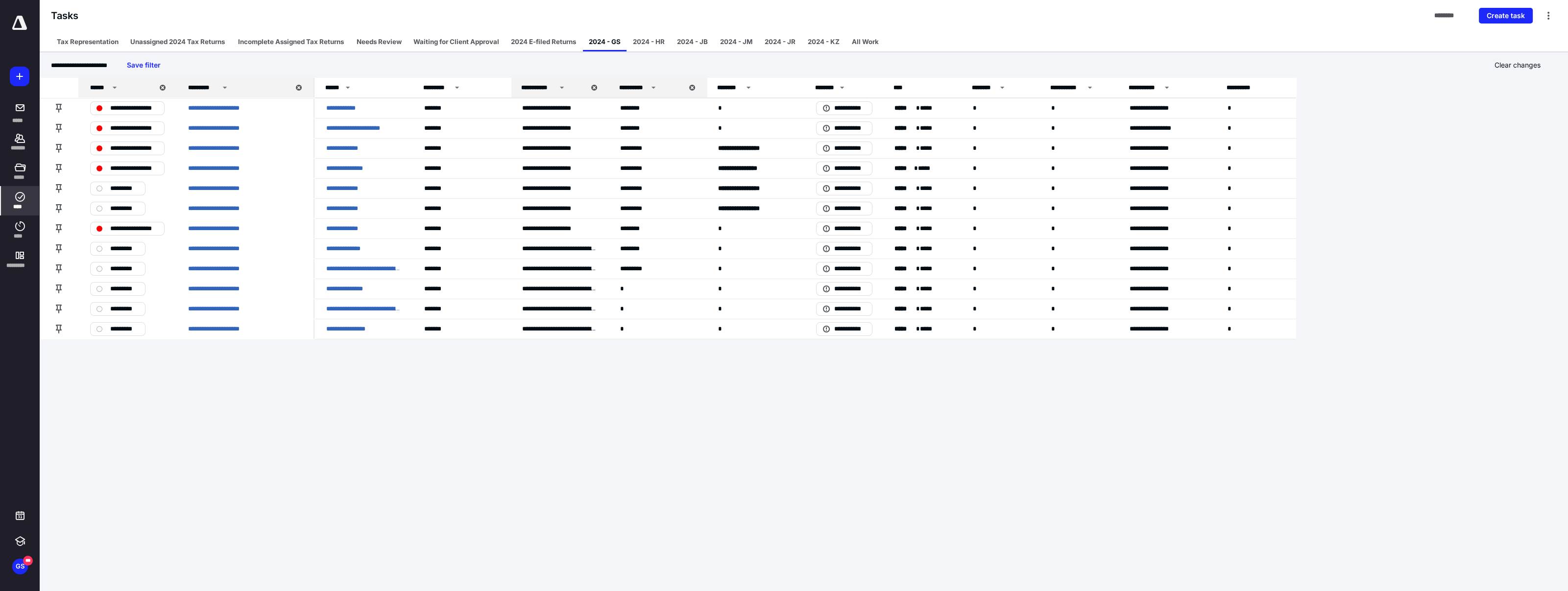 click 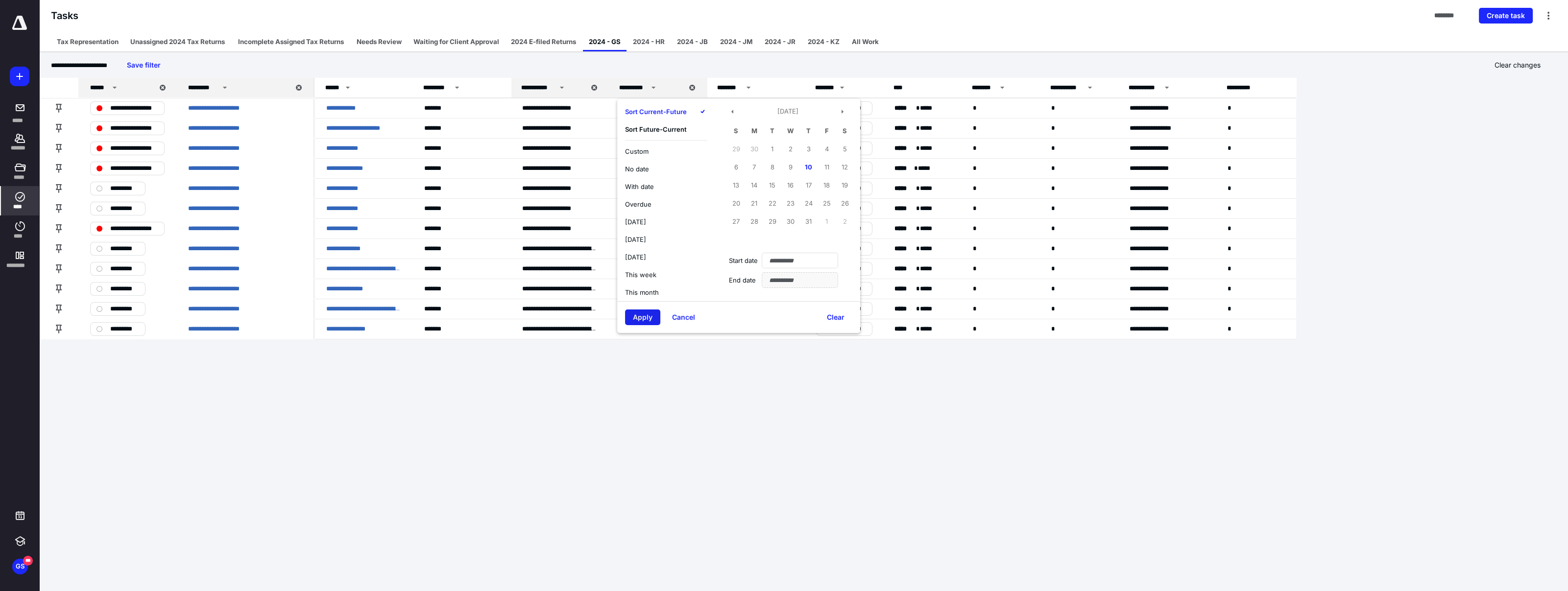 click on "Apply" at bounding box center (643, 317) 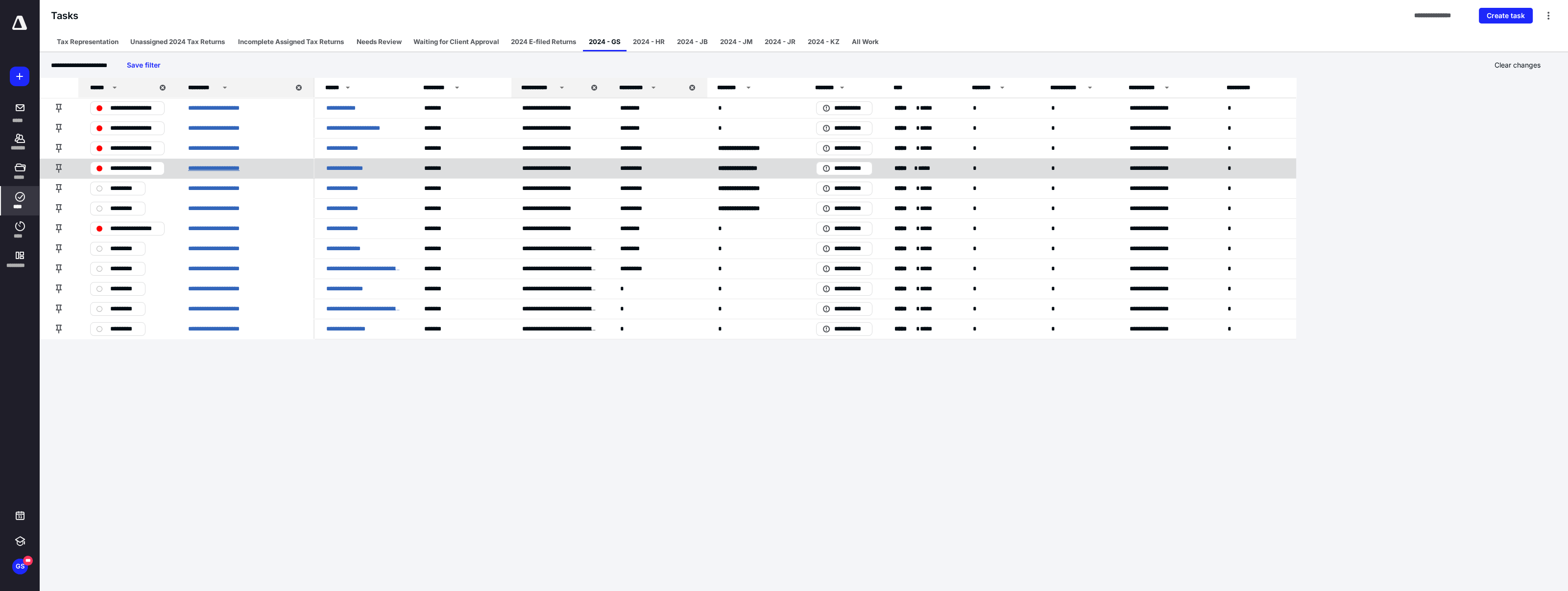 click on "**********" at bounding box center [222, 168] 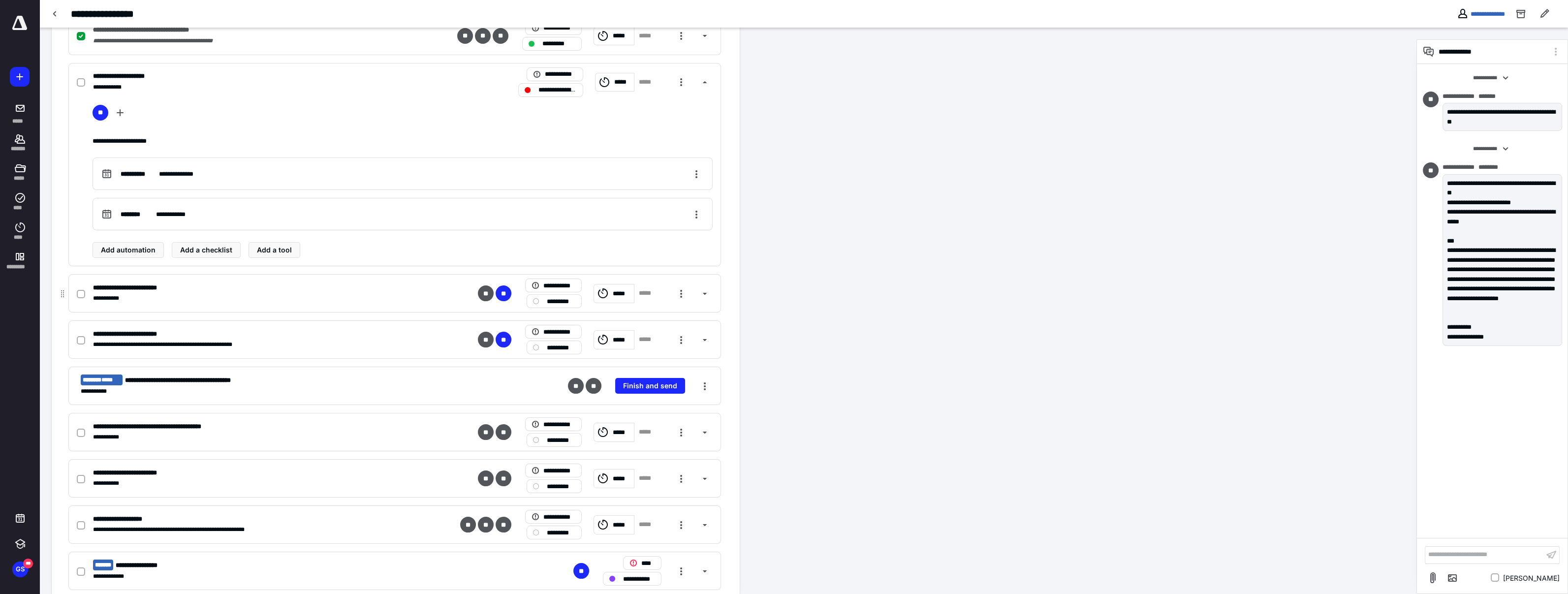 scroll, scrollTop: 379, scrollLeft: 0, axis: vertical 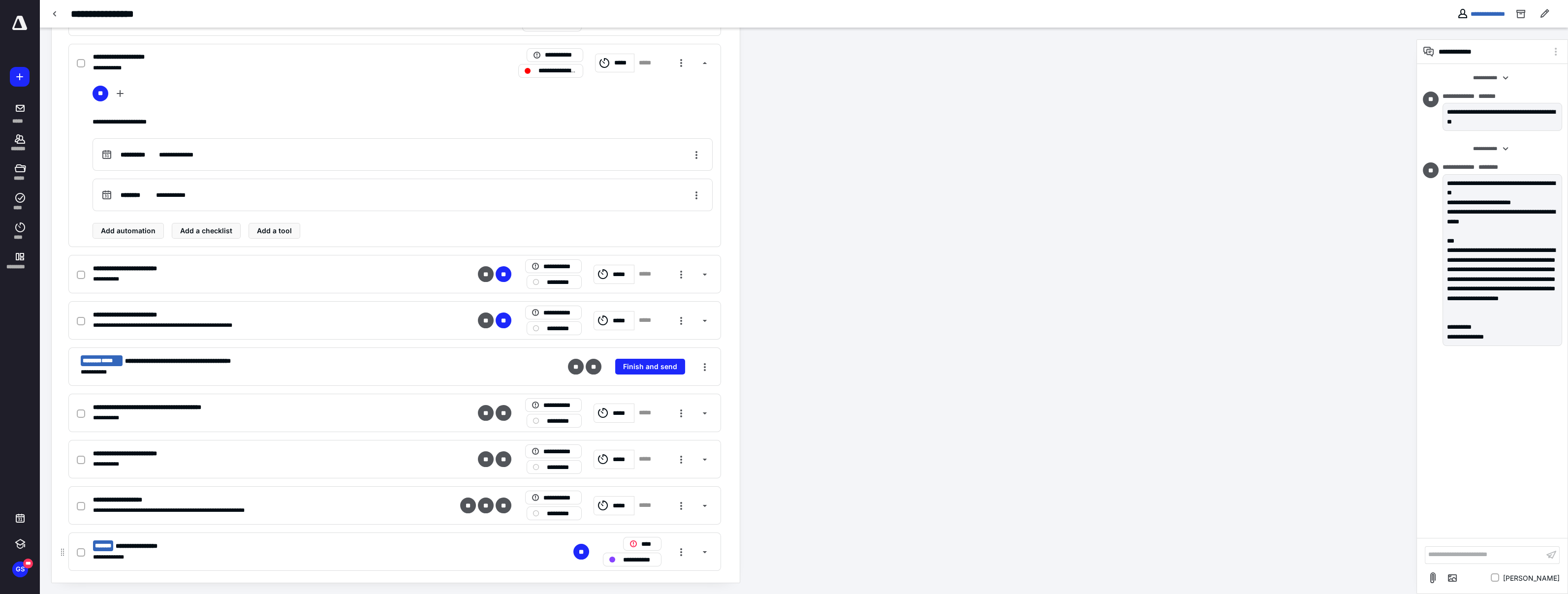click on "**********" at bounding box center [147, 546] 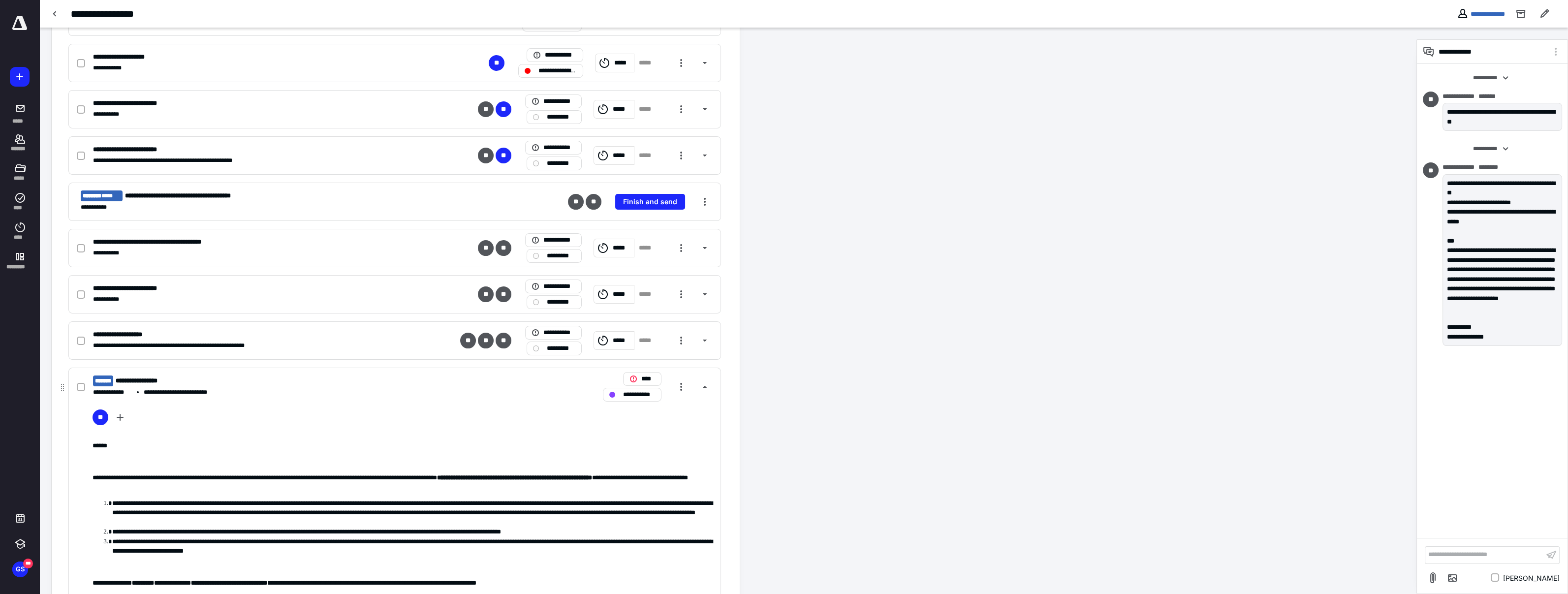scroll, scrollTop: 6, scrollLeft: 0, axis: vertical 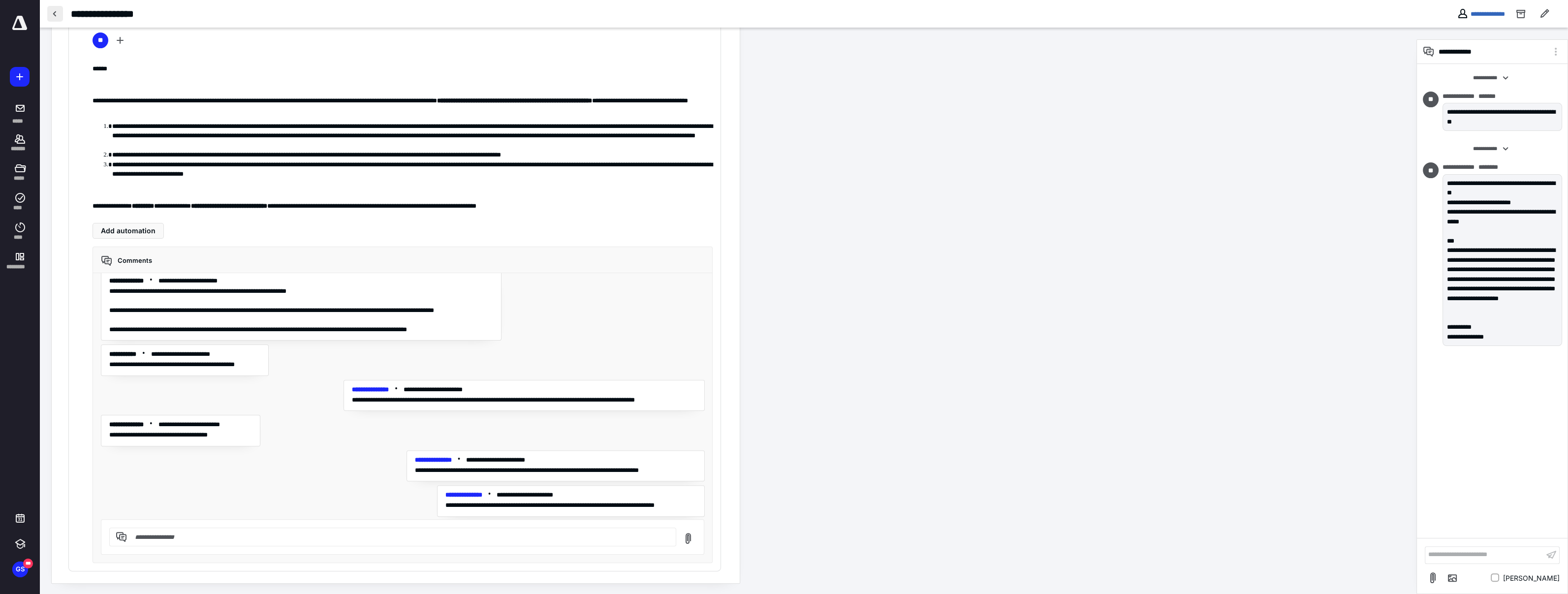 click at bounding box center [55, 14] 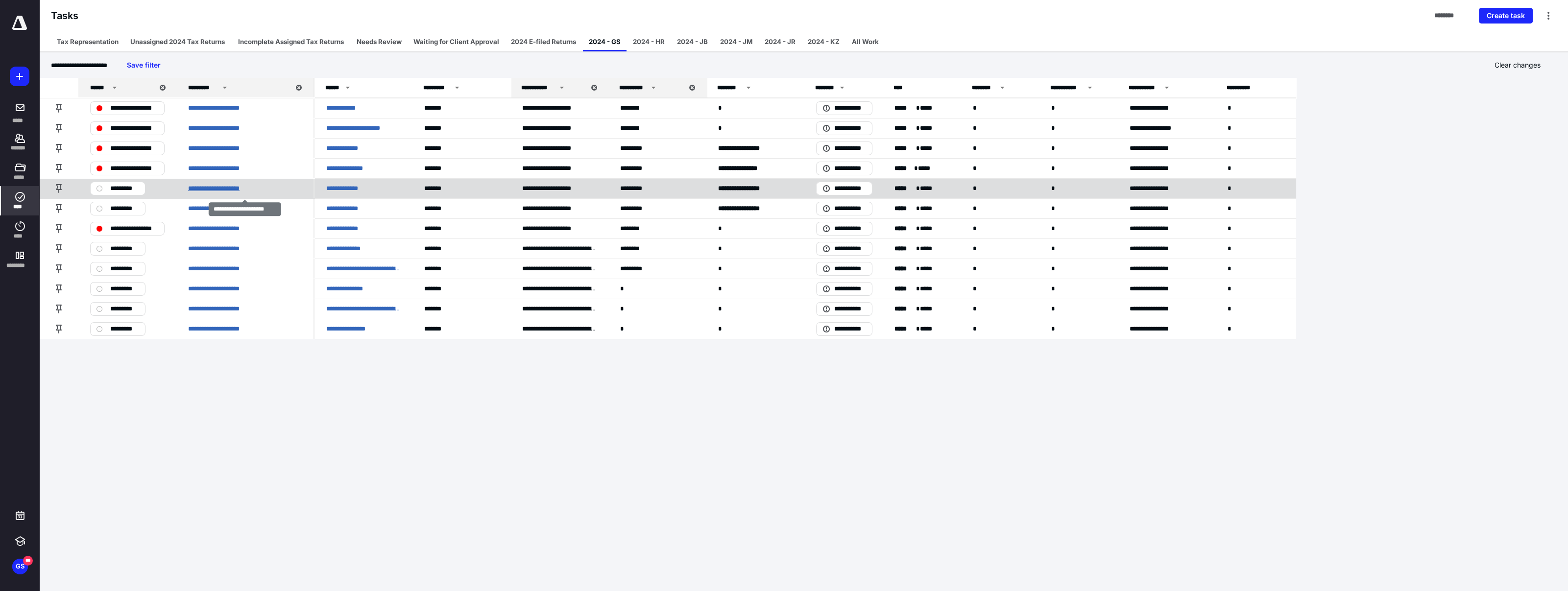 click on "**********" at bounding box center [222, 188] 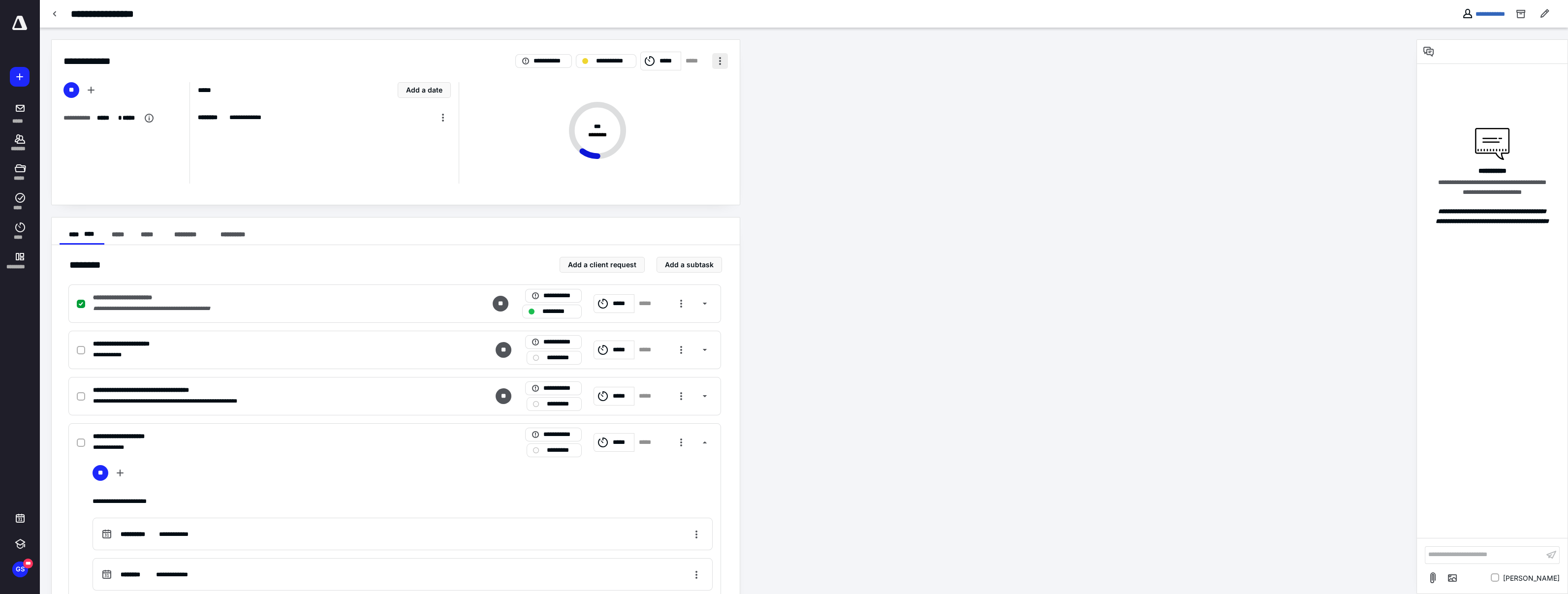click at bounding box center [720, 61] 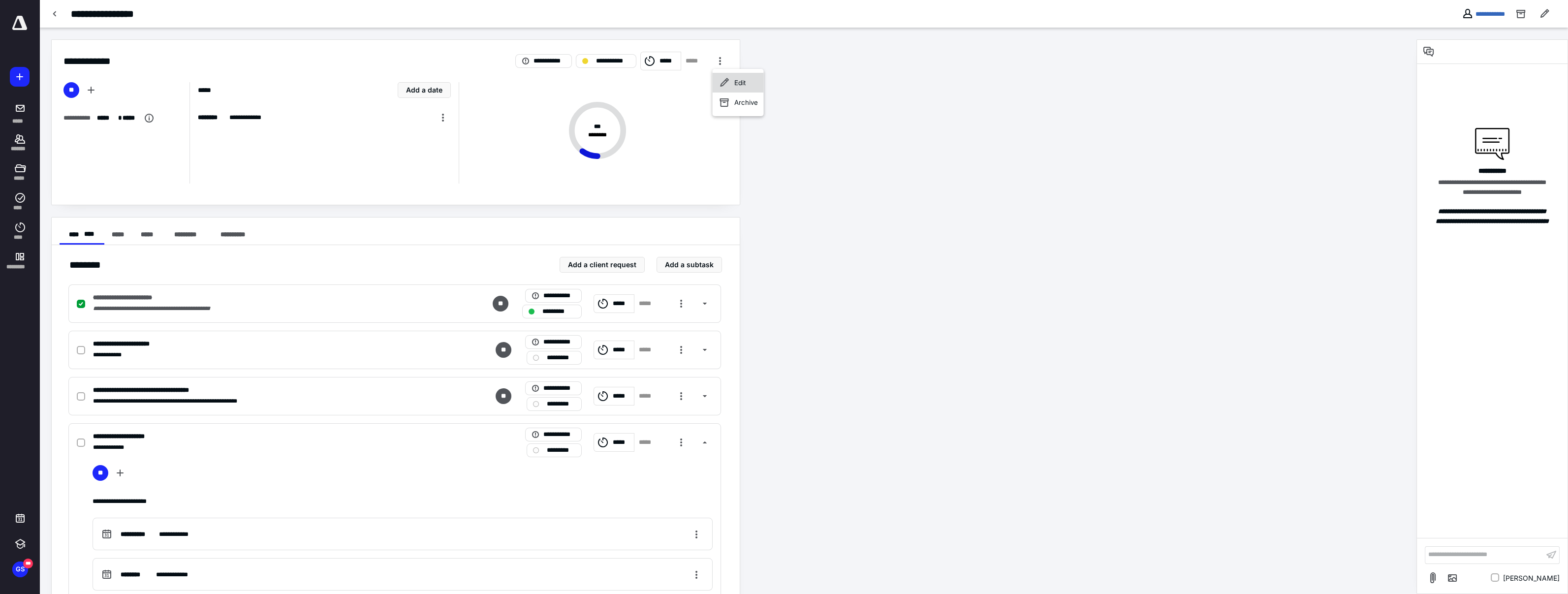 click on "Edit" at bounding box center [740, 83] 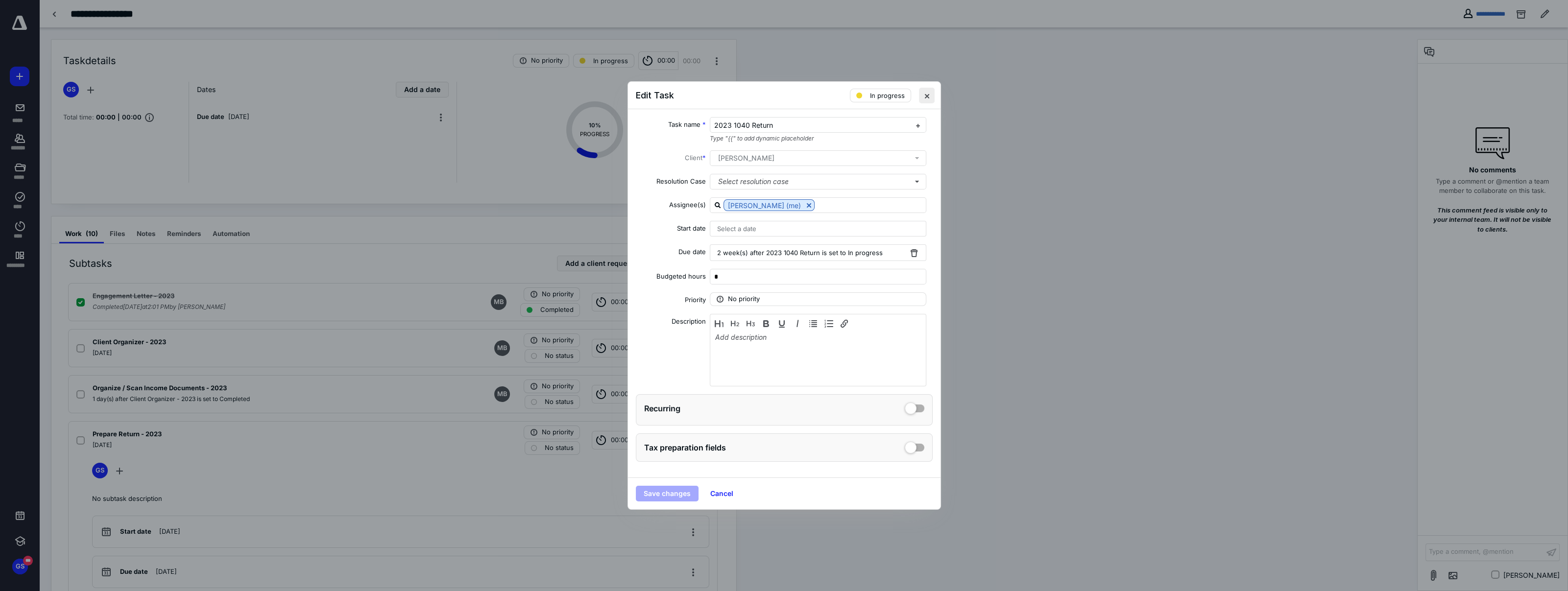 click at bounding box center [927, 95] 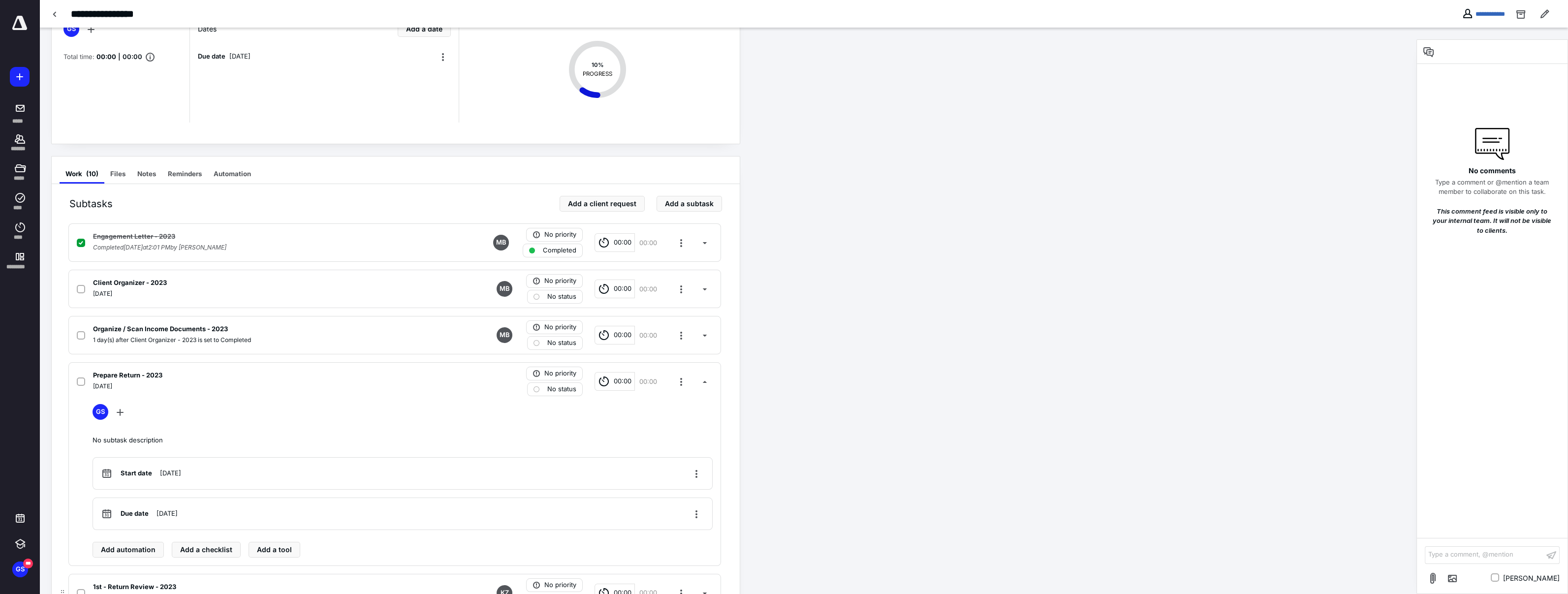 scroll, scrollTop: 0, scrollLeft: 0, axis: both 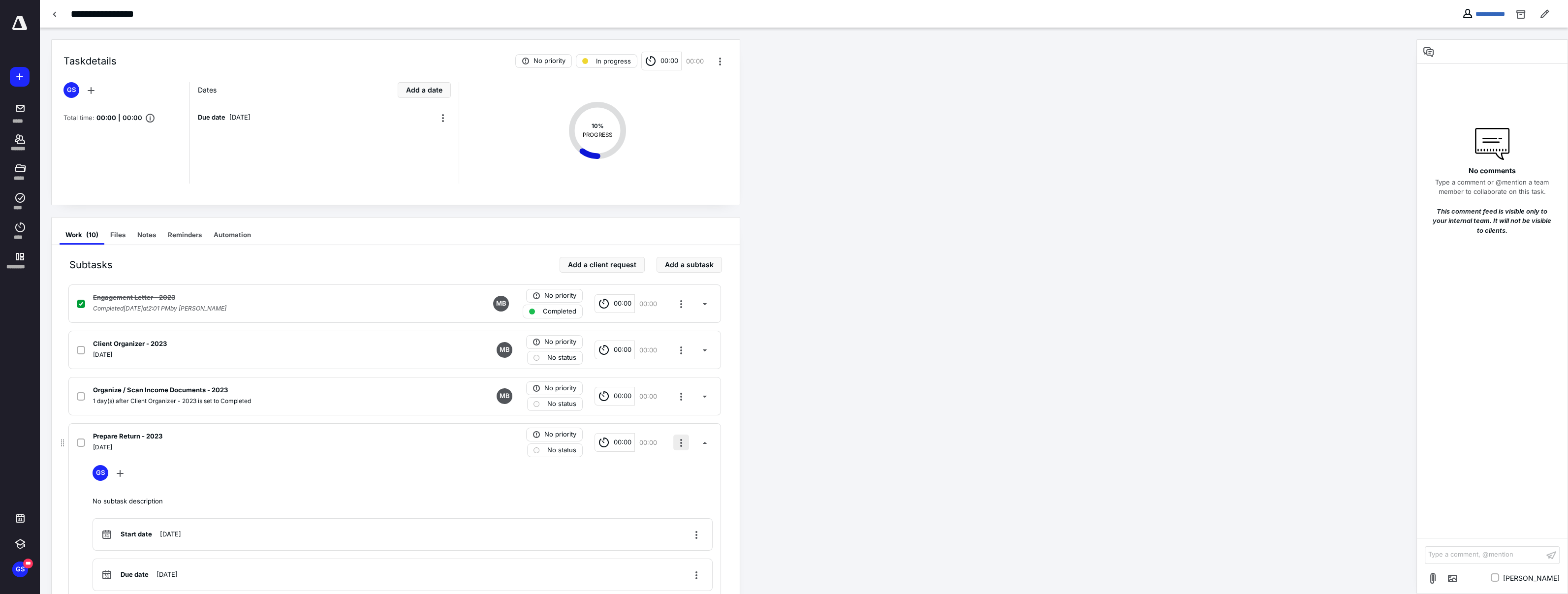 click at bounding box center (681, 442) 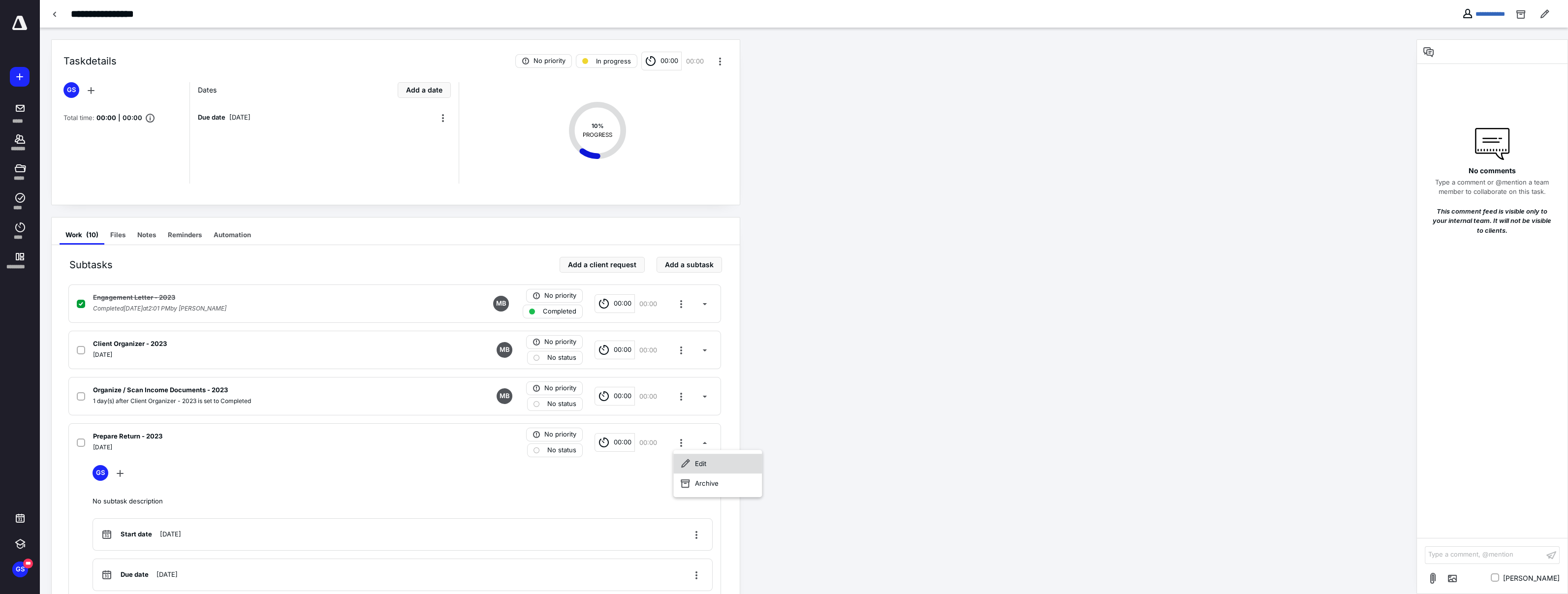 click on "Edit" at bounding box center (718, 464) 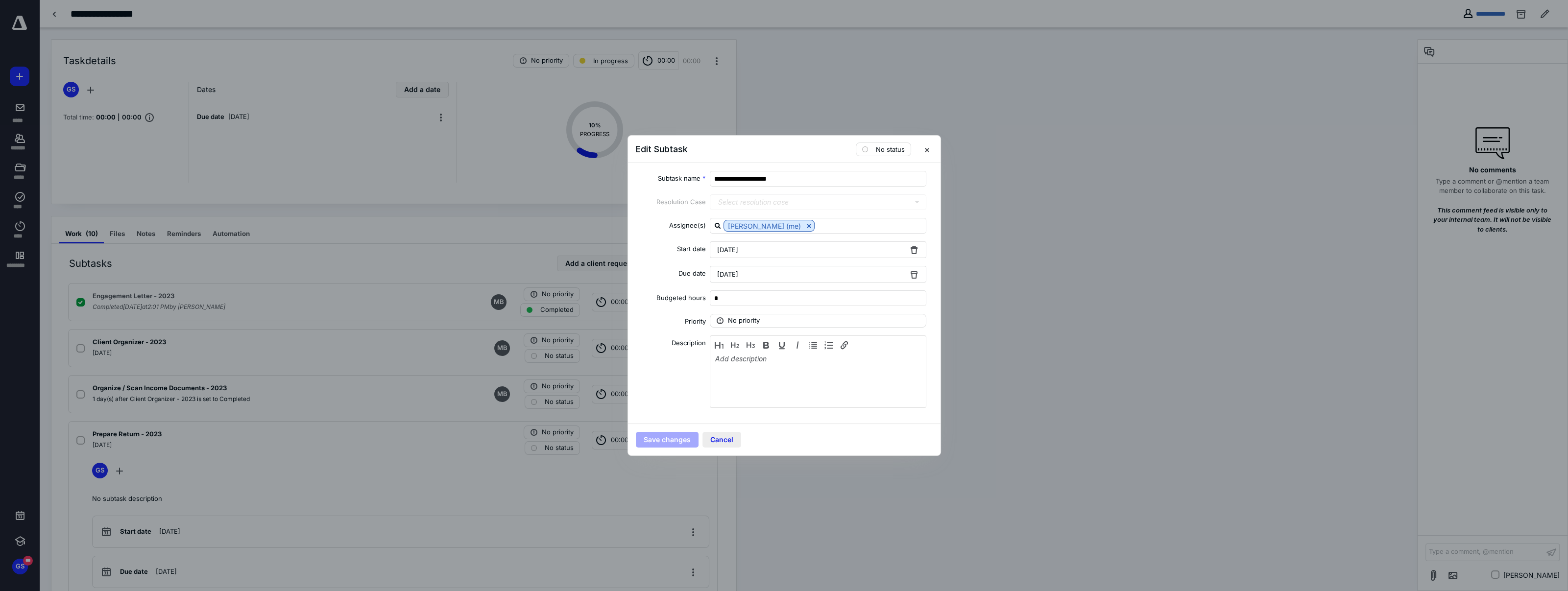 click on "Cancel" at bounding box center [722, 440] 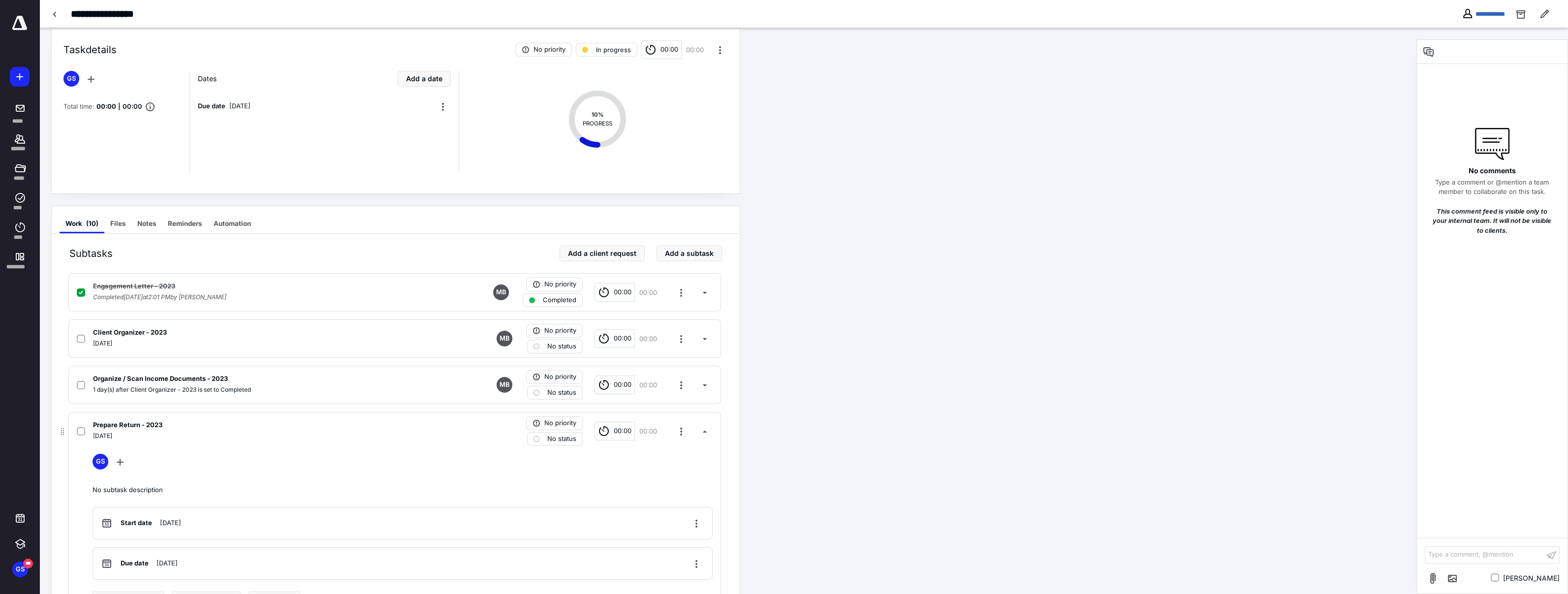 scroll, scrollTop: 0, scrollLeft: 0, axis: both 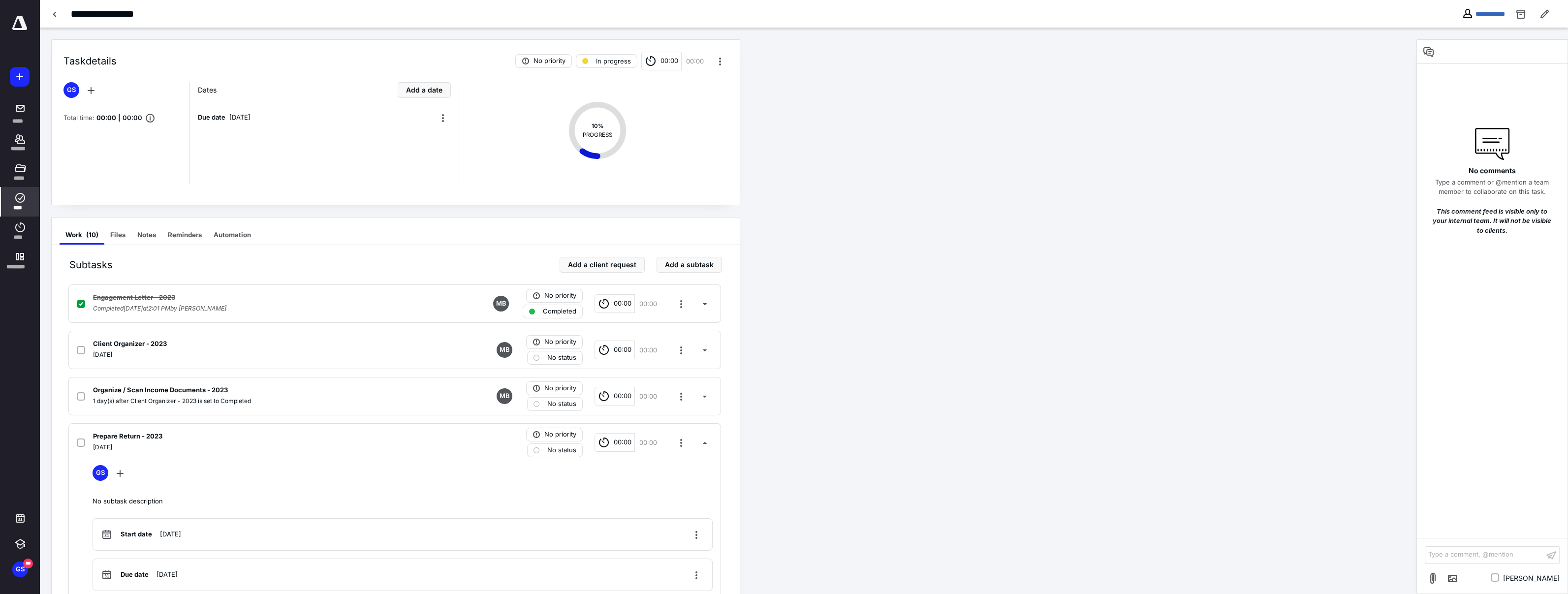 click 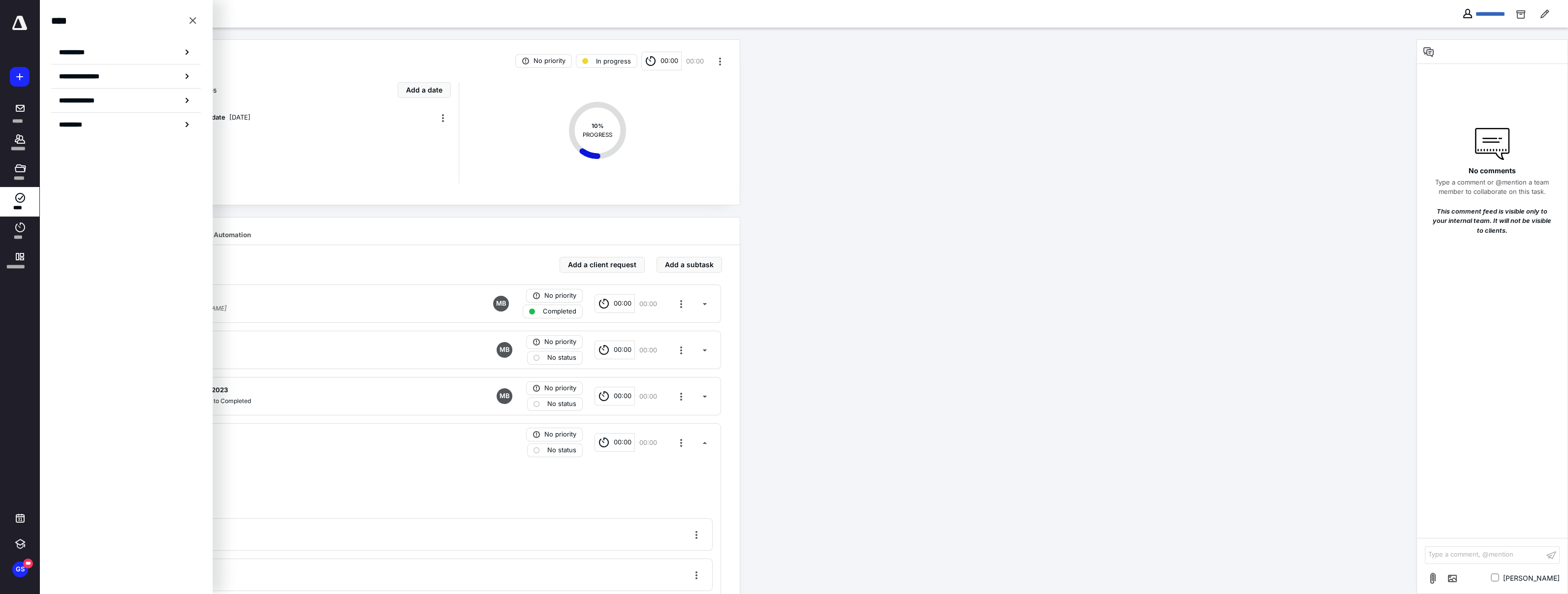 click on "Due date [DATE]" at bounding box center (324, 118) 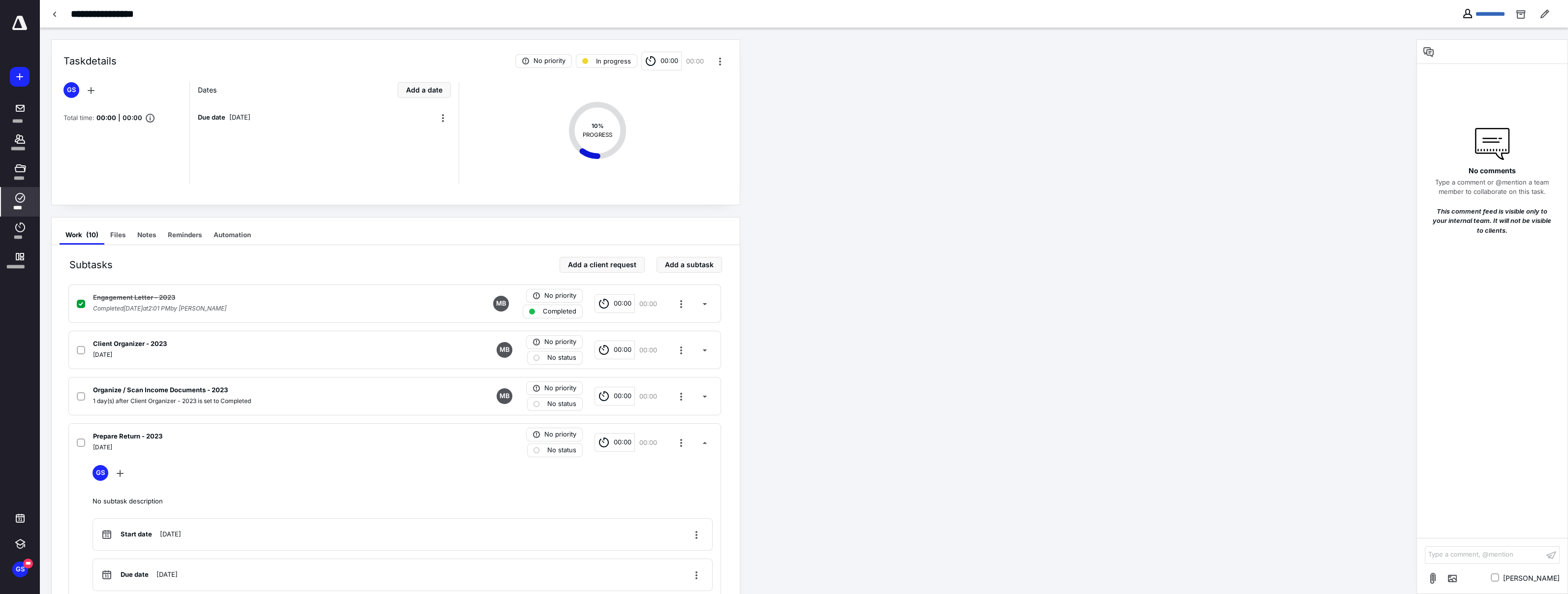 click 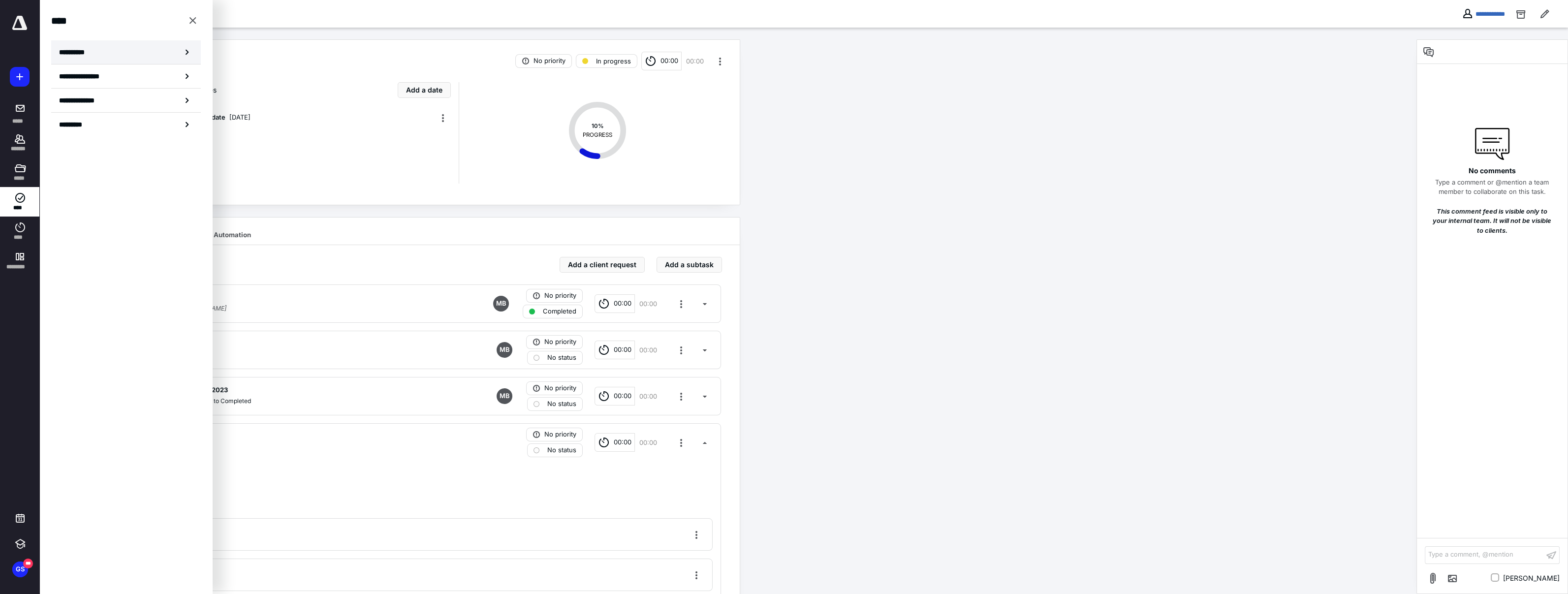 click on "**********" at bounding box center (126, 52) 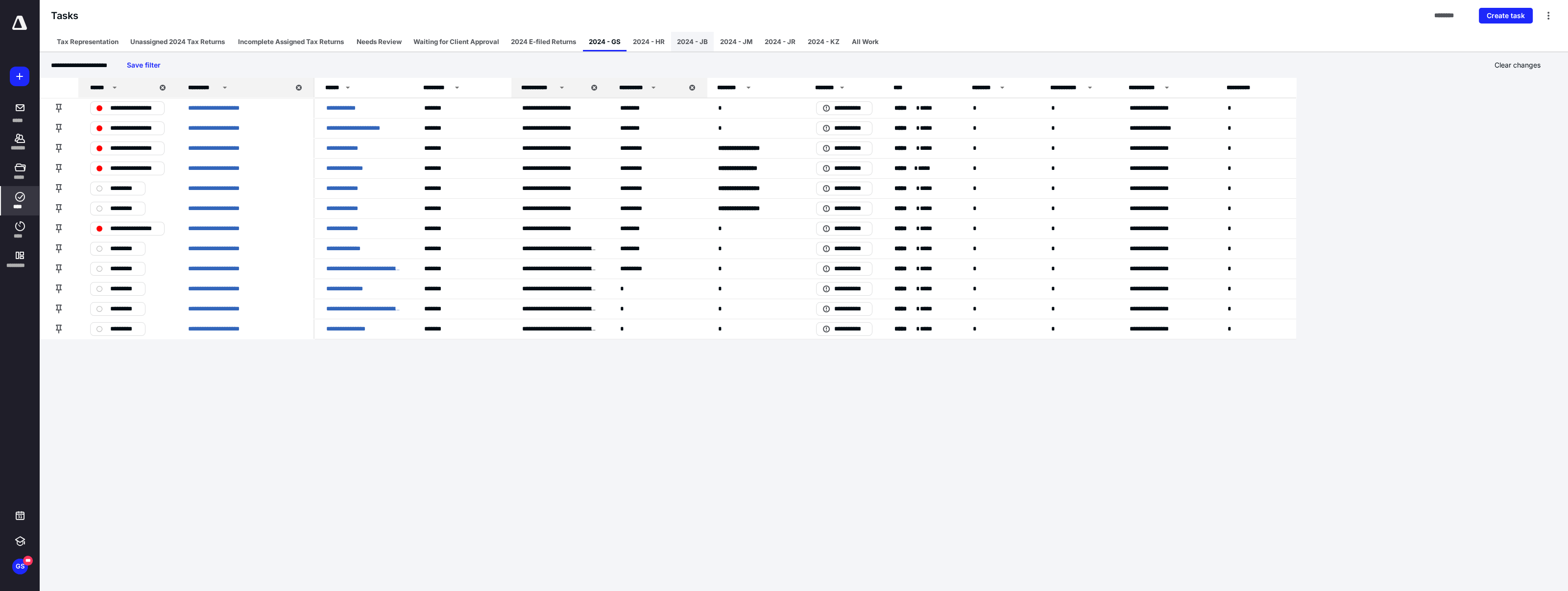 click on "2024 - JB" at bounding box center [692, 42] 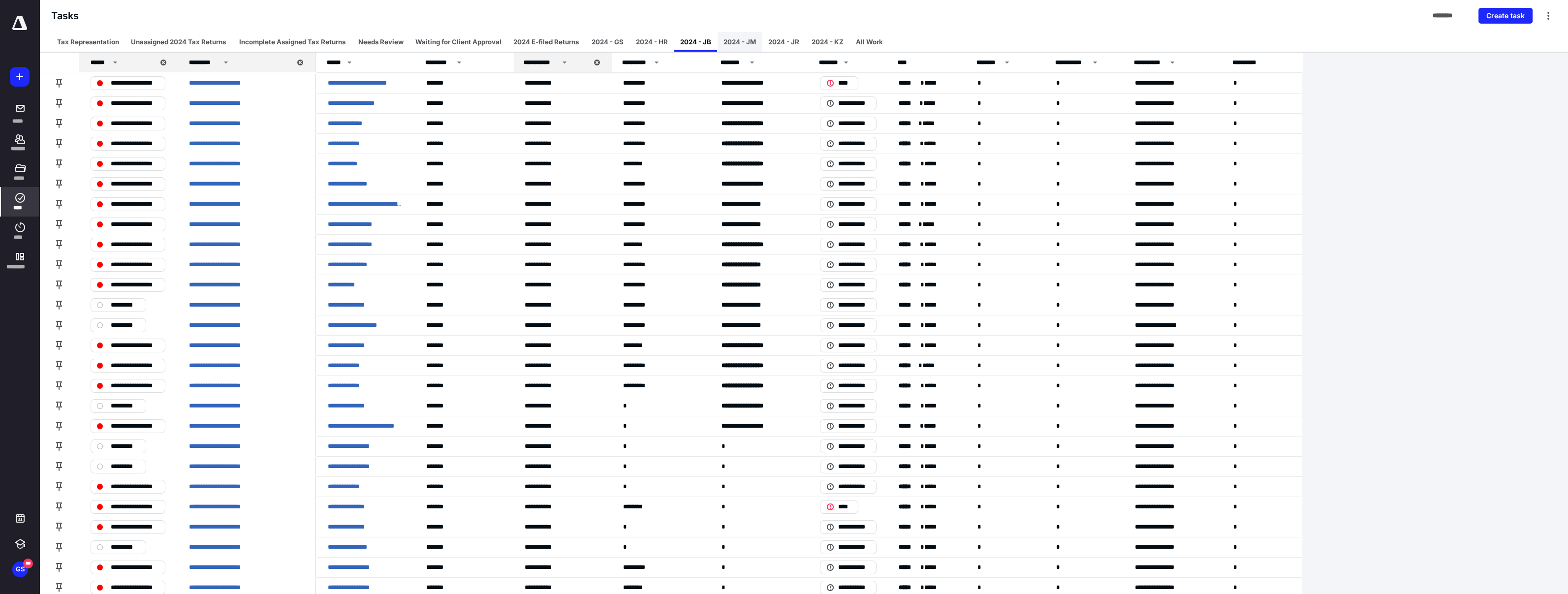 click on "2024 - JM" at bounding box center (740, 42) 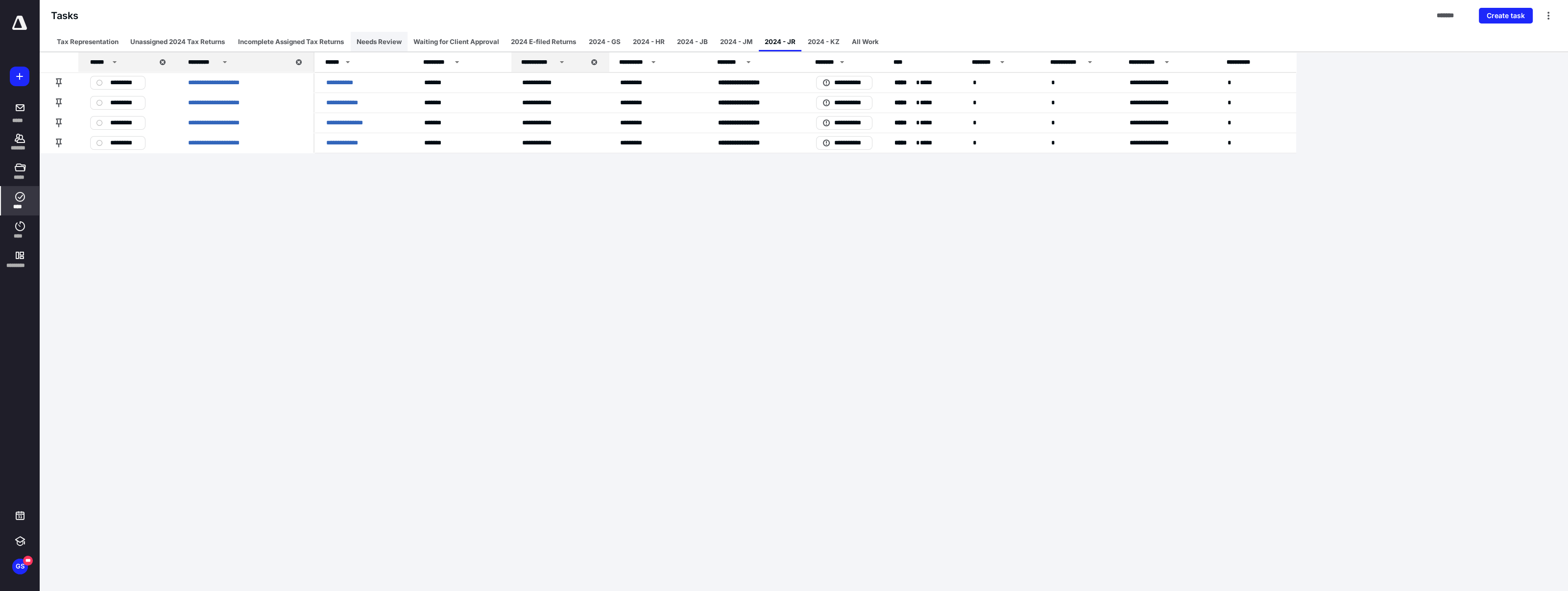 click on "Needs Review" at bounding box center [379, 42] 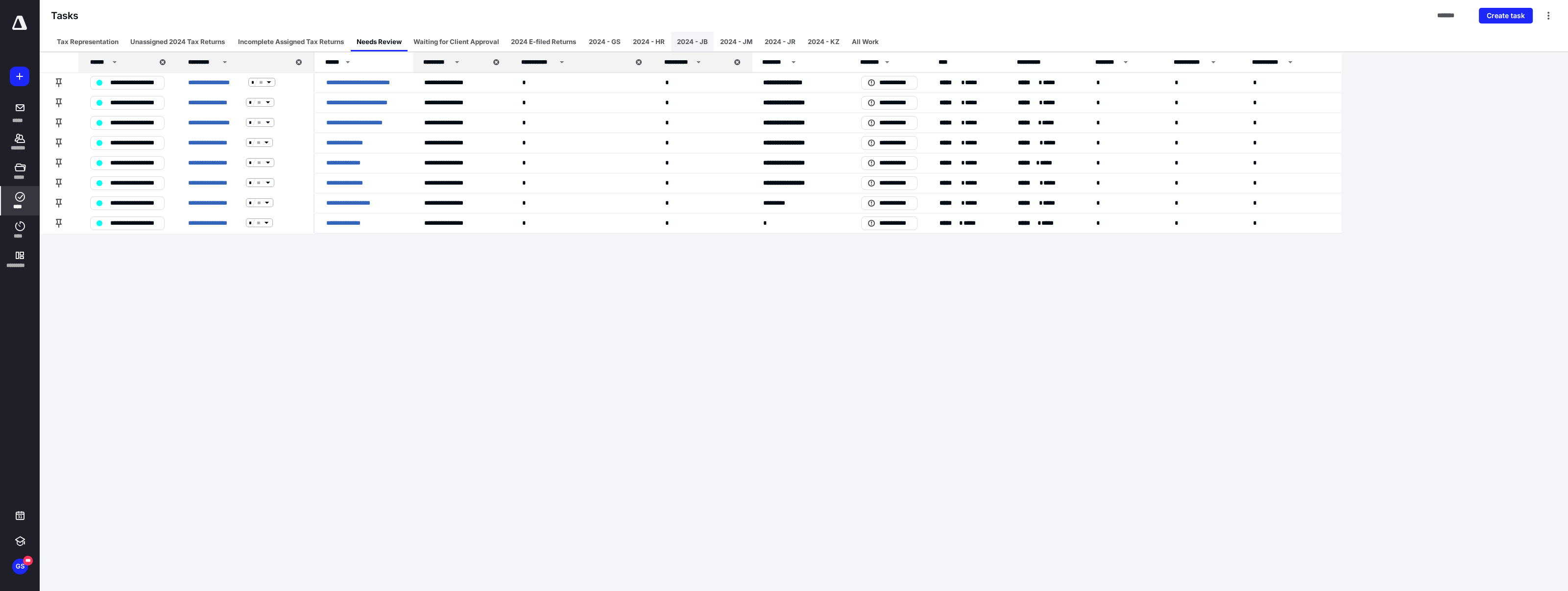 click on "2024 - JB" at bounding box center (692, 42) 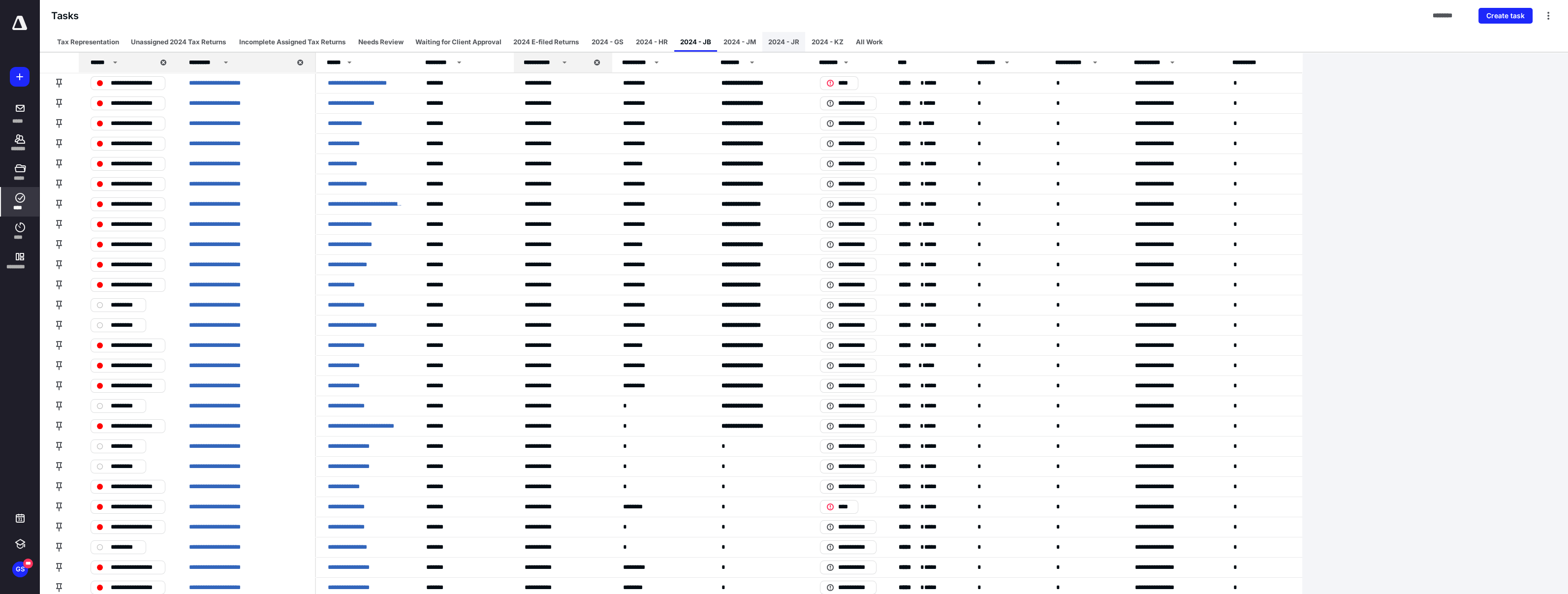 click on "2024 - JR" at bounding box center [784, 42] 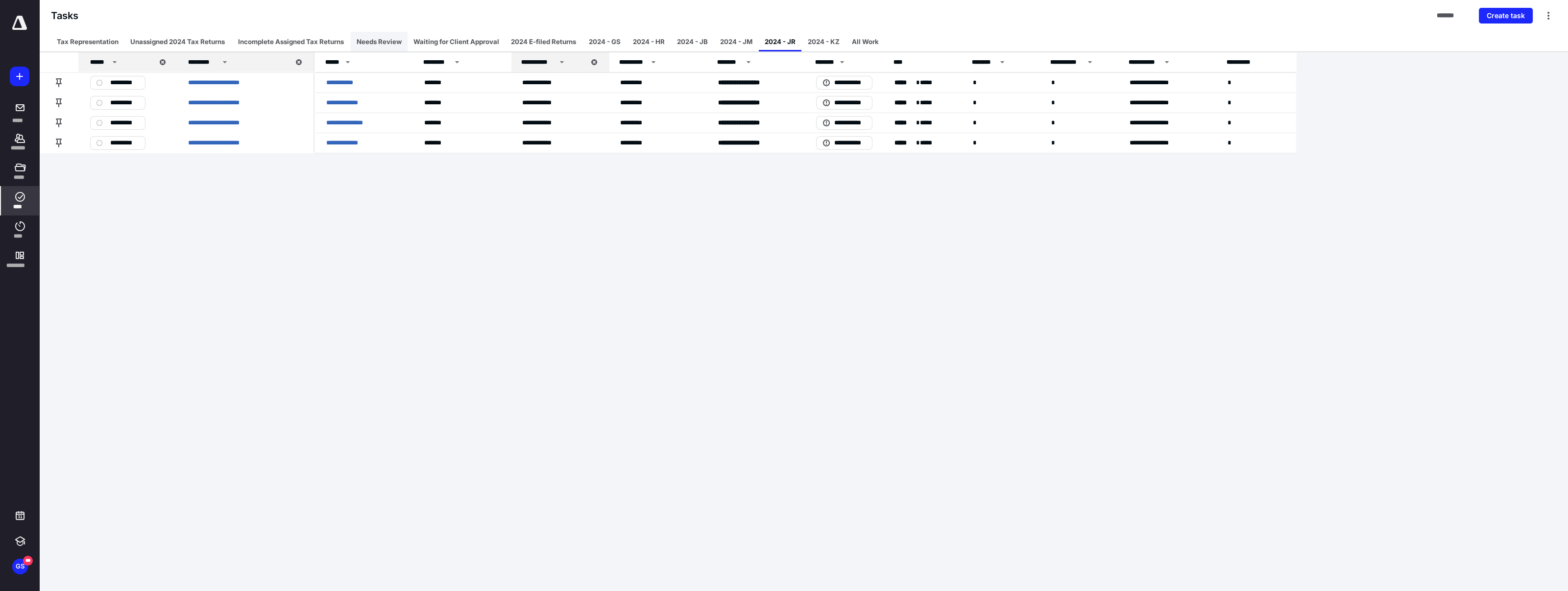 click on "Needs Review" at bounding box center [379, 42] 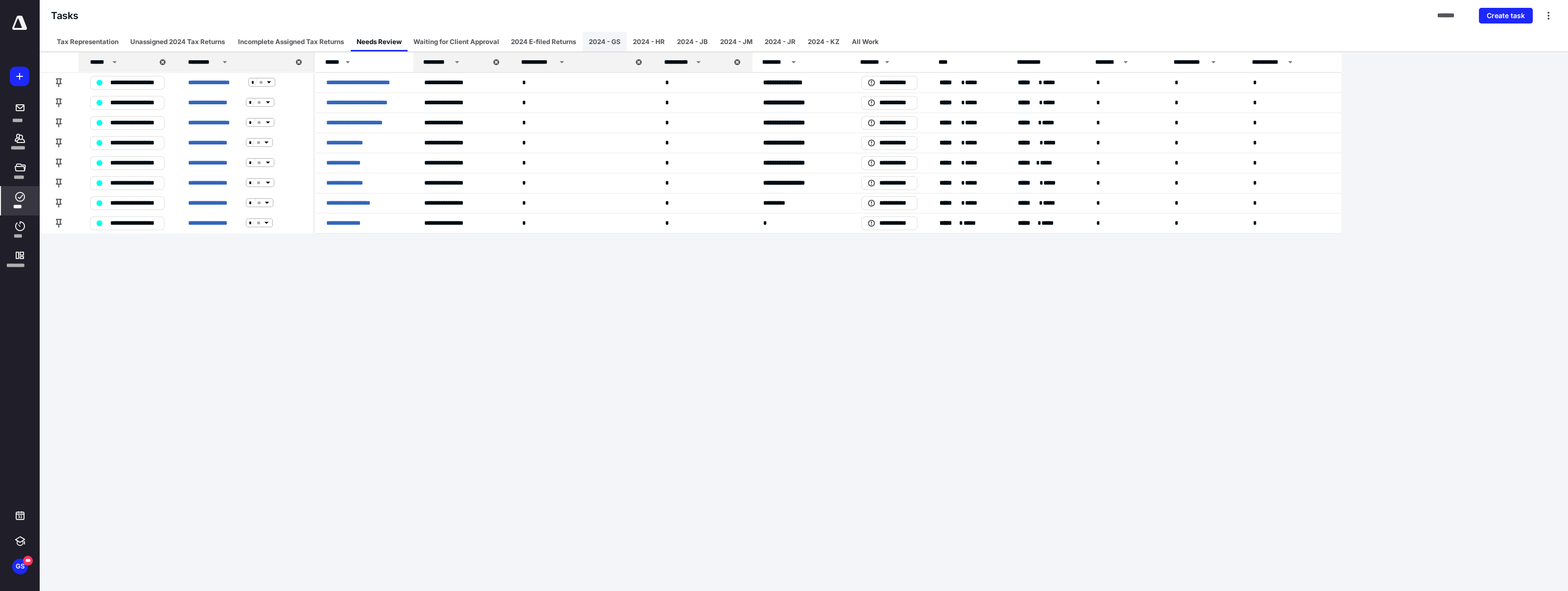 click on "2024 - GS" at bounding box center [604, 42] 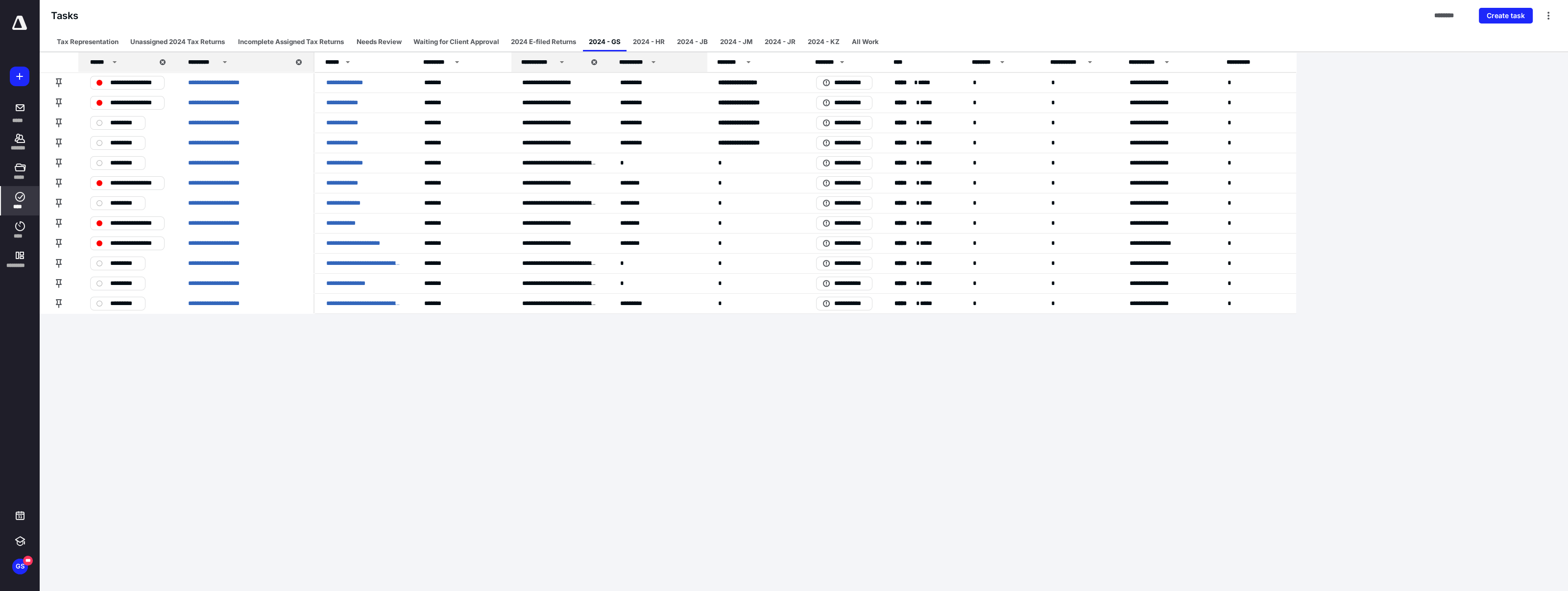 click on "**********" at bounding box center [654, 62] 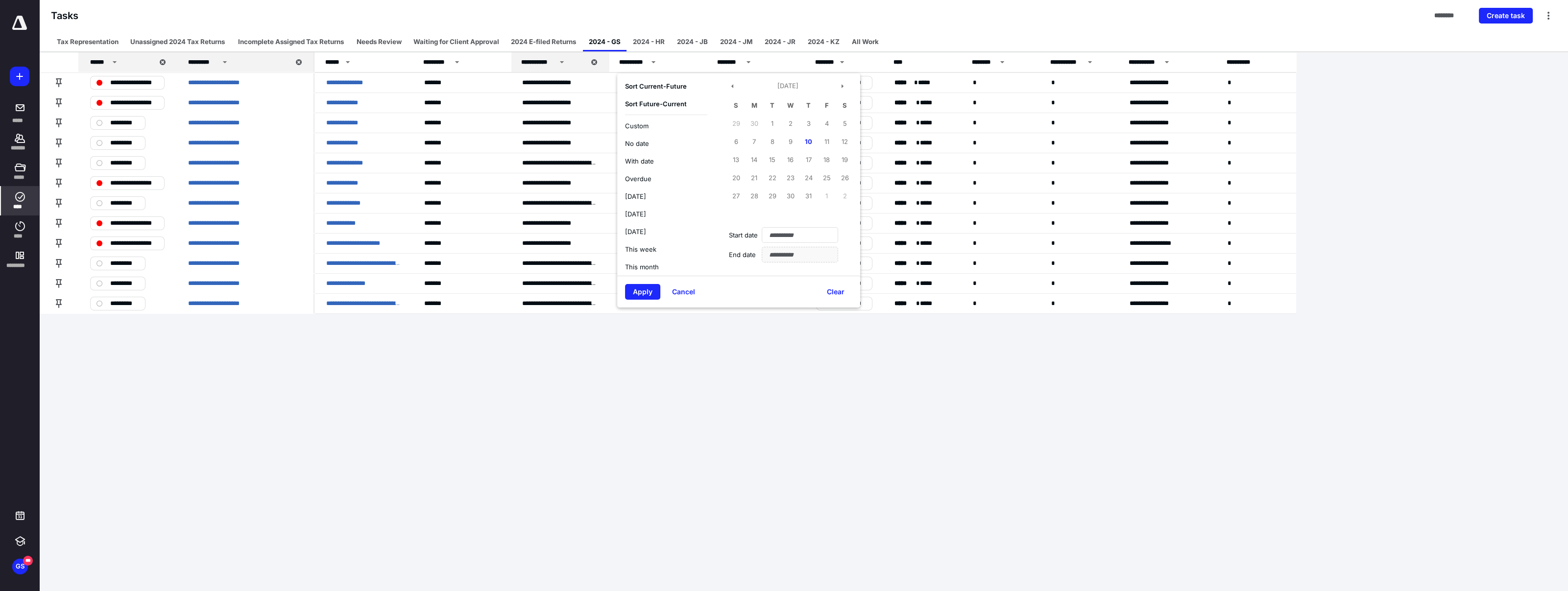 click on "Current  -  Future" at bounding box center [662, 86] 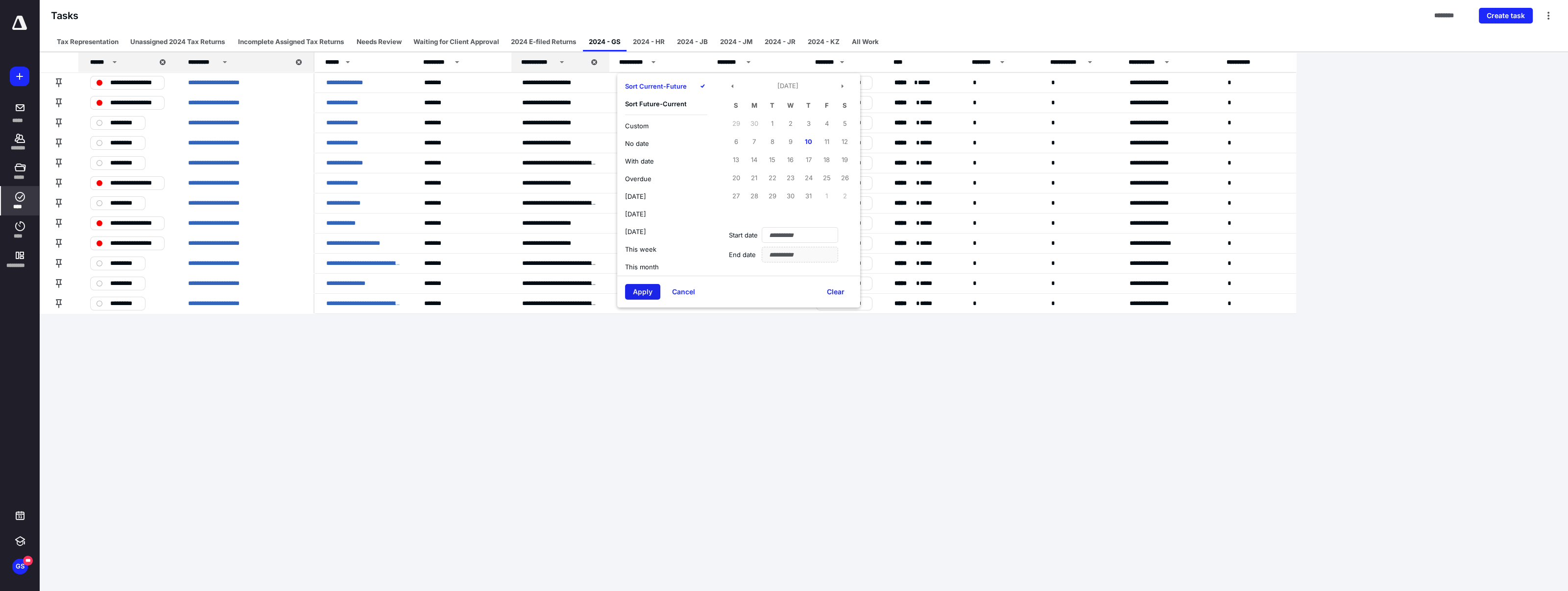 click on "Apply" at bounding box center (643, 292) 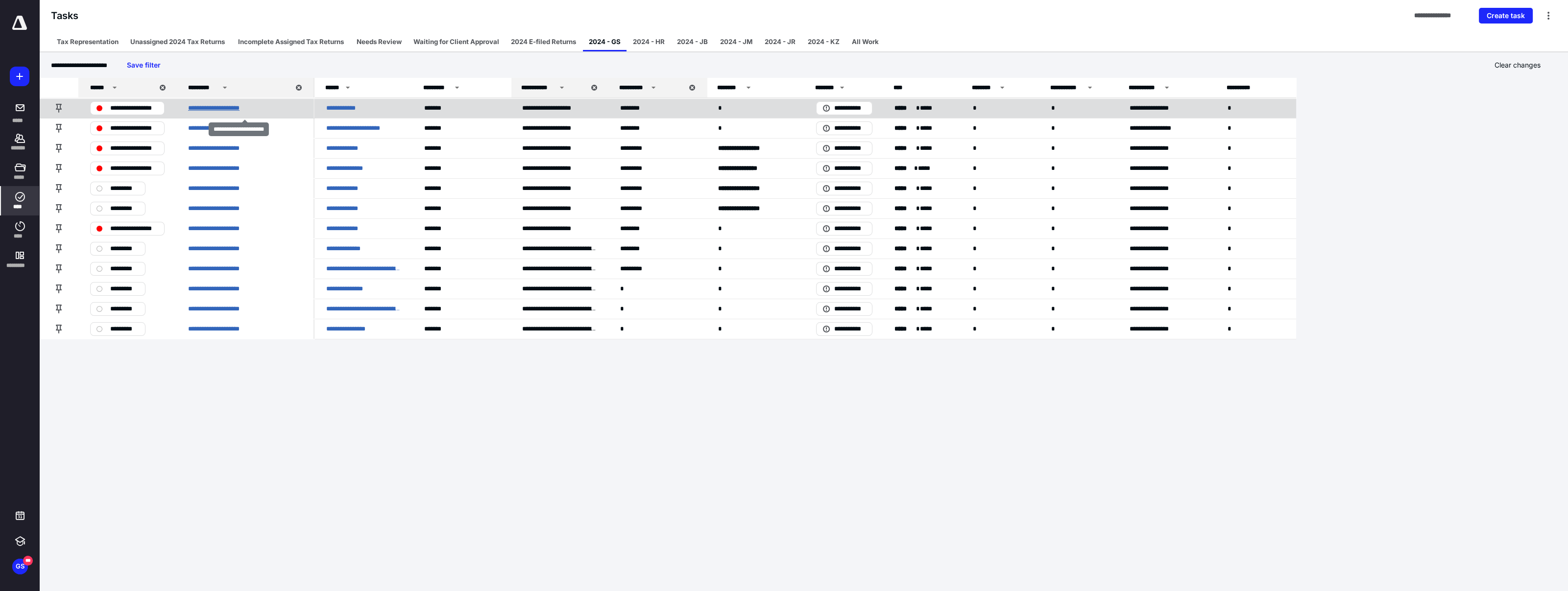 click on "**********" at bounding box center [222, 108] 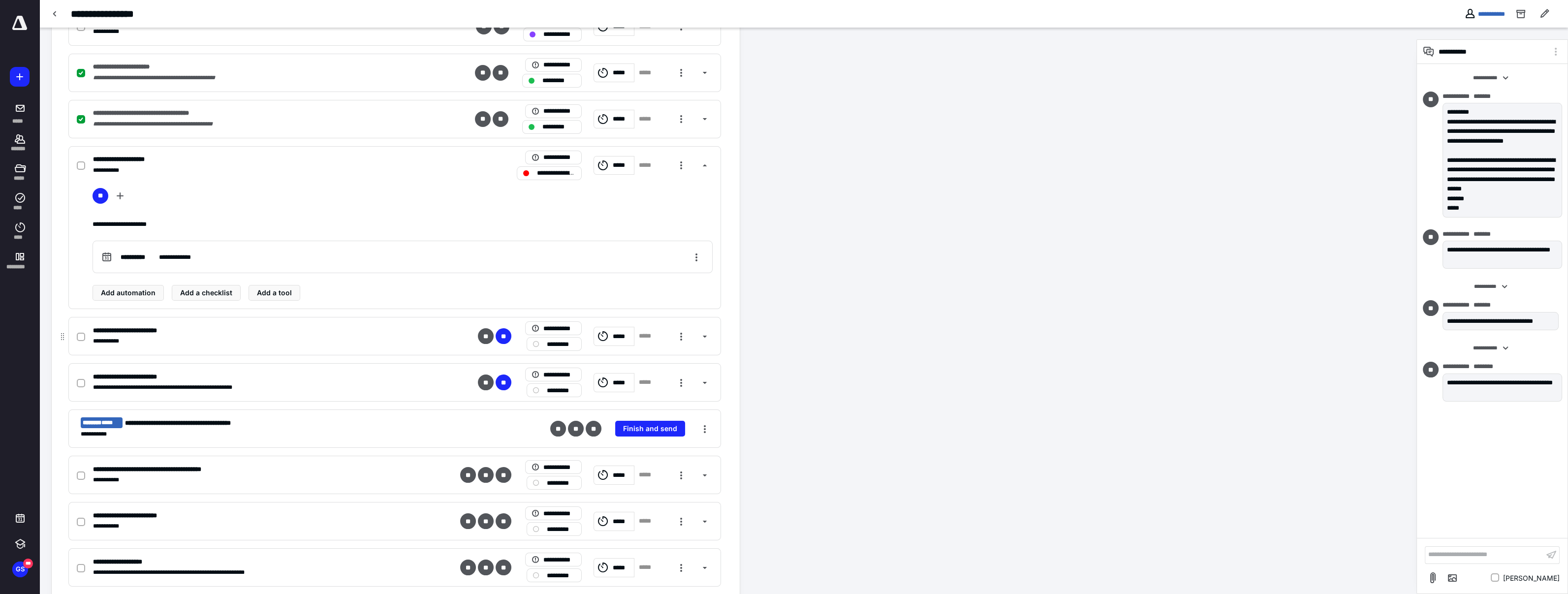 scroll, scrollTop: 340, scrollLeft: 0, axis: vertical 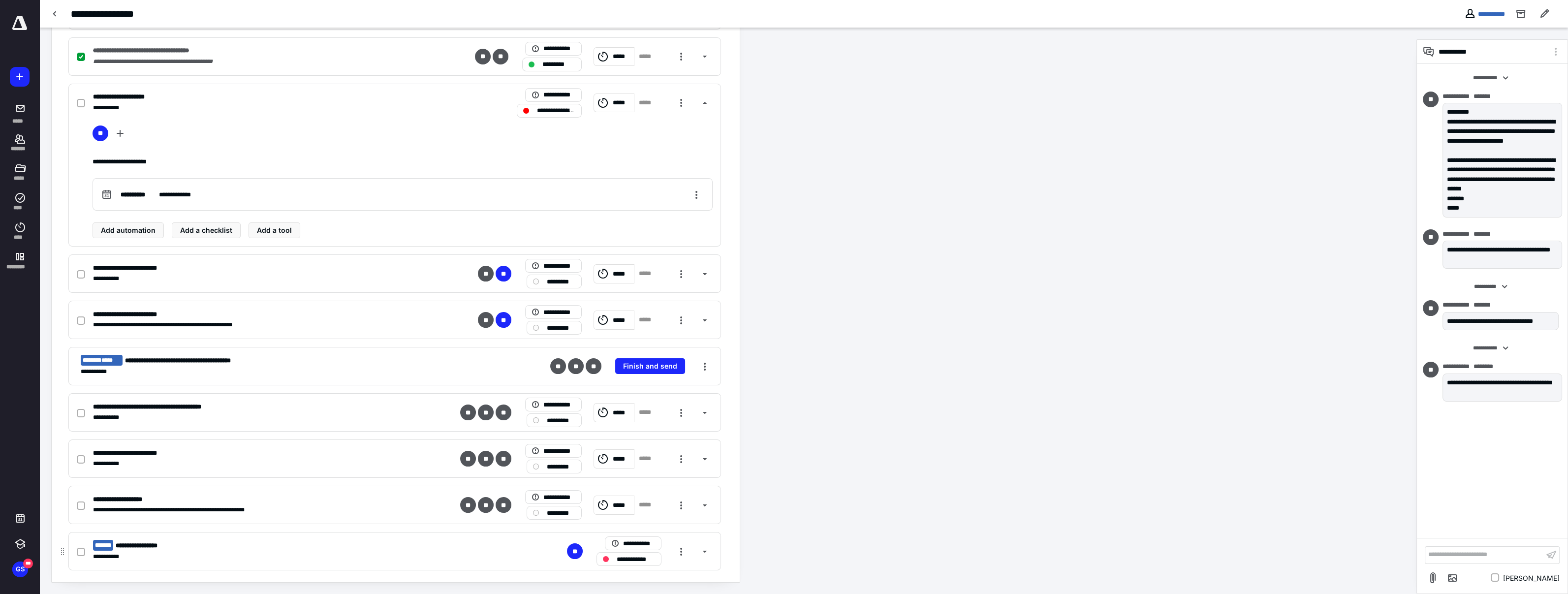 click on "**********" at bounding box center [147, 545] 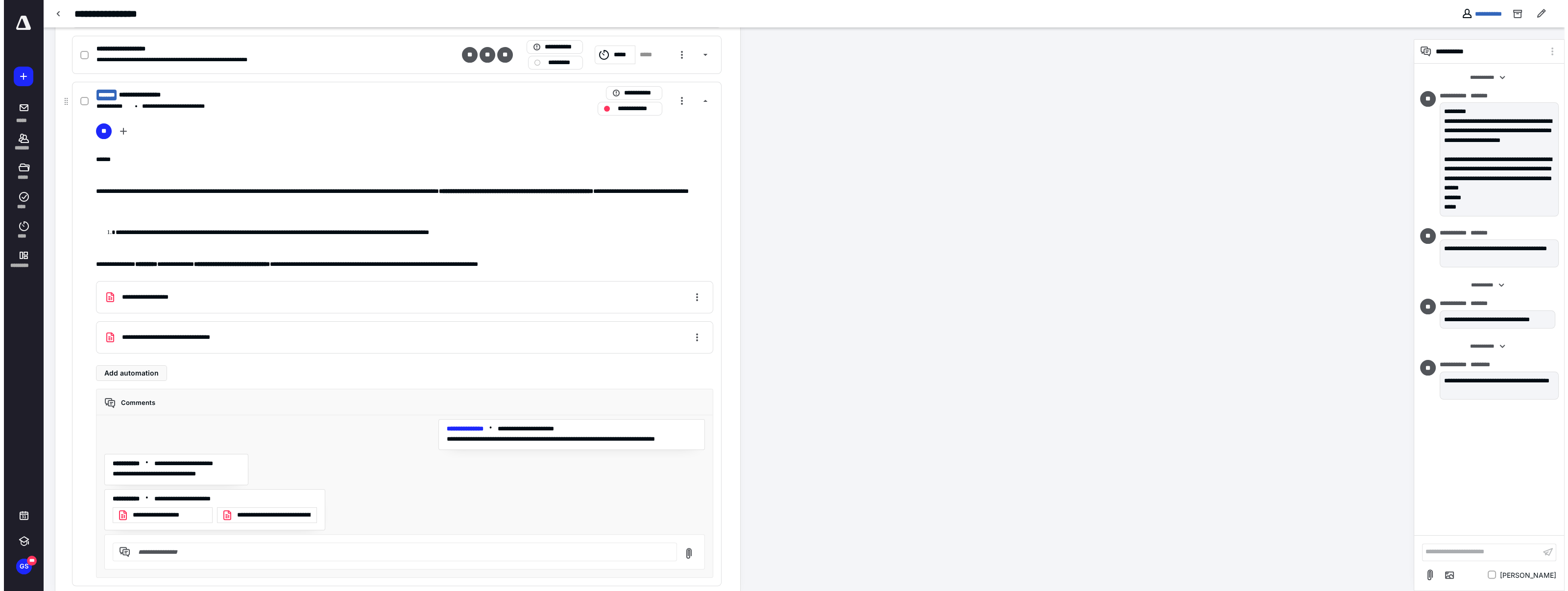 scroll, scrollTop: 678, scrollLeft: 0, axis: vertical 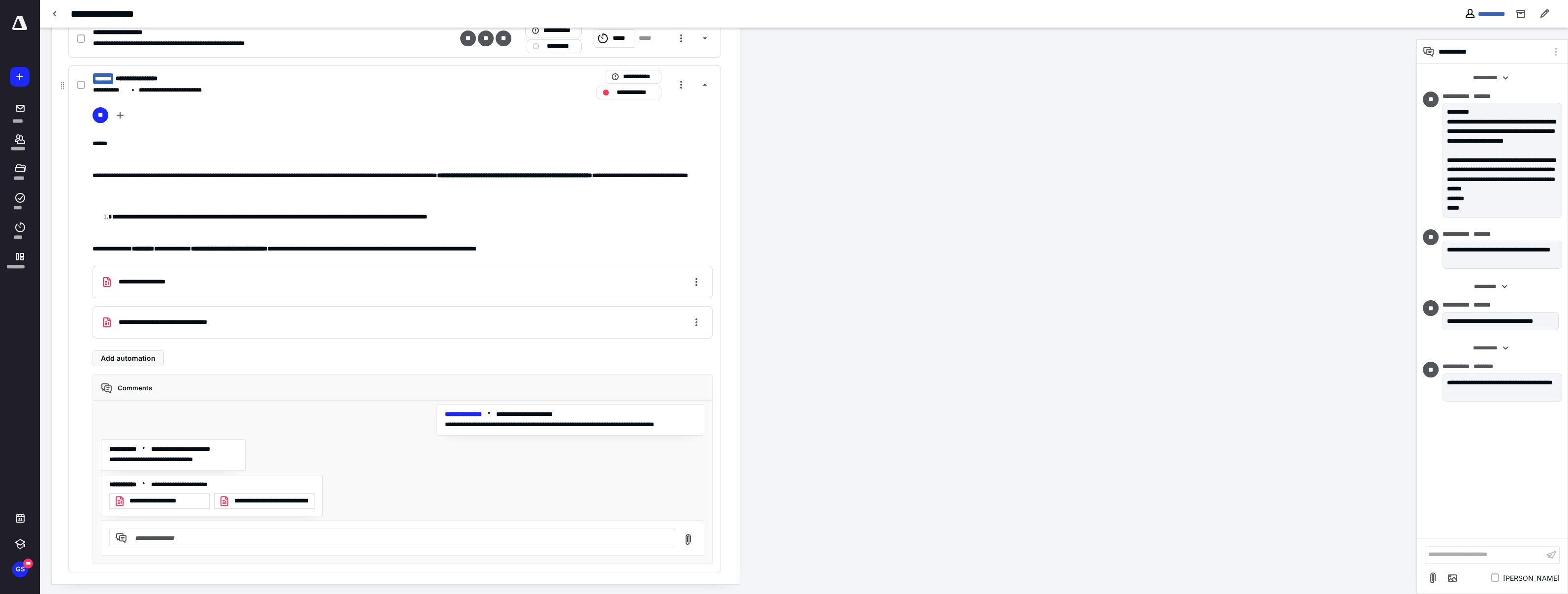 click on "**********" at bounding box center [159, 501] 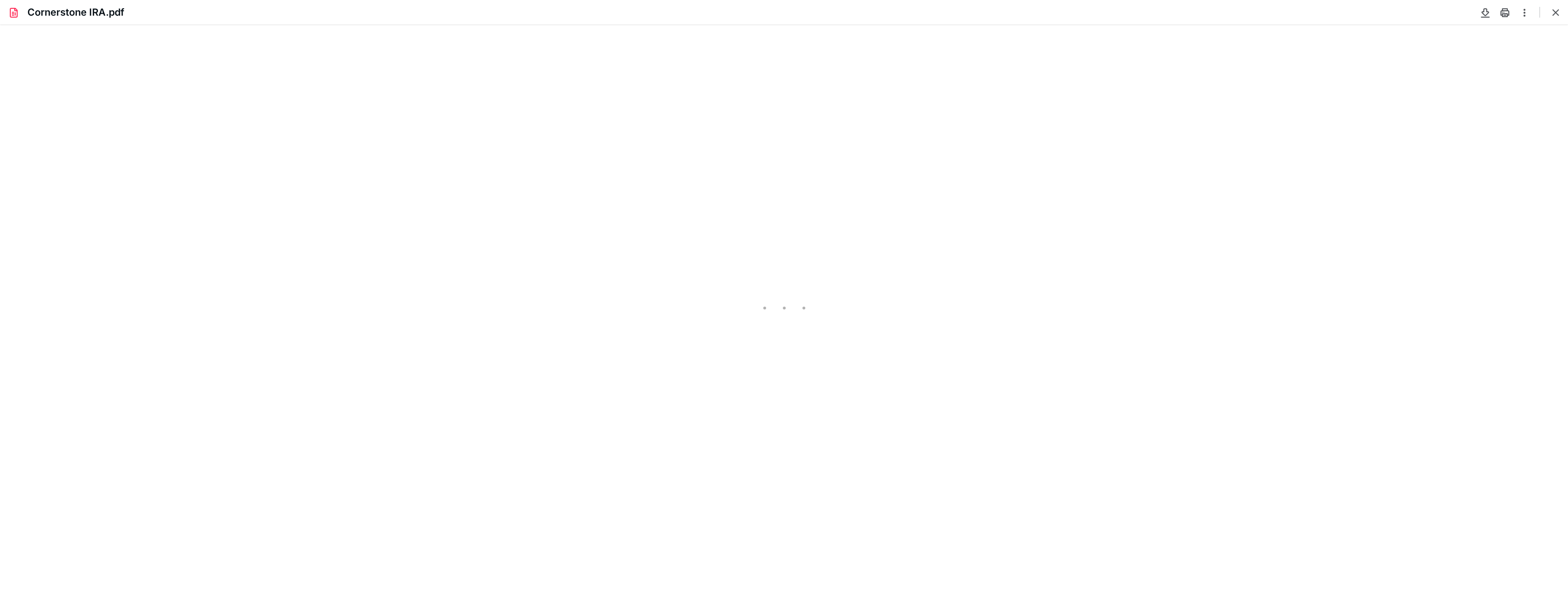 scroll, scrollTop: 0, scrollLeft: 0, axis: both 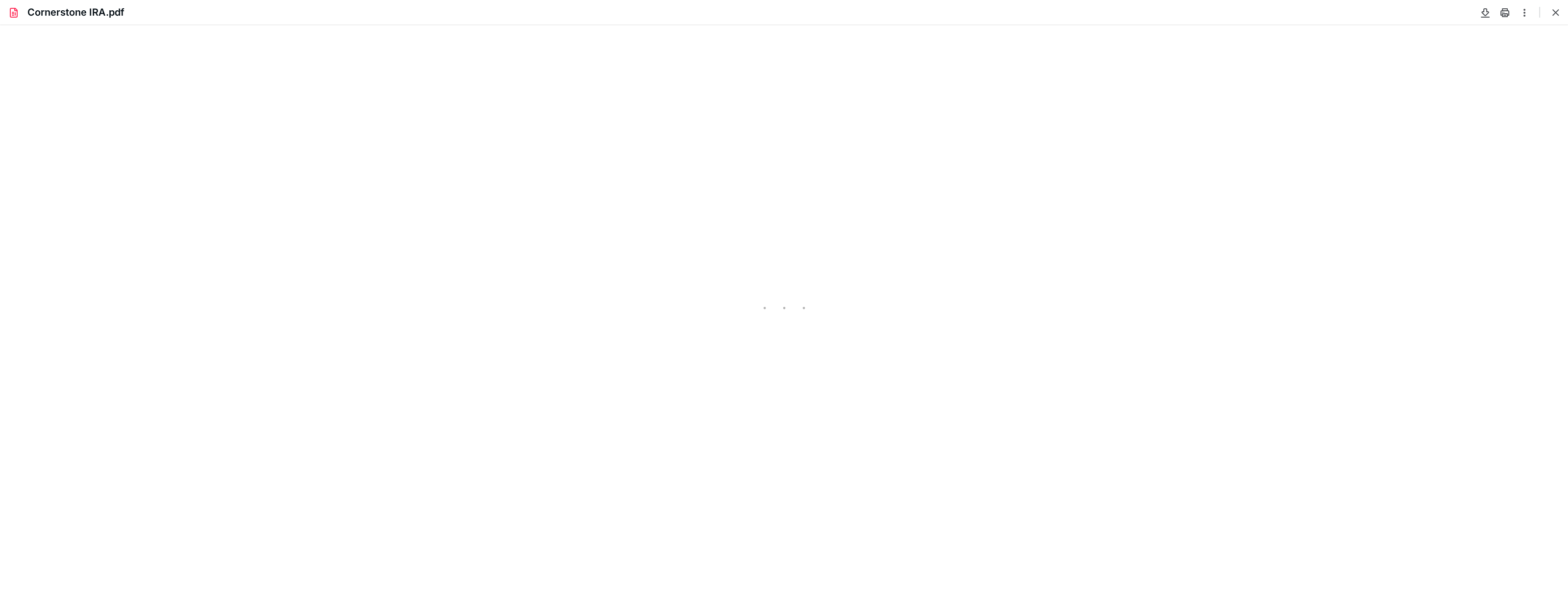 type on "136" 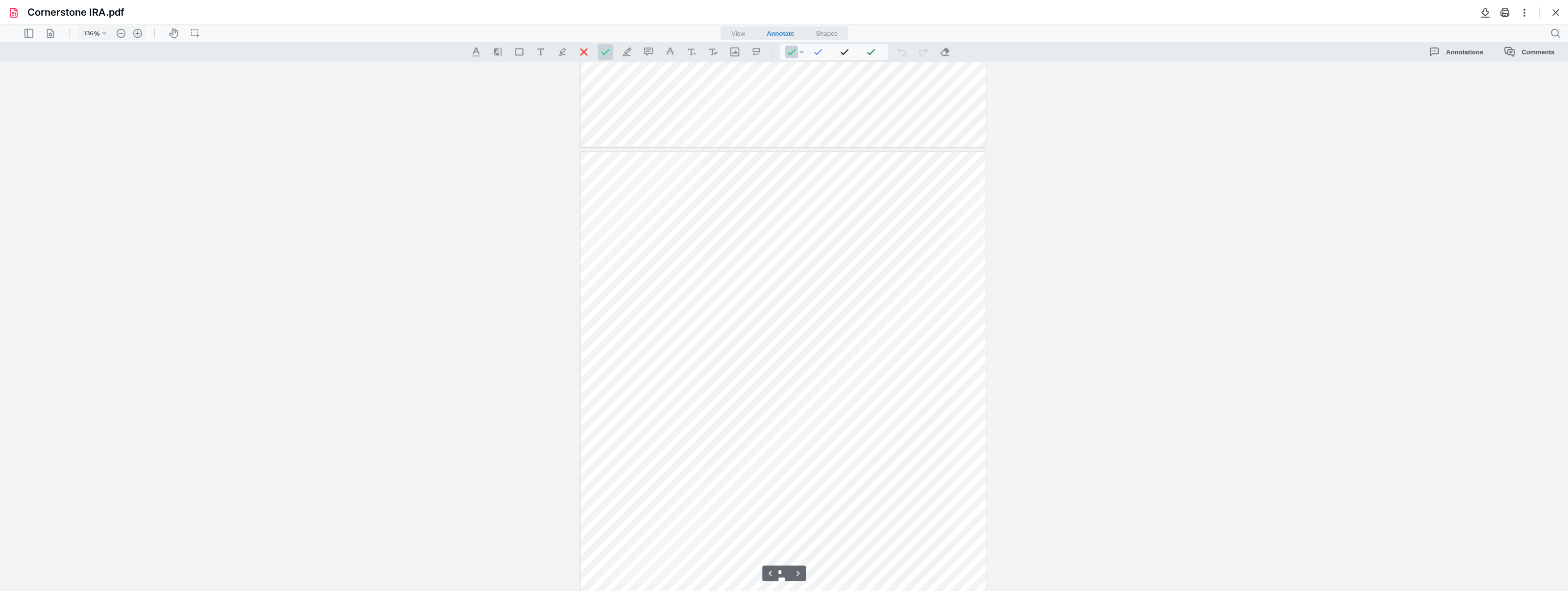 scroll, scrollTop: 1018, scrollLeft: 0, axis: vertical 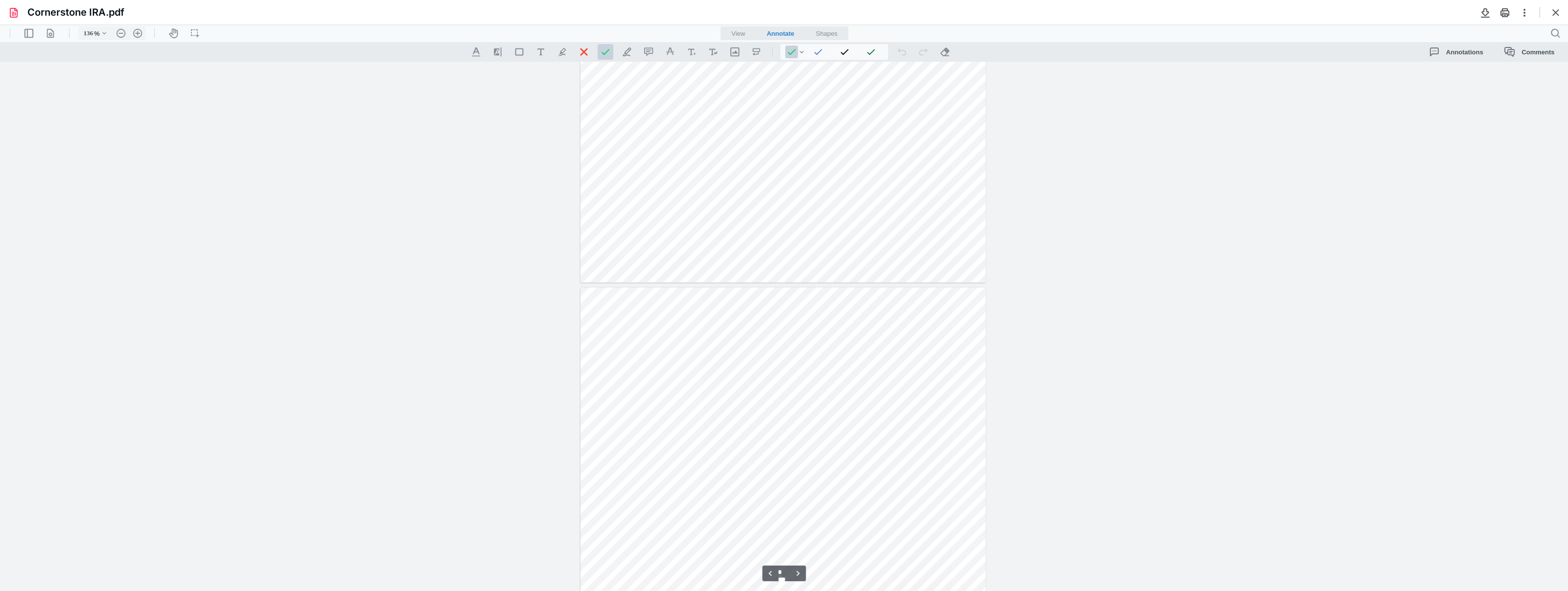 type on "*" 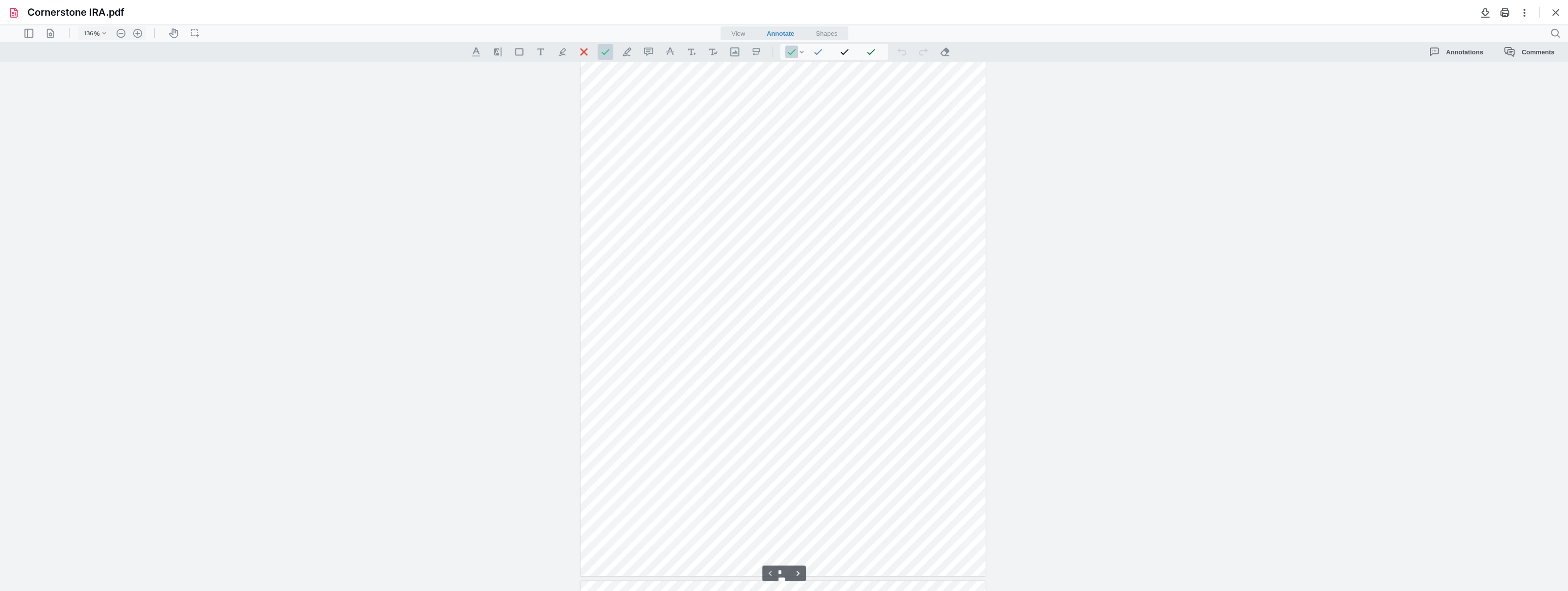 scroll, scrollTop: 0, scrollLeft: 0, axis: both 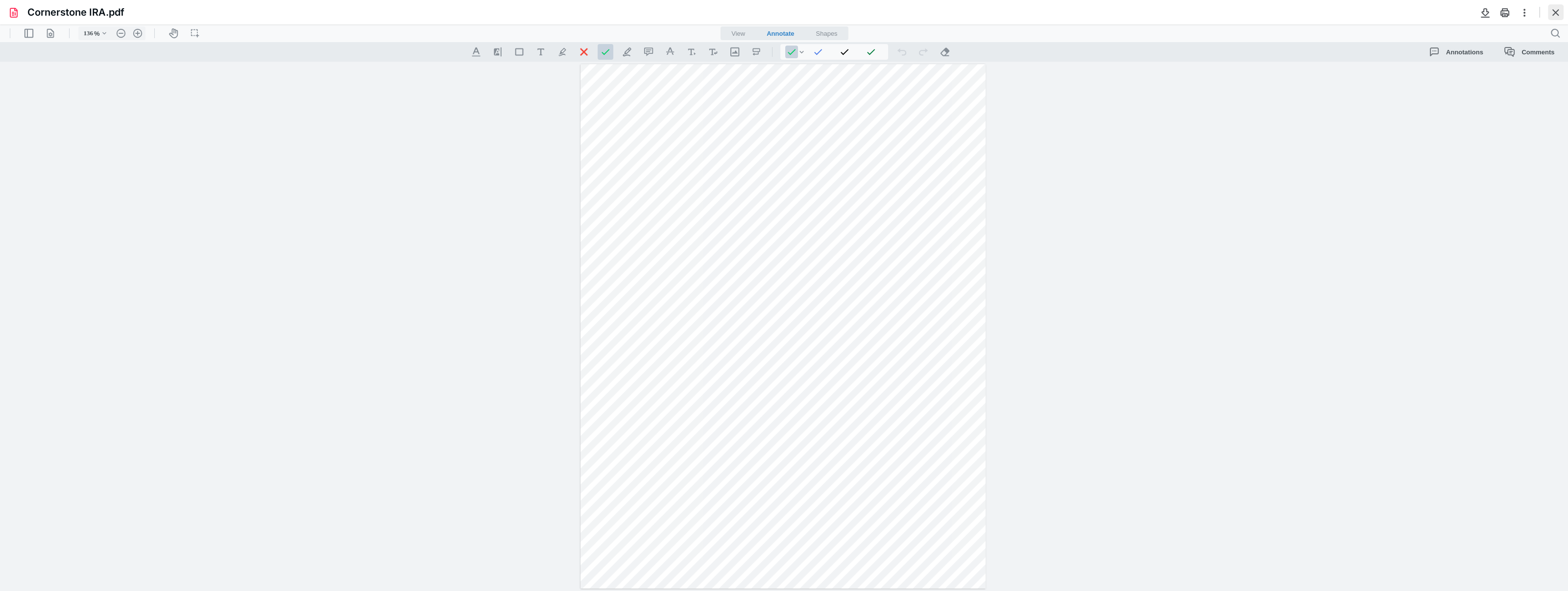click at bounding box center (1556, 12) 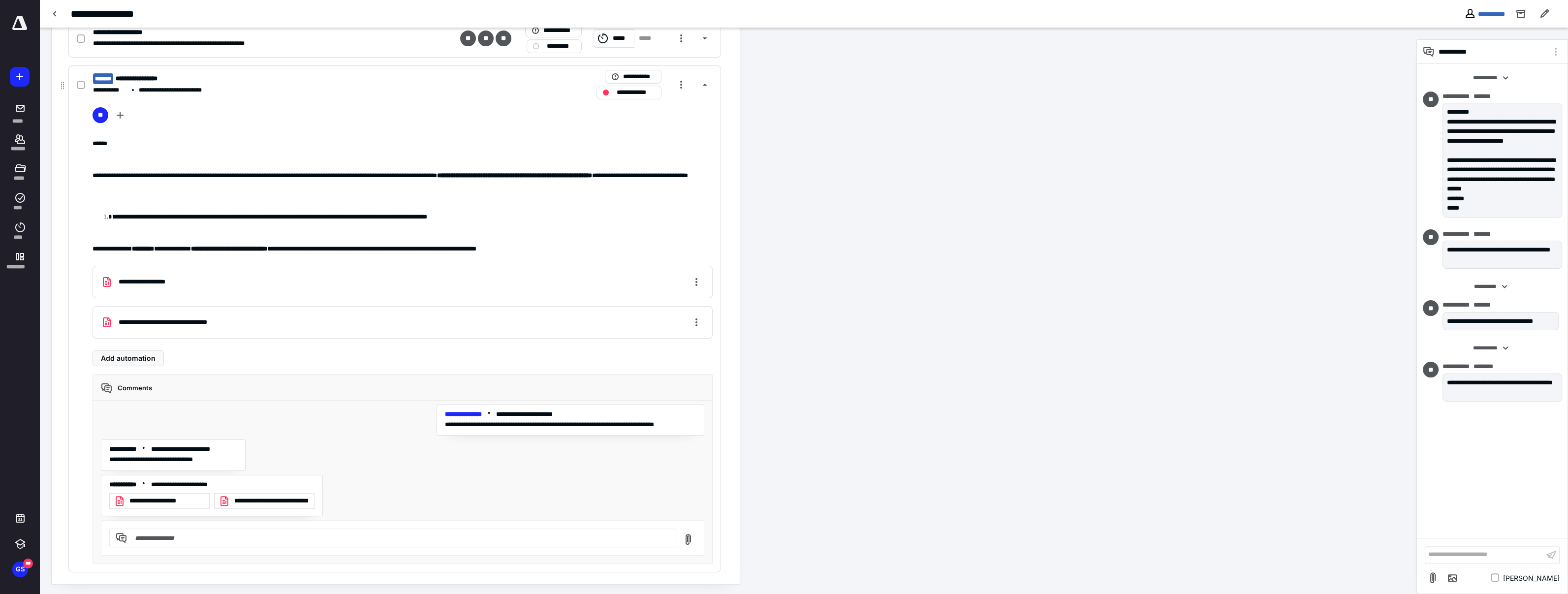 click on "**********" at bounding box center [279, 500] 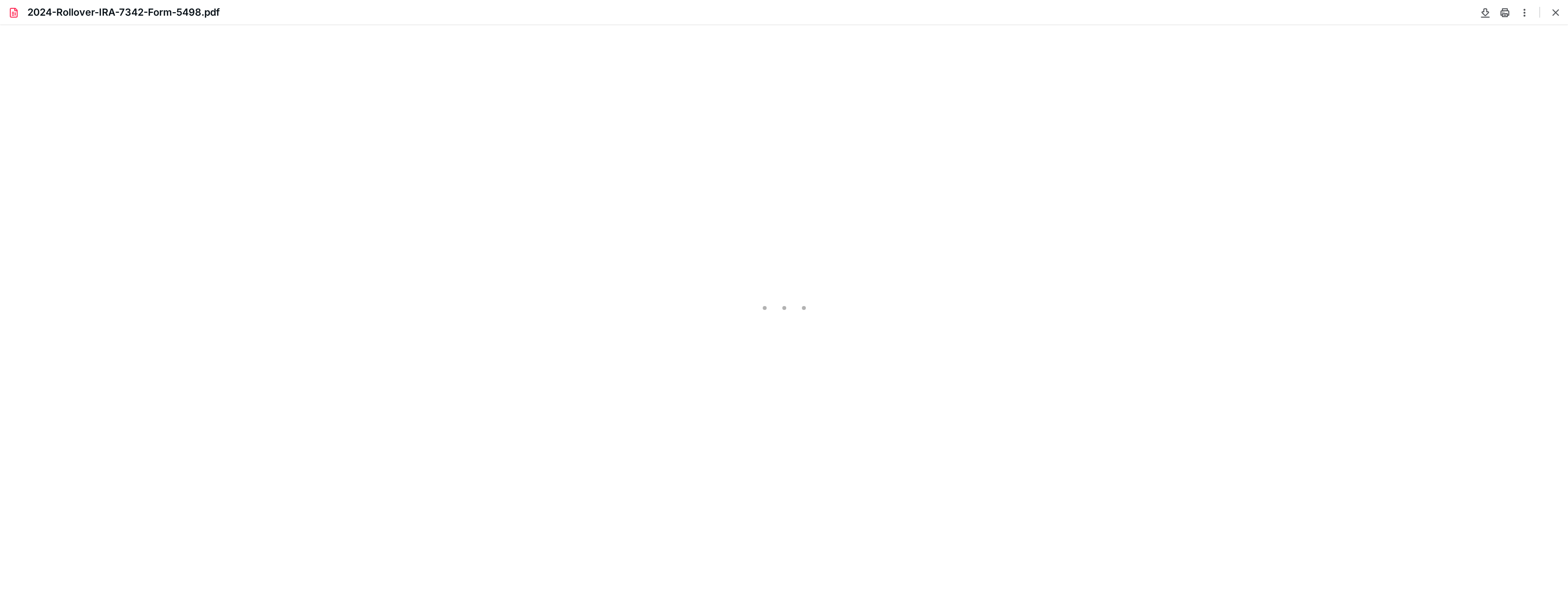 scroll, scrollTop: 0, scrollLeft: 0, axis: both 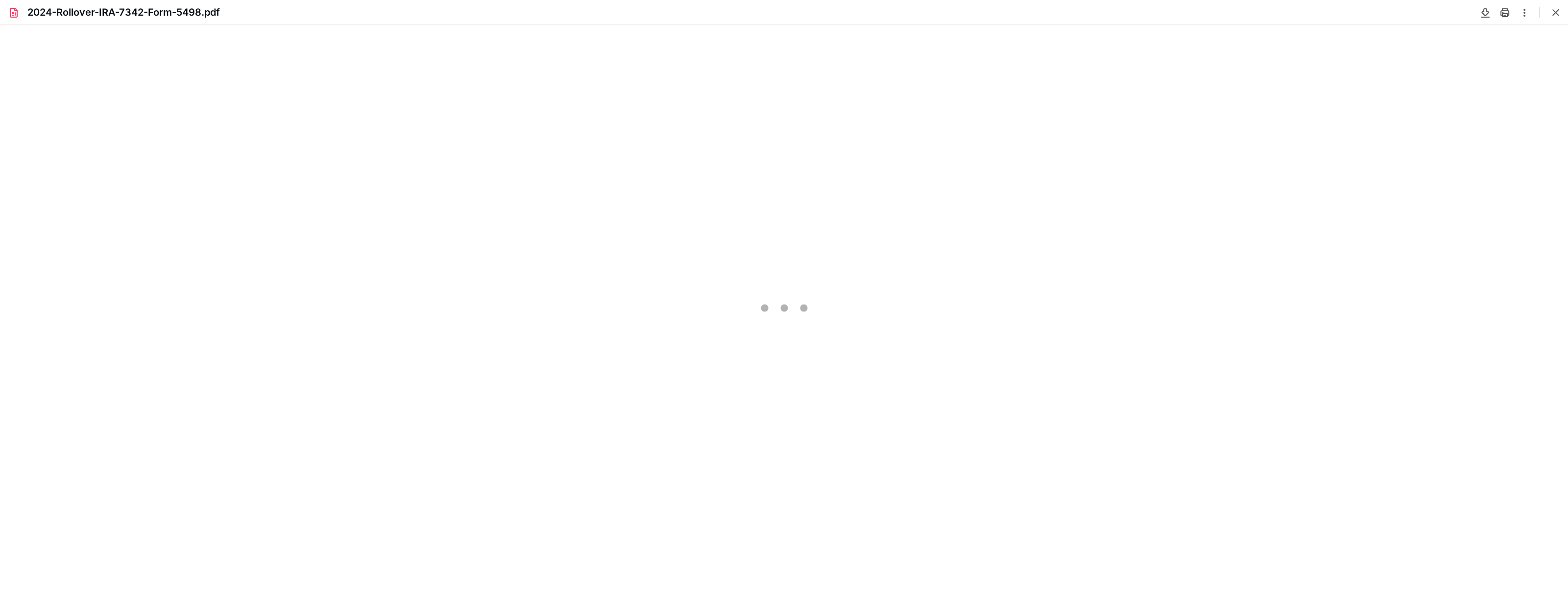type on "136" 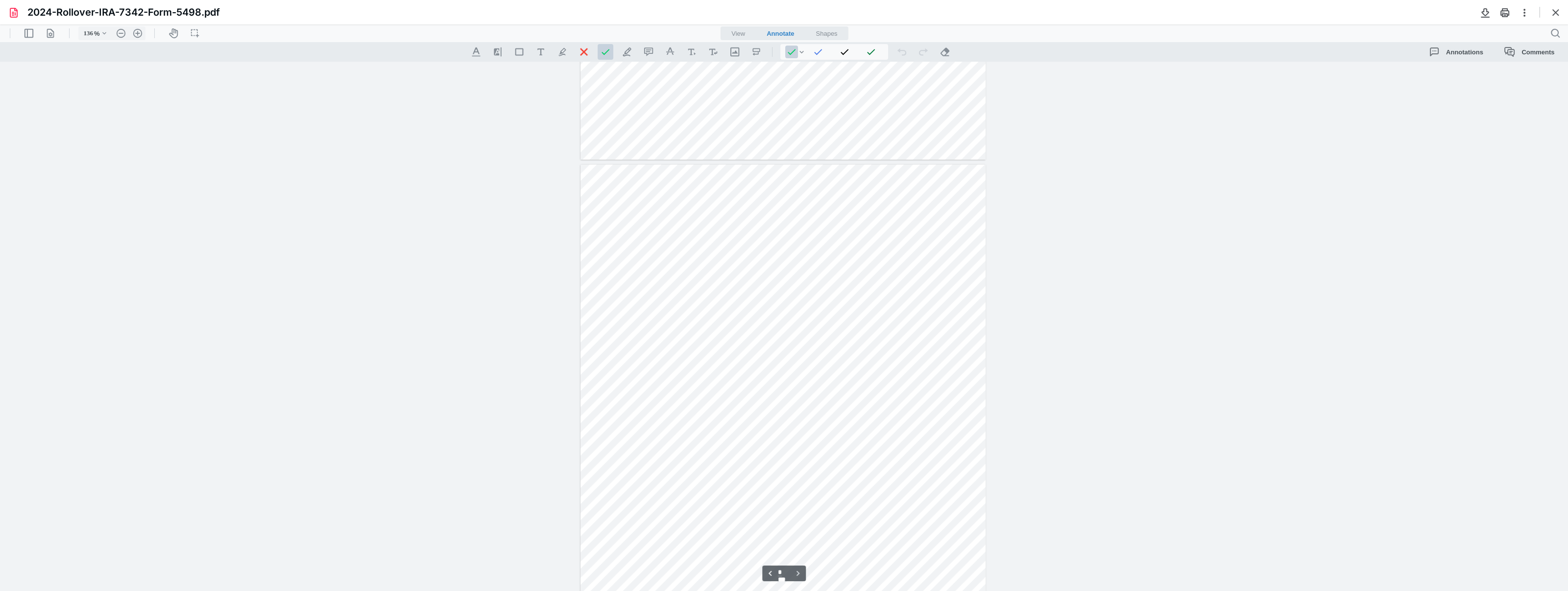 scroll, scrollTop: 529, scrollLeft: 0, axis: vertical 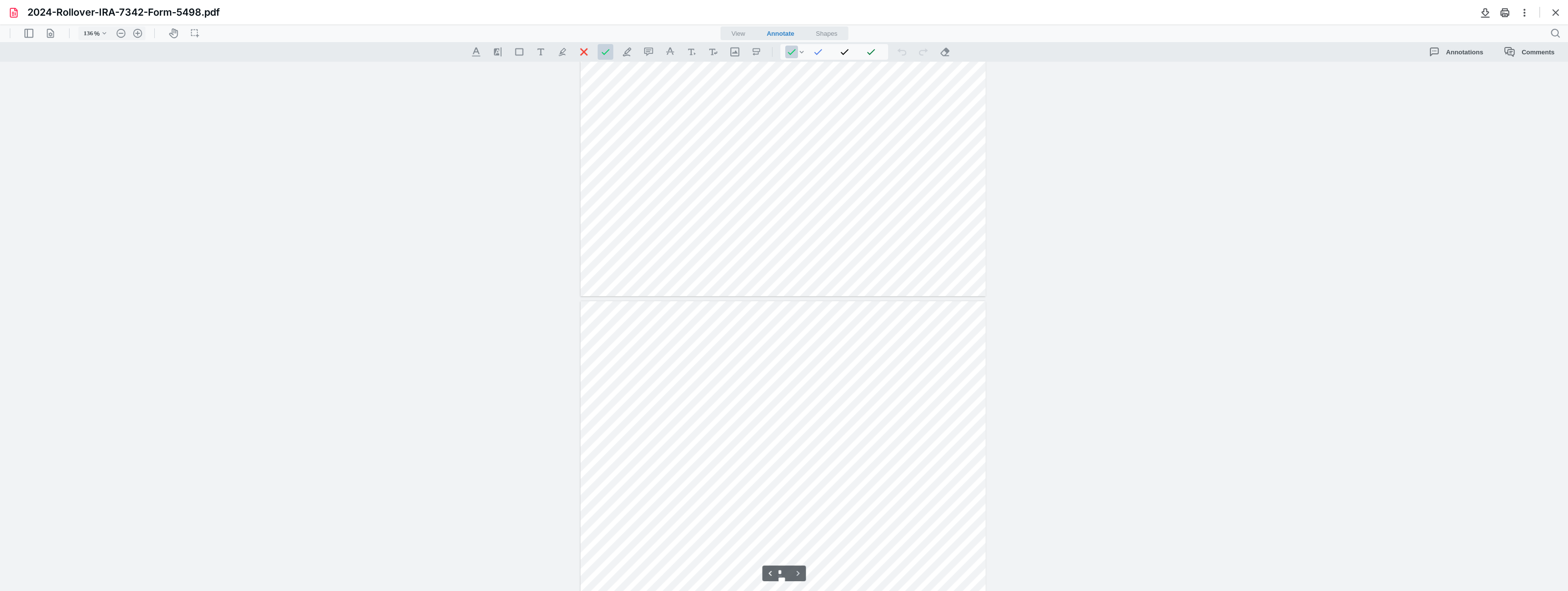 type on "*" 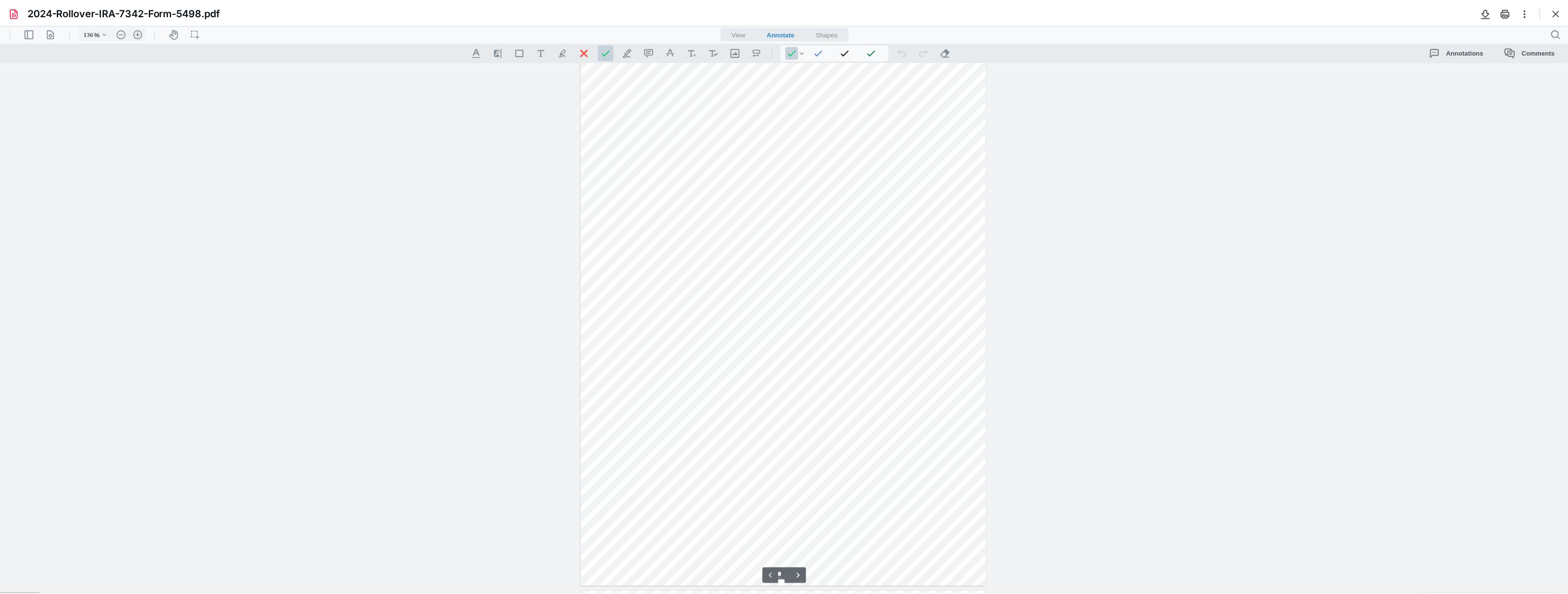 scroll, scrollTop: 0, scrollLeft: 0, axis: both 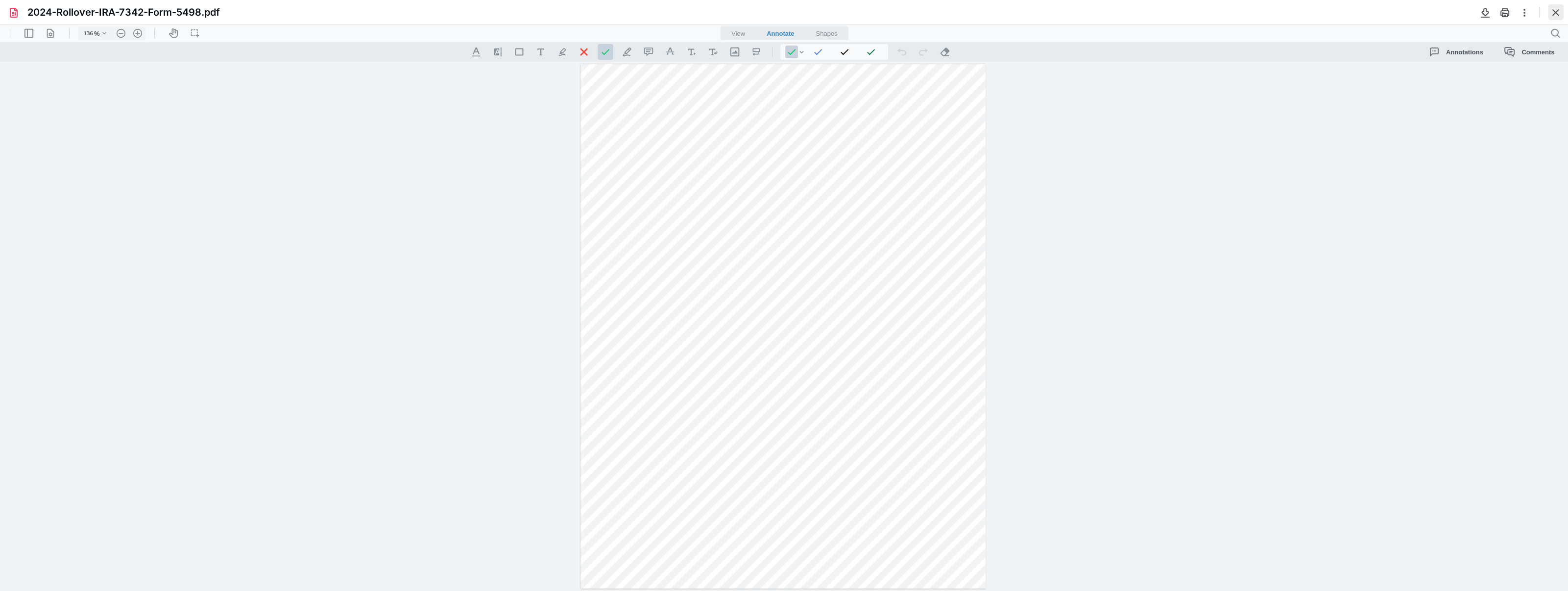 click at bounding box center [1556, 12] 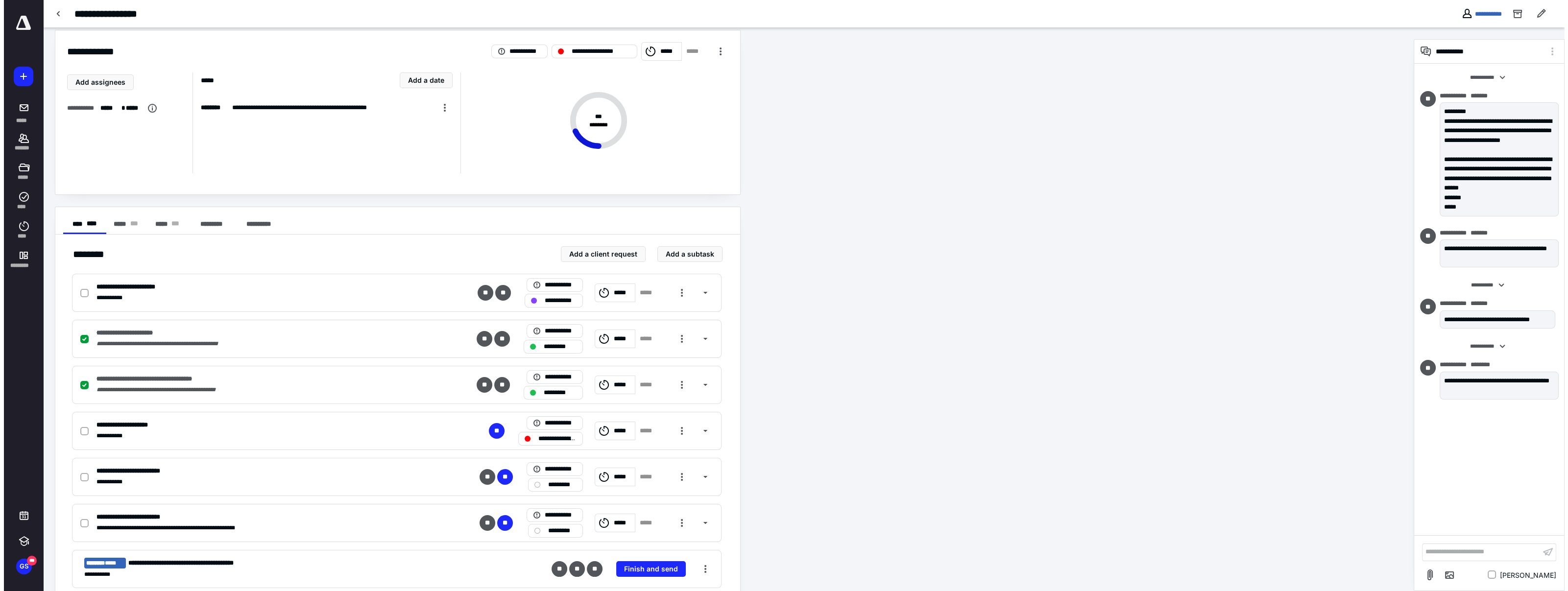 scroll, scrollTop: 0, scrollLeft: 0, axis: both 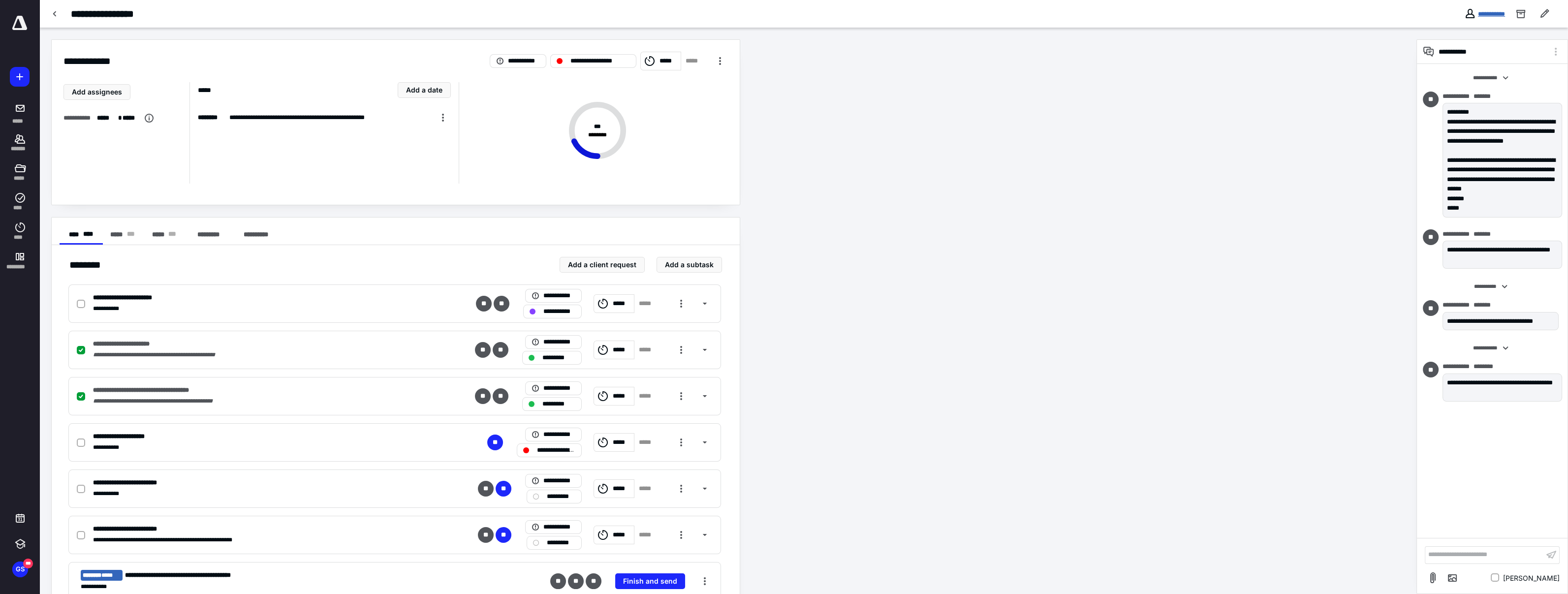 click on "**********" at bounding box center (1491, 14) 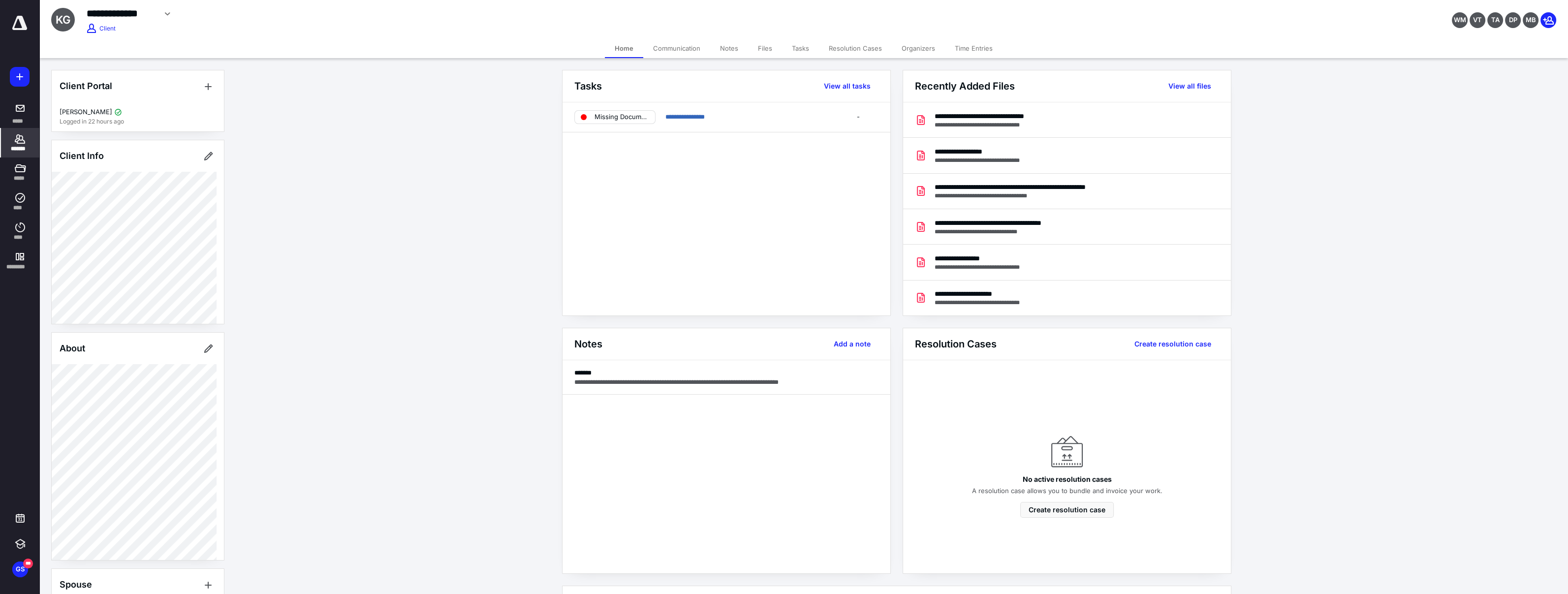 click on "Files" at bounding box center [765, 48] 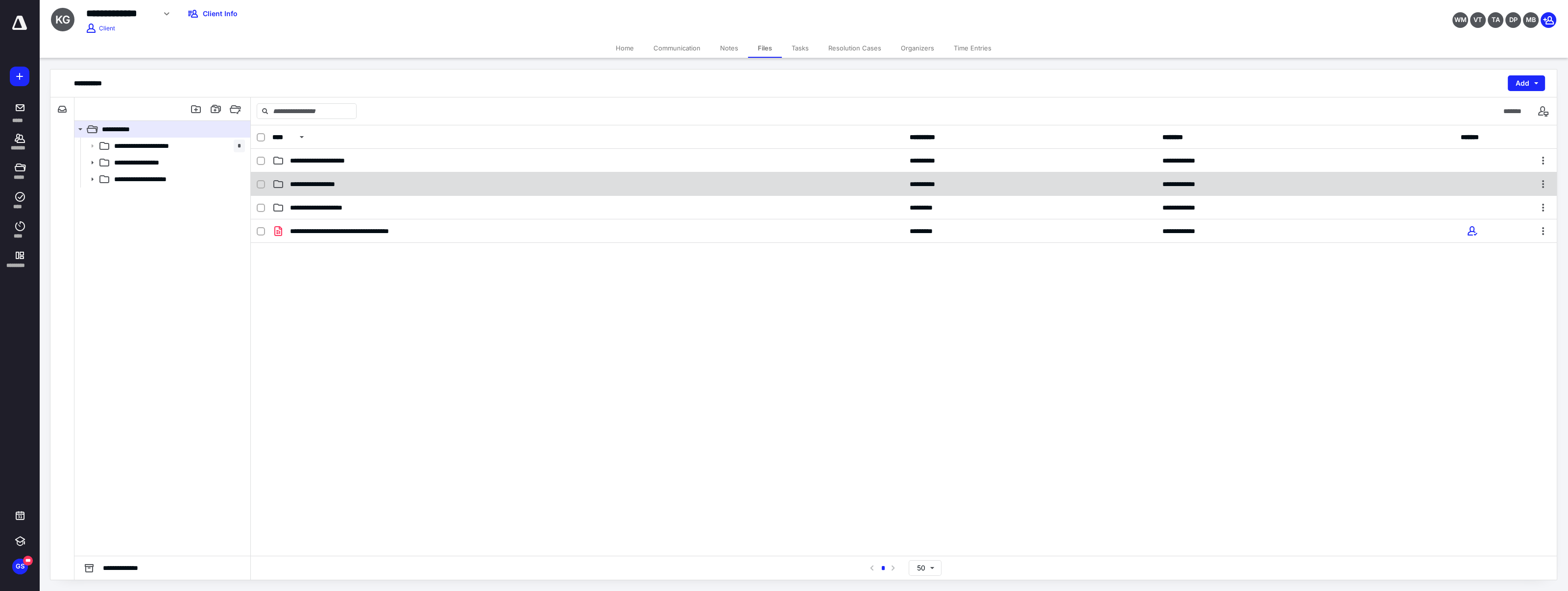click on "**********" at bounding box center (588, 184) 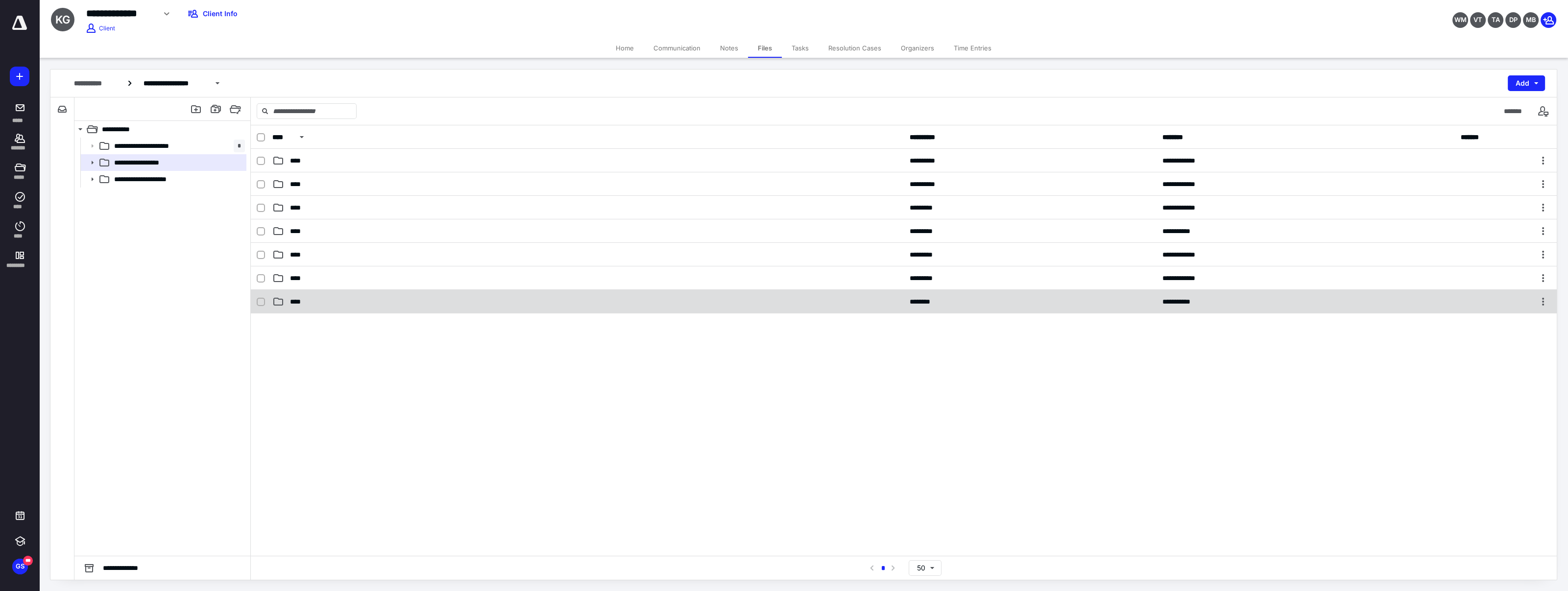 click on "****" at bounding box center (588, 302) 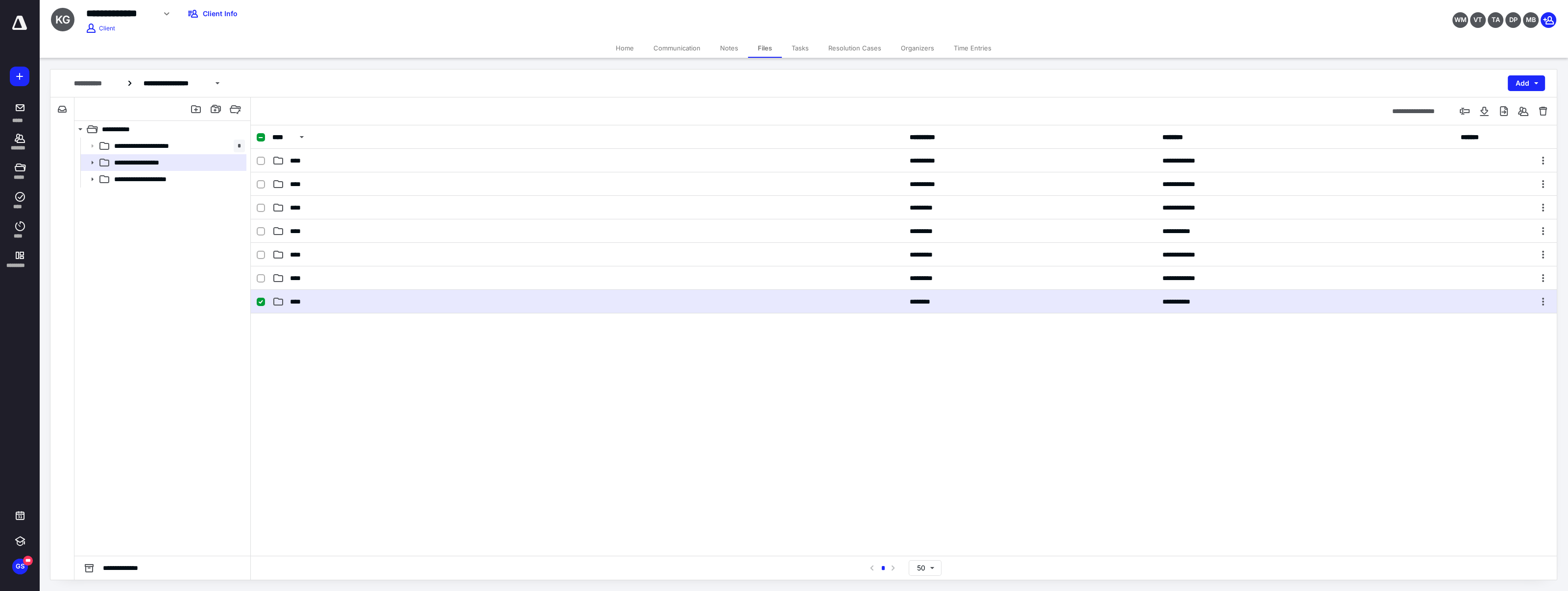 click on "****" at bounding box center [588, 302] 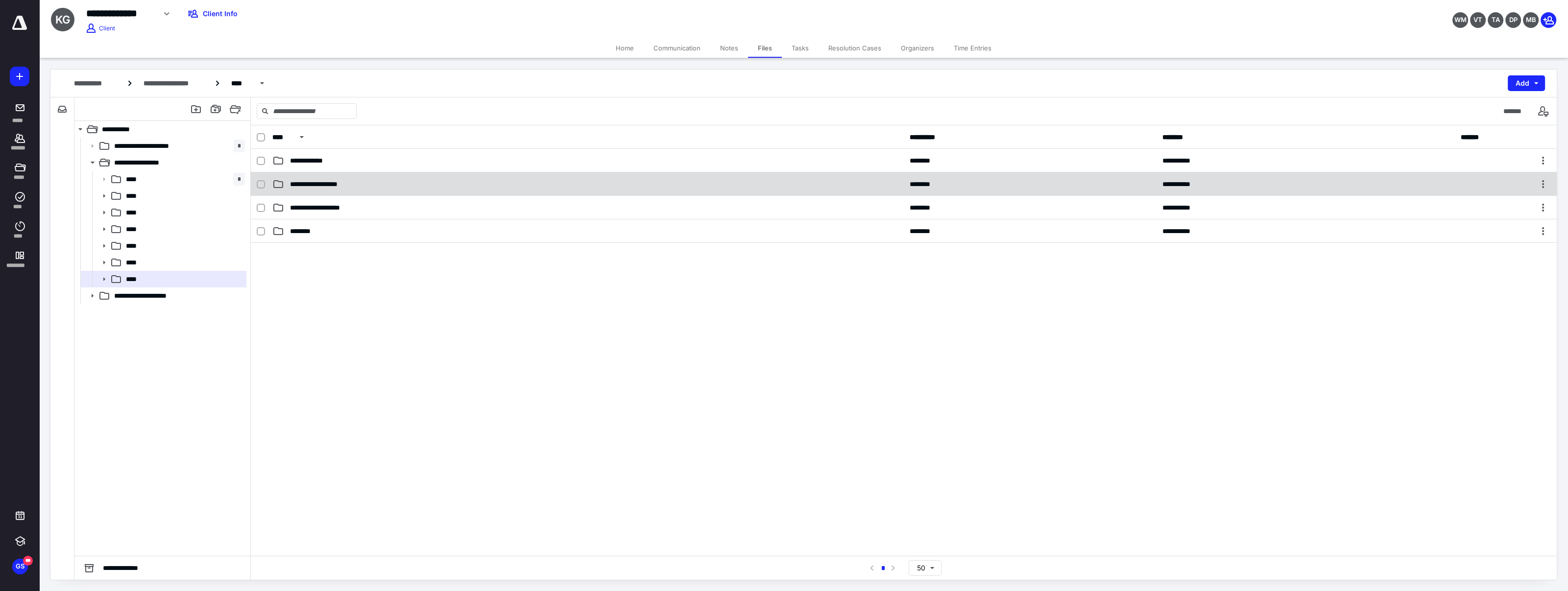 click on "**********" at bounding box center (325, 184) 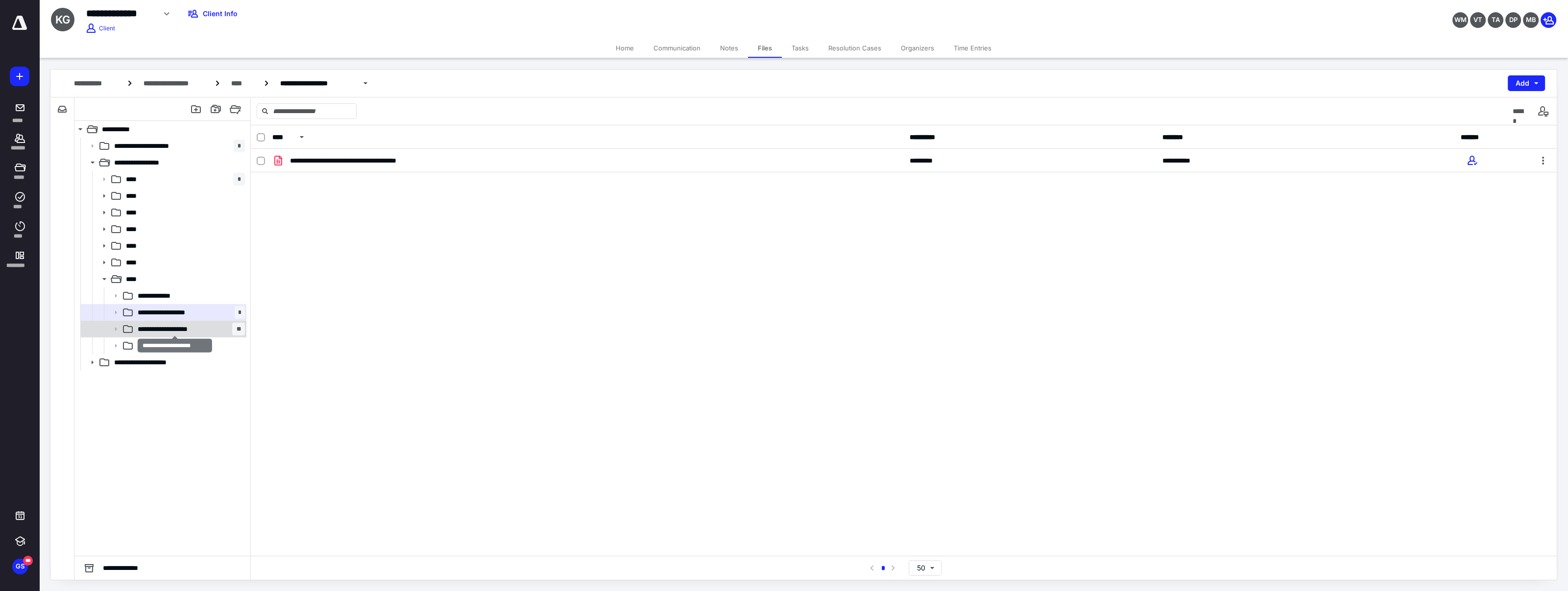 click on "**********" at bounding box center [175, 329] 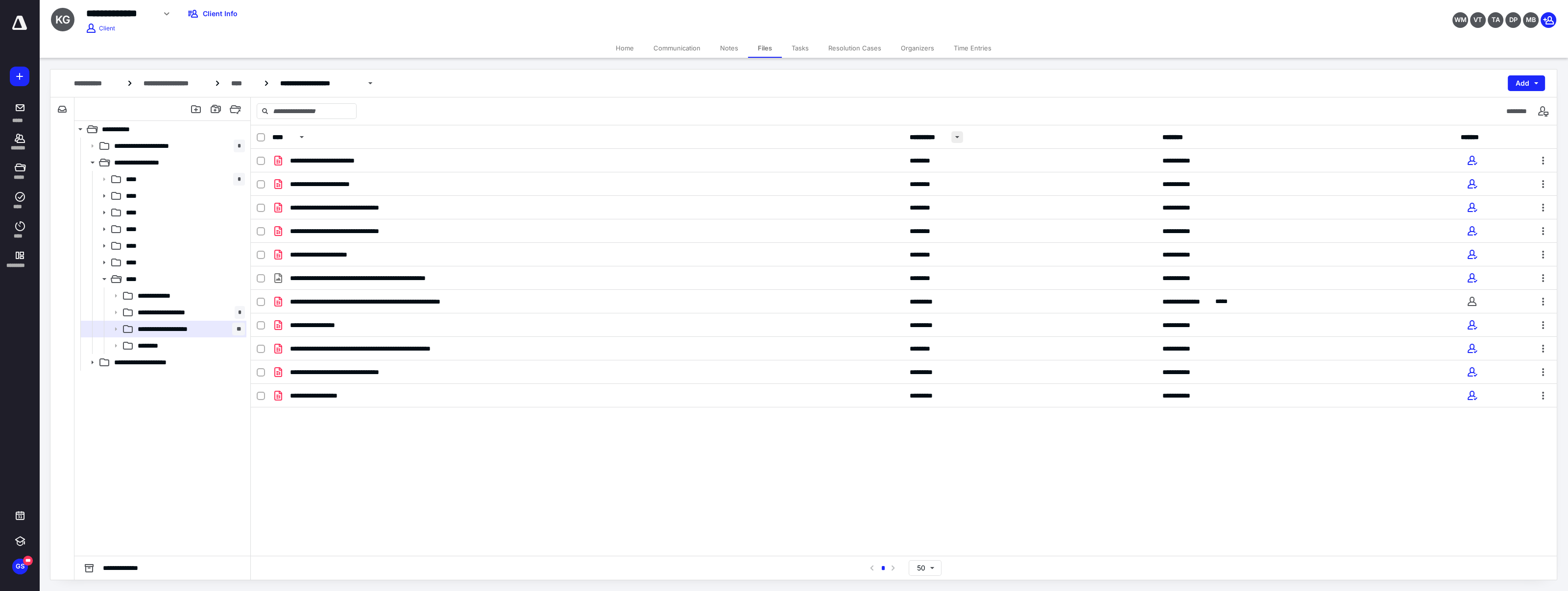 click at bounding box center [957, 137] 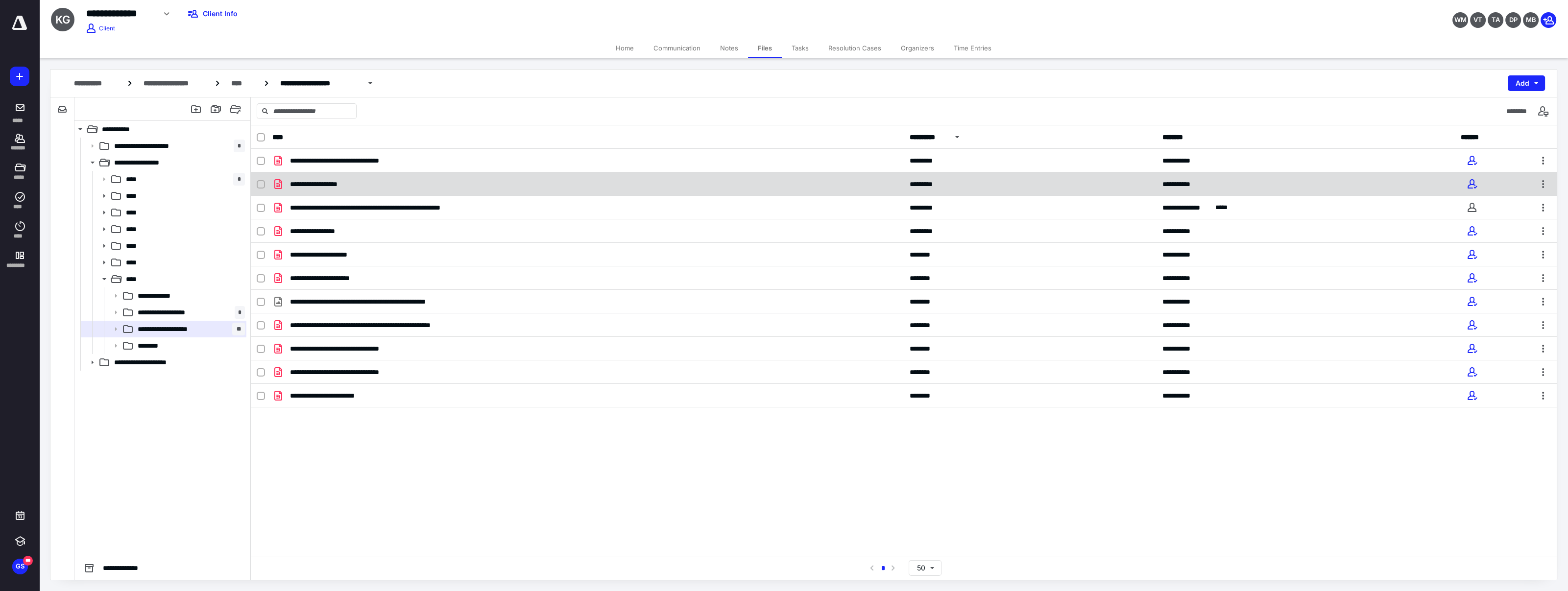 click on "**********" at bounding box center (588, 184) 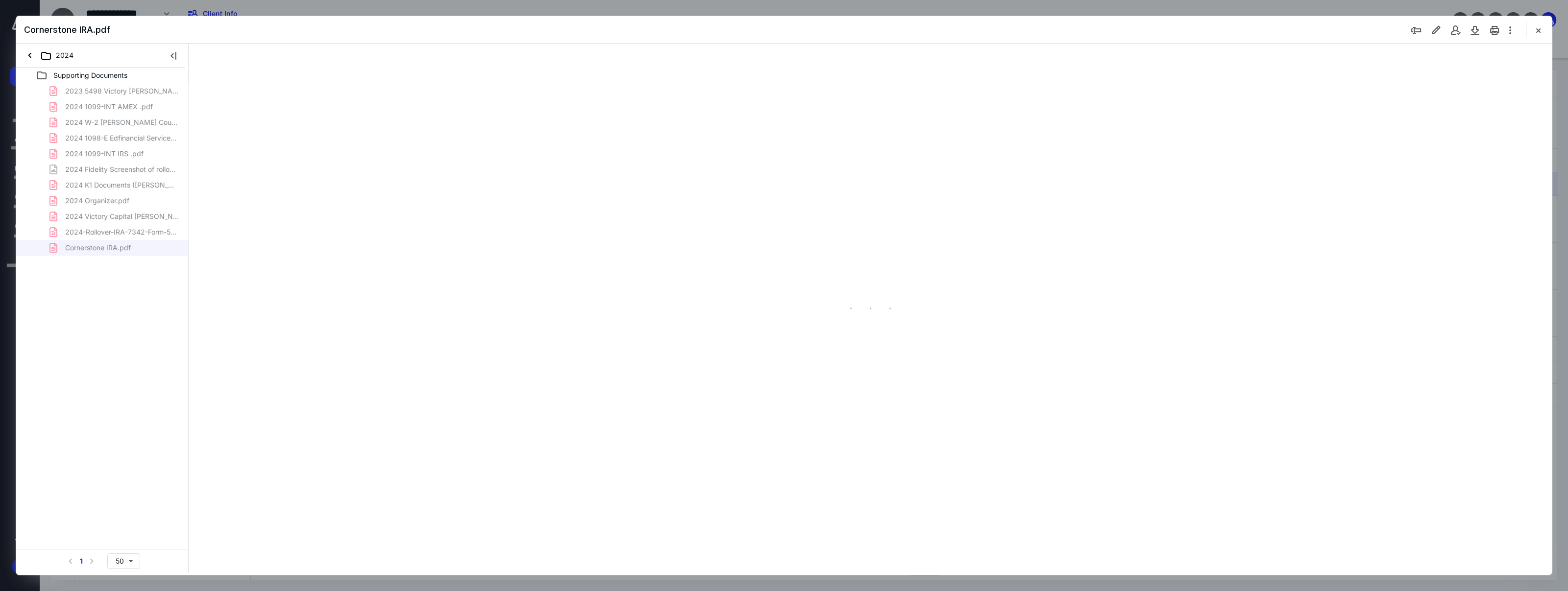 scroll, scrollTop: 0, scrollLeft: 0, axis: both 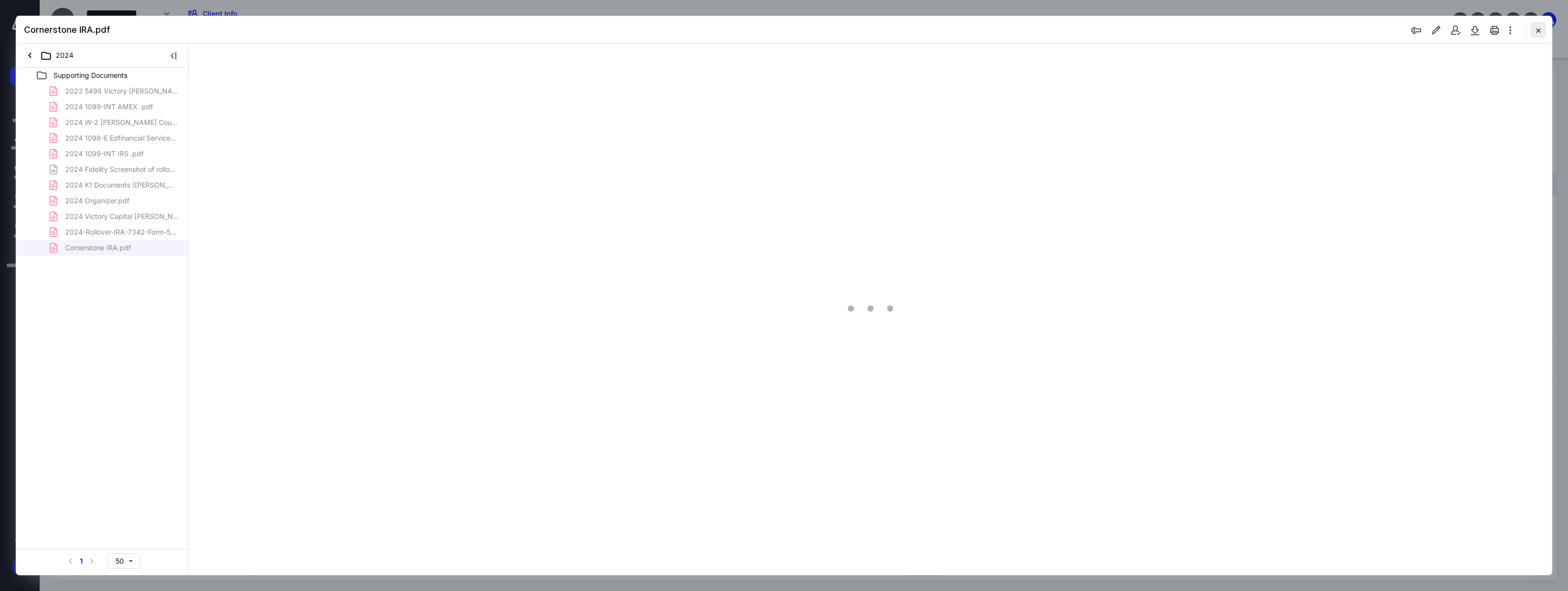 type on "126" 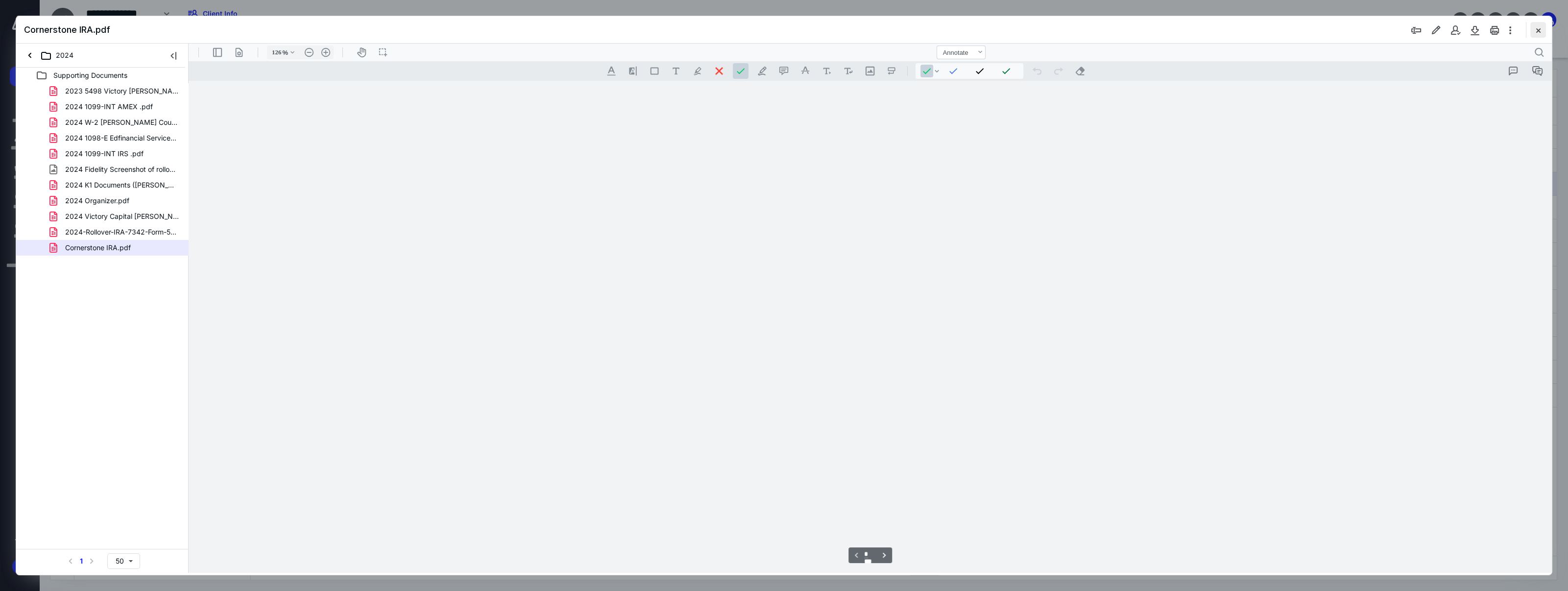 scroll, scrollTop: 39, scrollLeft: 0, axis: vertical 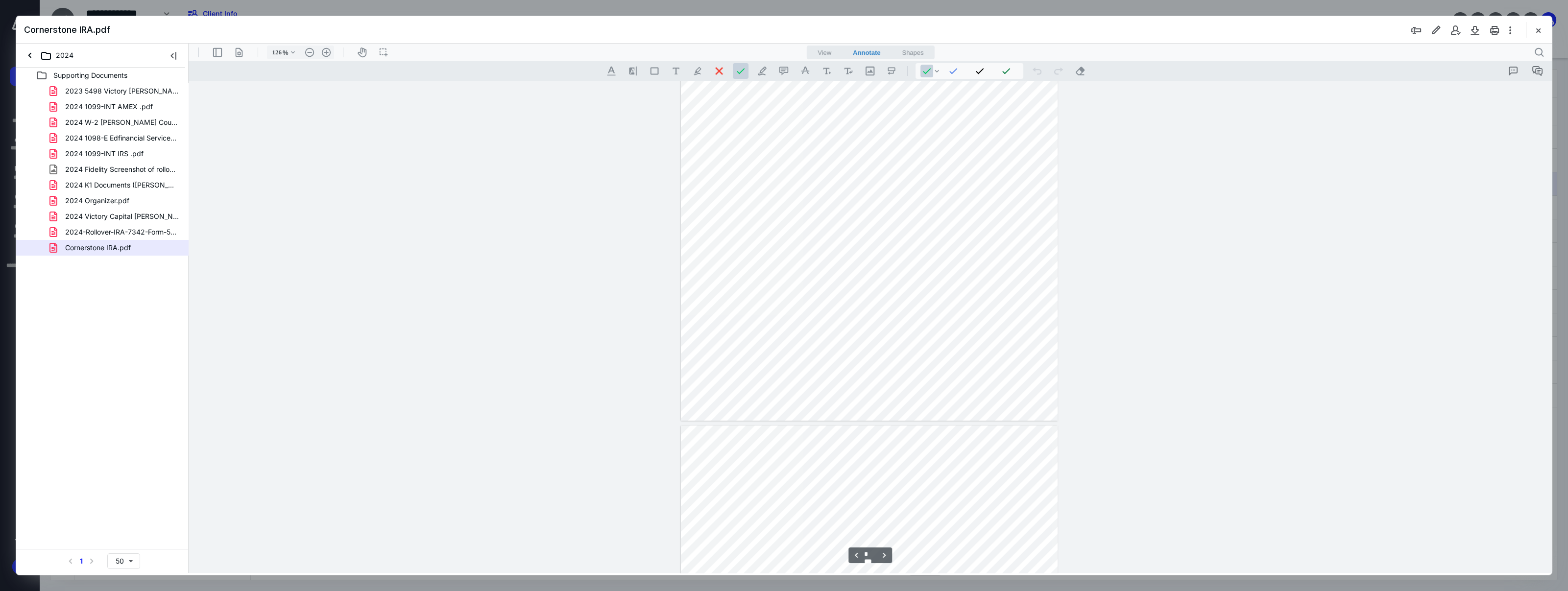 type on "*" 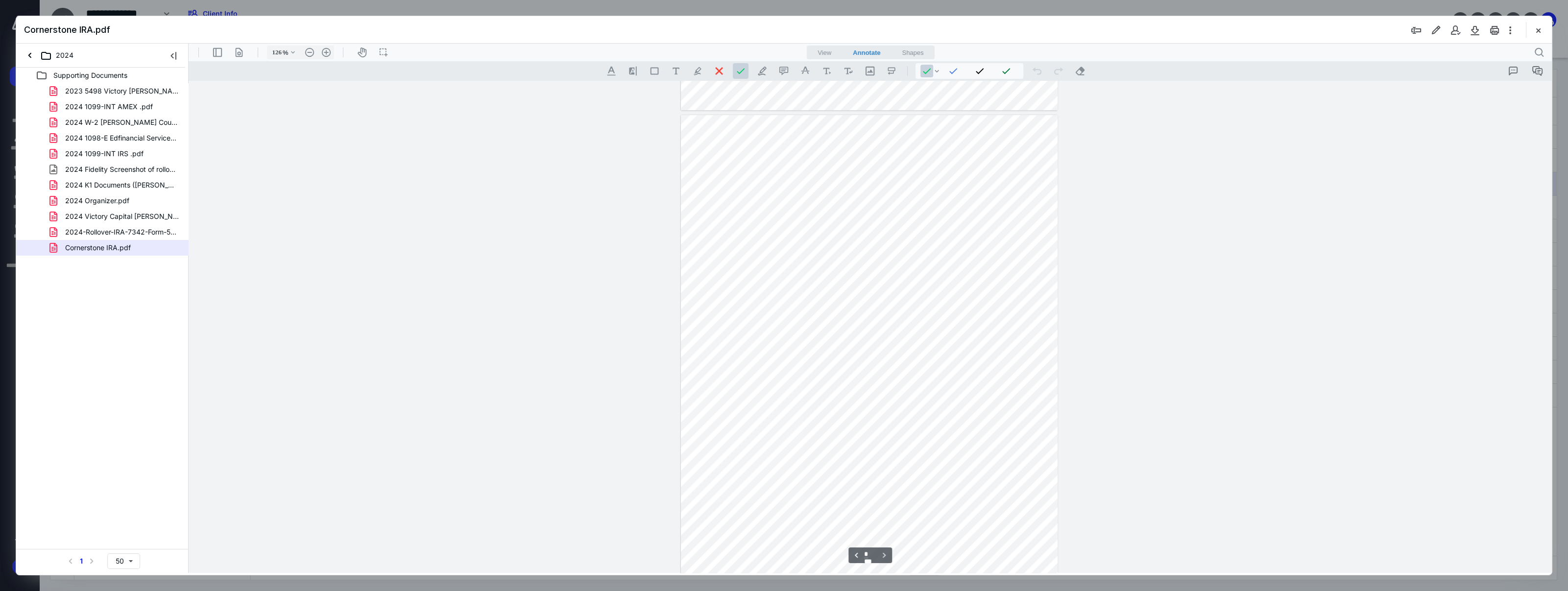 scroll, scrollTop: 1476, scrollLeft: 0, axis: vertical 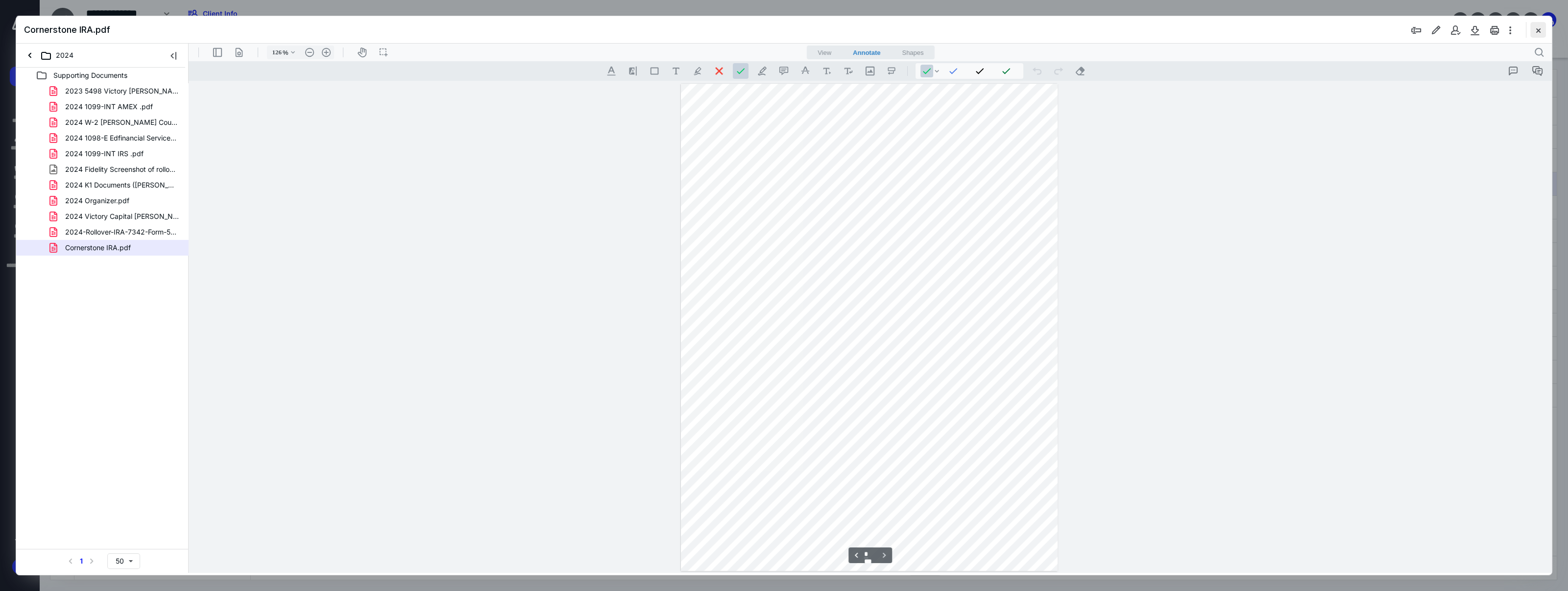 click at bounding box center (1538, 30) 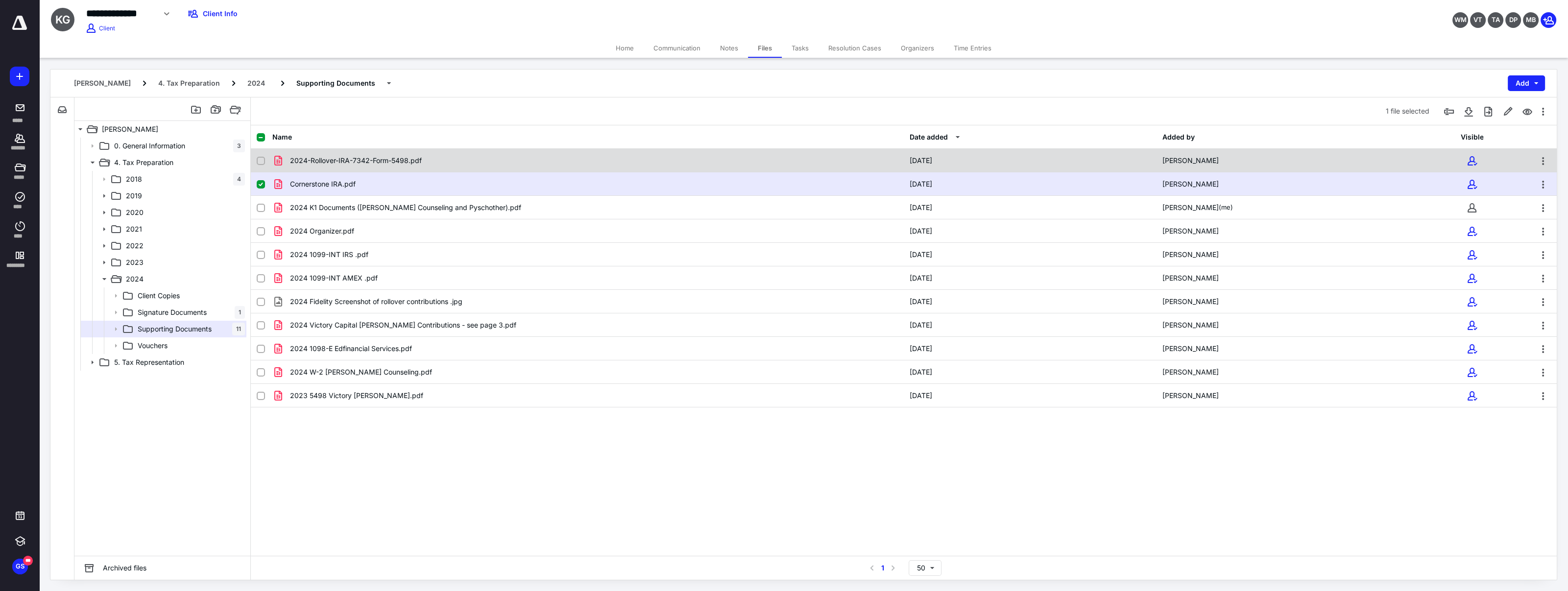 click on "2024-Rollover-IRA-7342-Form-5498.pdf" at bounding box center [356, 161] 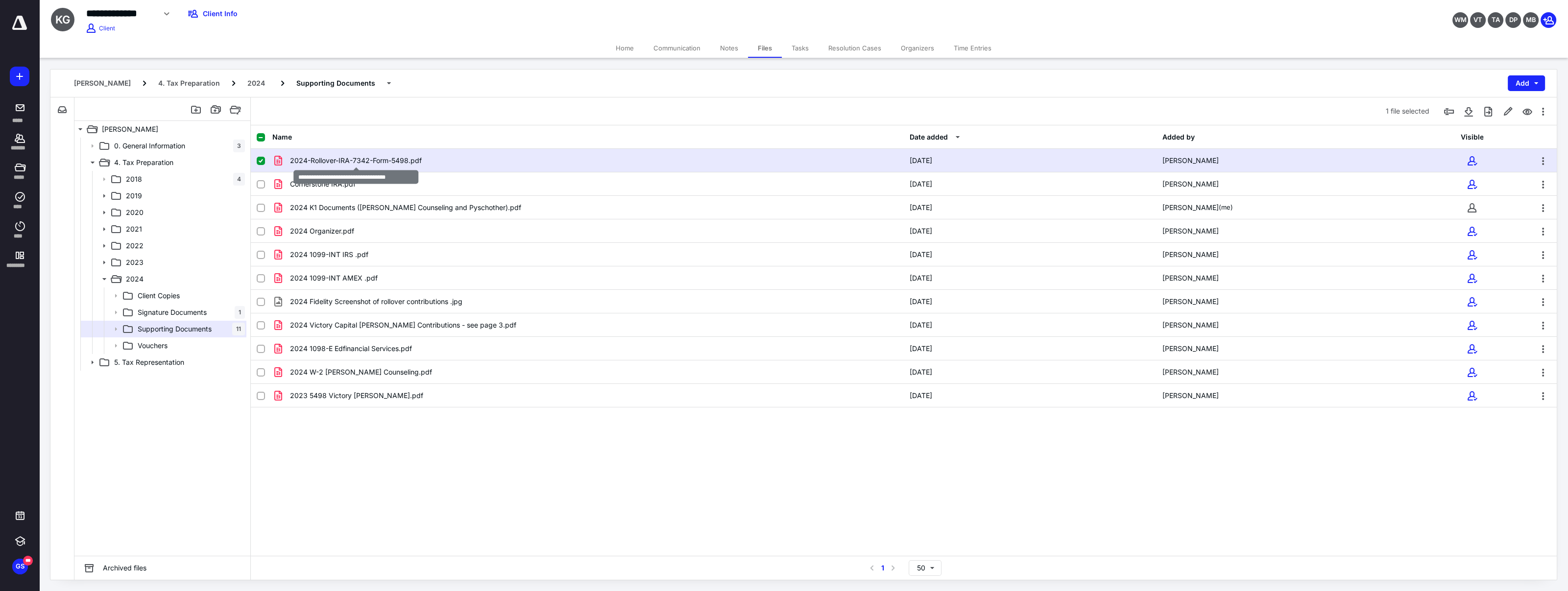 click on "2024-Rollover-IRA-7342-Form-5498.pdf" at bounding box center (356, 161) 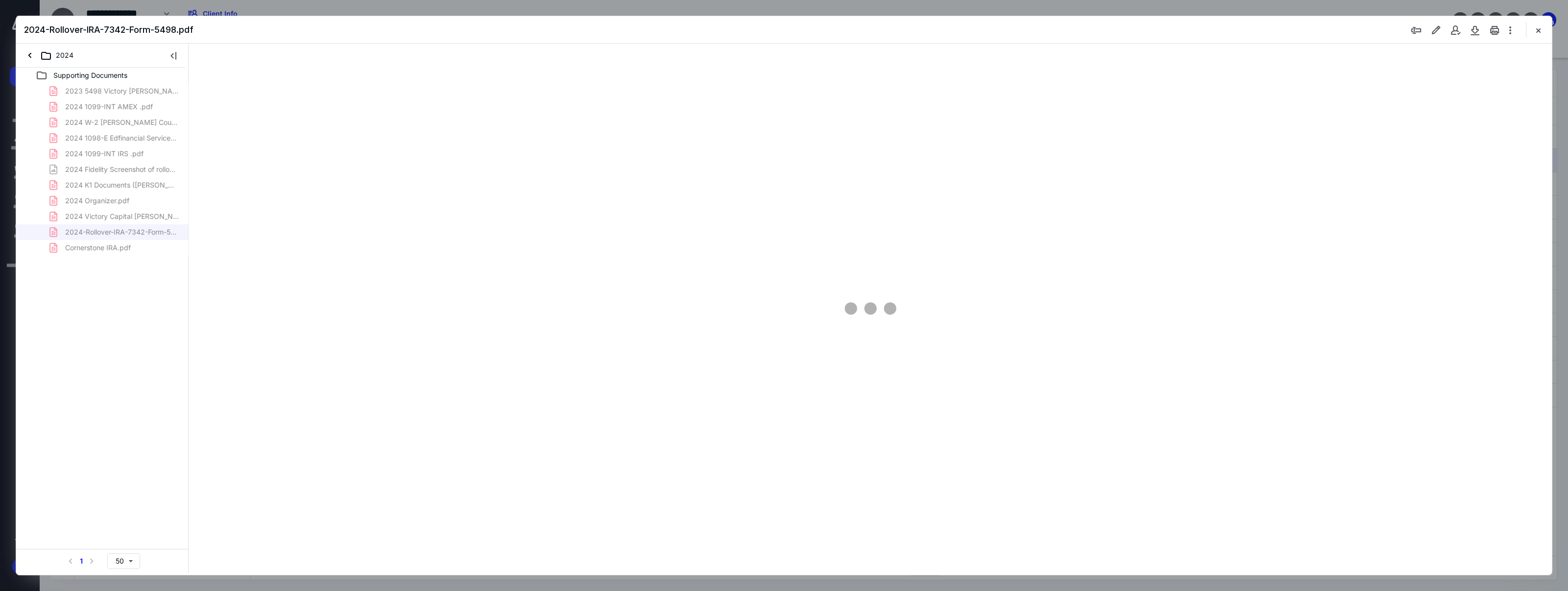 scroll, scrollTop: 0, scrollLeft: 0, axis: both 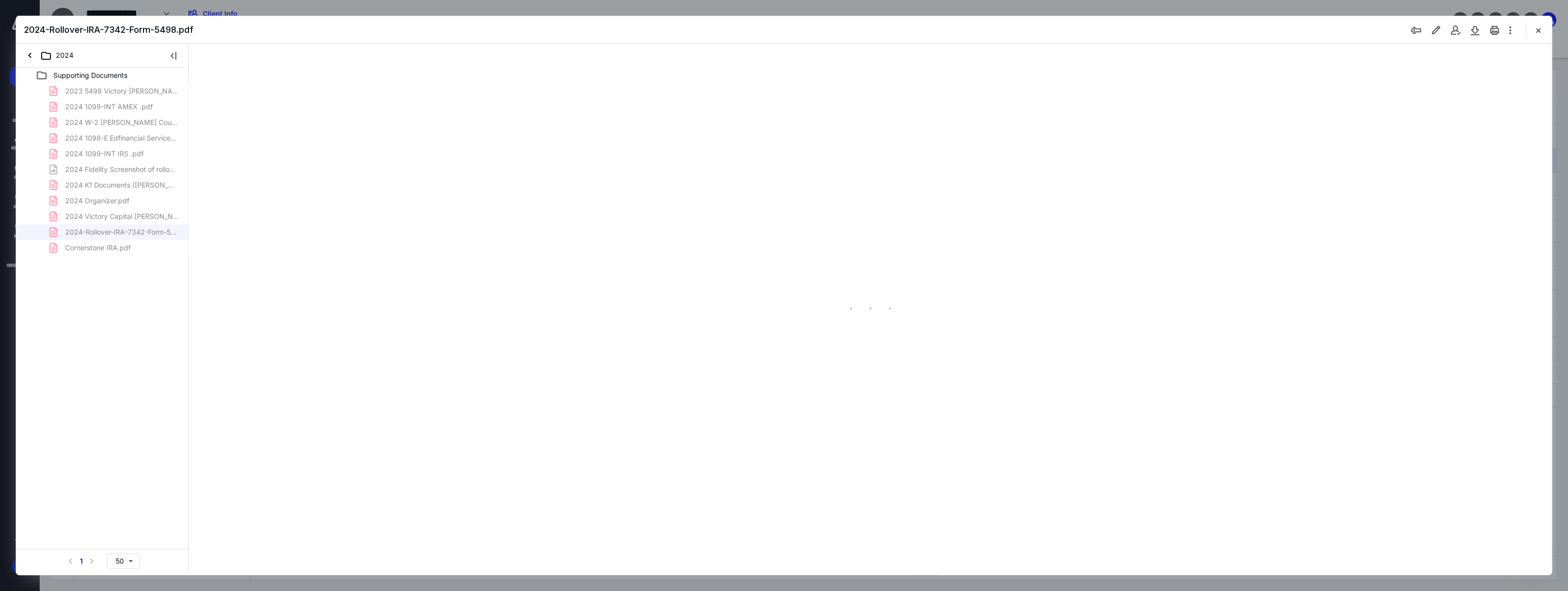 type on "126" 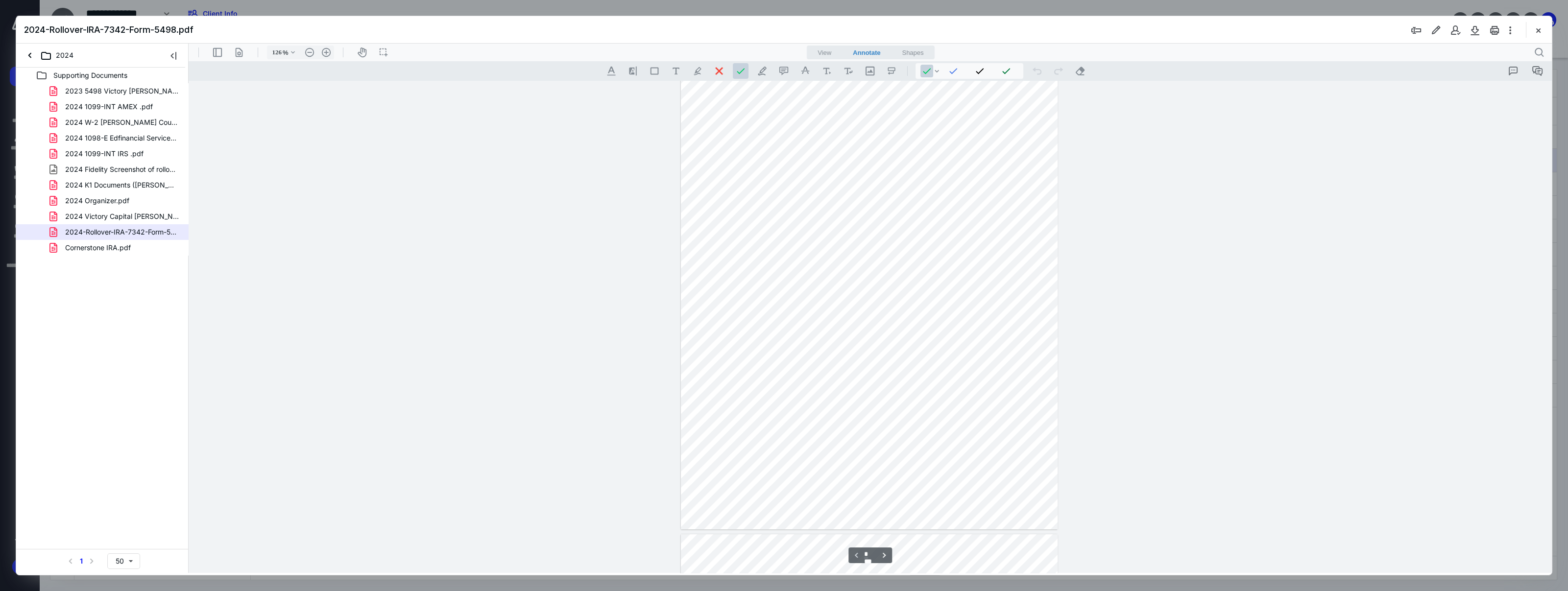 scroll, scrollTop: 0, scrollLeft: 0, axis: both 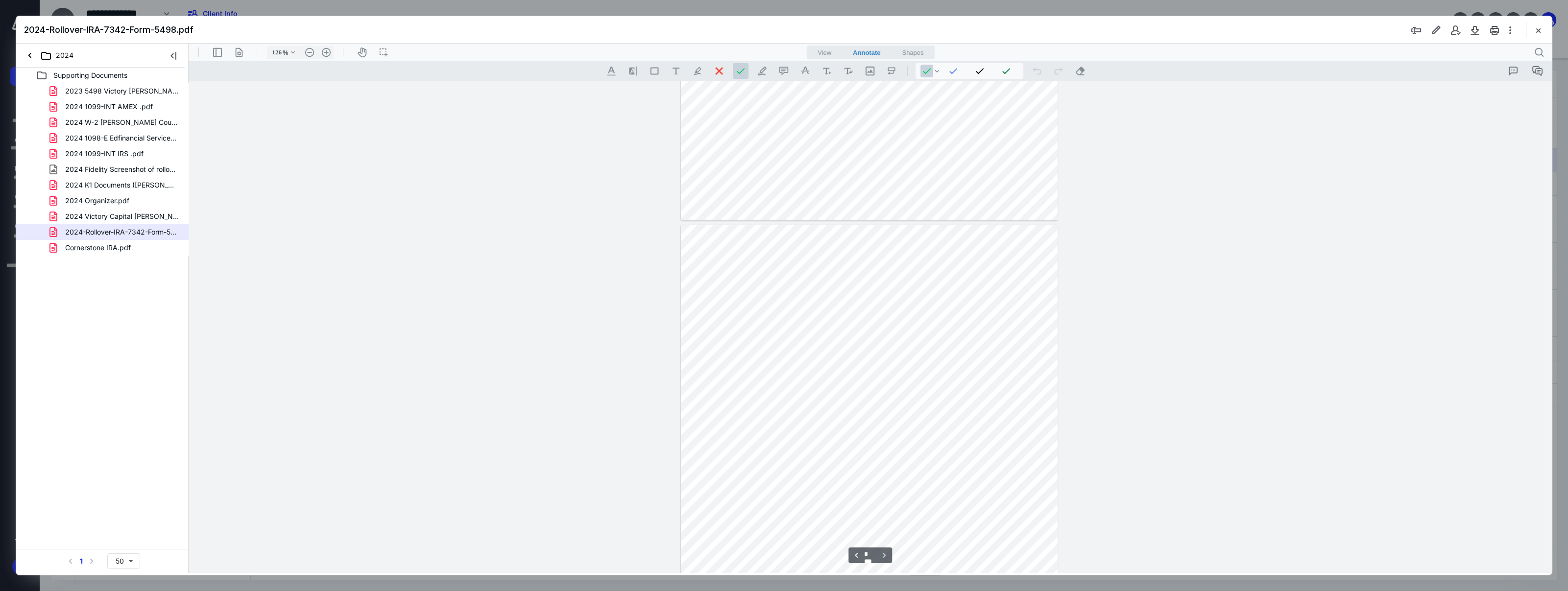 type on "*" 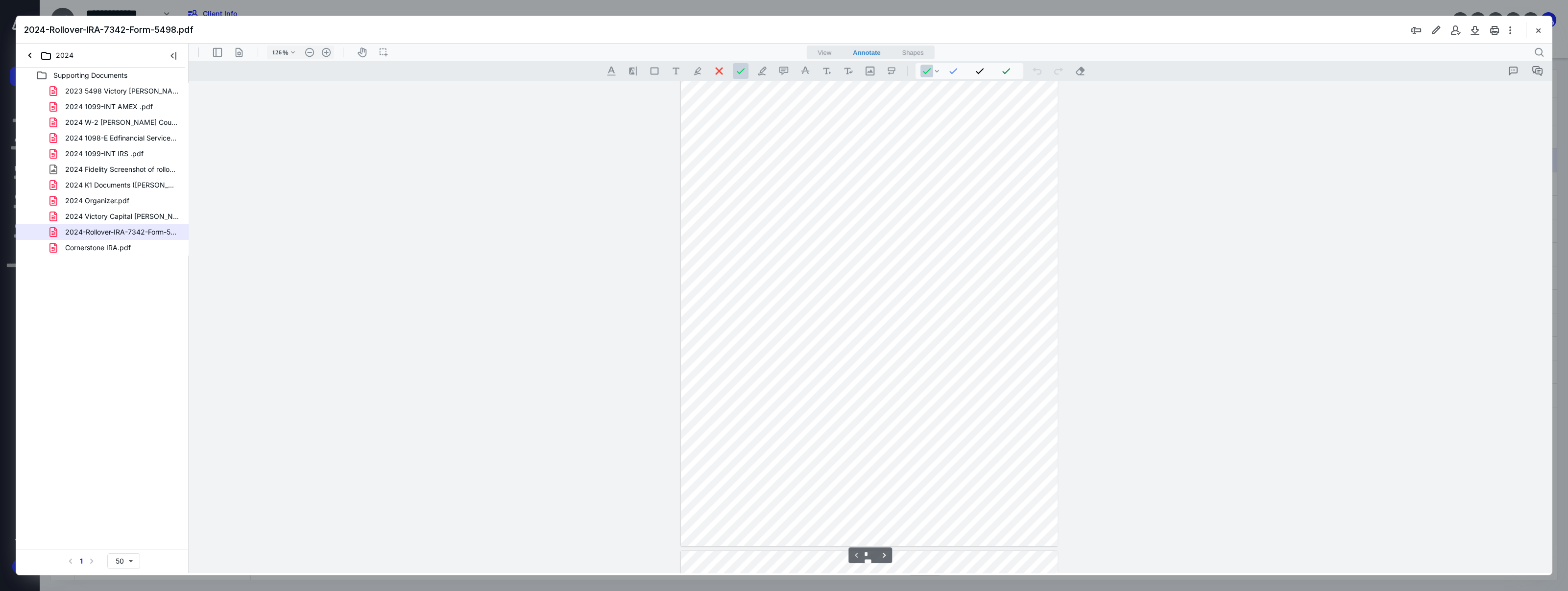 scroll, scrollTop: 0, scrollLeft: 0, axis: both 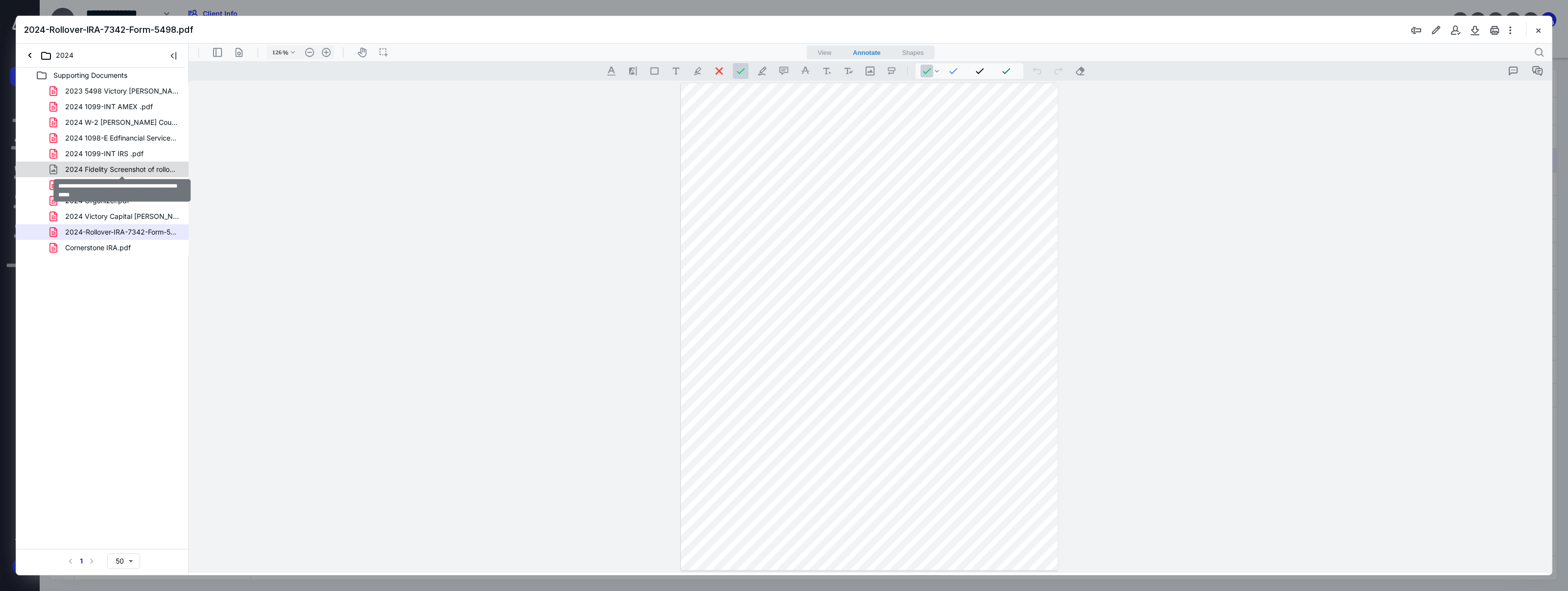 click on "2024 Fidelity Screenshot of rollover contributions .jpg" at bounding box center [122, 169] 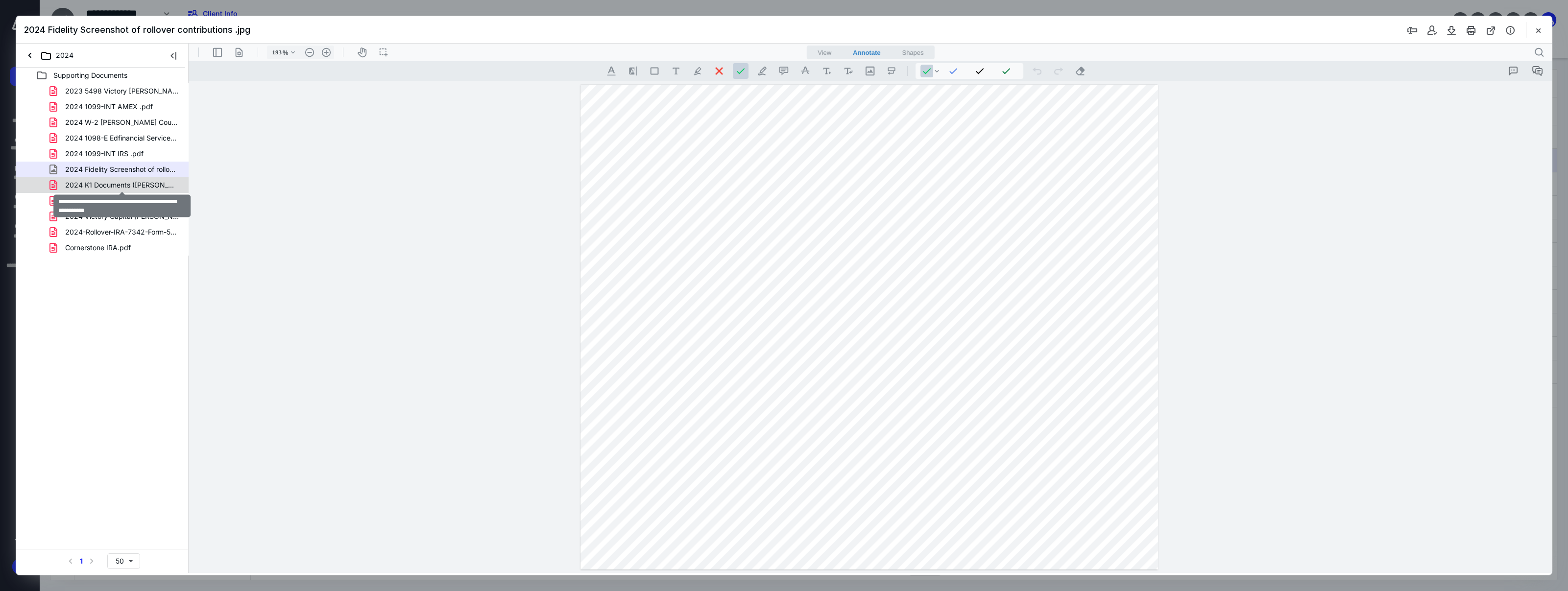 click on "2024 K1 Documents ([PERSON_NAME] Counseling and Pyschother).pdf" at bounding box center [122, 185] 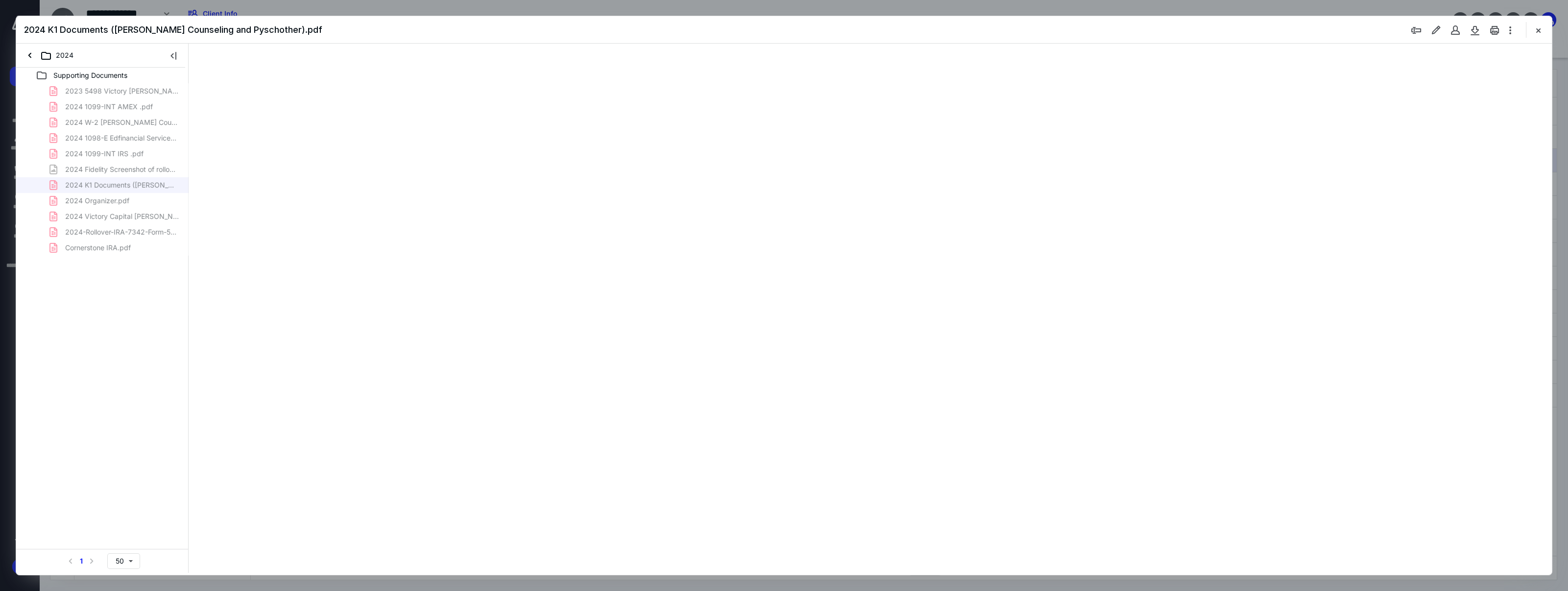scroll, scrollTop: 39, scrollLeft: 0, axis: vertical 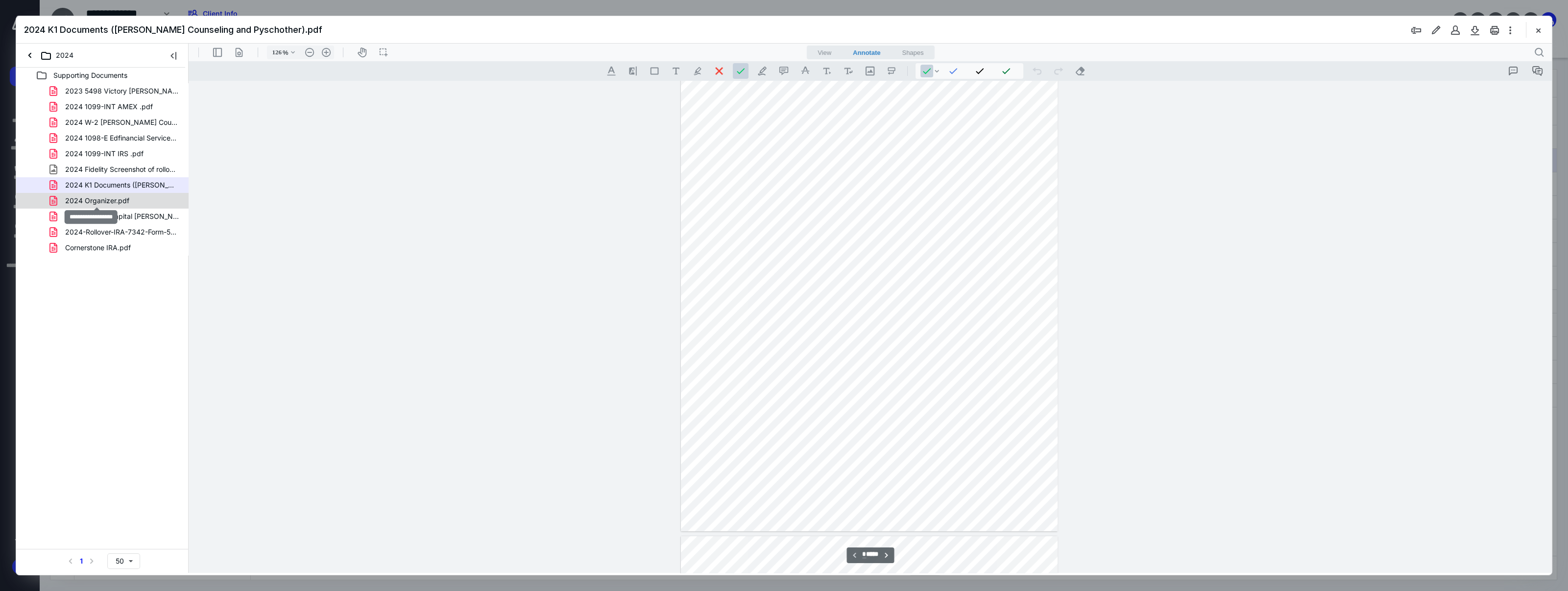 click on "2024 Organizer.pdf" at bounding box center (97, 201) 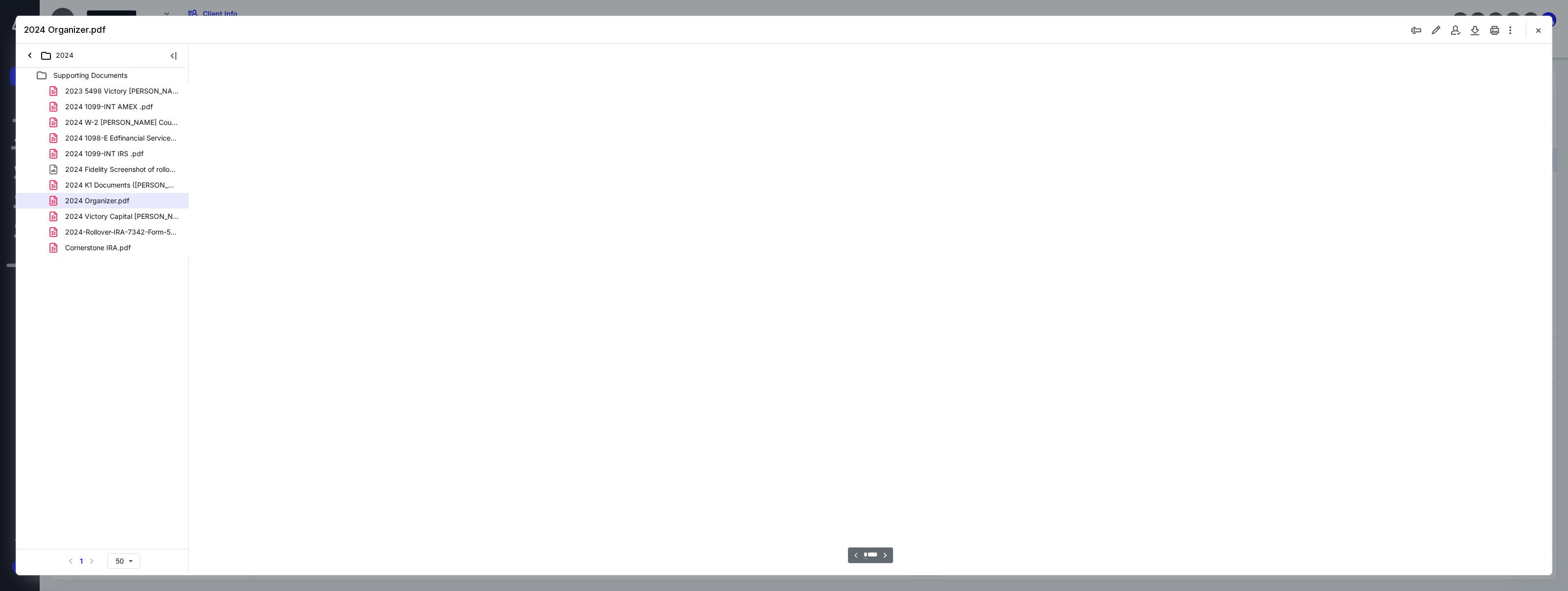 type on "126" 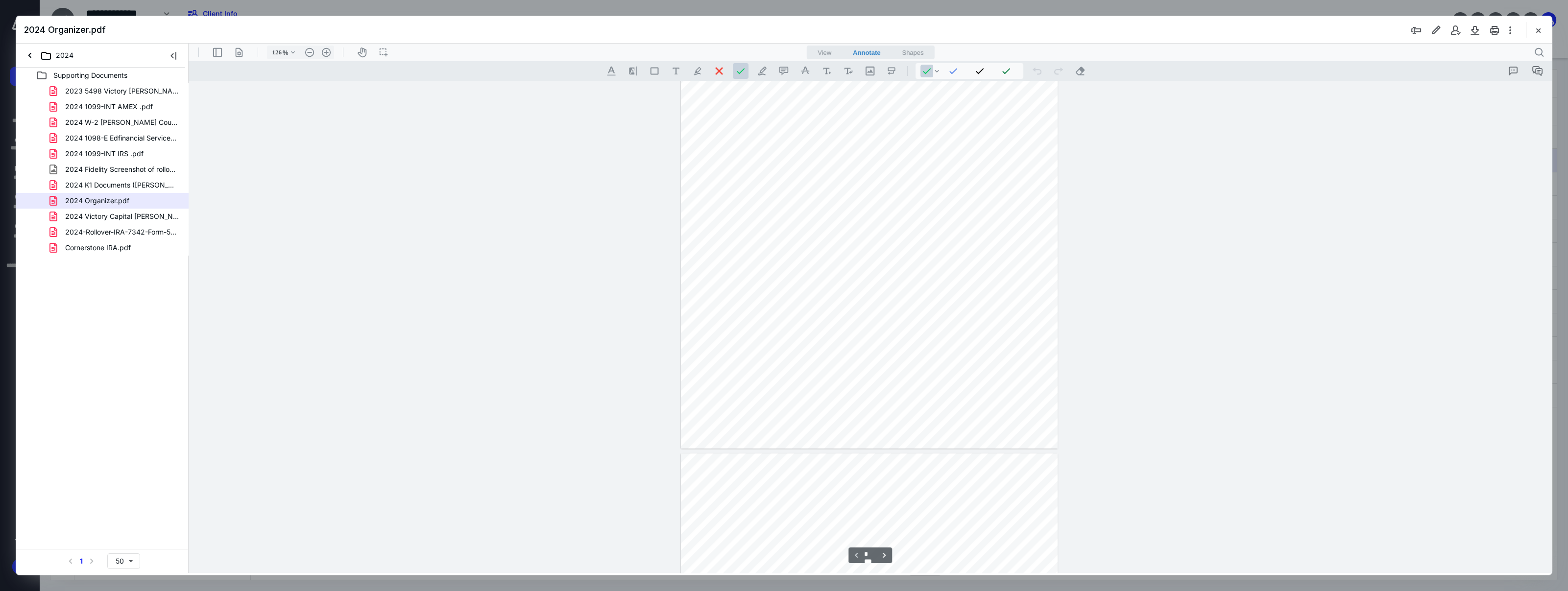 scroll, scrollTop: 0, scrollLeft: 0, axis: both 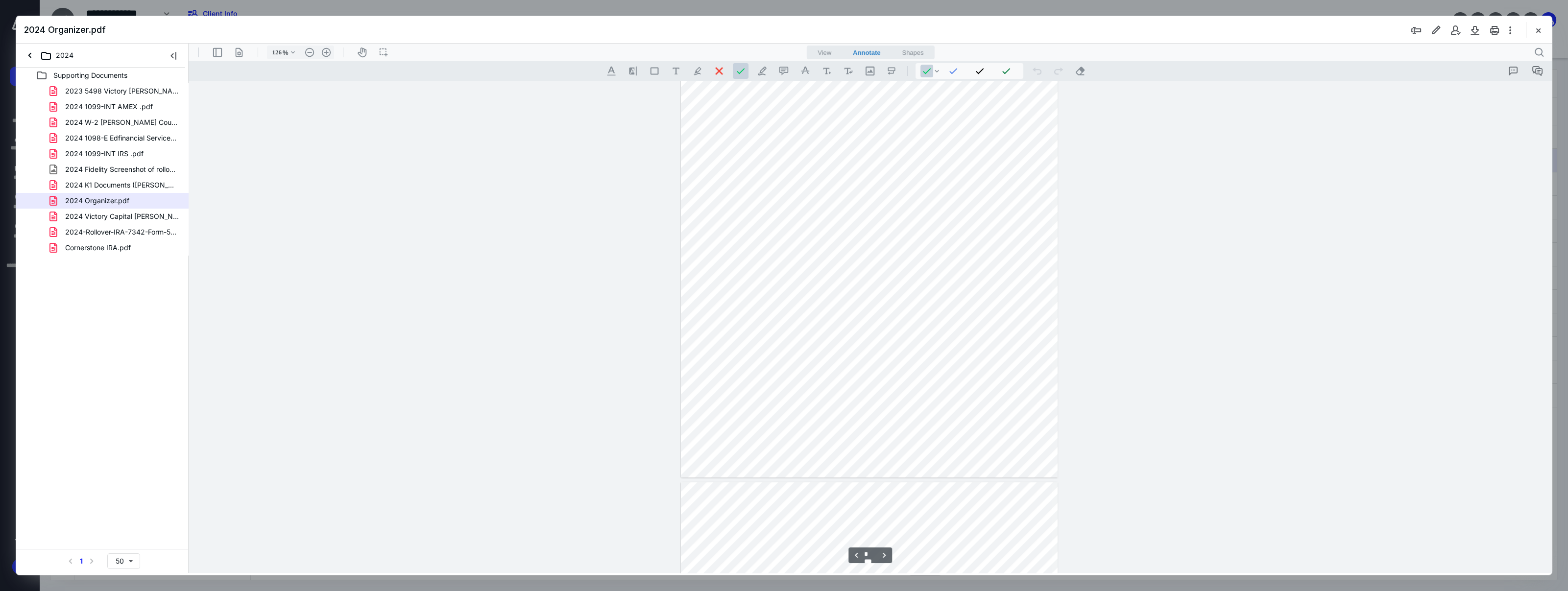 type on "*" 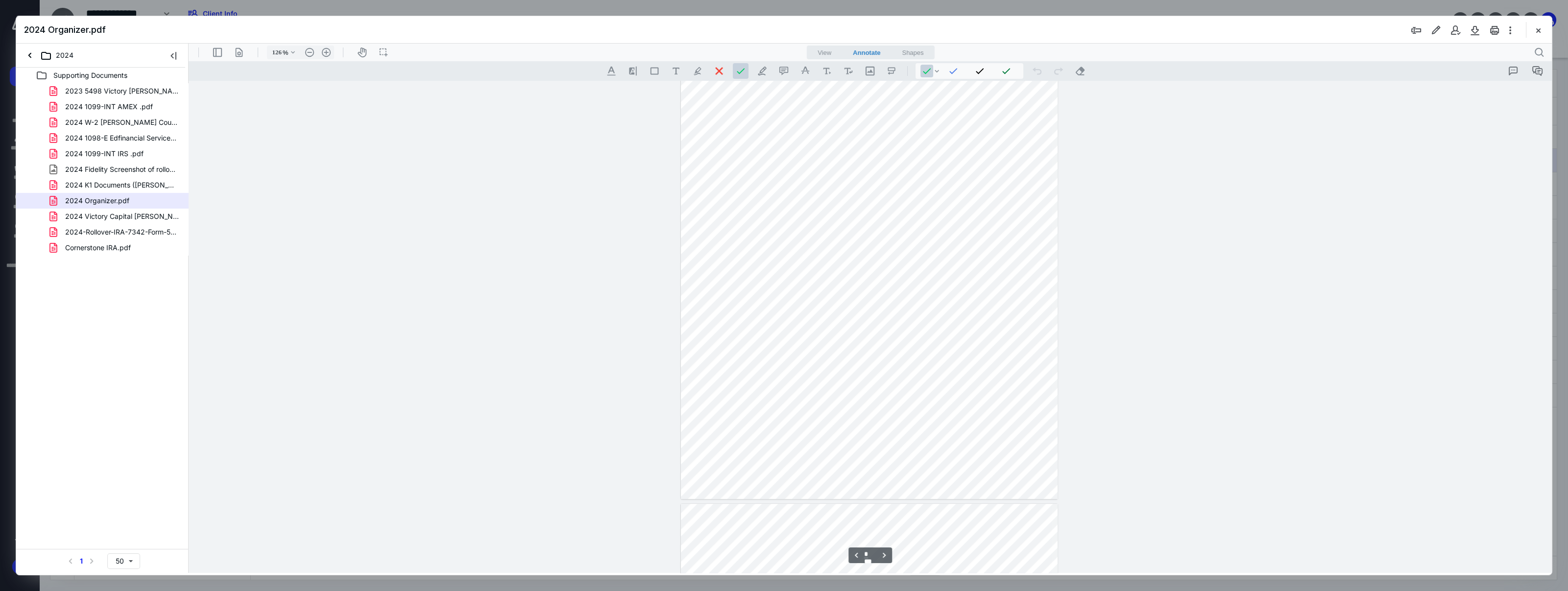 scroll, scrollTop: 1469, scrollLeft: 0, axis: vertical 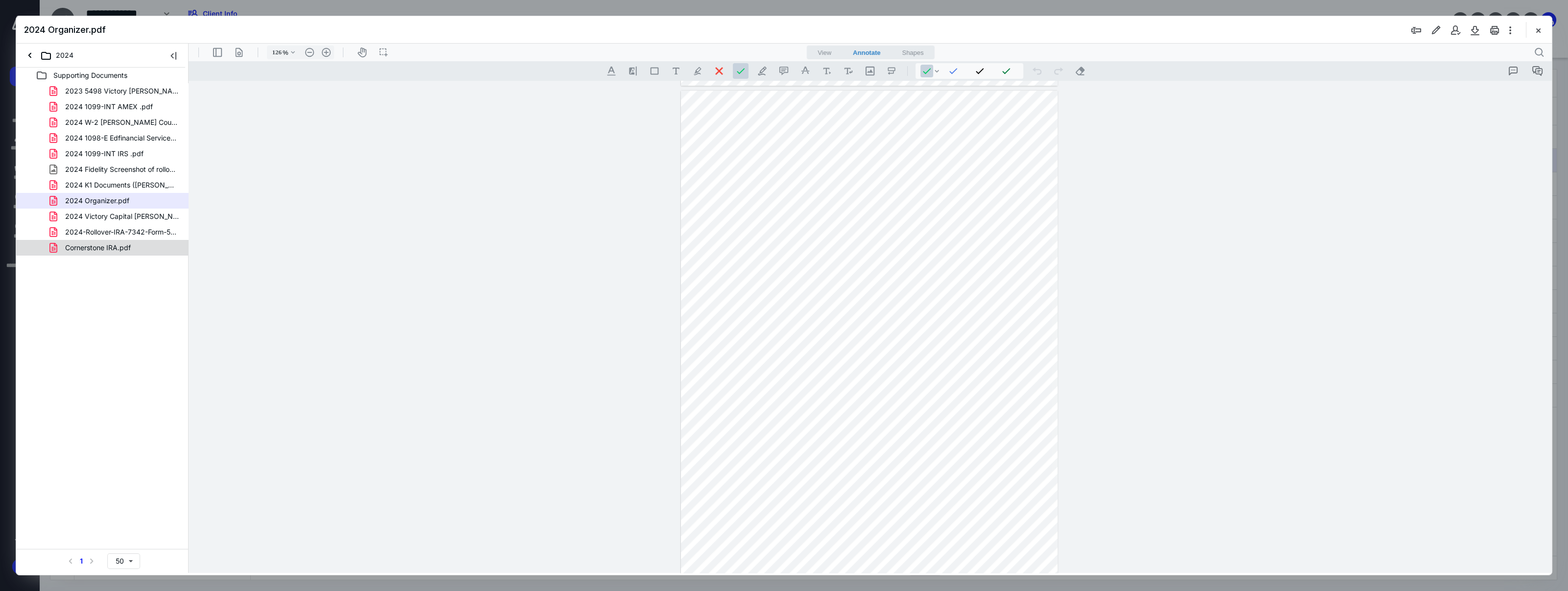 click on "Cornerstone IRA.pdf" at bounding box center [98, 248] 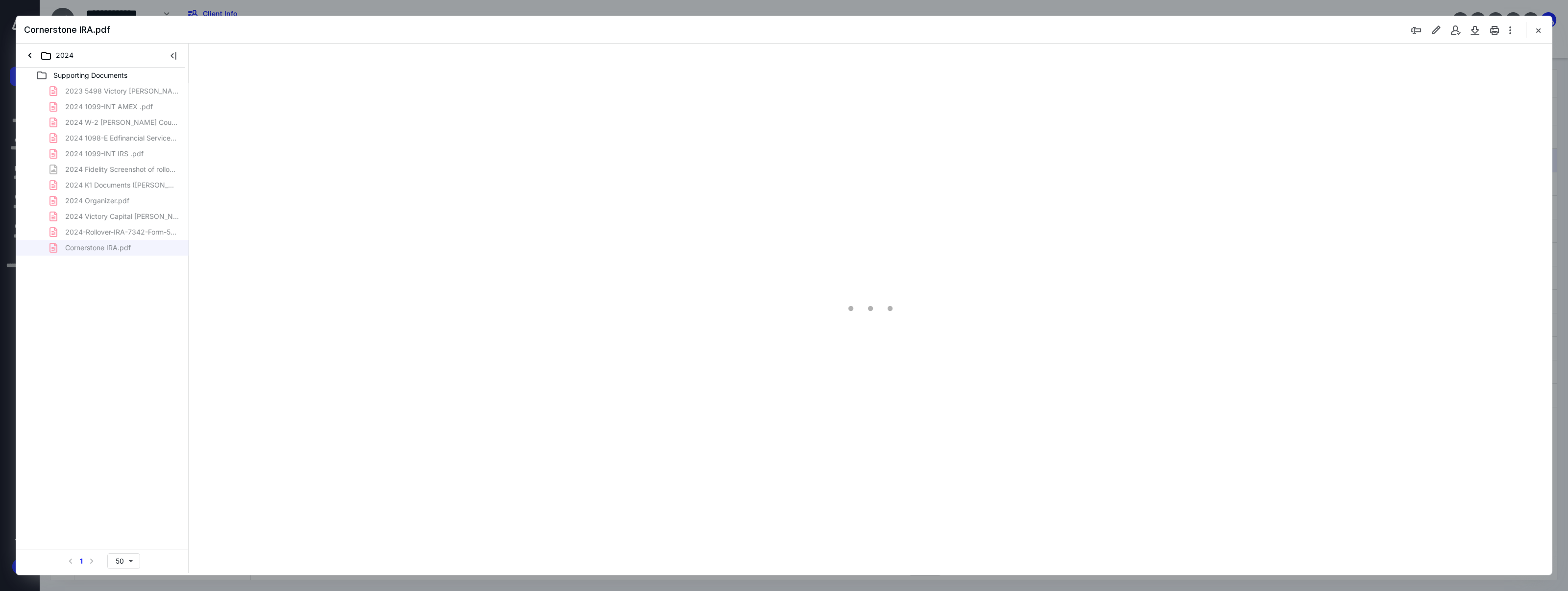 type on "126" 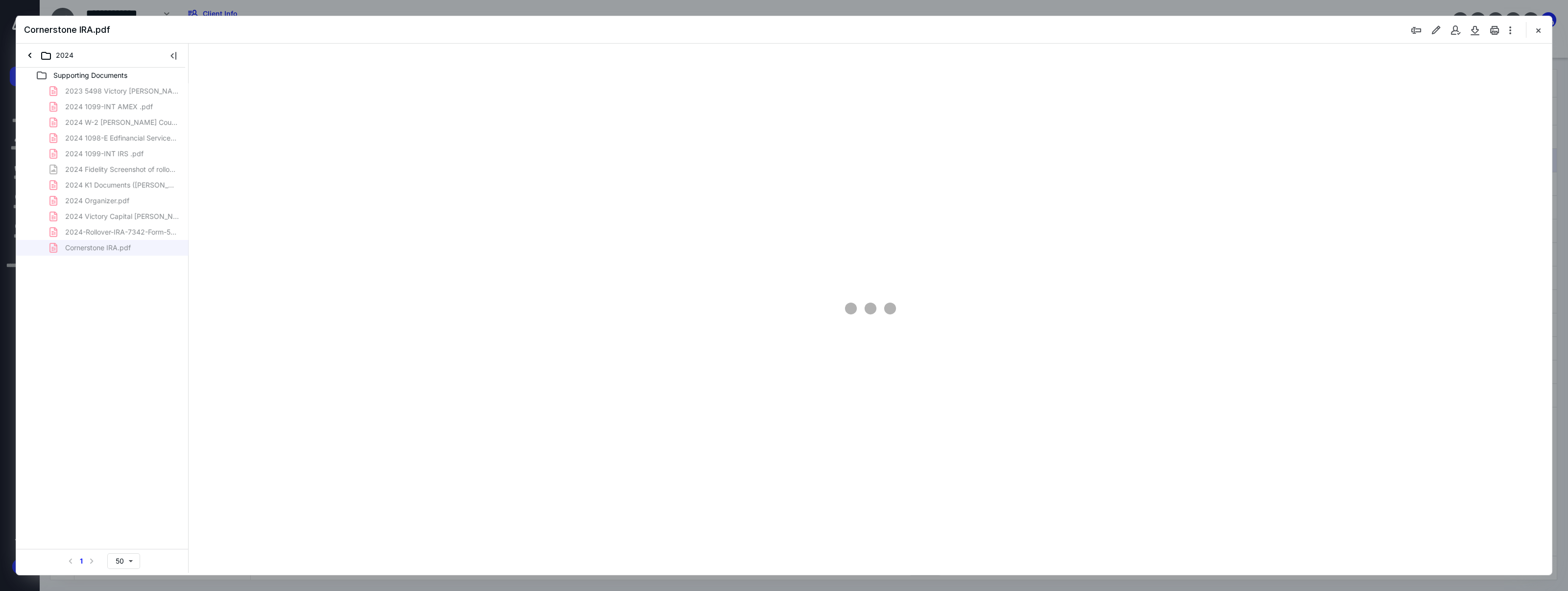 scroll, scrollTop: 39, scrollLeft: 0, axis: vertical 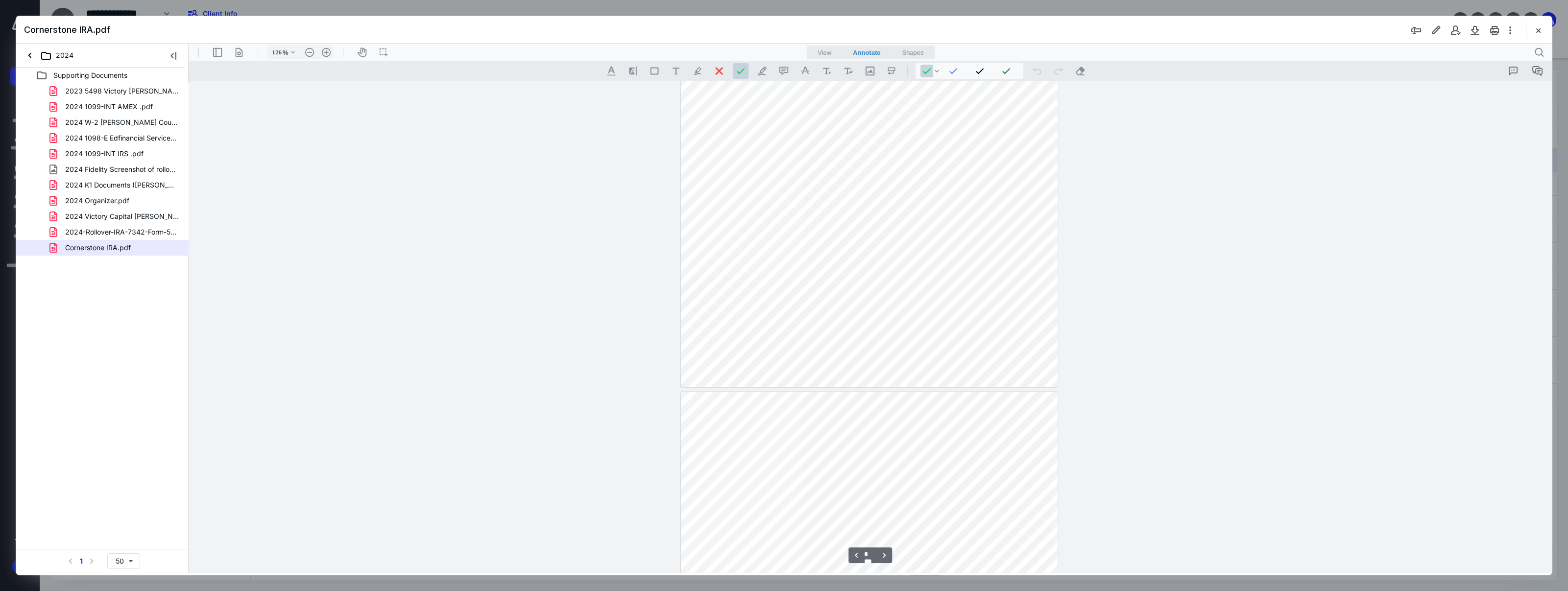 type on "*" 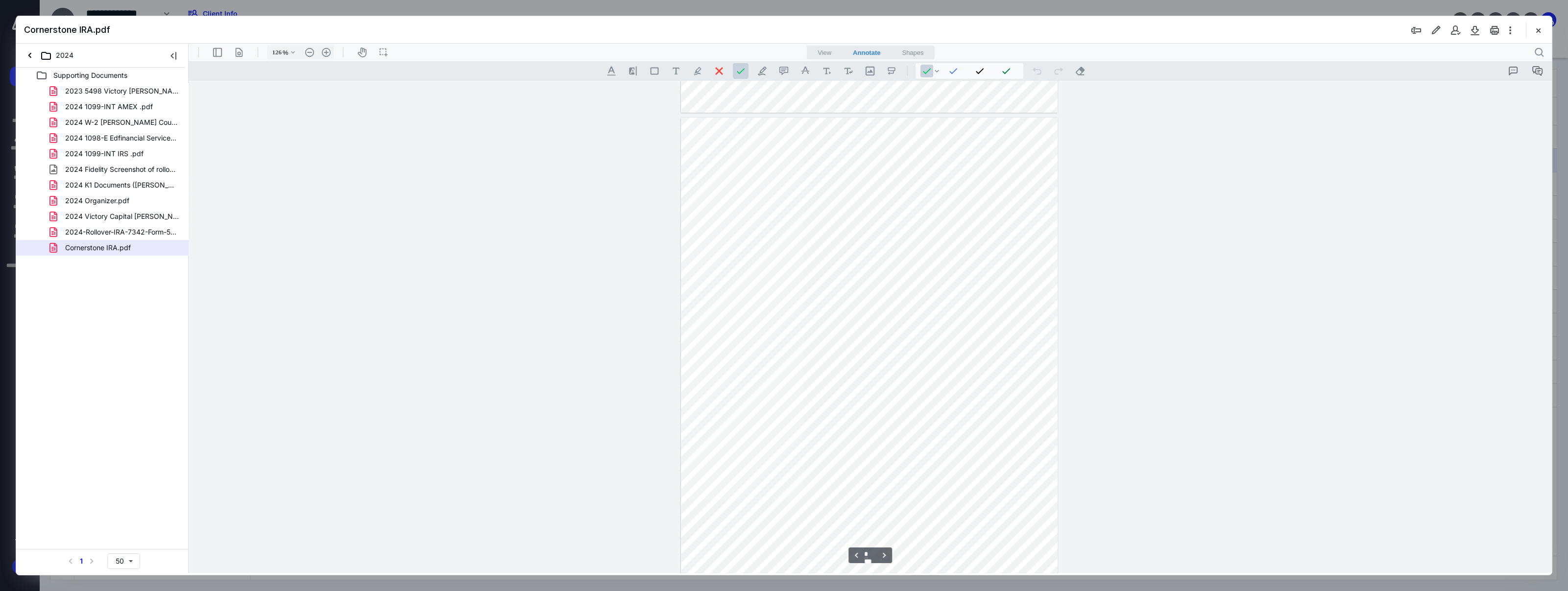 scroll, scrollTop: 969, scrollLeft: 0, axis: vertical 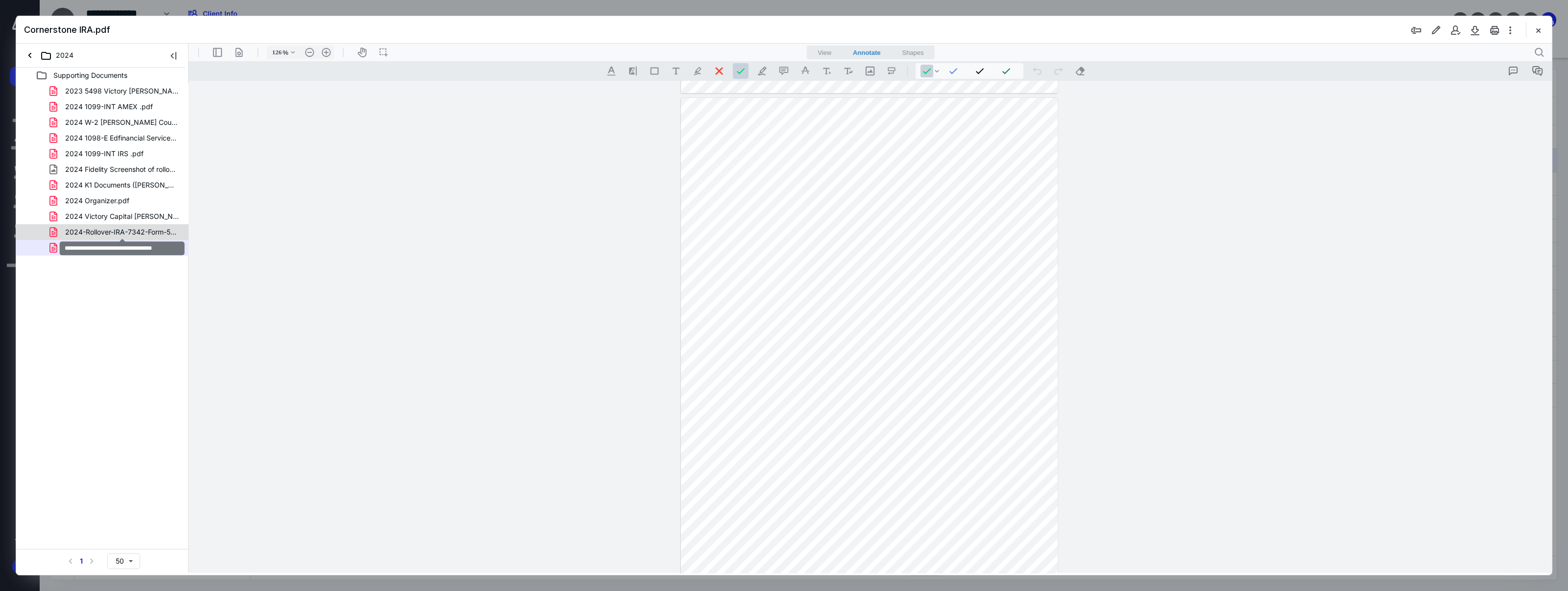 click on "2024-Rollover-IRA-7342-Form-5498.pdf" at bounding box center [122, 232] 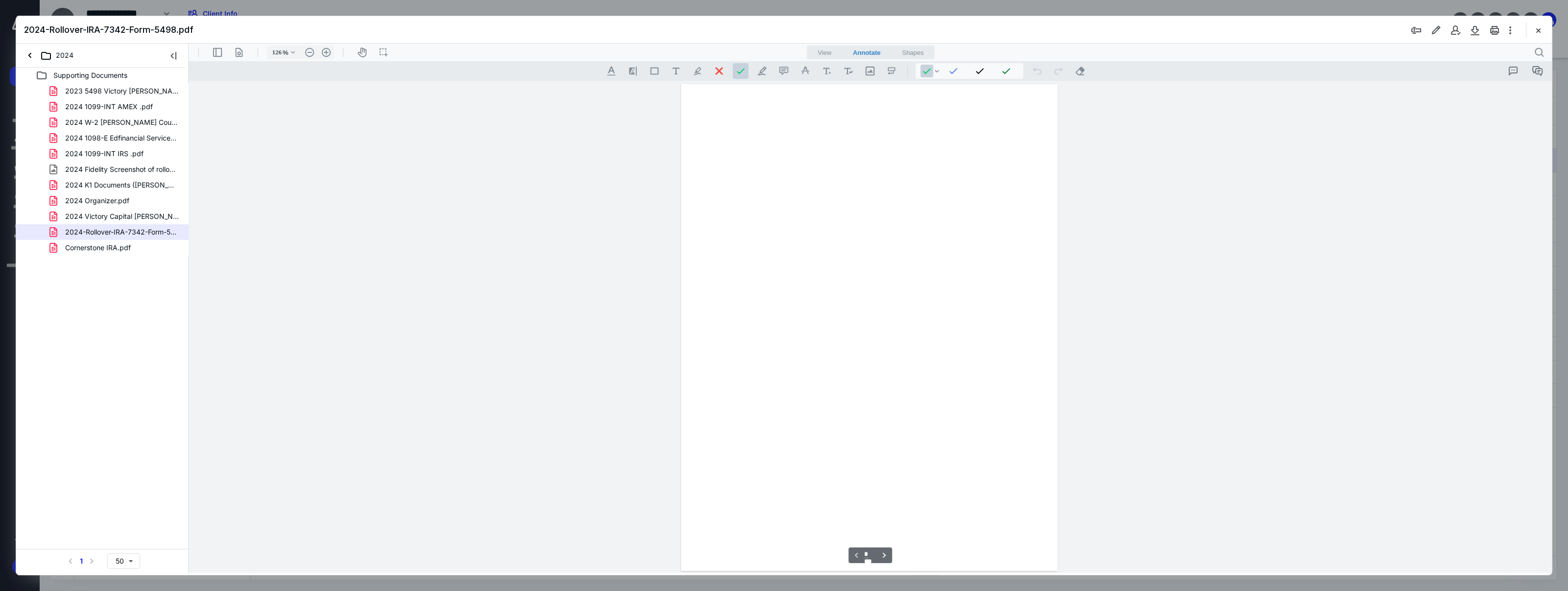 scroll, scrollTop: 39, scrollLeft: 0, axis: vertical 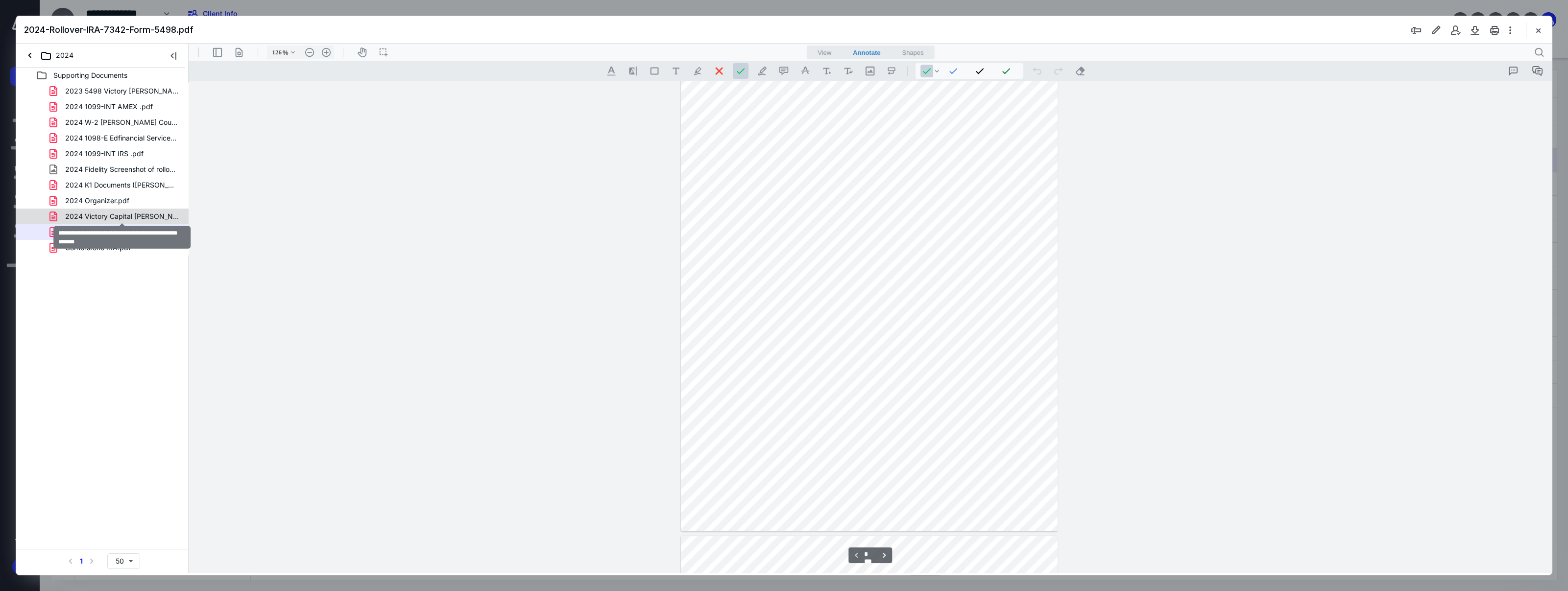 click on "2024 Victory Capital [PERSON_NAME]  Contributions - see page 3.pdf" at bounding box center (122, 216) 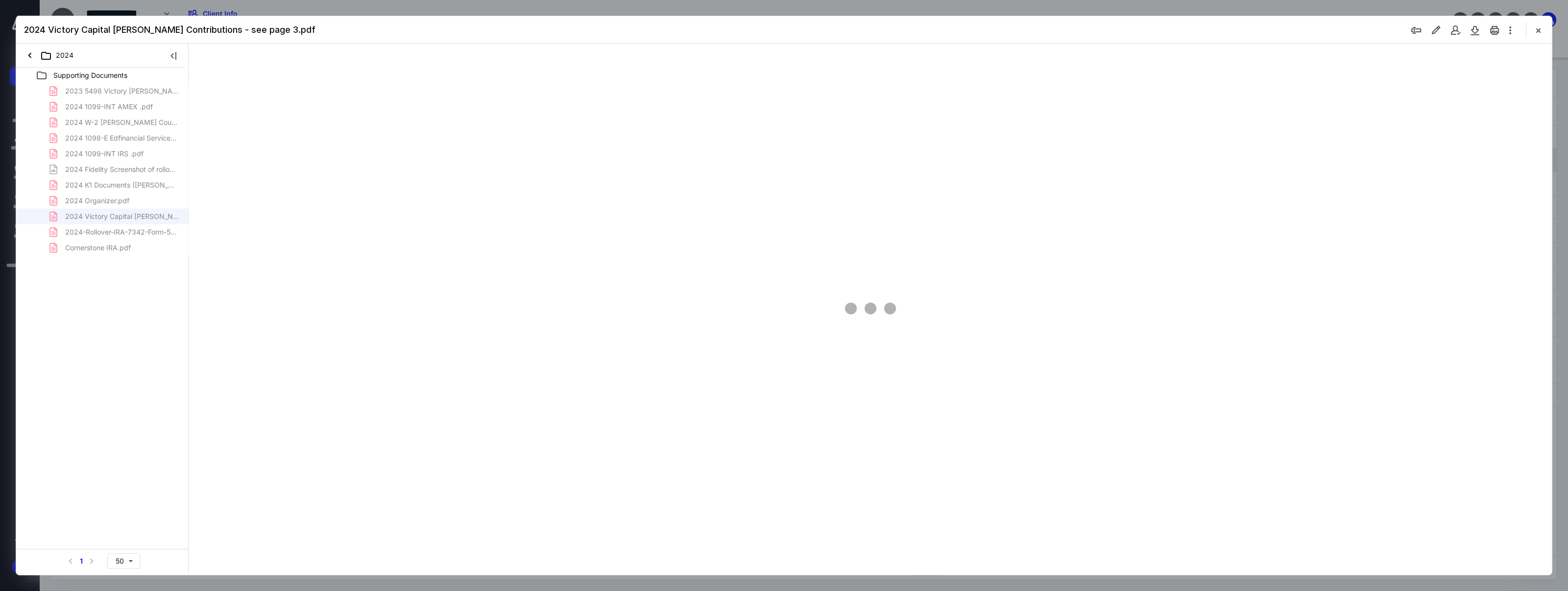 type on "126" 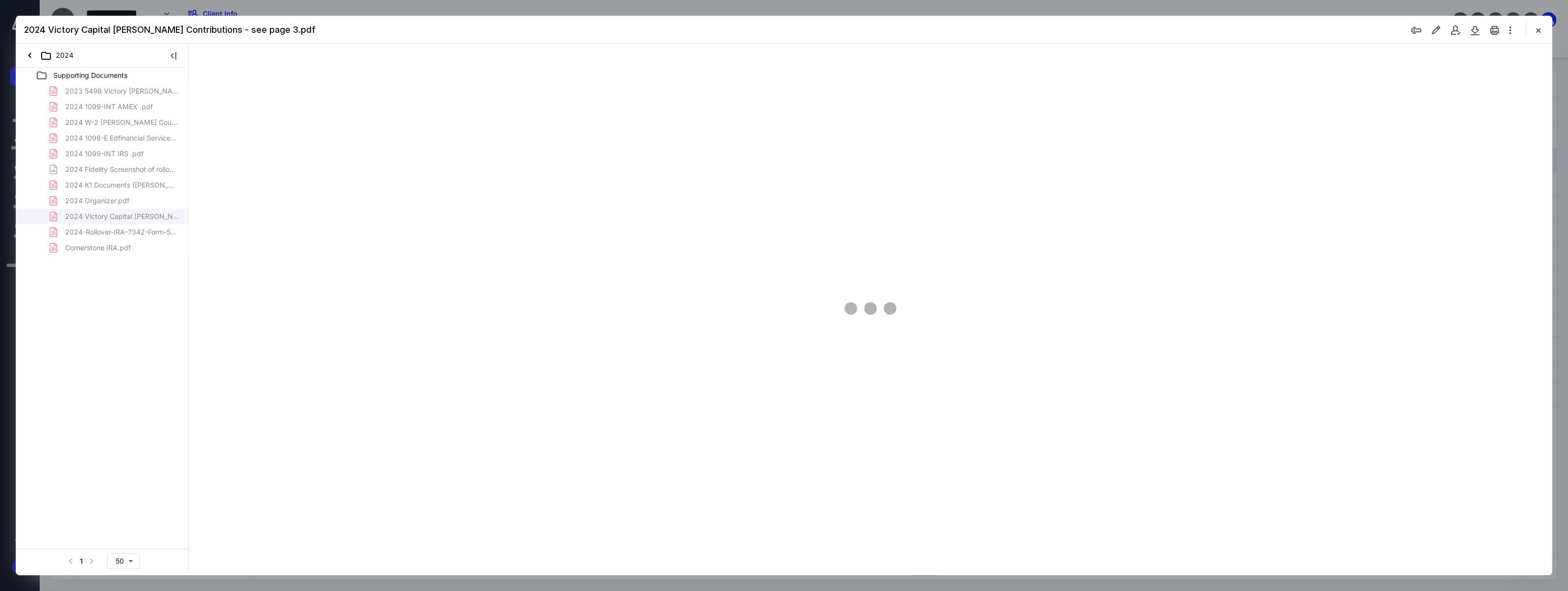 scroll, scrollTop: 39, scrollLeft: 0, axis: vertical 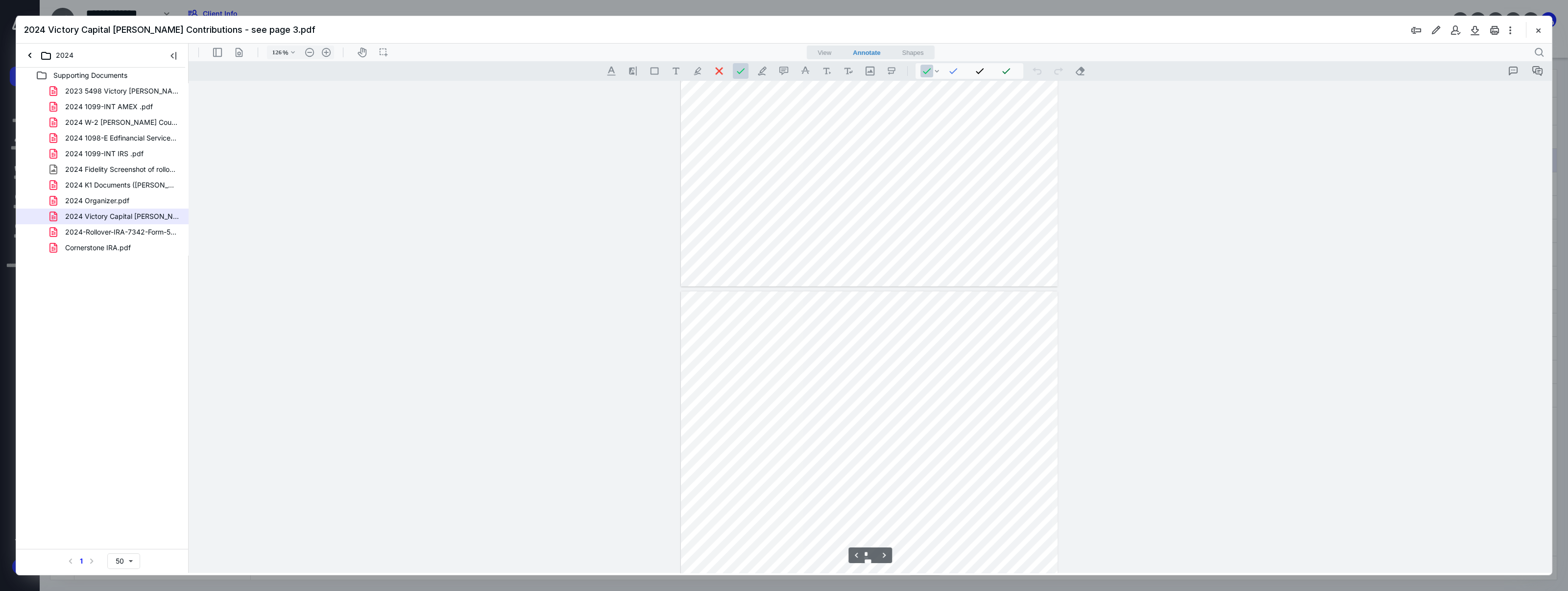 type on "*" 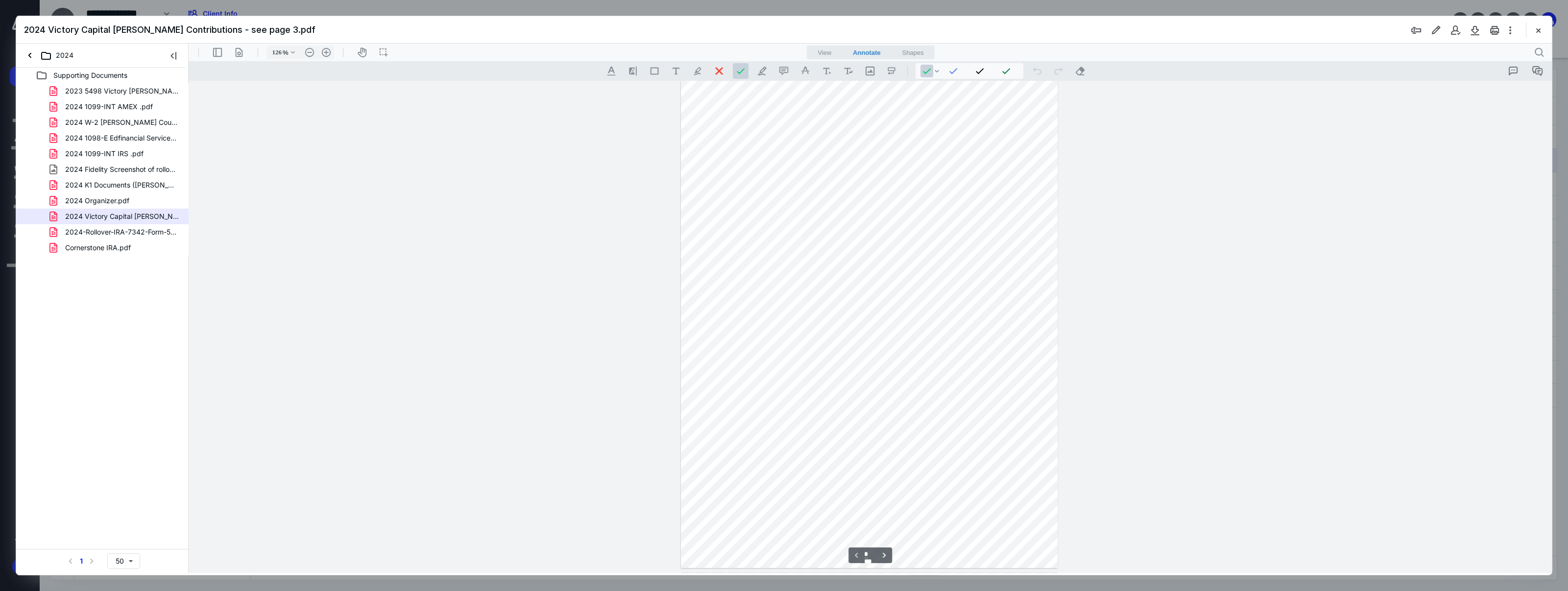 scroll, scrollTop: 0, scrollLeft: 0, axis: both 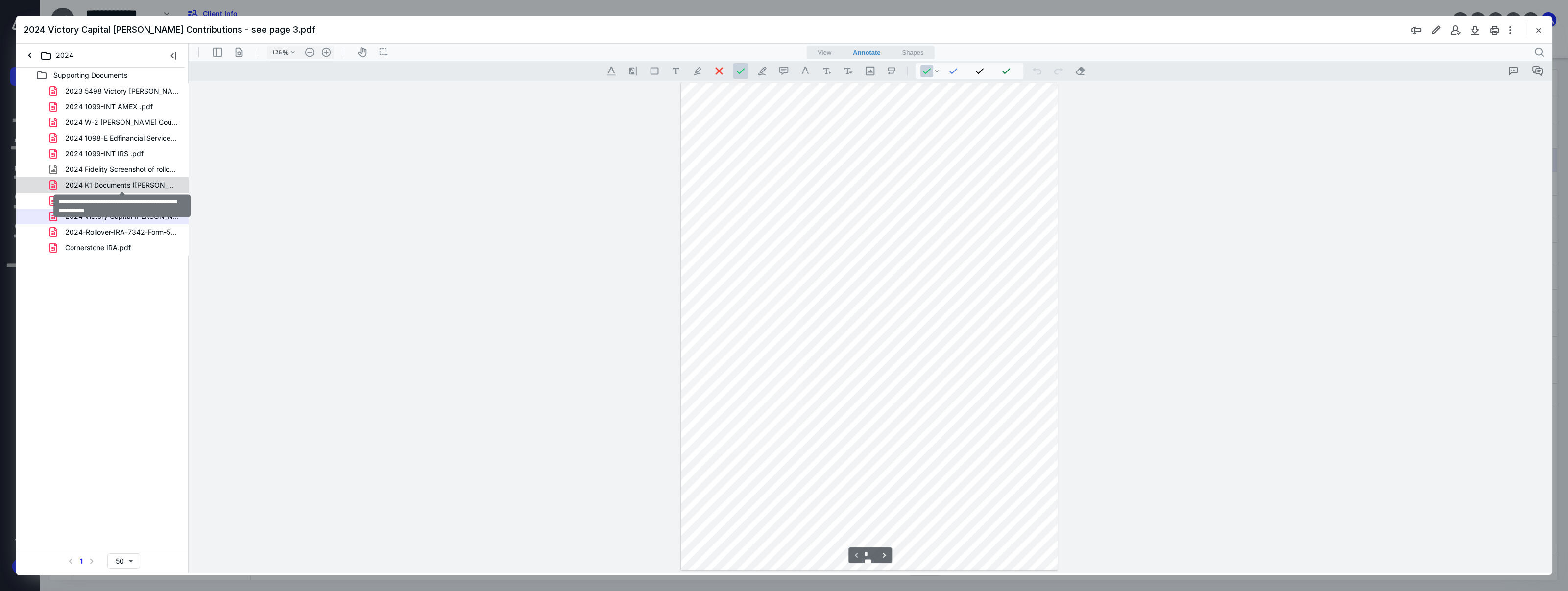 click on "2024 K1 Documents ([PERSON_NAME] Counseling and Pyschother).pdf" at bounding box center [122, 185] 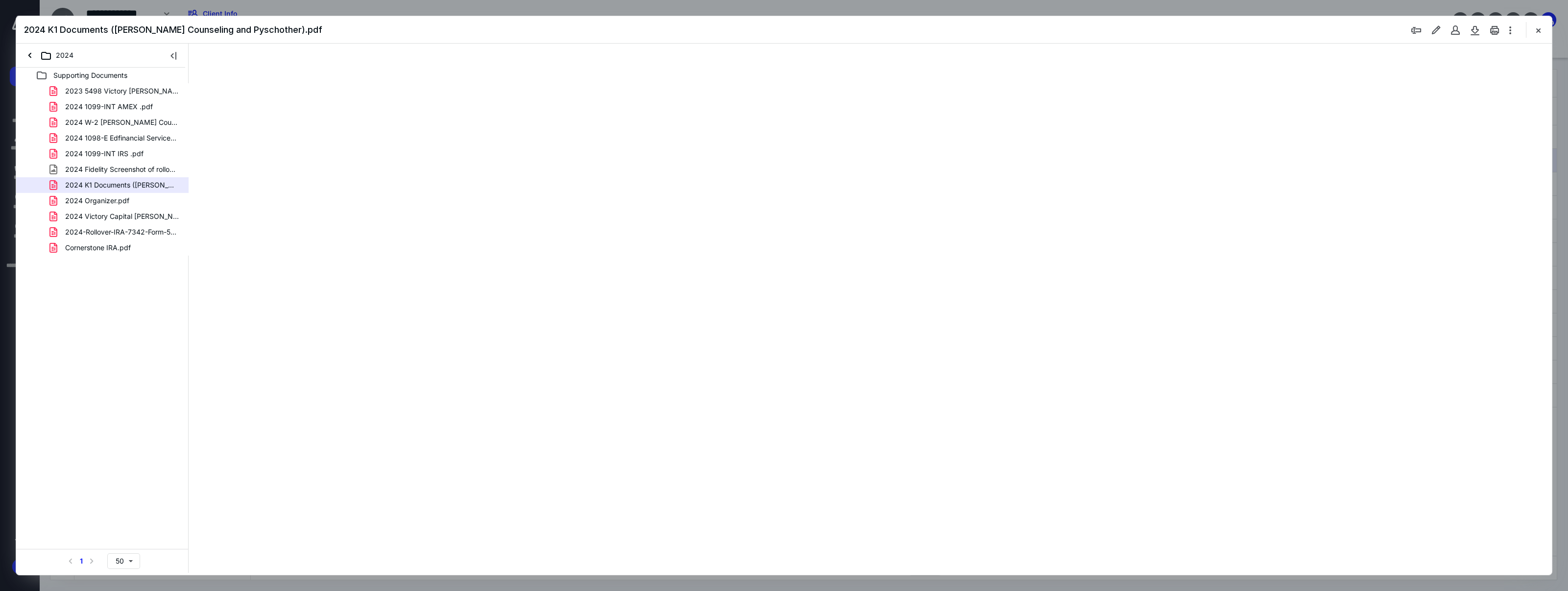 scroll, scrollTop: 39, scrollLeft: 0, axis: vertical 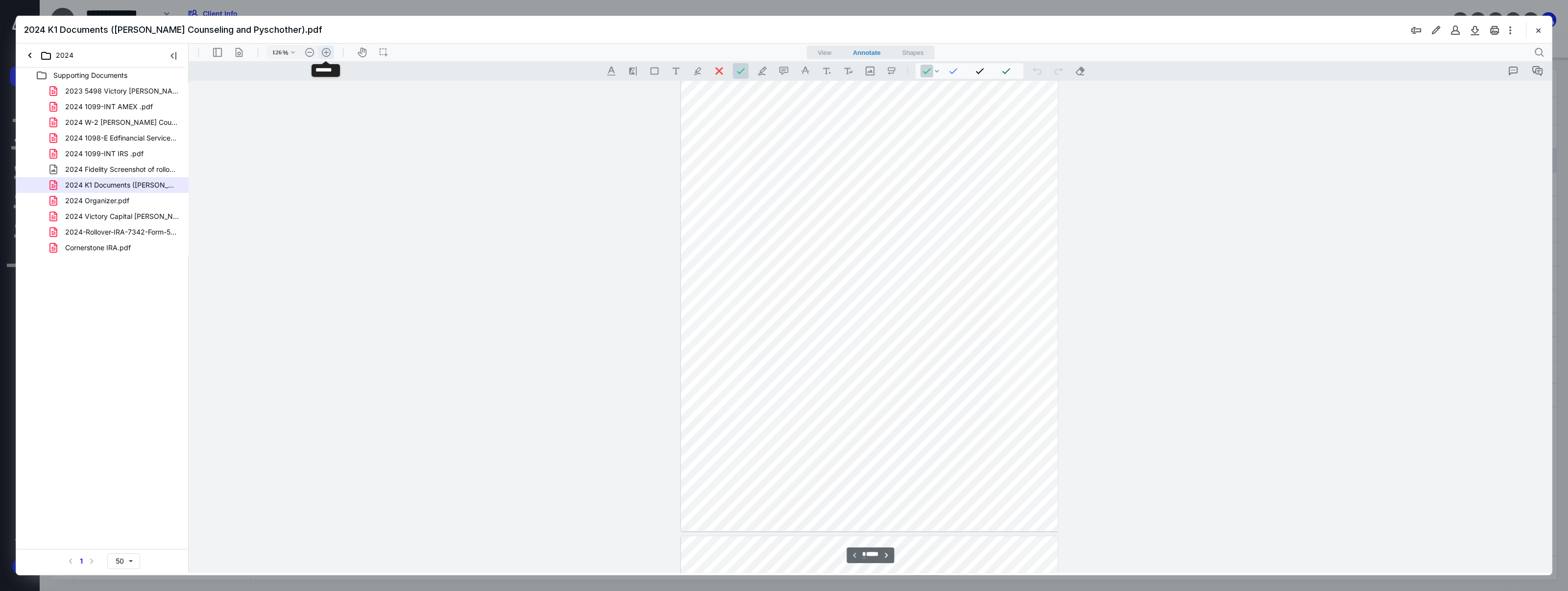 click on ".cls-1{fill:#abb0c4;} icon - header - zoom - in - line" at bounding box center (326, 52) 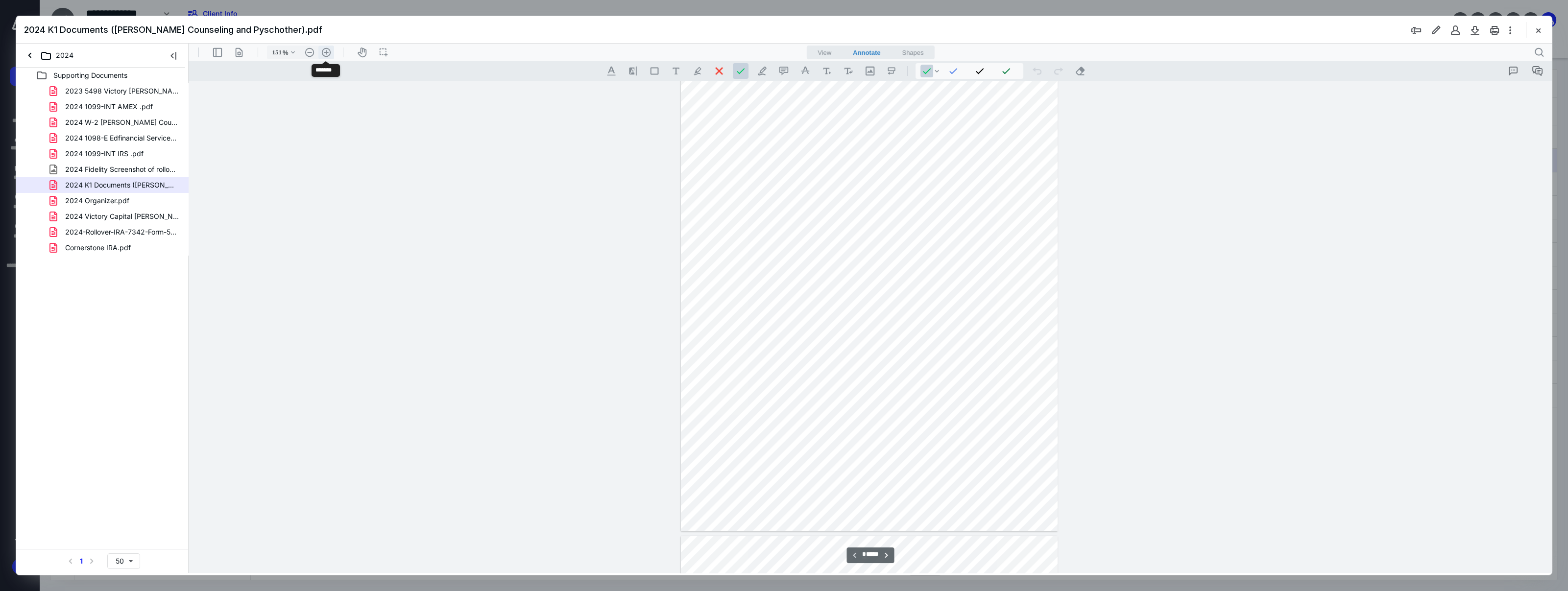 click on ".cls-1{fill:#abb0c4;} icon - header - zoom - in - line" at bounding box center (326, 52) 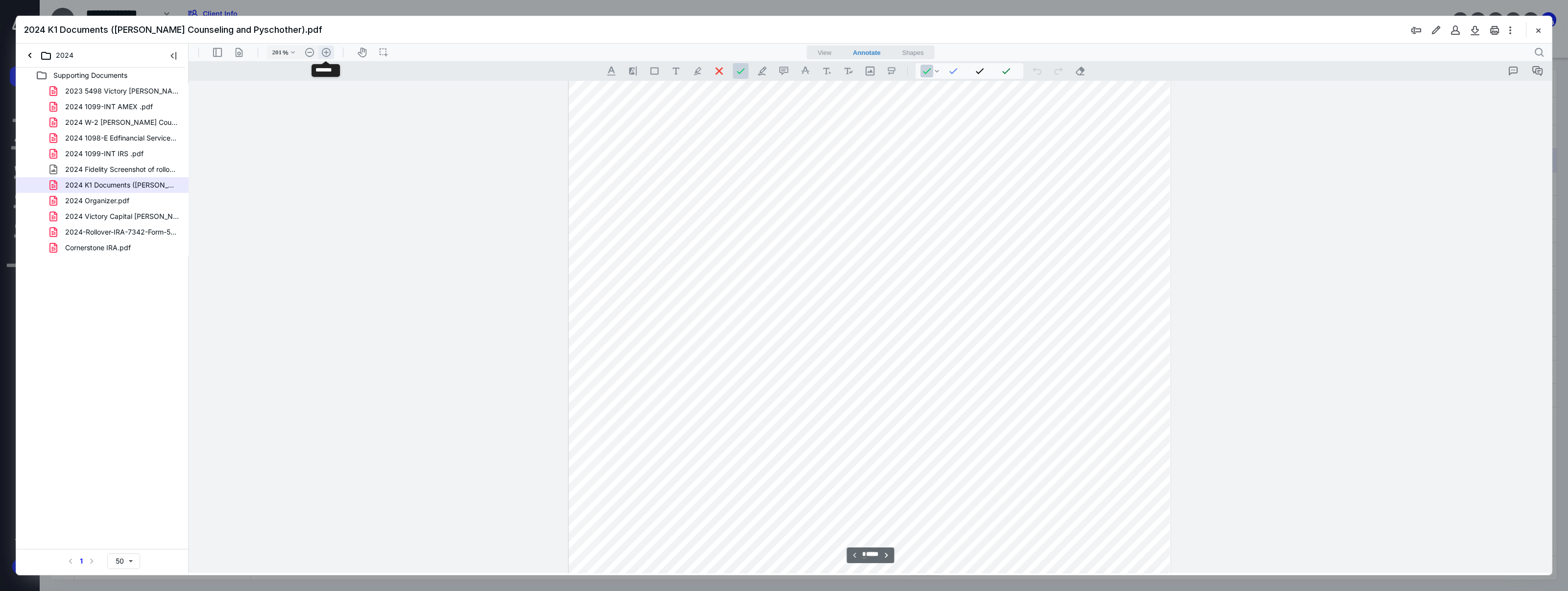 click on ".cls-1{fill:#abb0c4;} icon - header - zoom - in - line" at bounding box center (326, 52) 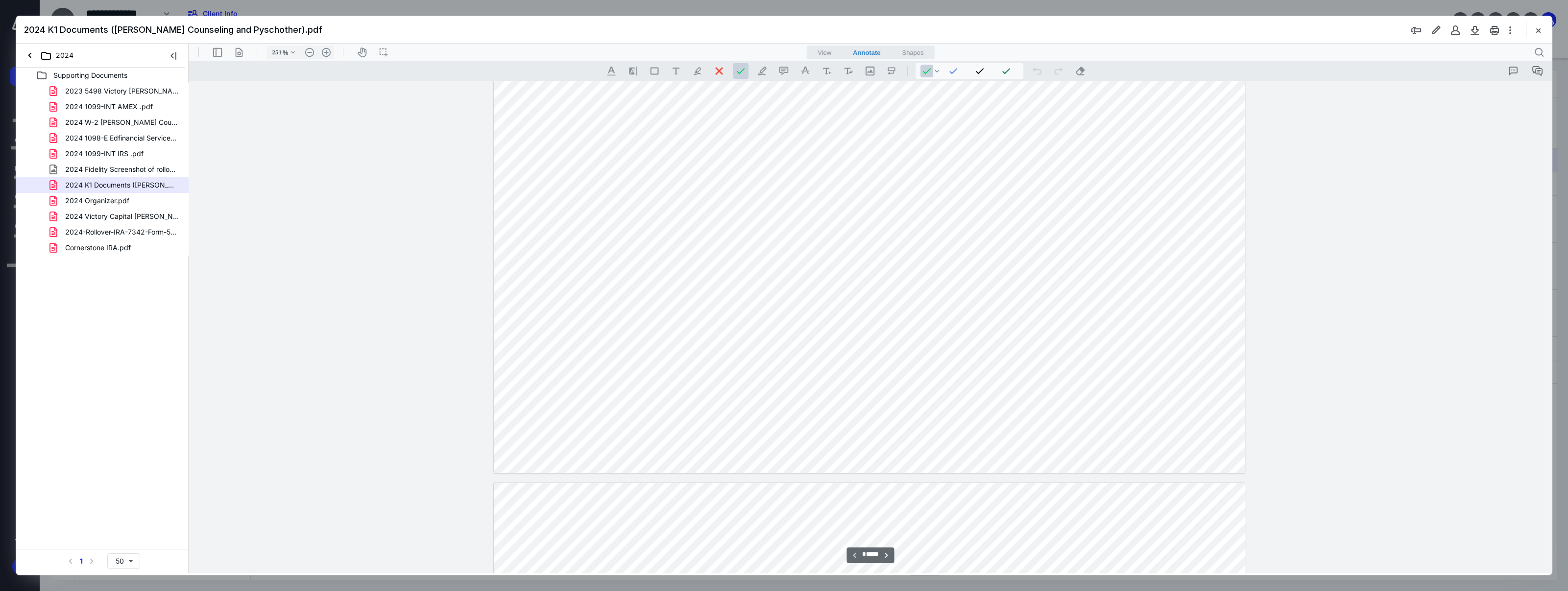 scroll, scrollTop: 539, scrollLeft: 0, axis: vertical 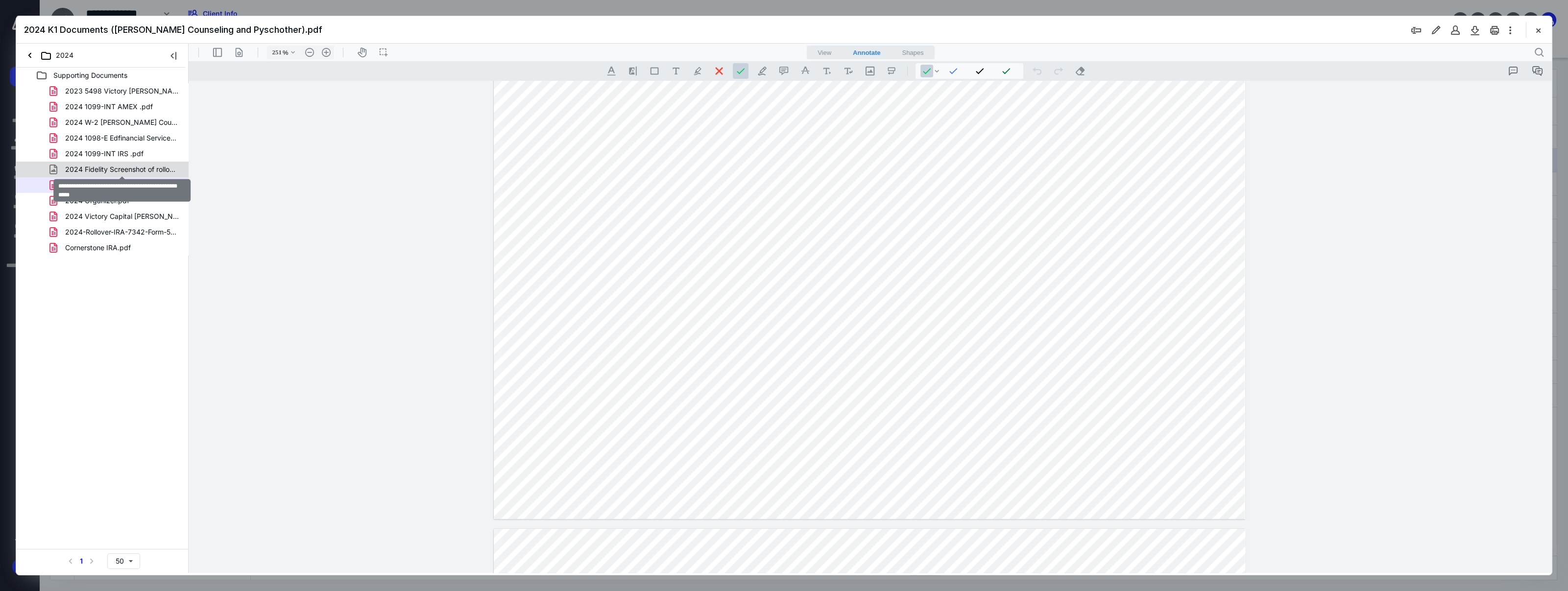 click on "2024 Fidelity Screenshot of rollover contributions .jpg" at bounding box center (122, 169) 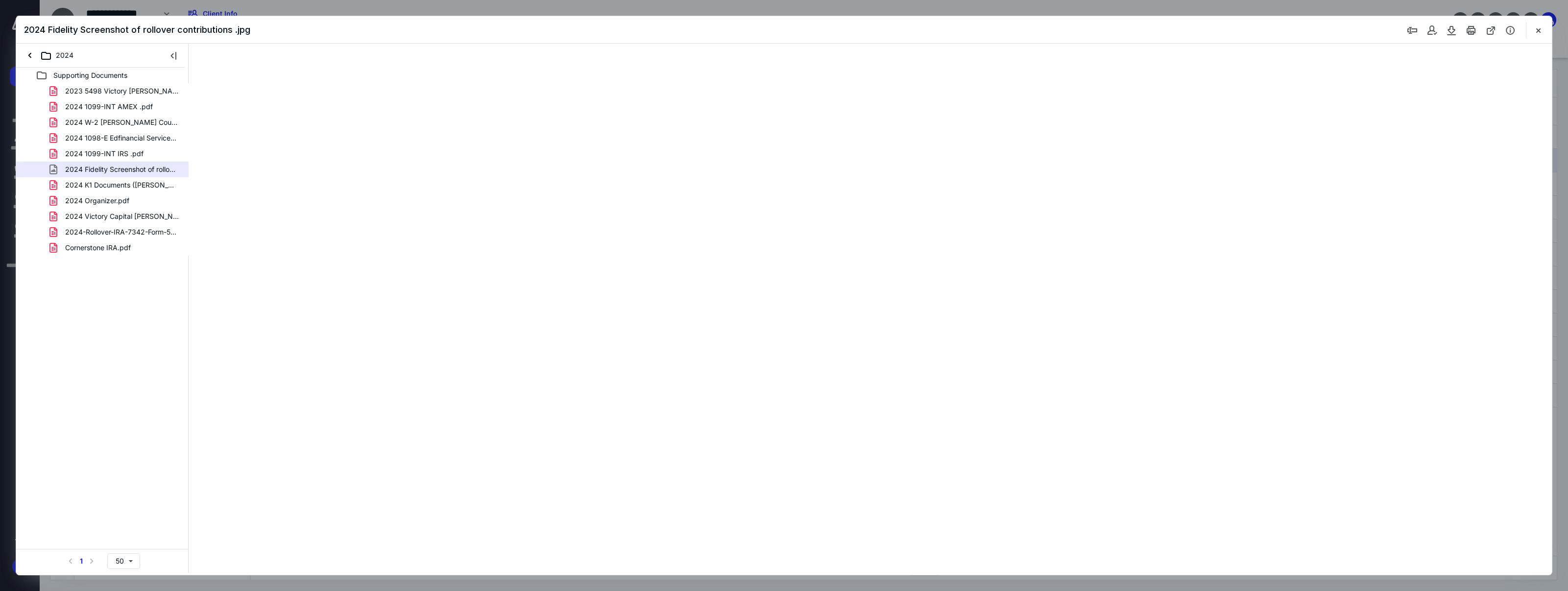 scroll, scrollTop: 0, scrollLeft: 0, axis: both 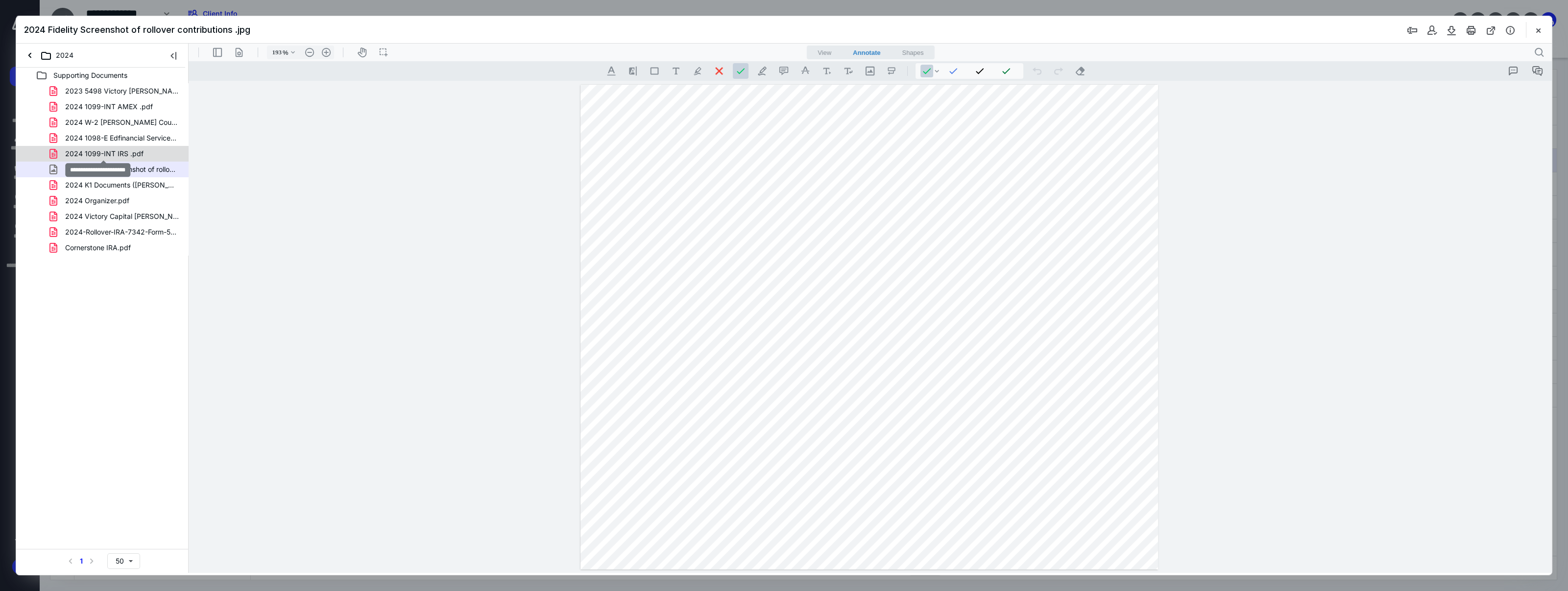 click on "2024 1099-INT  IRS .pdf" at bounding box center (104, 154) 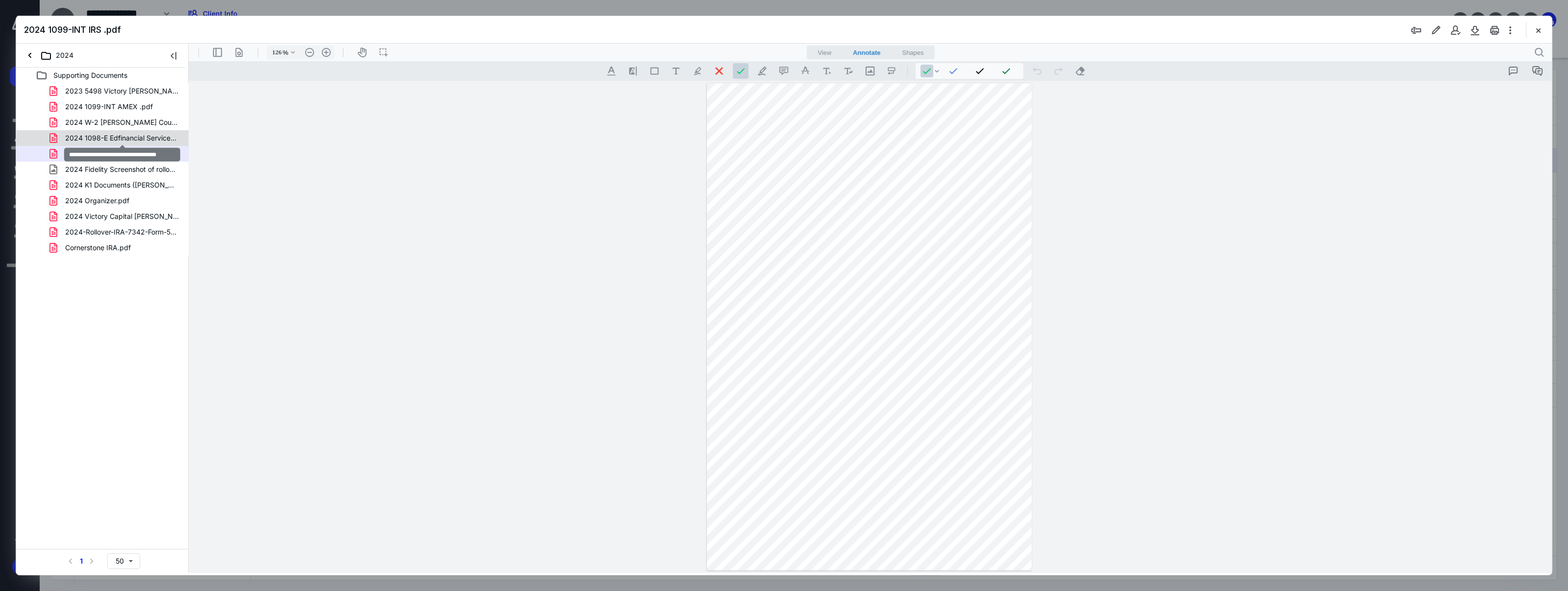 click on "2024 1098-E Edfinancial Services.pdf" at bounding box center [122, 138] 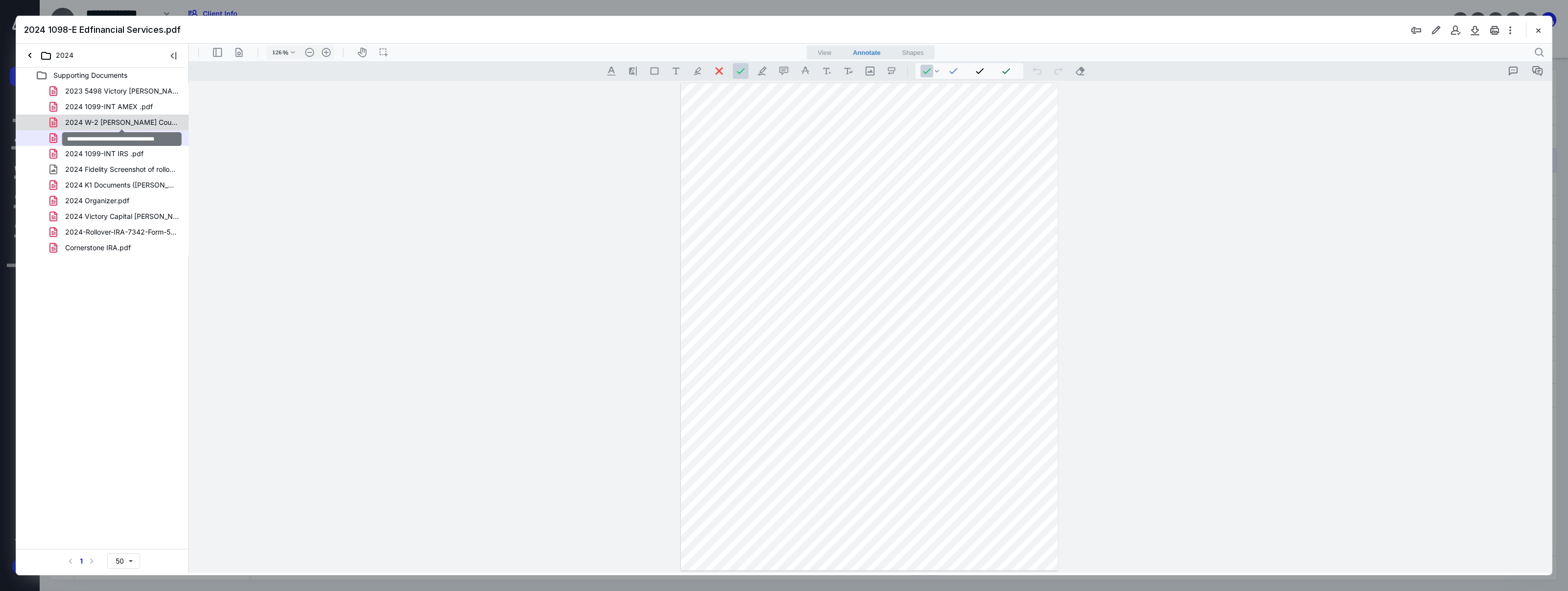 click on "2024  W-2 [PERSON_NAME] Counseling.pdf" at bounding box center [122, 122] 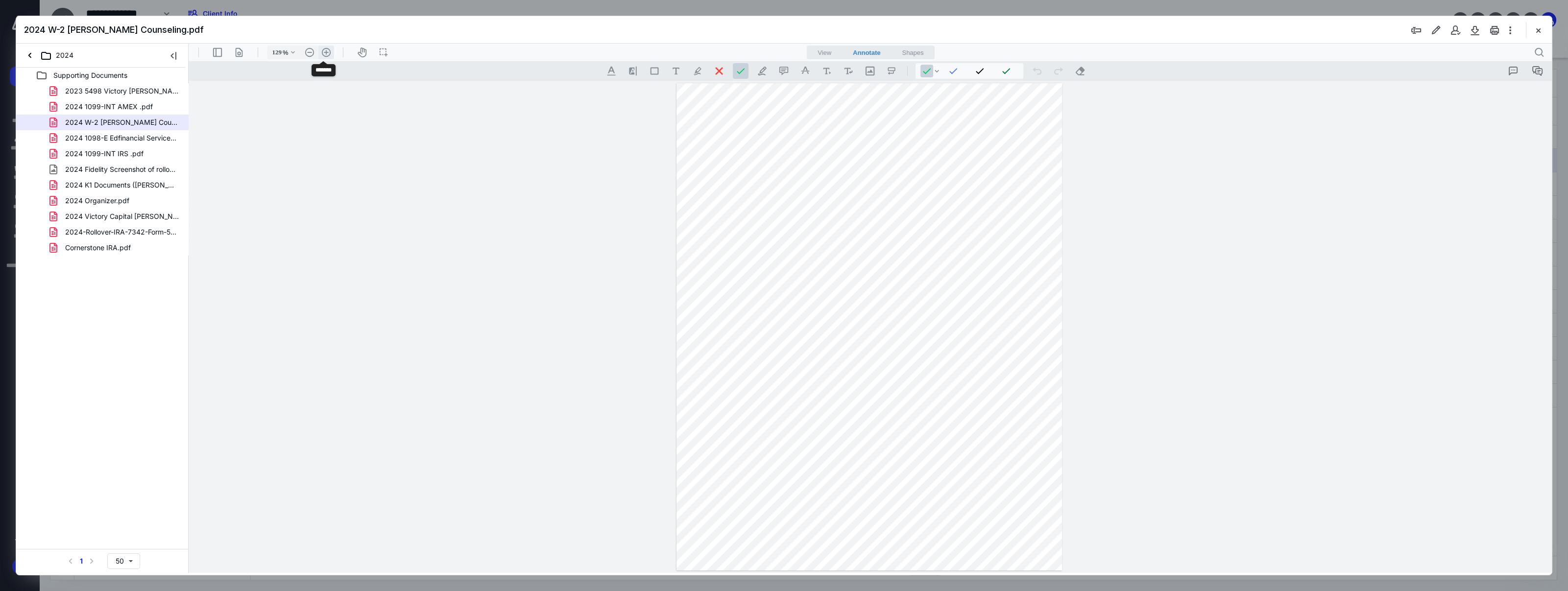 click on ".cls-1{fill:#abb0c4;} icon - header - zoom - in - line" at bounding box center (326, 52) 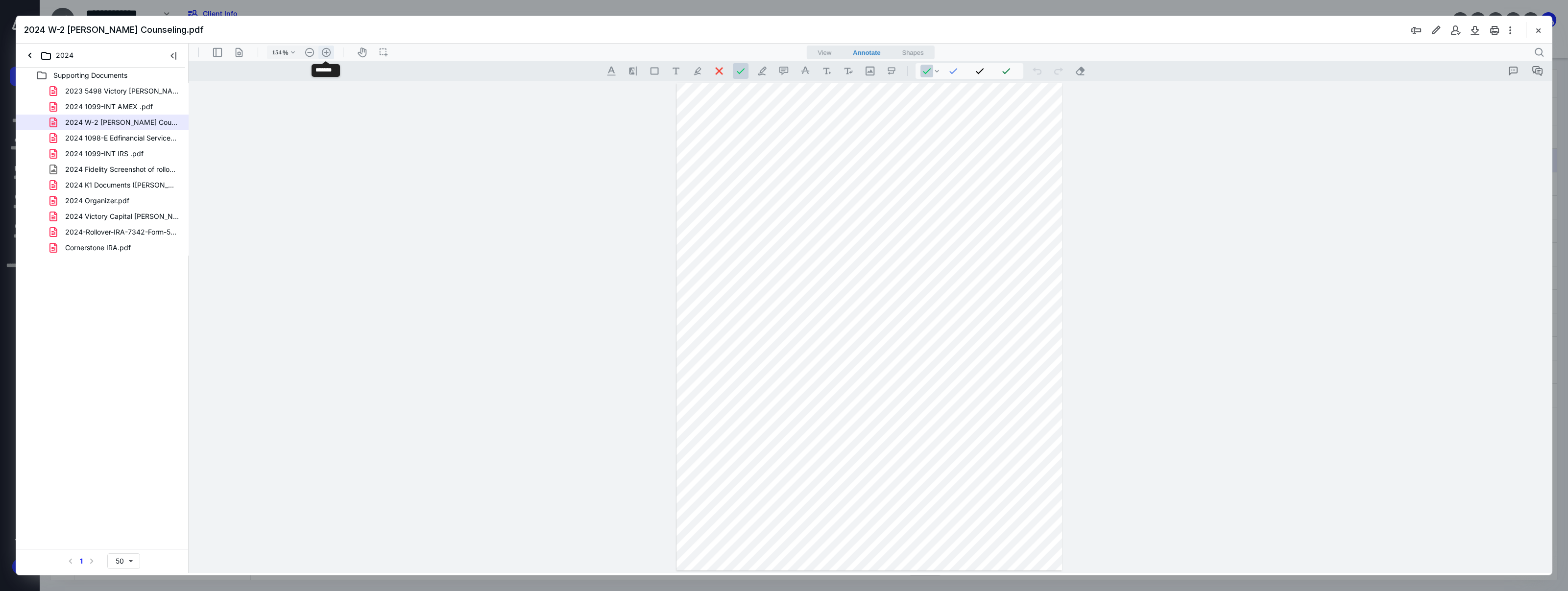 click on ".cls-1{fill:#abb0c4;} icon - header - zoom - in - line" at bounding box center [326, 52] 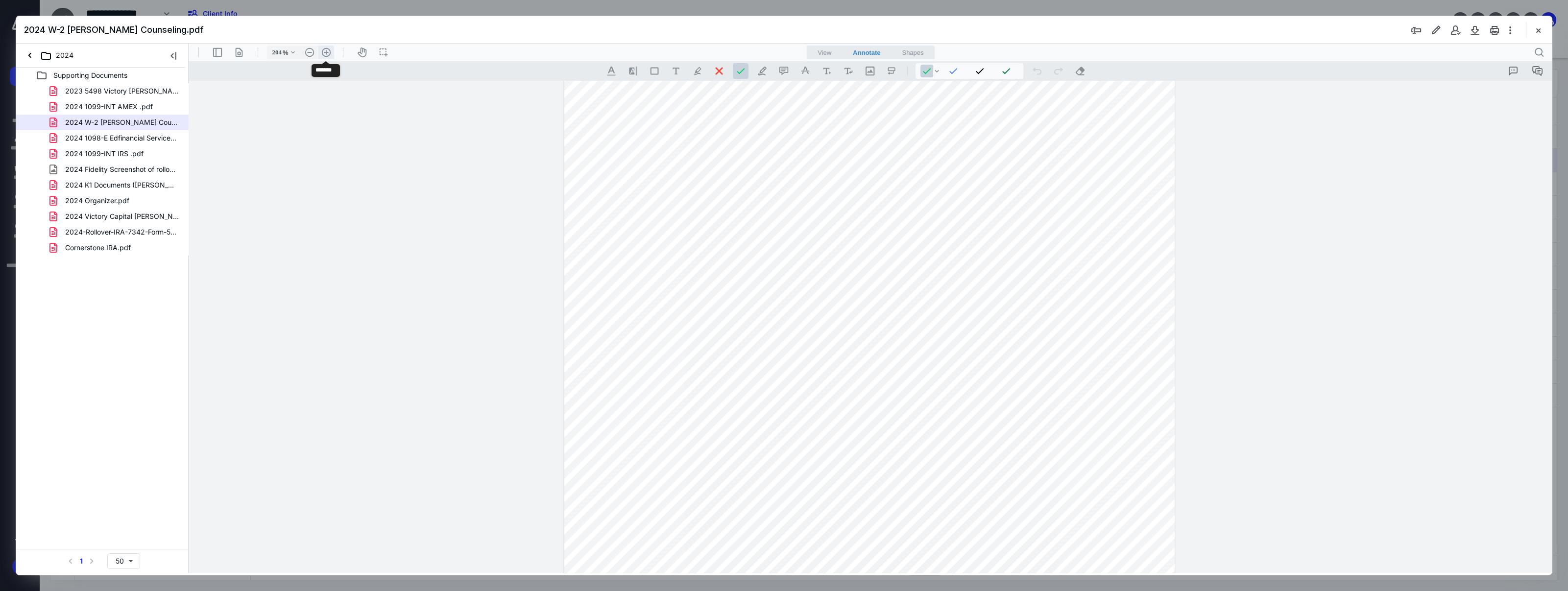 click on ".cls-1{fill:#abb0c4;} icon - header - zoom - in - line" at bounding box center (326, 52) 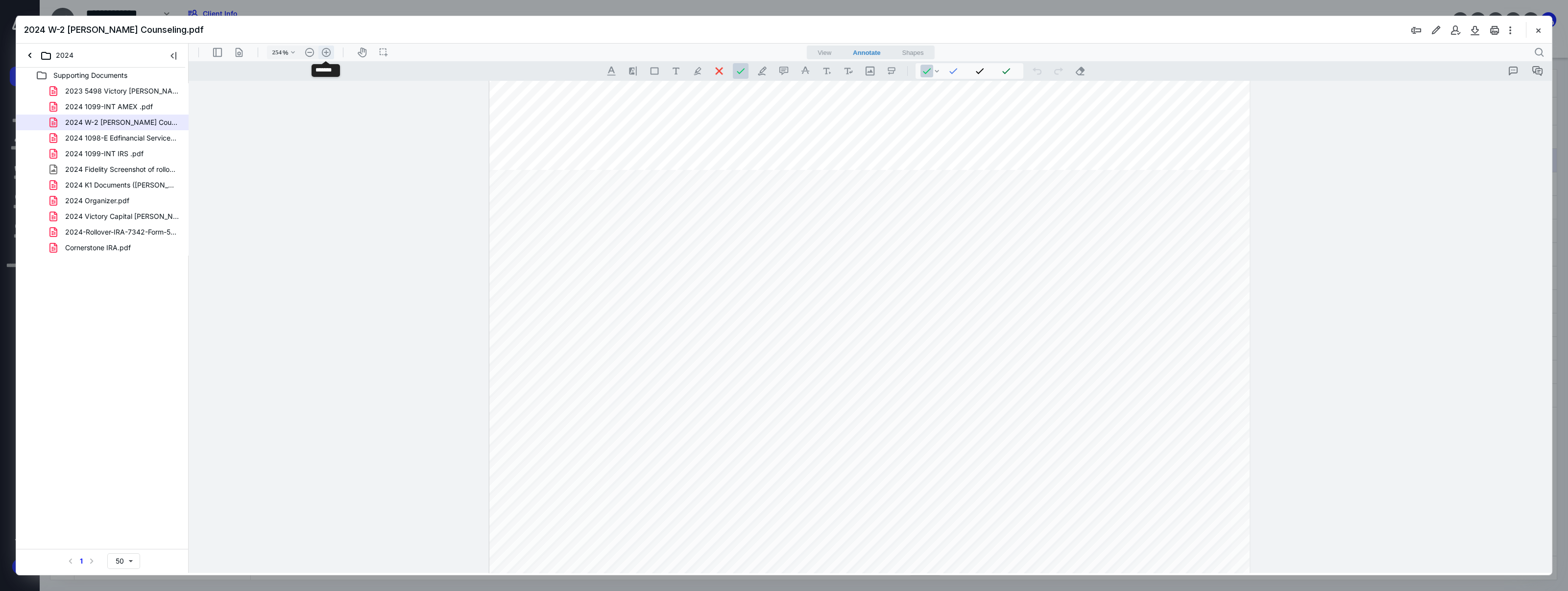 scroll, scrollTop: 221, scrollLeft: 0, axis: vertical 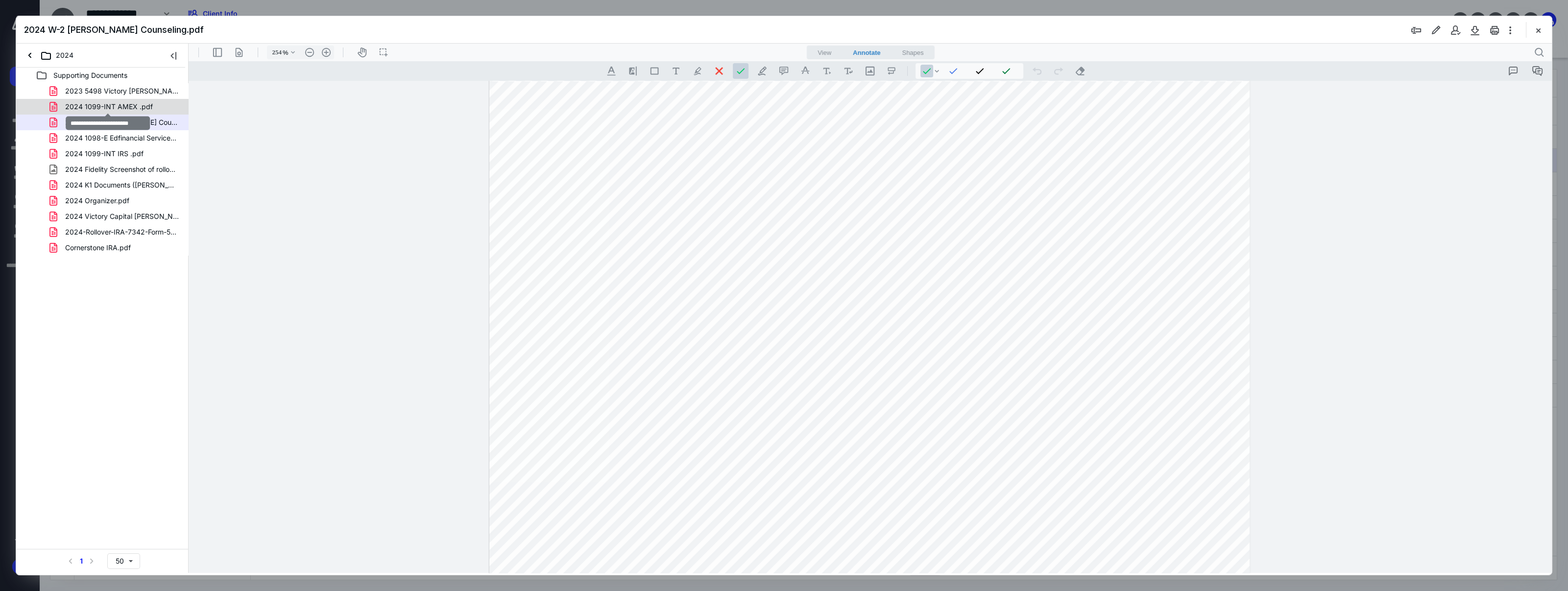 click on "2024  1099-INT AMEX .pdf" at bounding box center [109, 107] 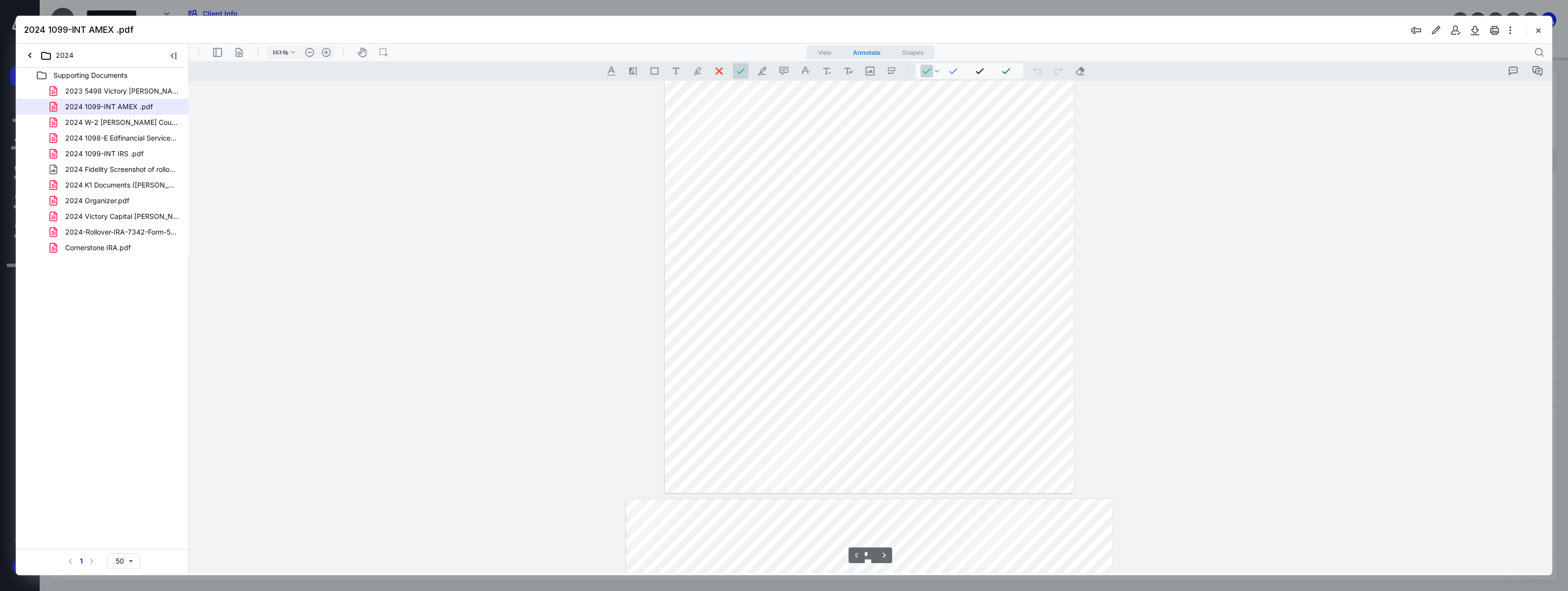 scroll, scrollTop: 138, scrollLeft: 0, axis: vertical 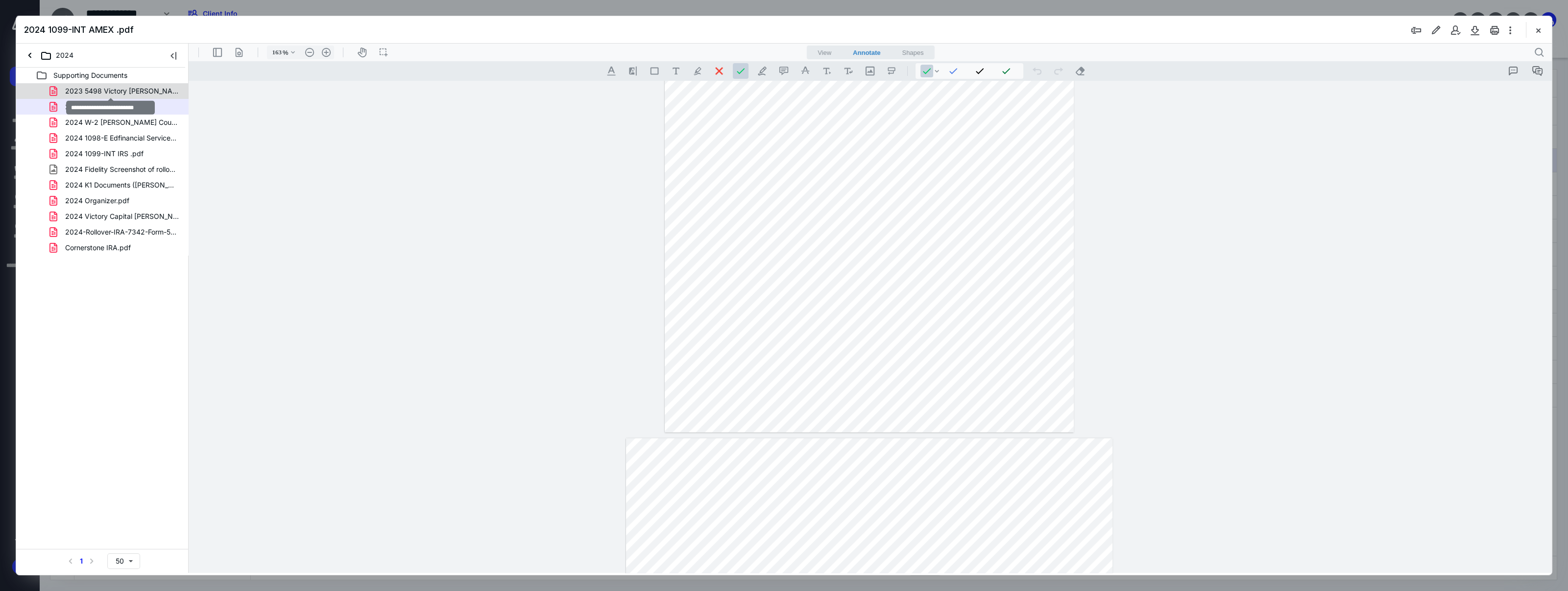 click on "2023 5498 Victory [PERSON_NAME].pdf" at bounding box center [122, 91] 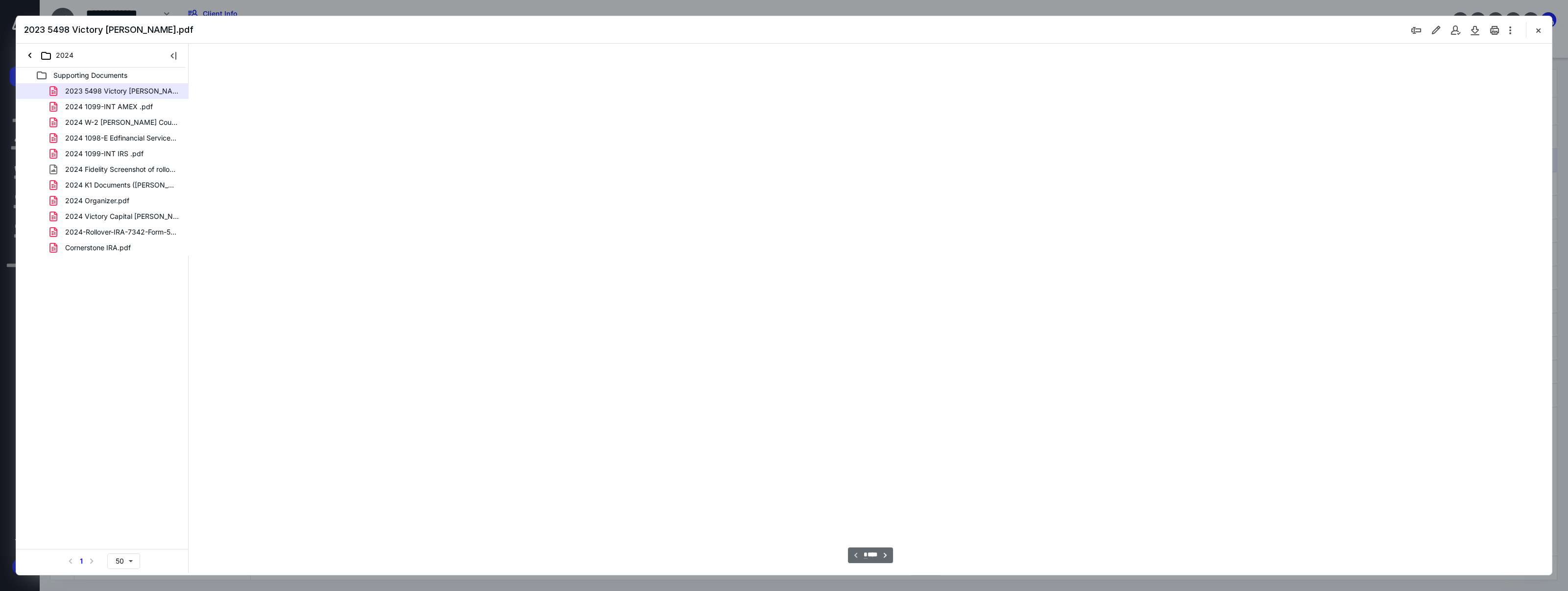 type on "126" 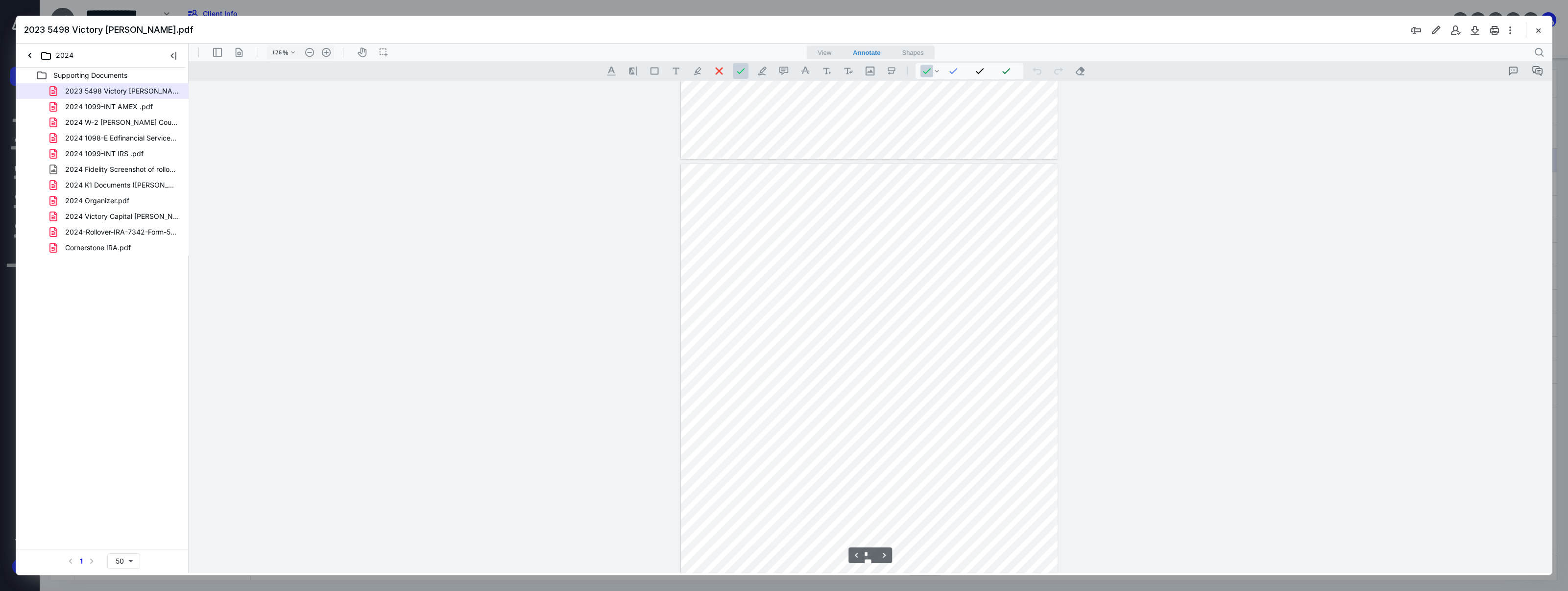scroll, scrollTop: 921, scrollLeft: 0, axis: vertical 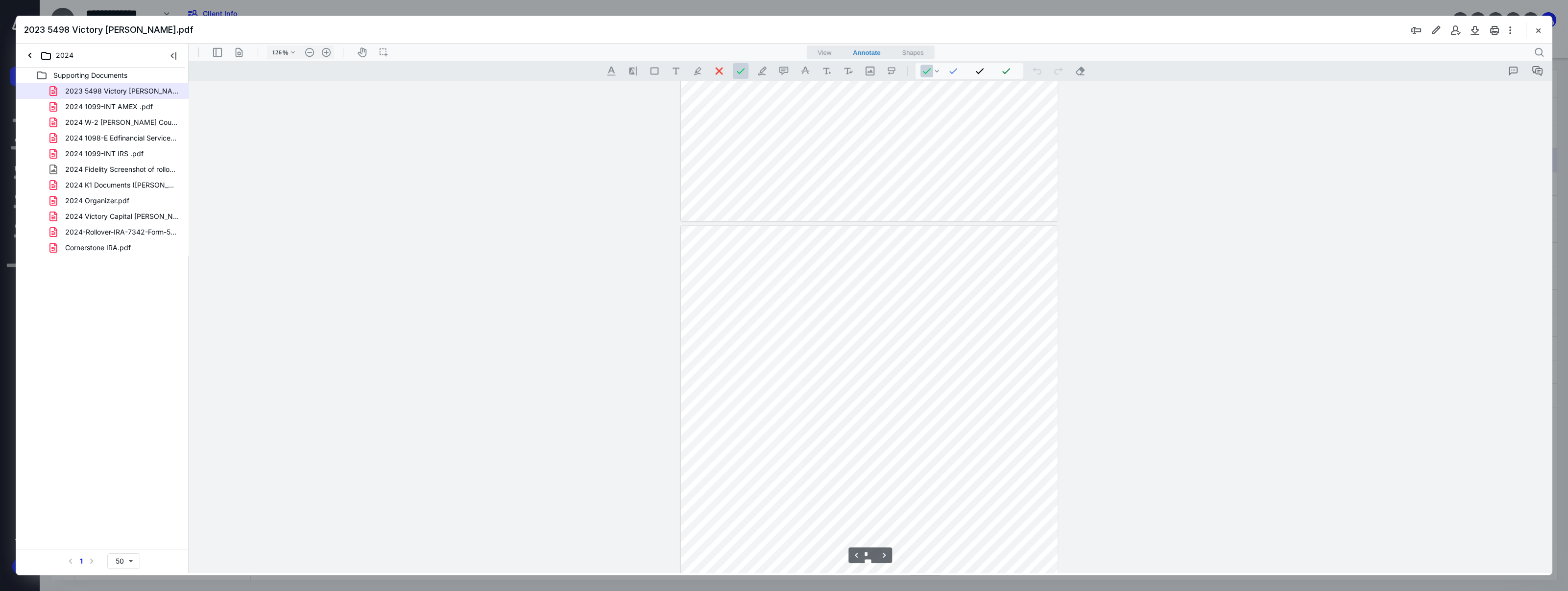 type on "*" 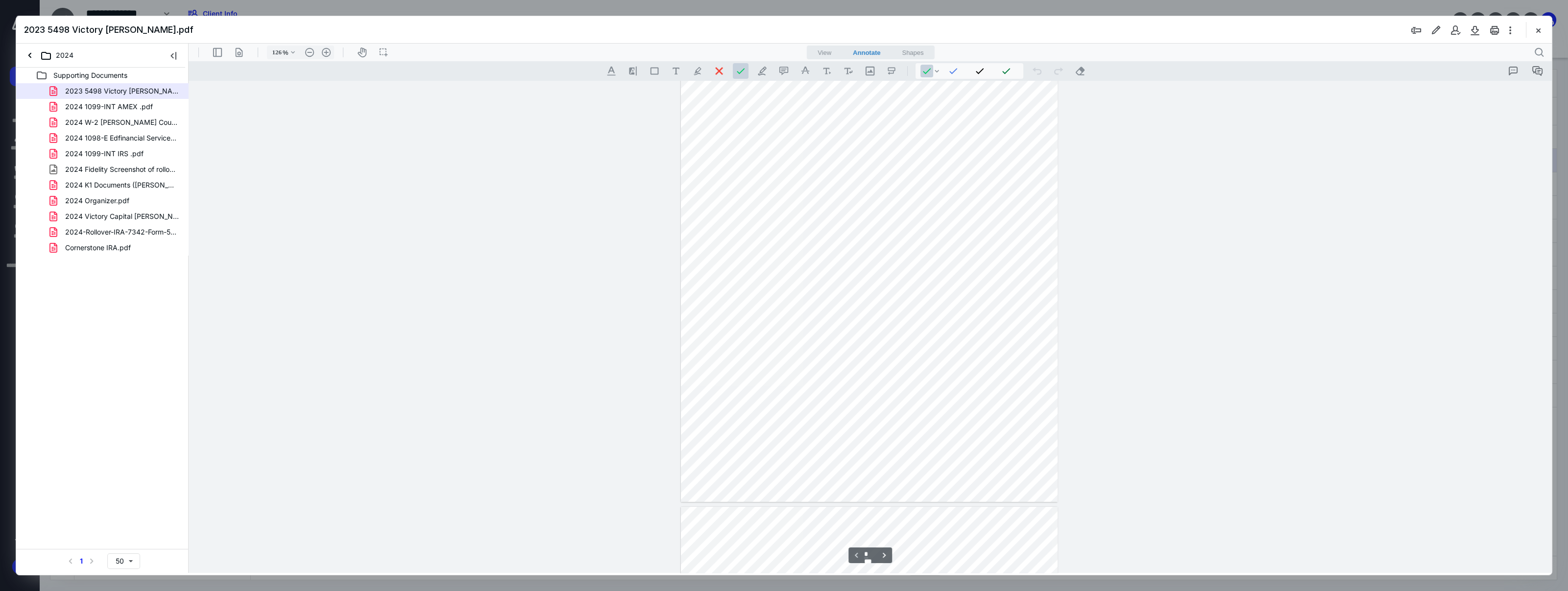 scroll, scrollTop: 0, scrollLeft: 0, axis: both 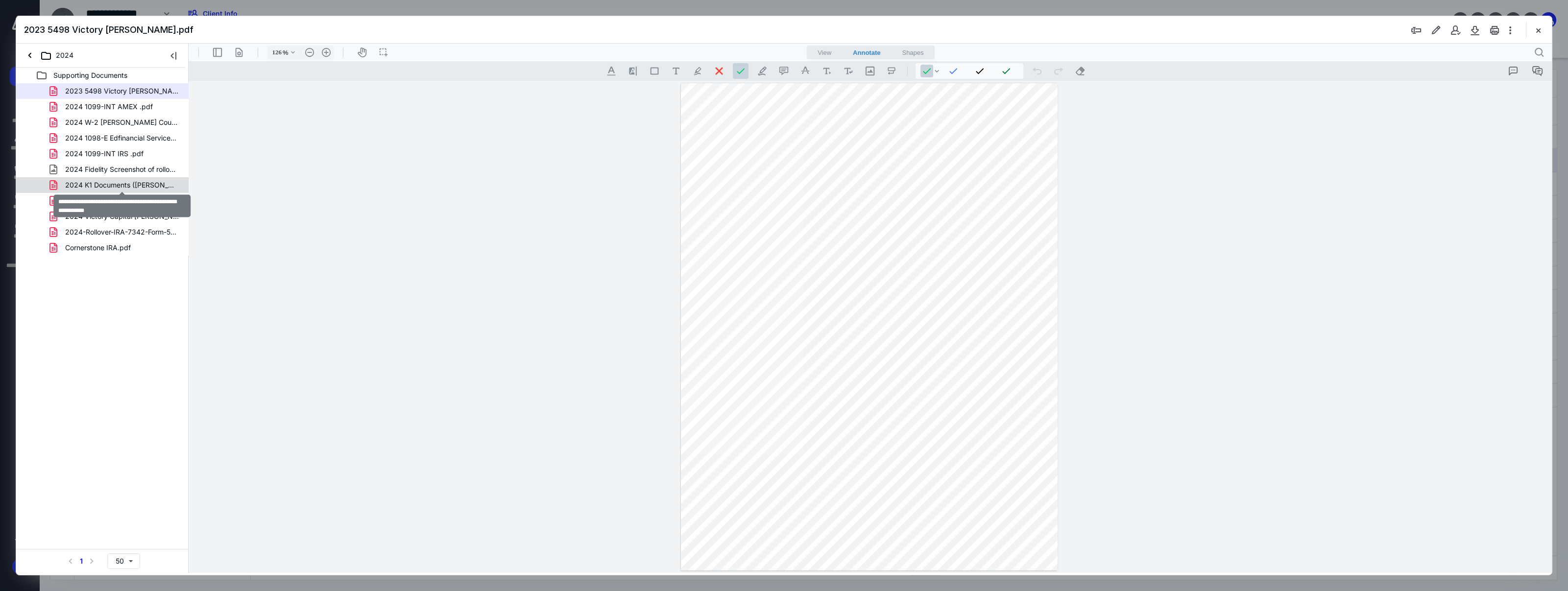 click on "2024 K1 Documents ([PERSON_NAME] Counseling and Pyschother).pdf" at bounding box center (122, 185) 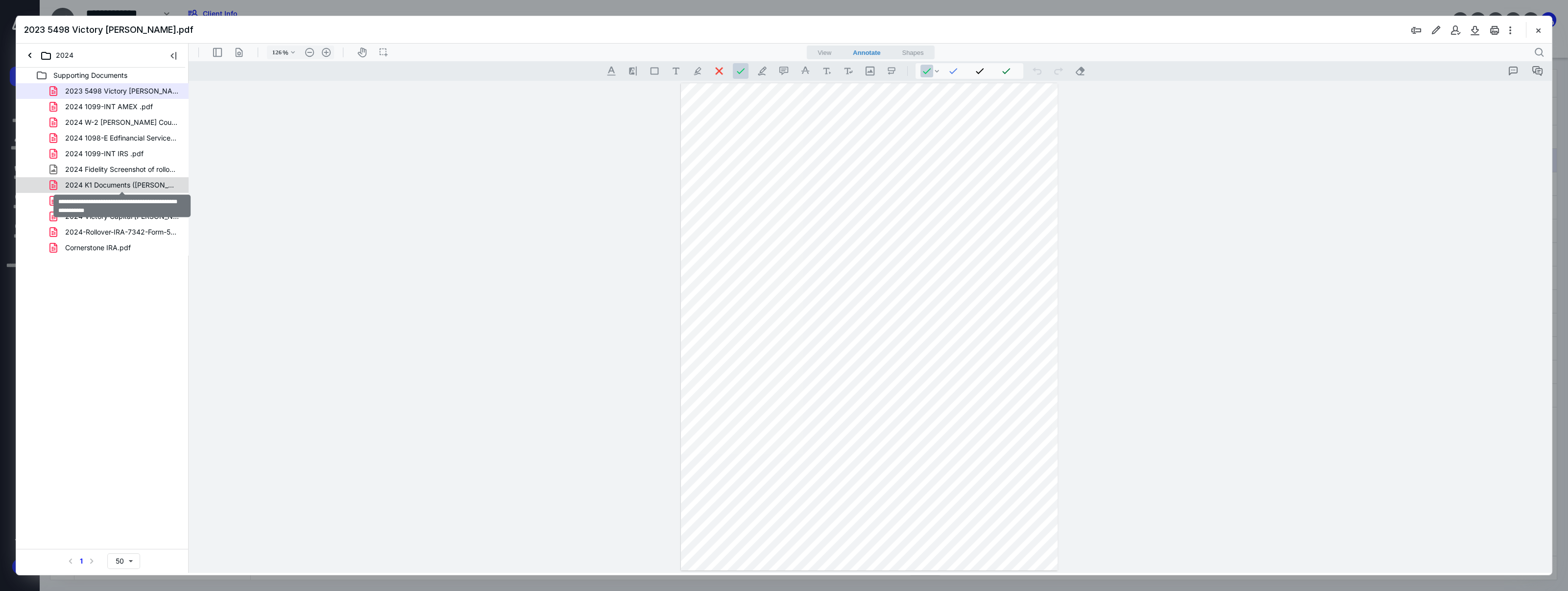 click on "2023 5498 Victory [PERSON_NAME].pdf 2024  1099-INT AMEX .pdf 2024  W-2 [PERSON_NAME] Counseling.pdf 2024 1098-E Edfinancial Services.pdf 2024 1099-INT  IRS .pdf 2024 Fidelity Screenshot of rollover contributions .jpg 2024 K1 Documents ([PERSON_NAME] Counseling and Pyschother).pdf 2024 Organizer.pdf 2024 Victory Capital [PERSON_NAME]  Contributions - see page 3.pdf 2024-Rollover-IRA-7342-Form-5498.pdf Cornerstone IRA.pdf" at bounding box center [102, 169] 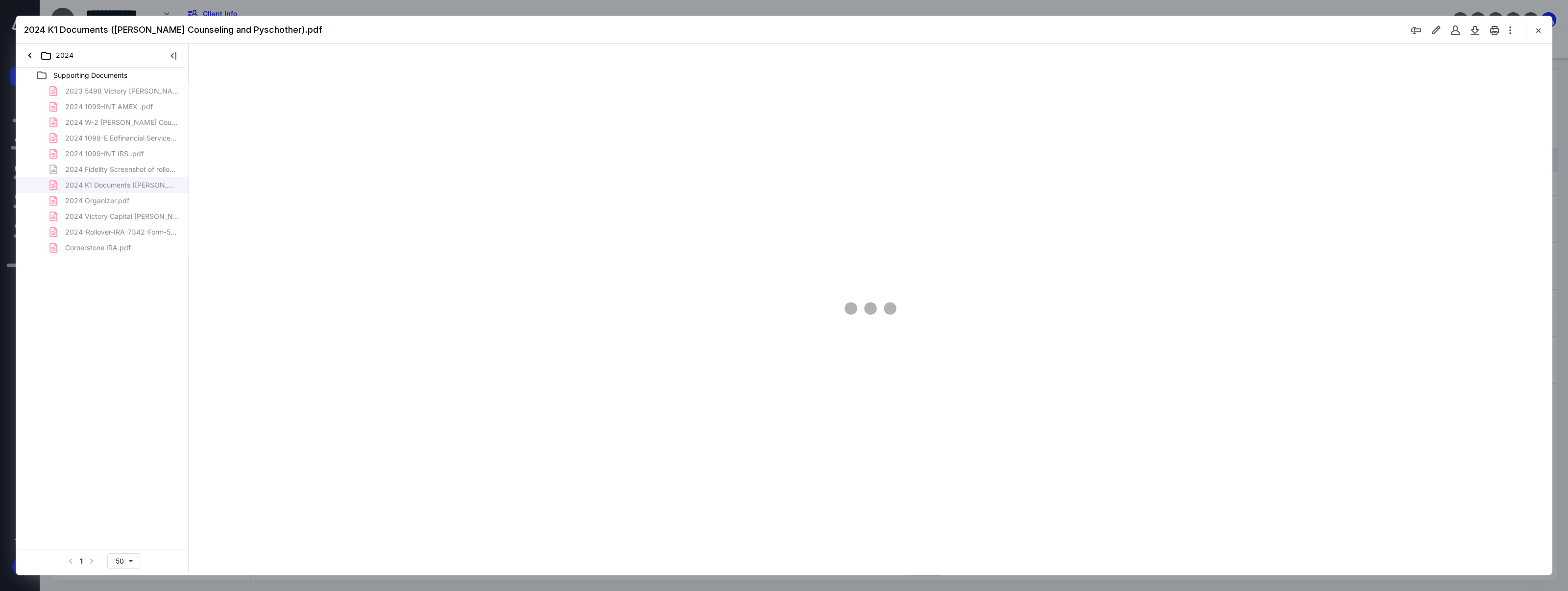 type on "126" 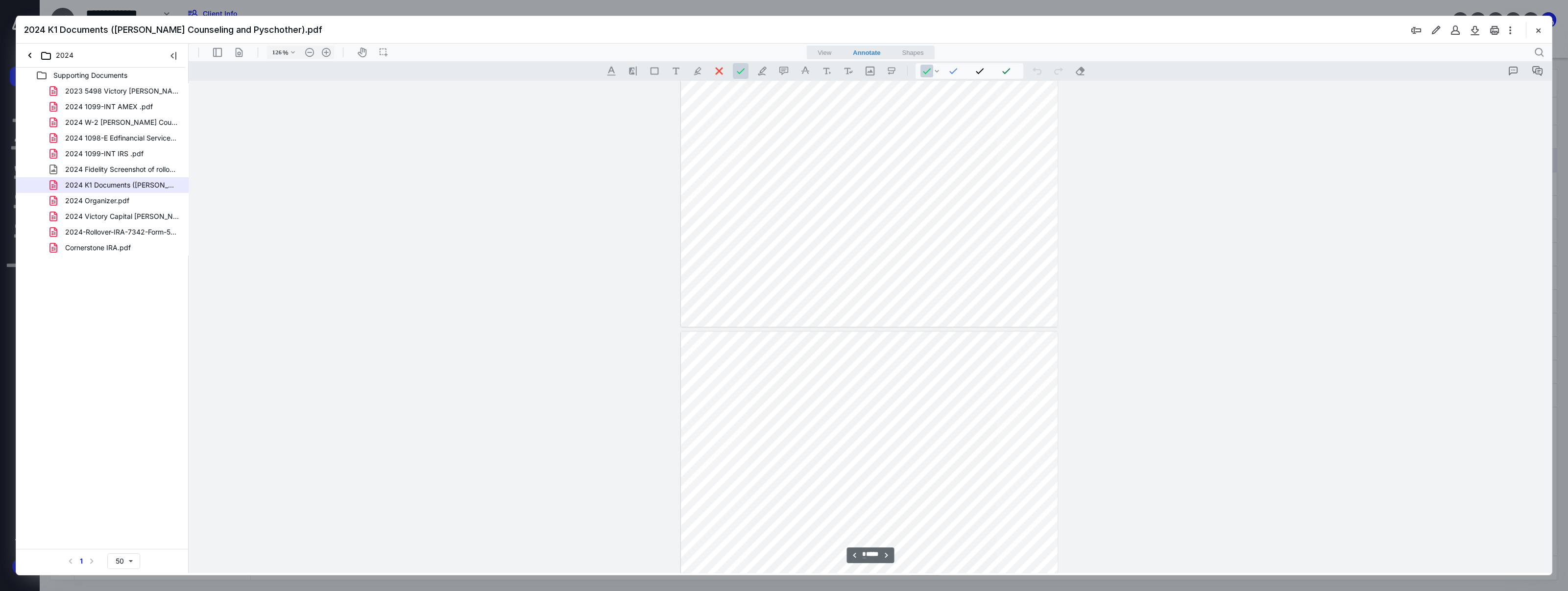 type on "*" 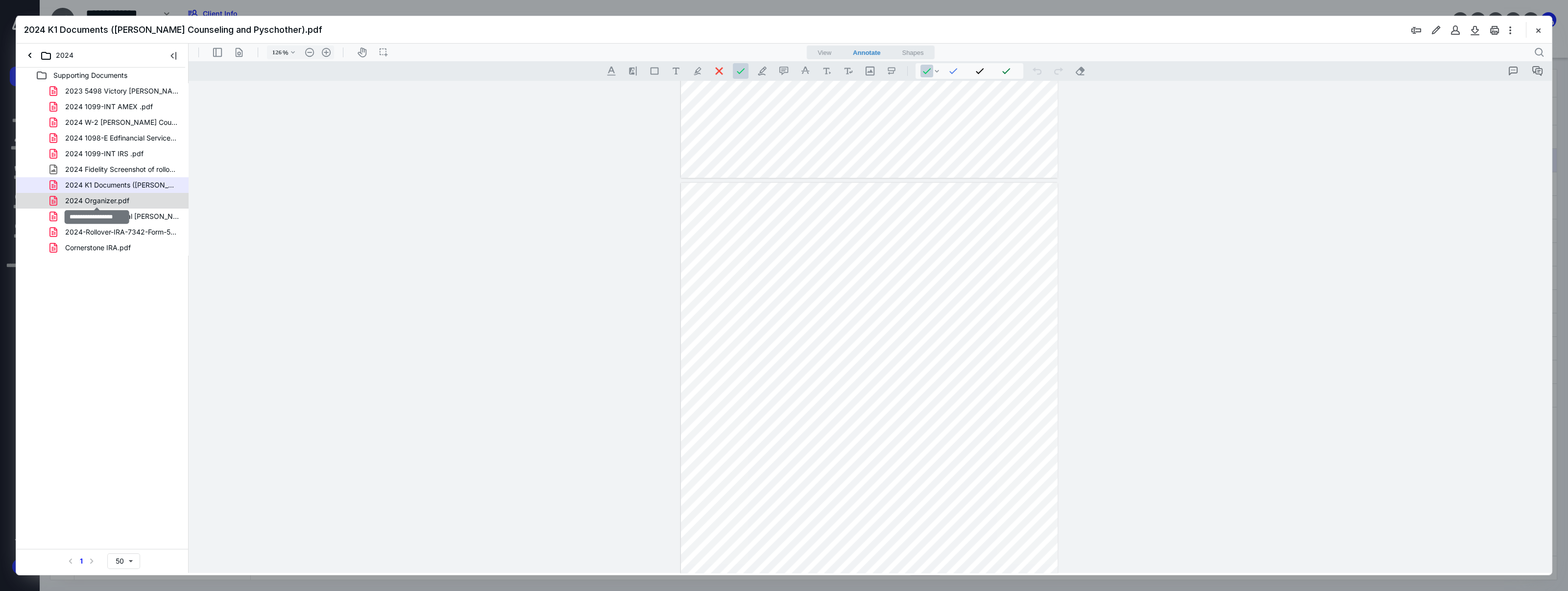 click on "2024 Organizer.pdf" at bounding box center (97, 201) 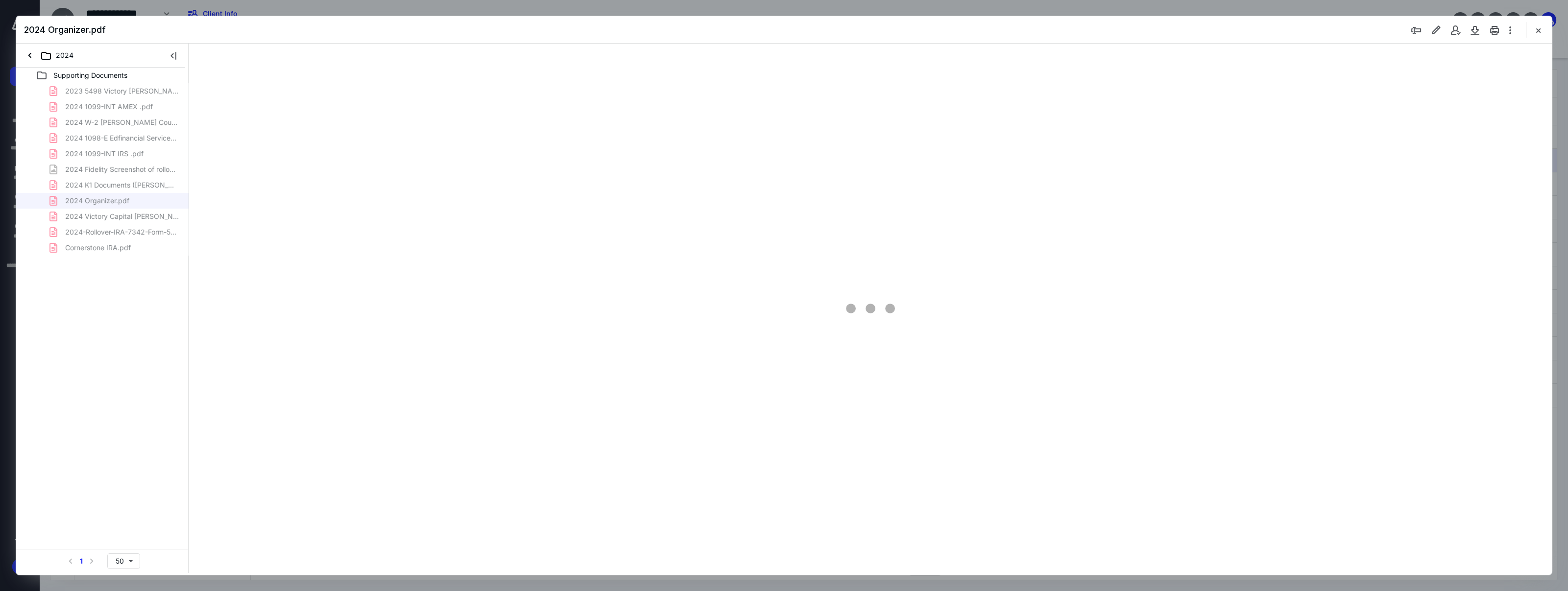type on "126" 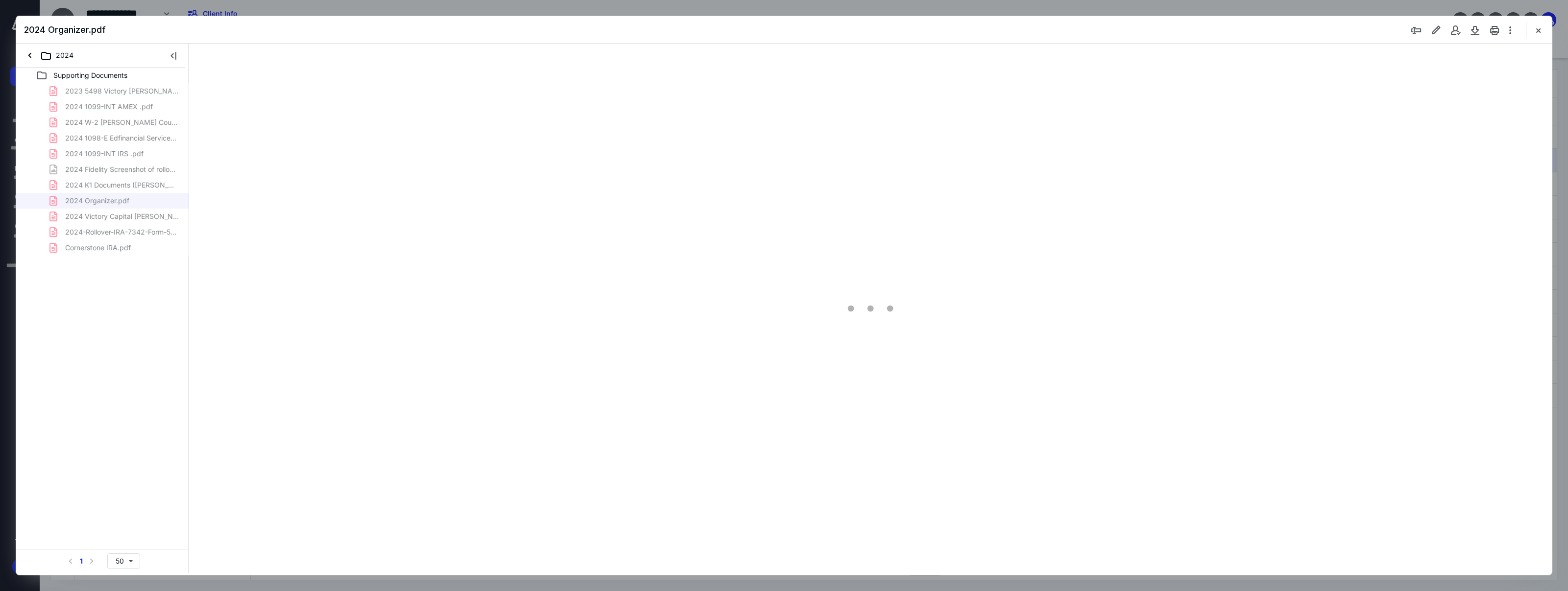 scroll, scrollTop: 39, scrollLeft: 0, axis: vertical 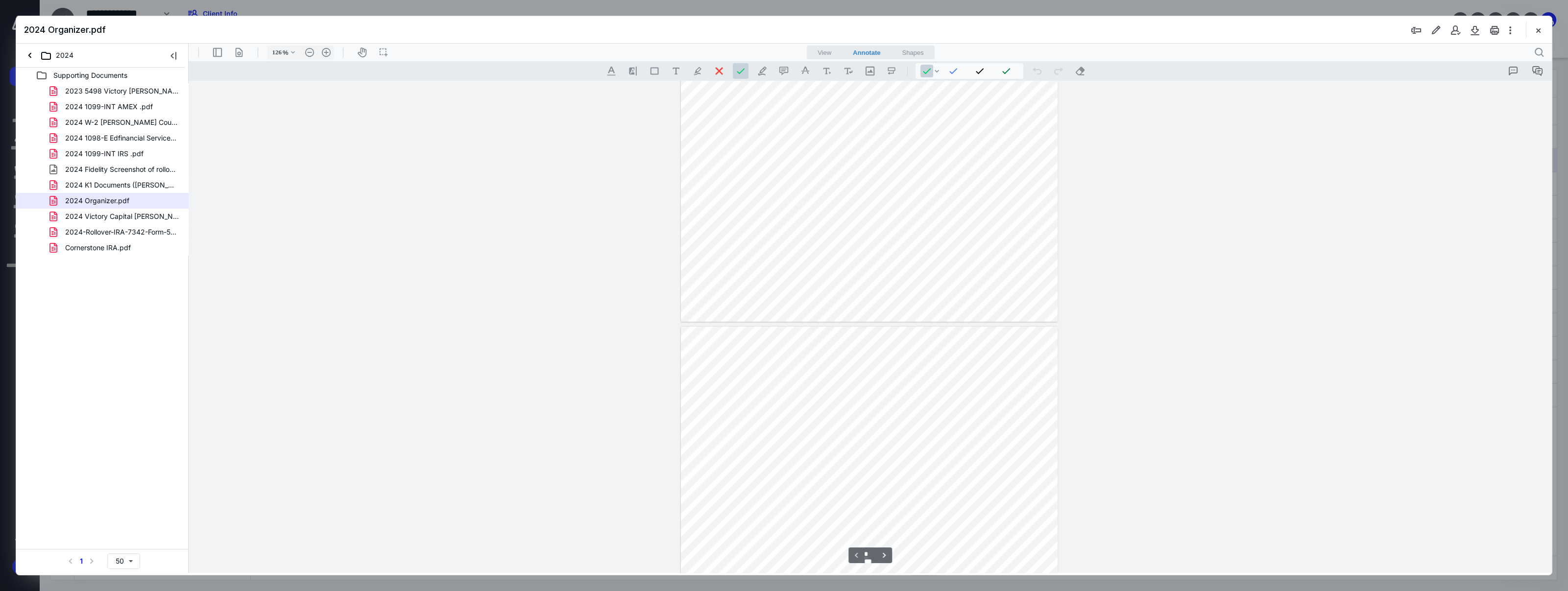 type on "*" 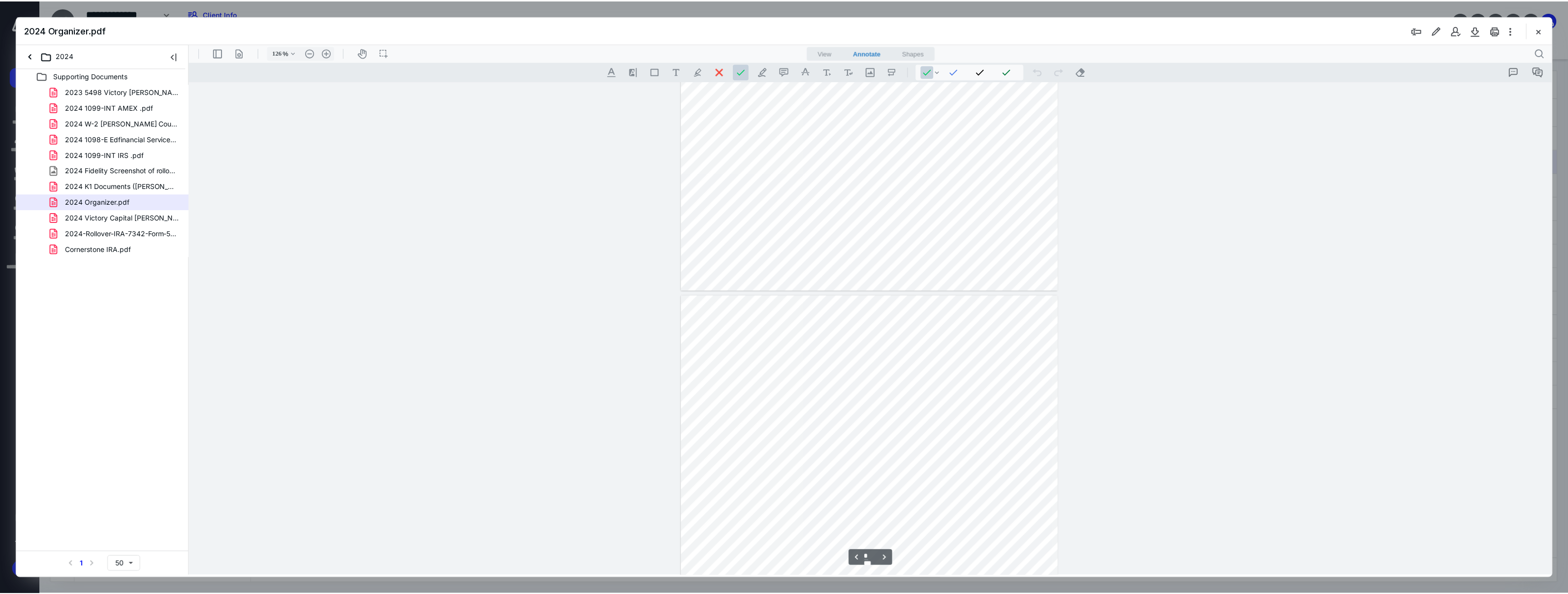 scroll, scrollTop: 285, scrollLeft: 0, axis: vertical 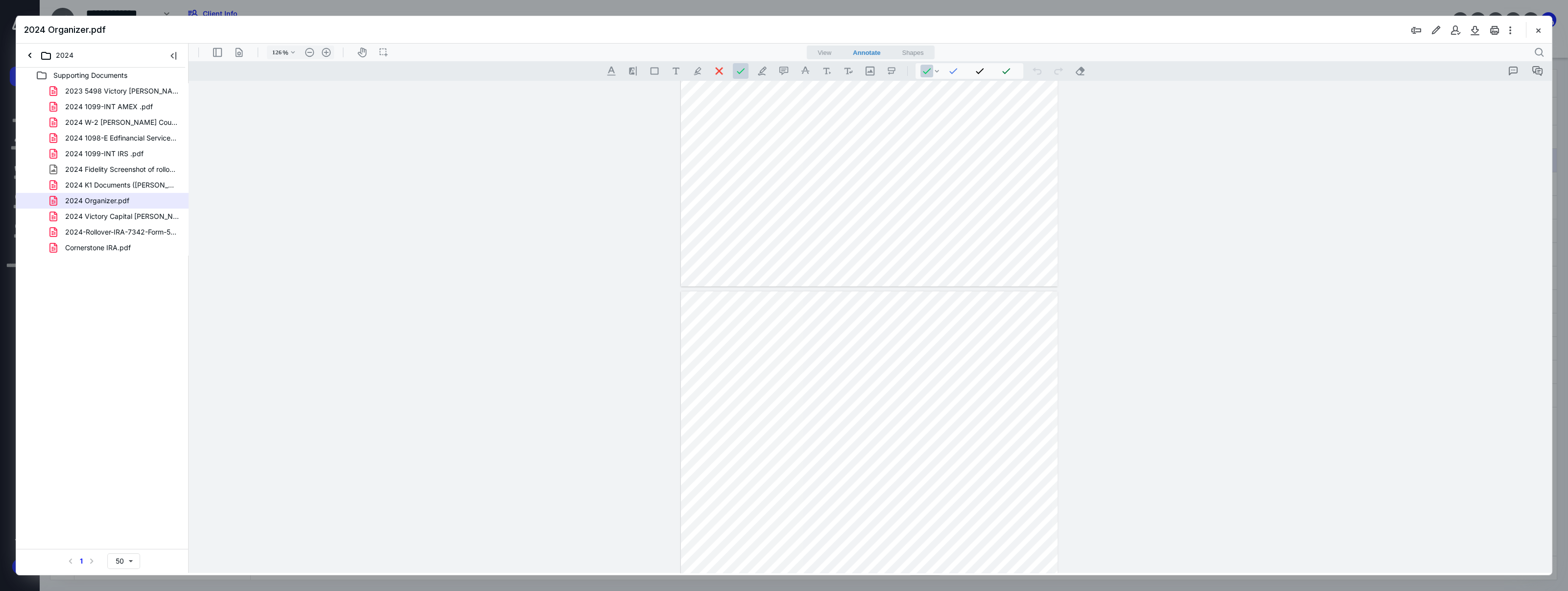 click at bounding box center (1538, 30) 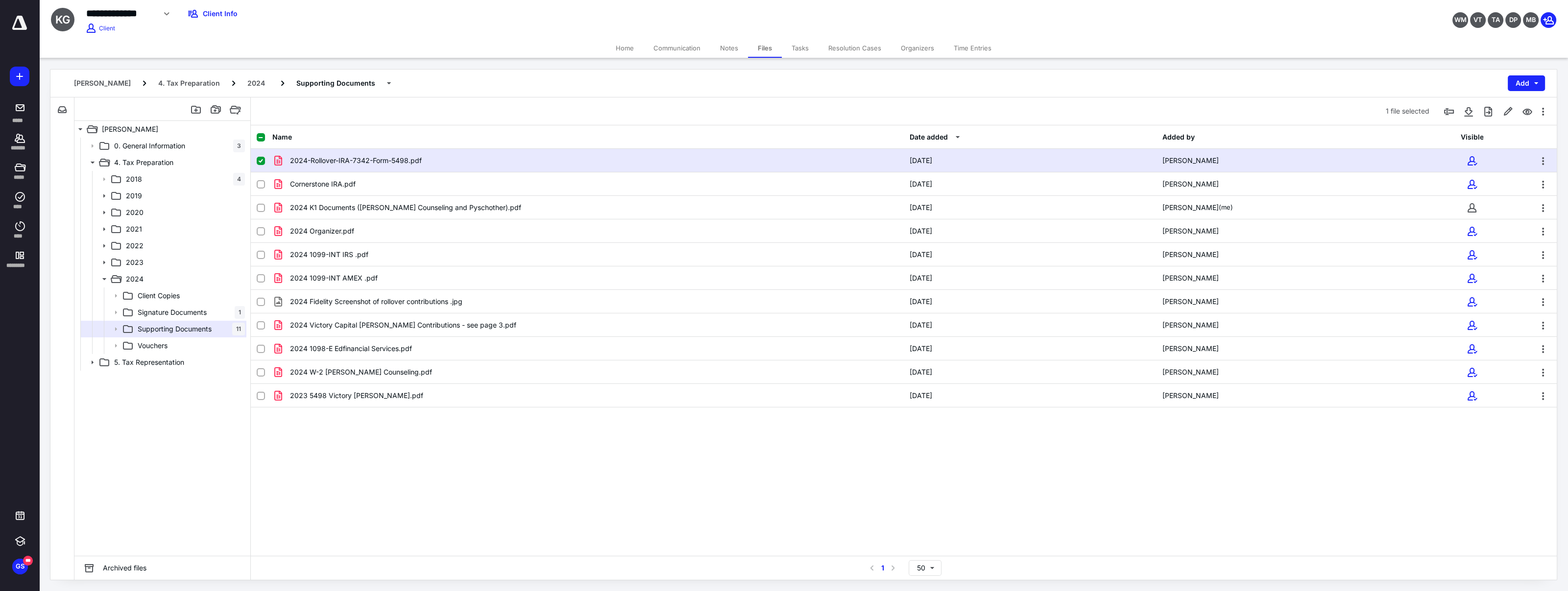 click on "Tasks" at bounding box center [800, 48] 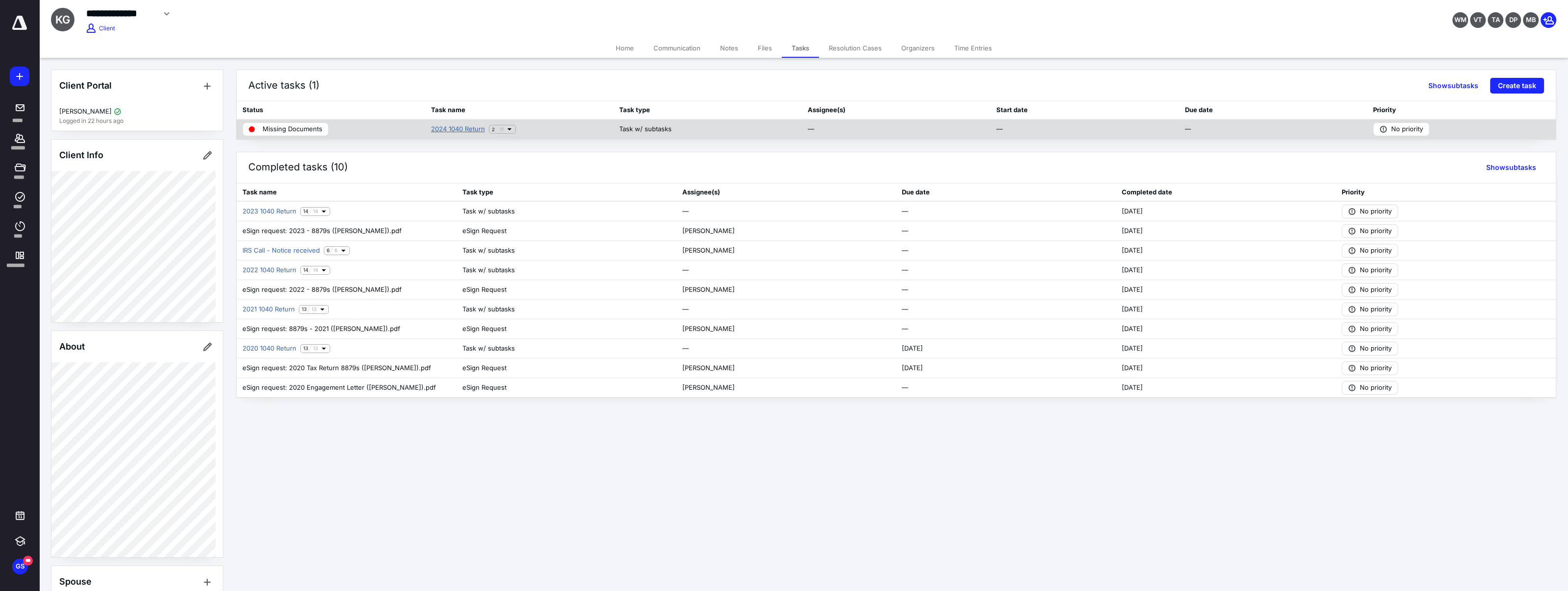 click on "2024 1040 Return" at bounding box center [458, 129] 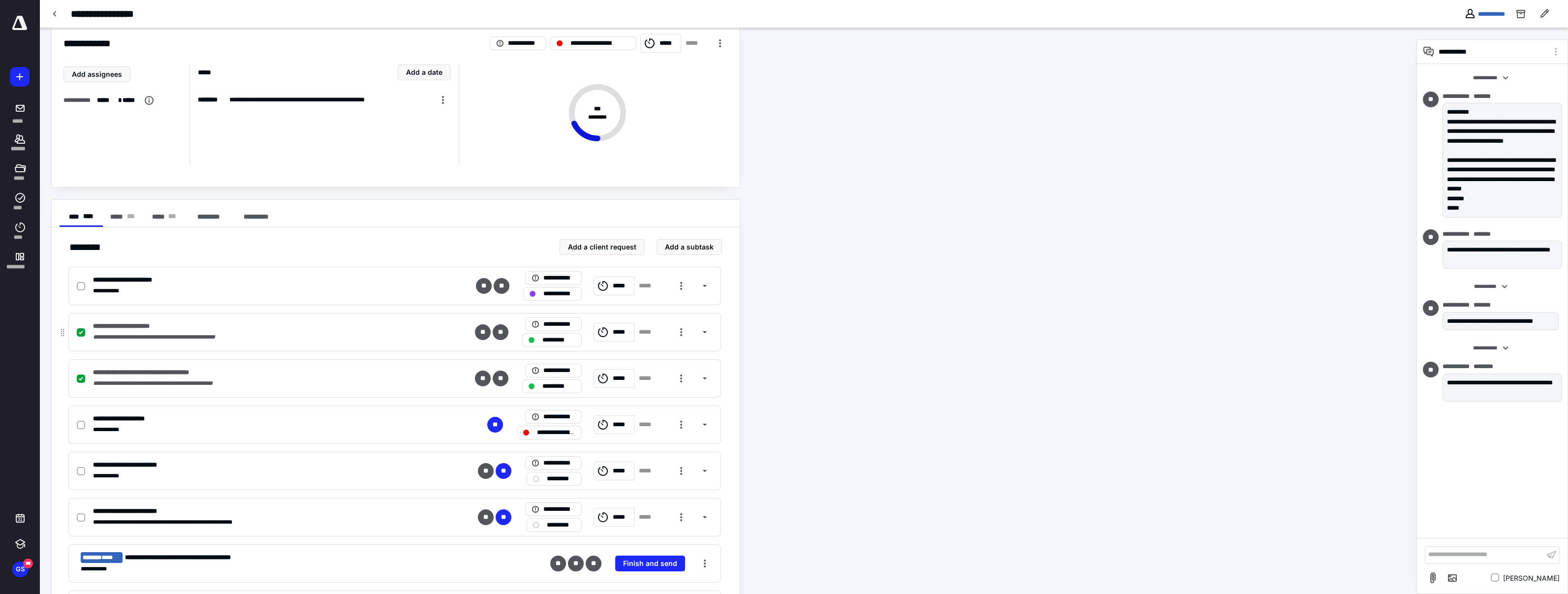 scroll, scrollTop: 49, scrollLeft: 0, axis: vertical 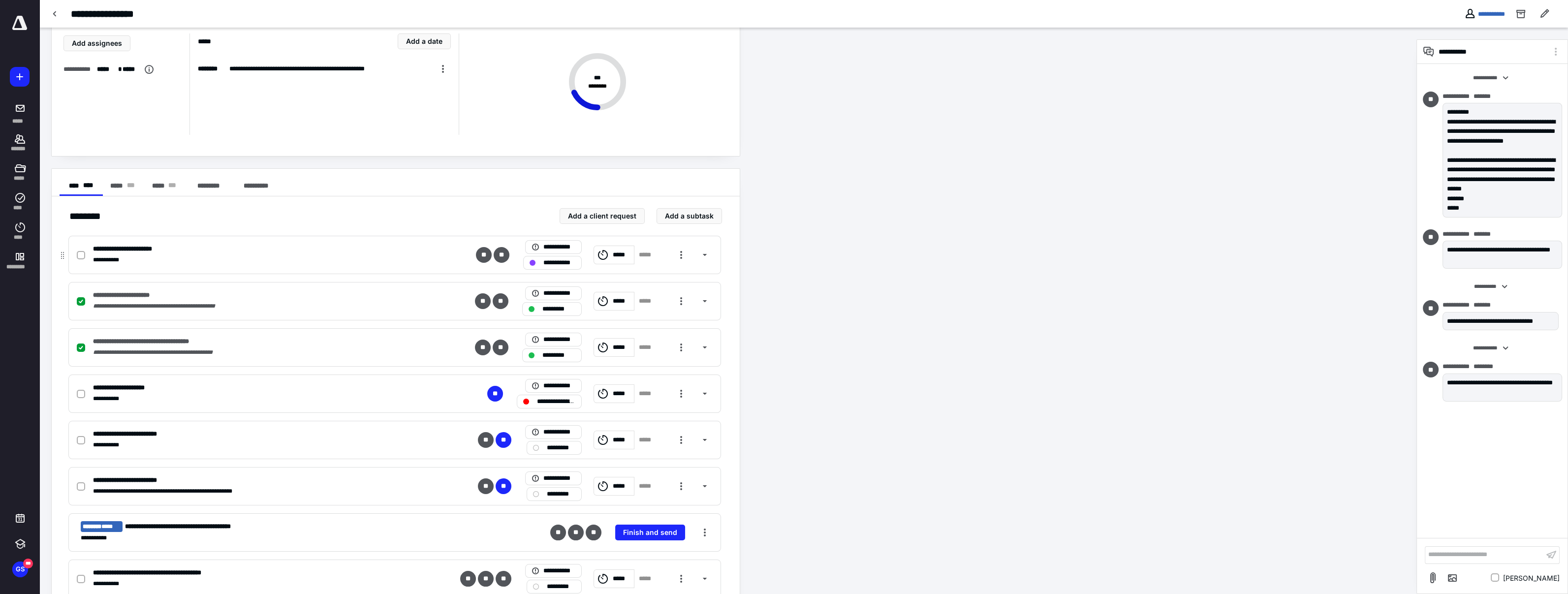click 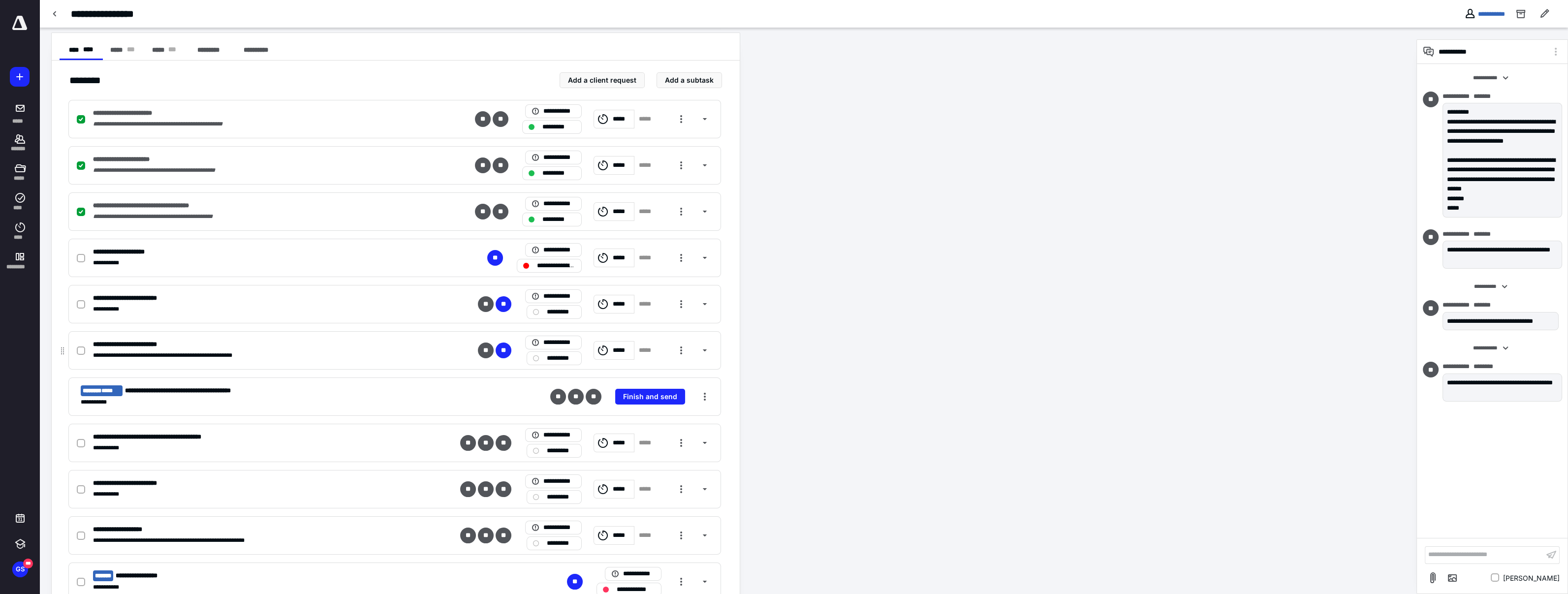scroll, scrollTop: 215, scrollLeft: 0, axis: vertical 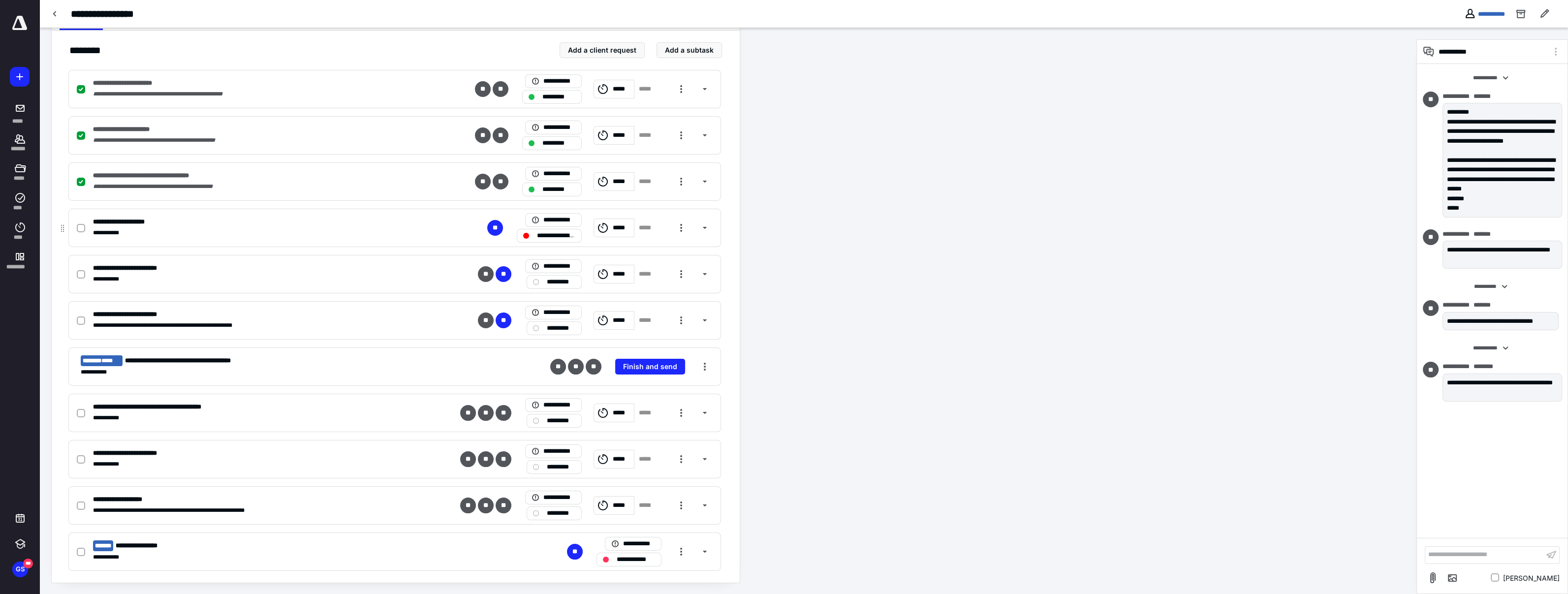 click at bounding box center [81, 228] 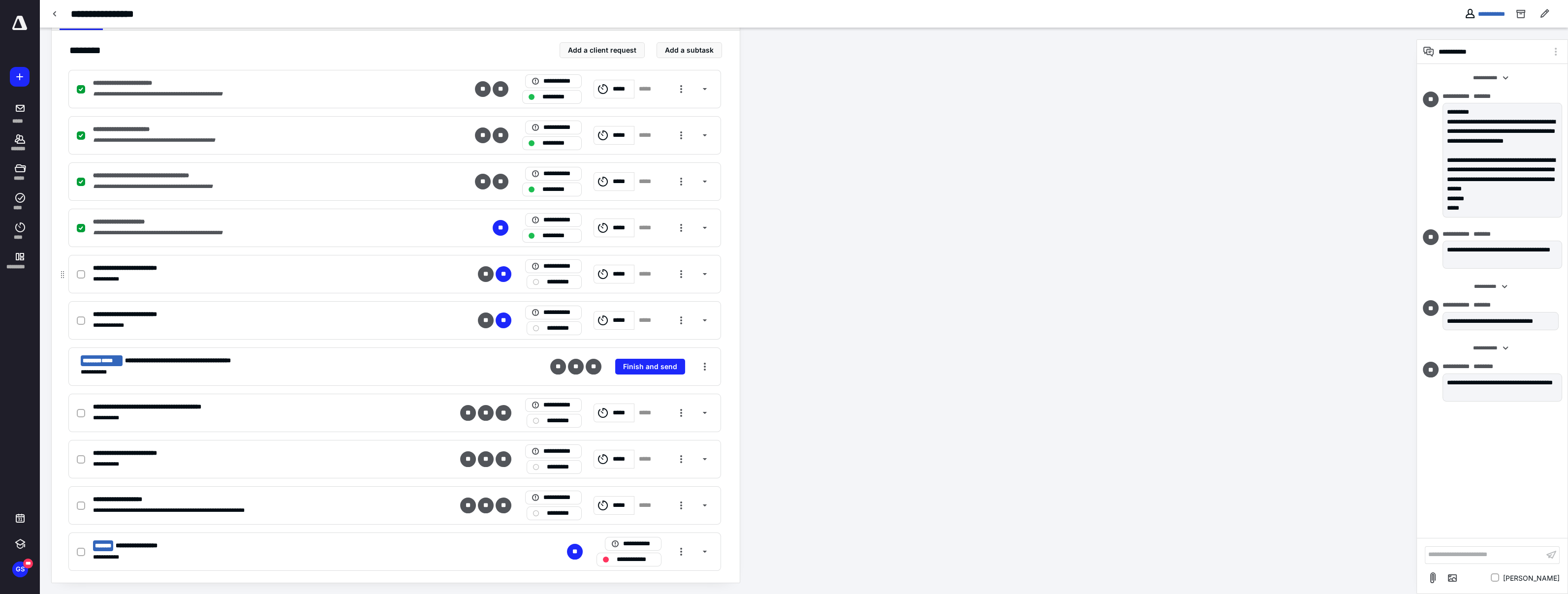 click 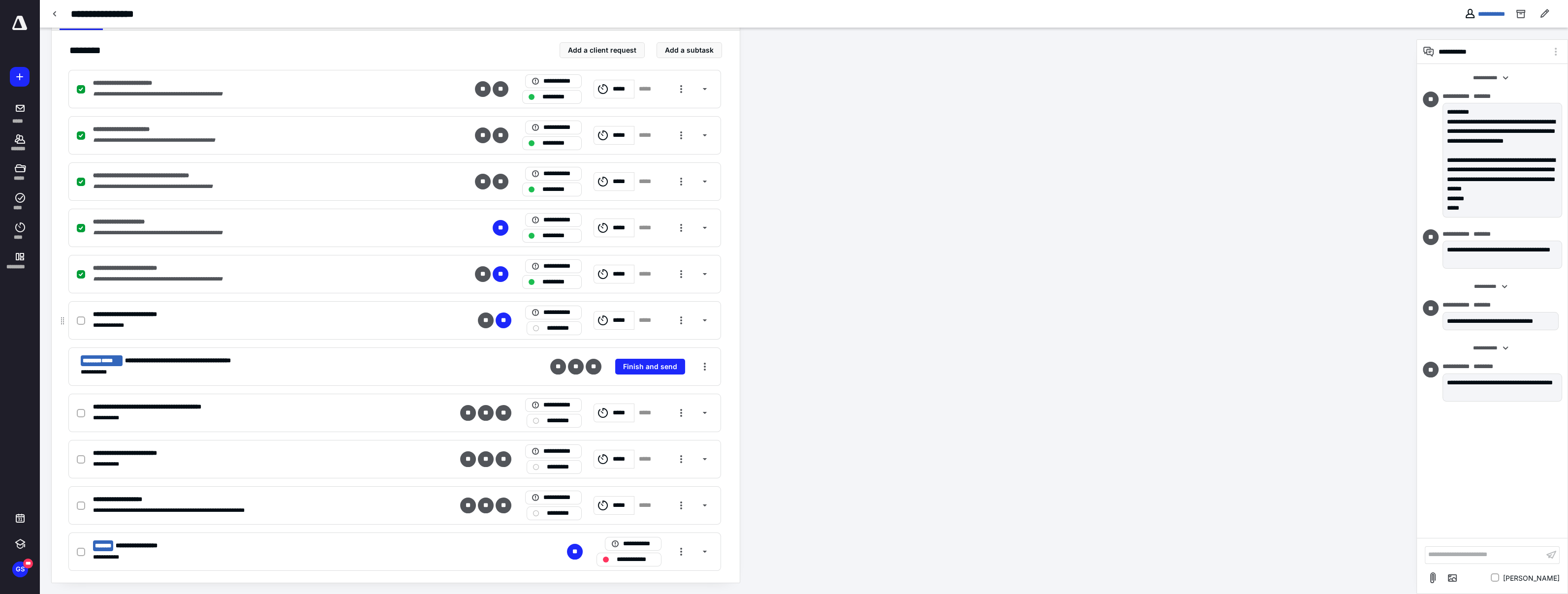 click at bounding box center (81, 321) 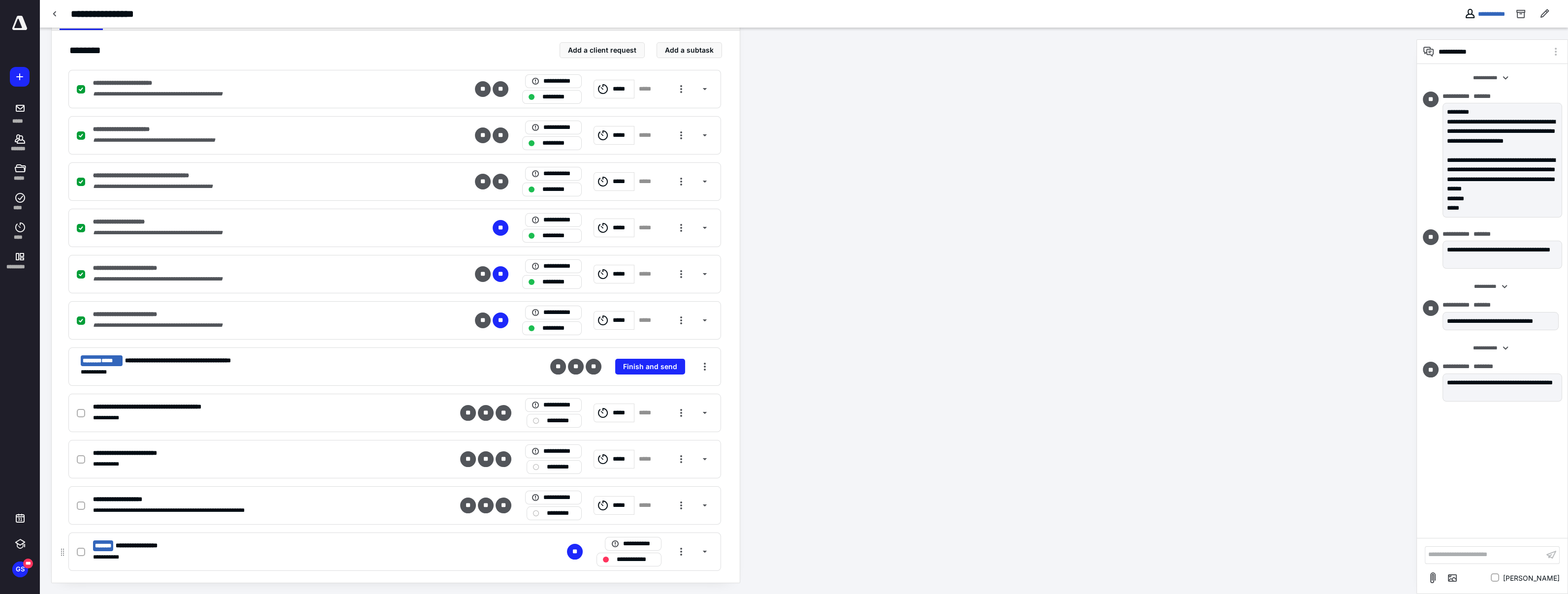 click at bounding box center (81, 552) 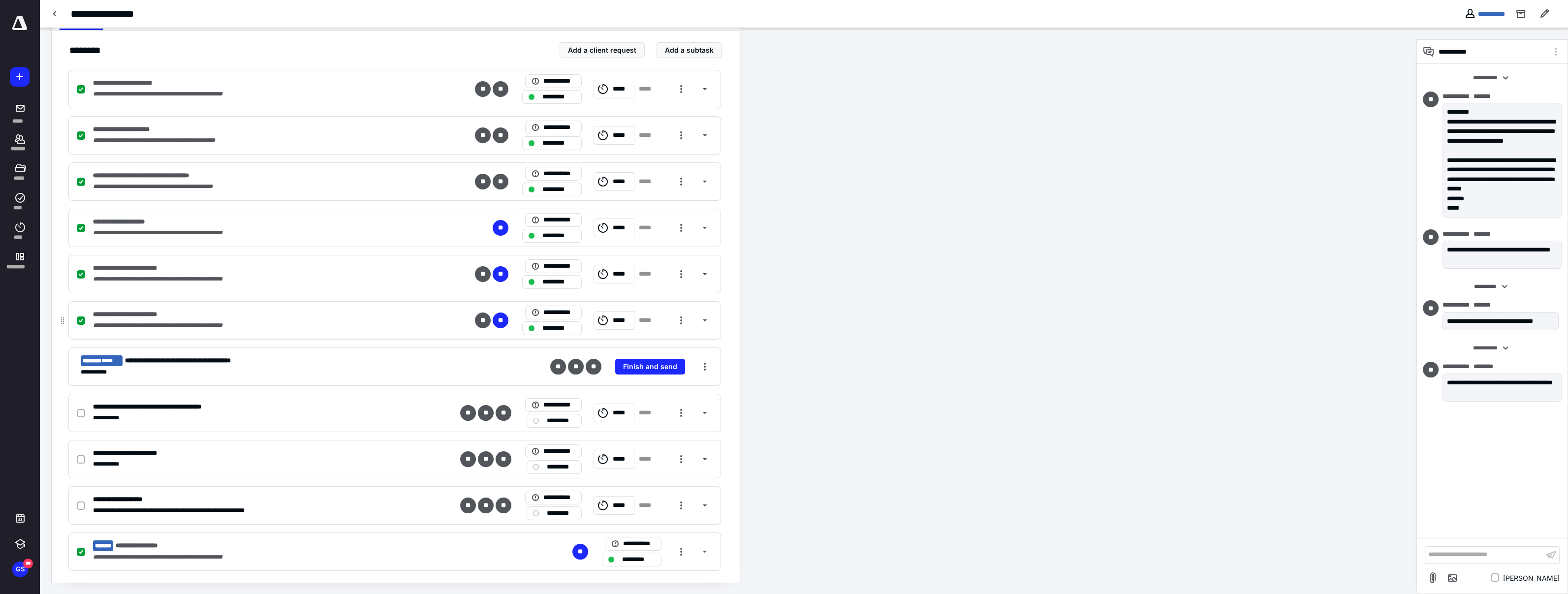 scroll, scrollTop: 0, scrollLeft: 0, axis: both 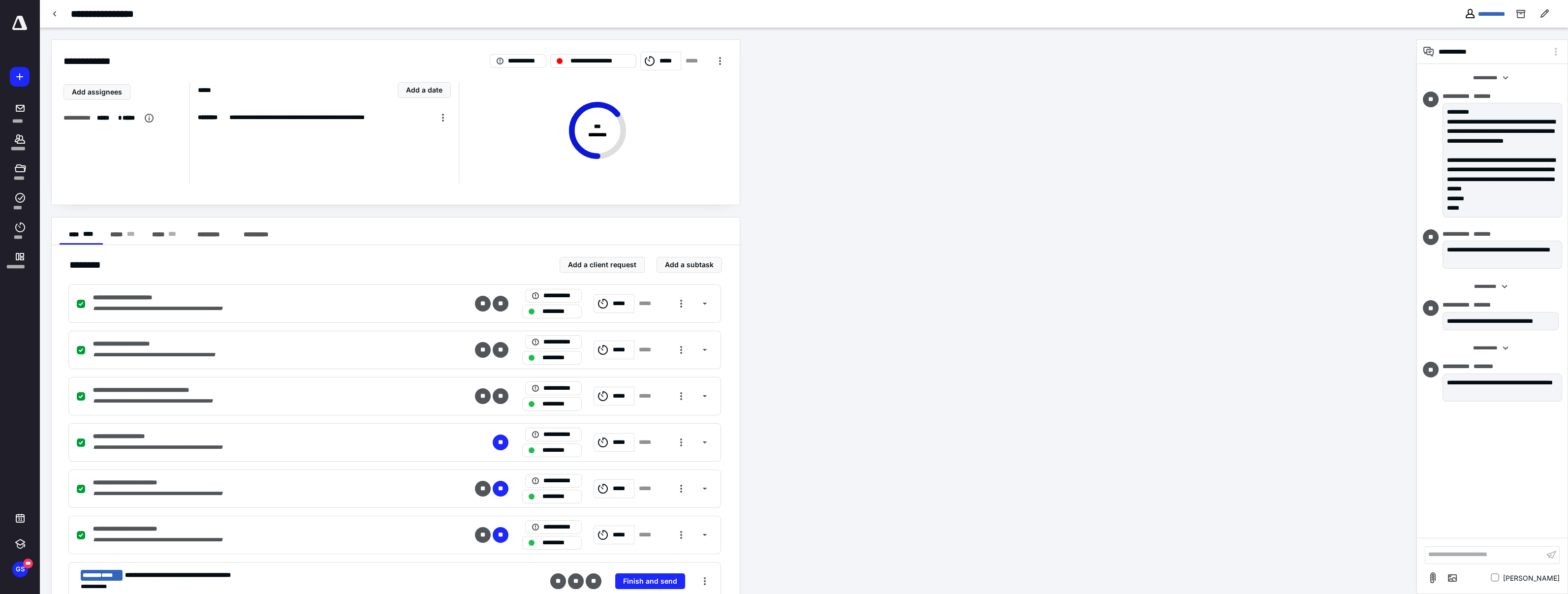 click on "**********" at bounding box center [600, 61] 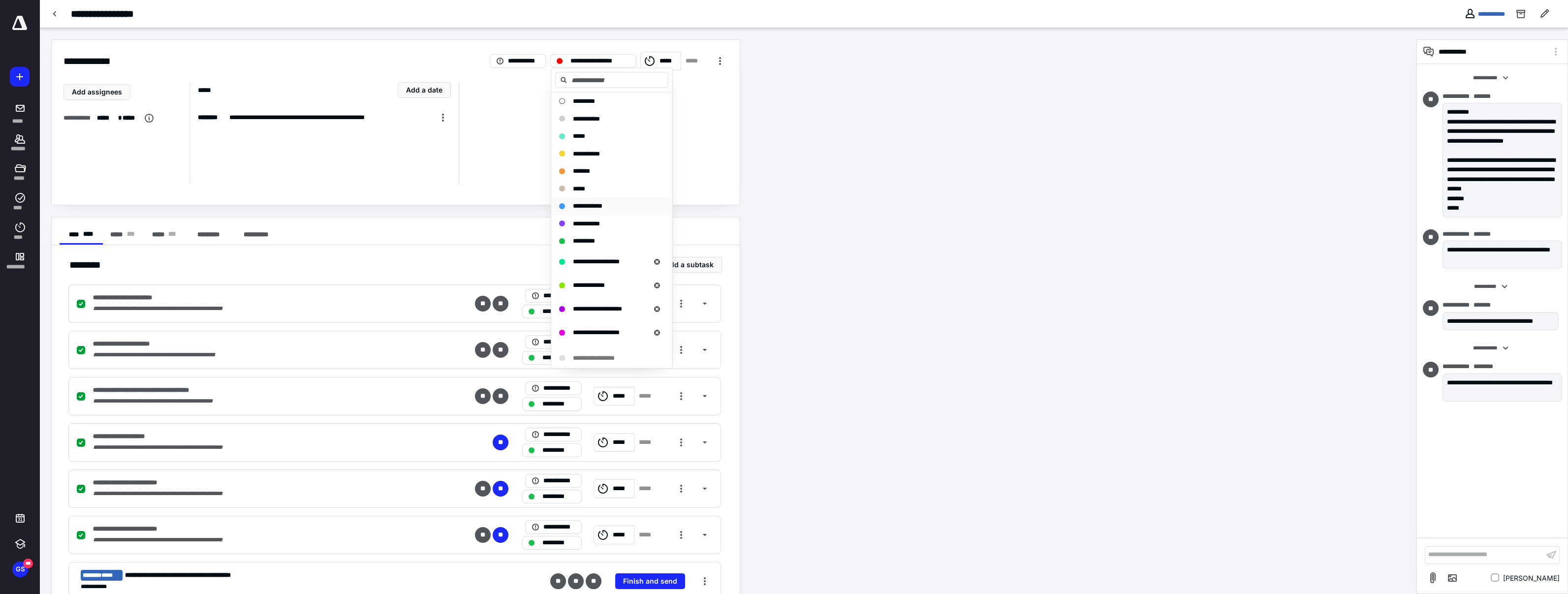 click on "**********" at bounding box center (588, 206) 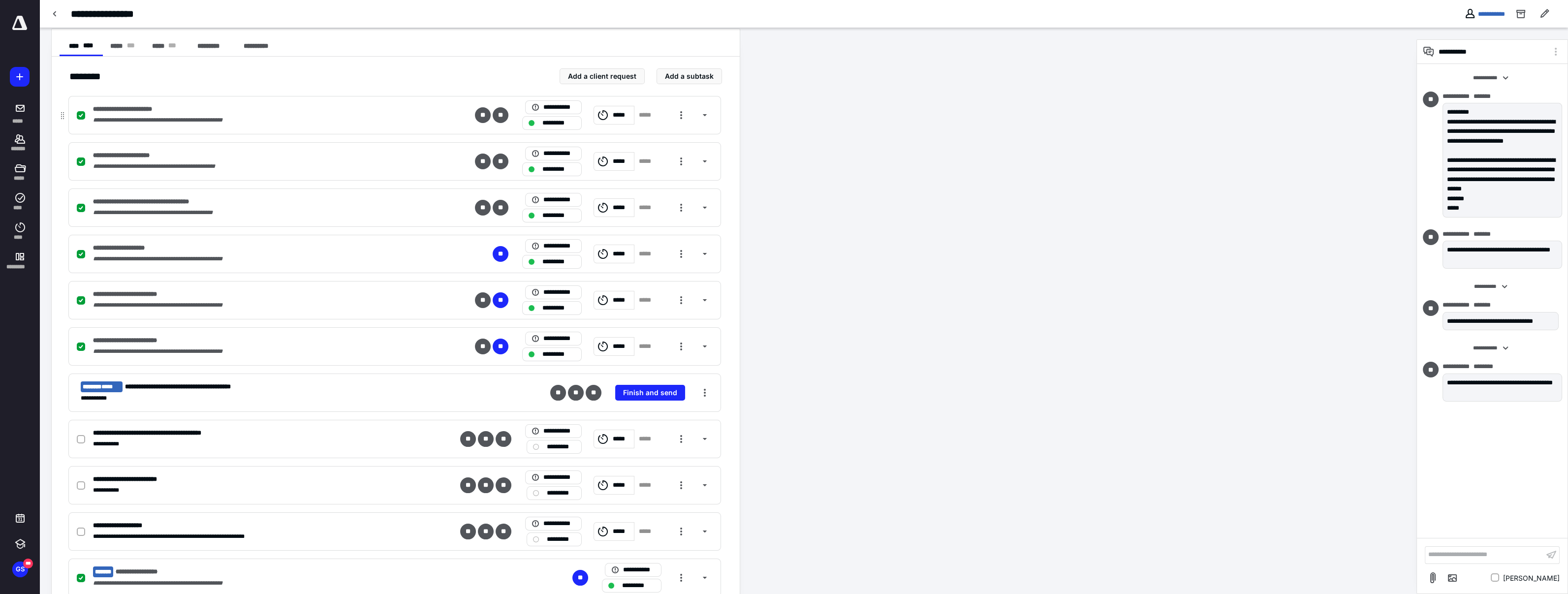 scroll, scrollTop: 215, scrollLeft: 0, axis: vertical 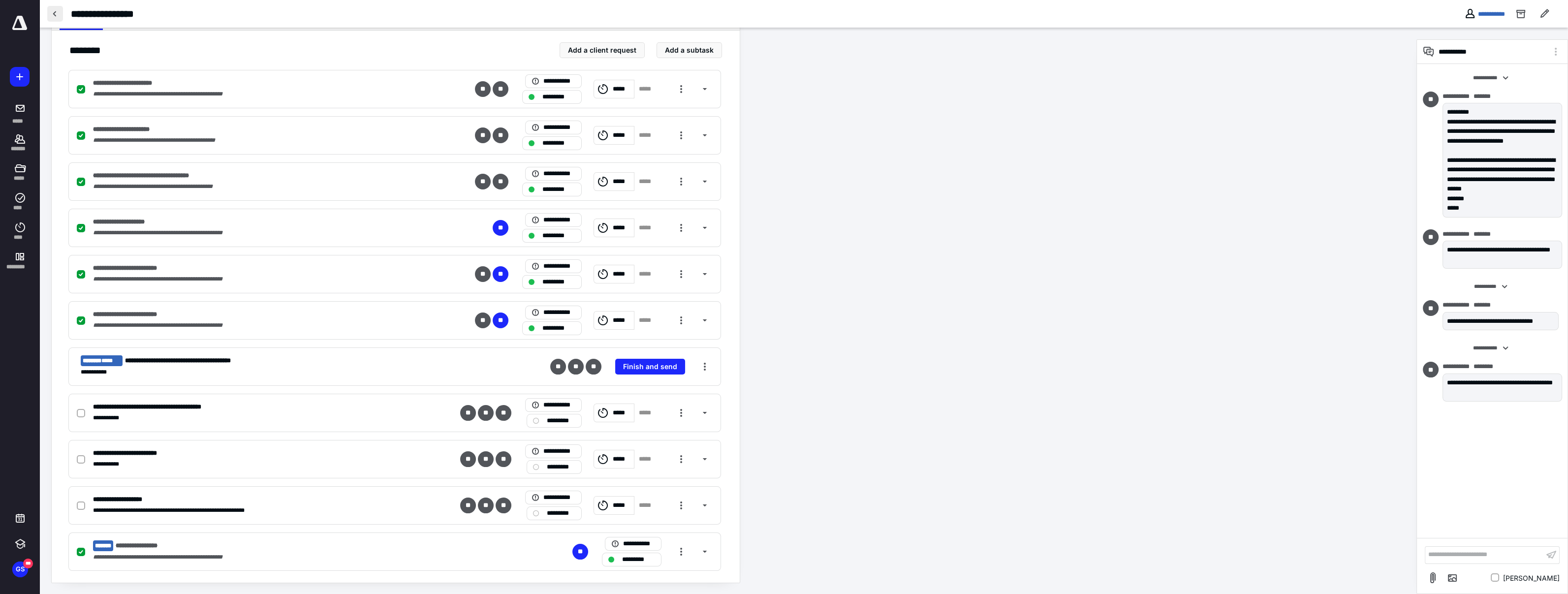 click at bounding box center [55, 14] 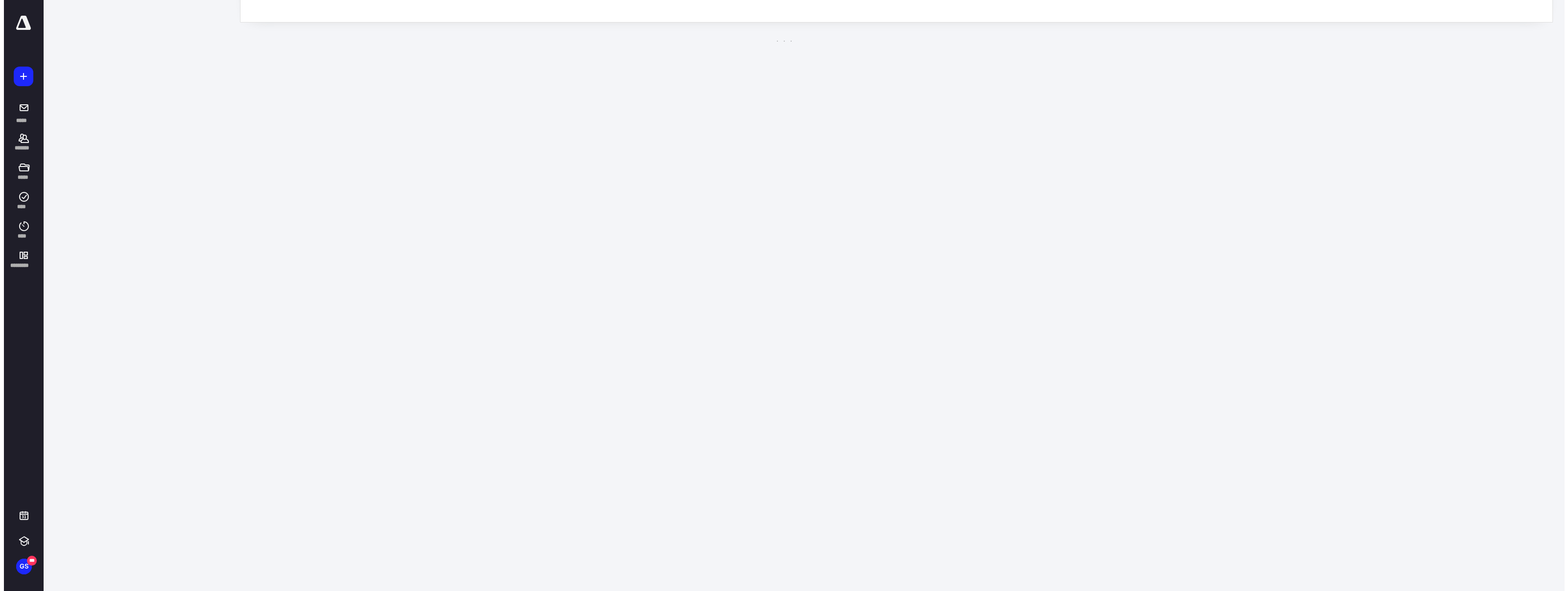 scroll, scrollTop: 0, scrollLeft: 0, axis: both 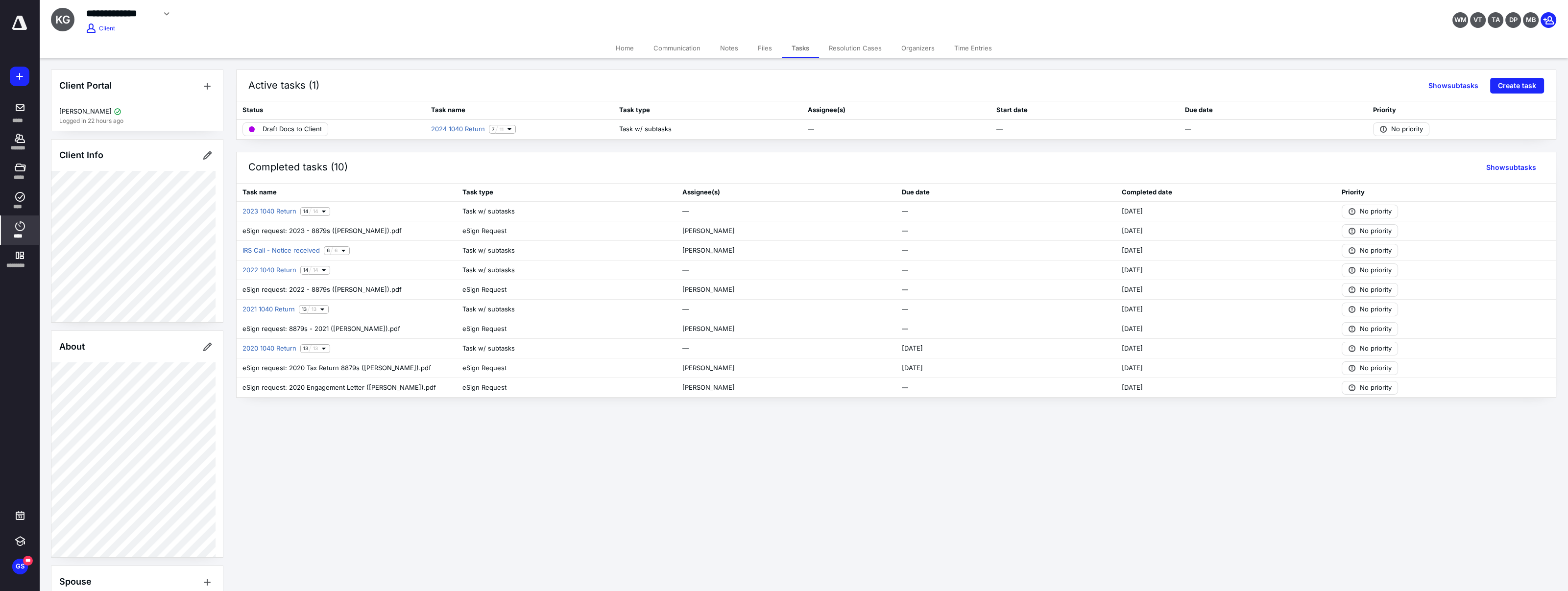 click 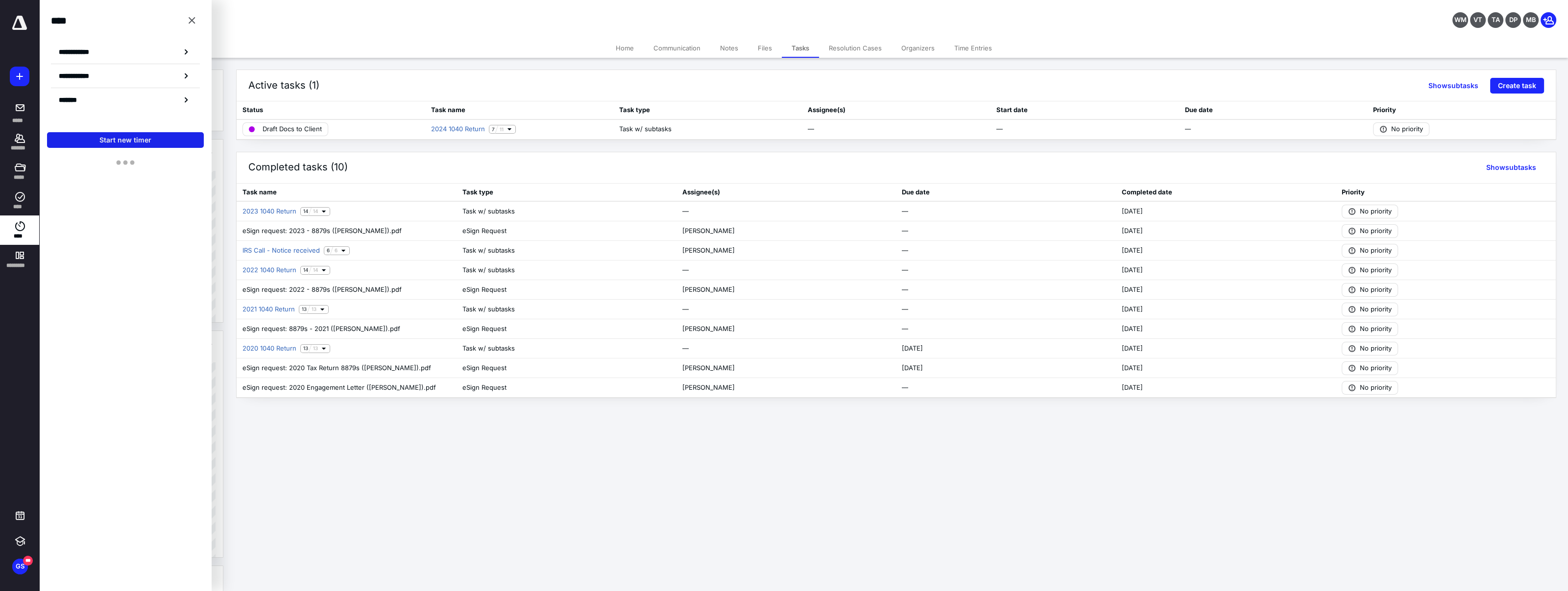 click on "Start new timer" at bounding box center (125, 140) 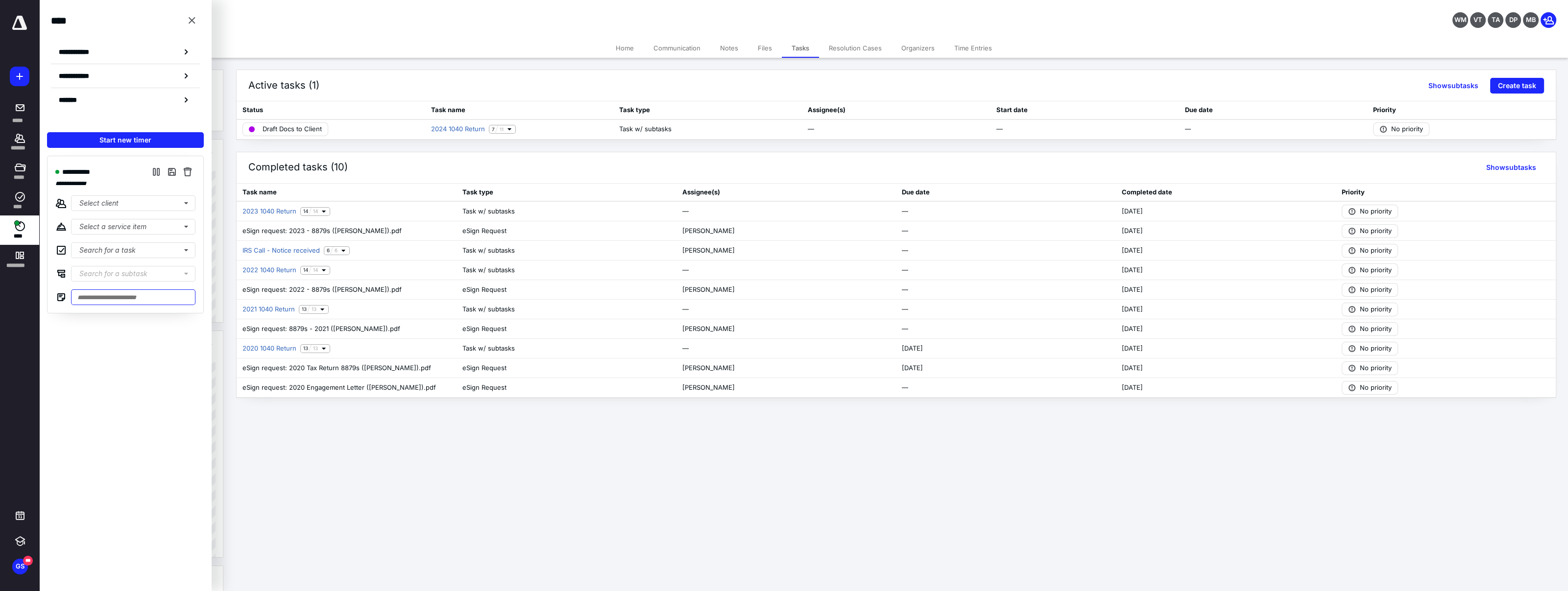 click at bounding box center (133, 297) 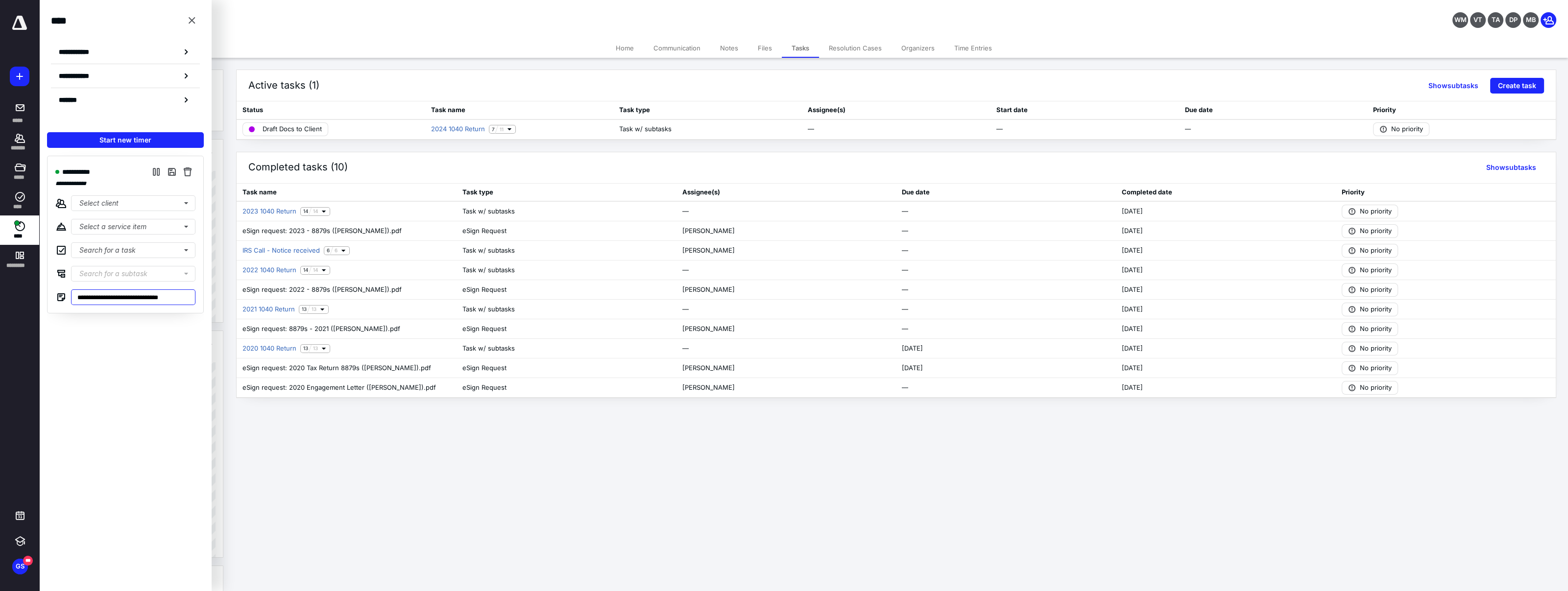 type on "**********" 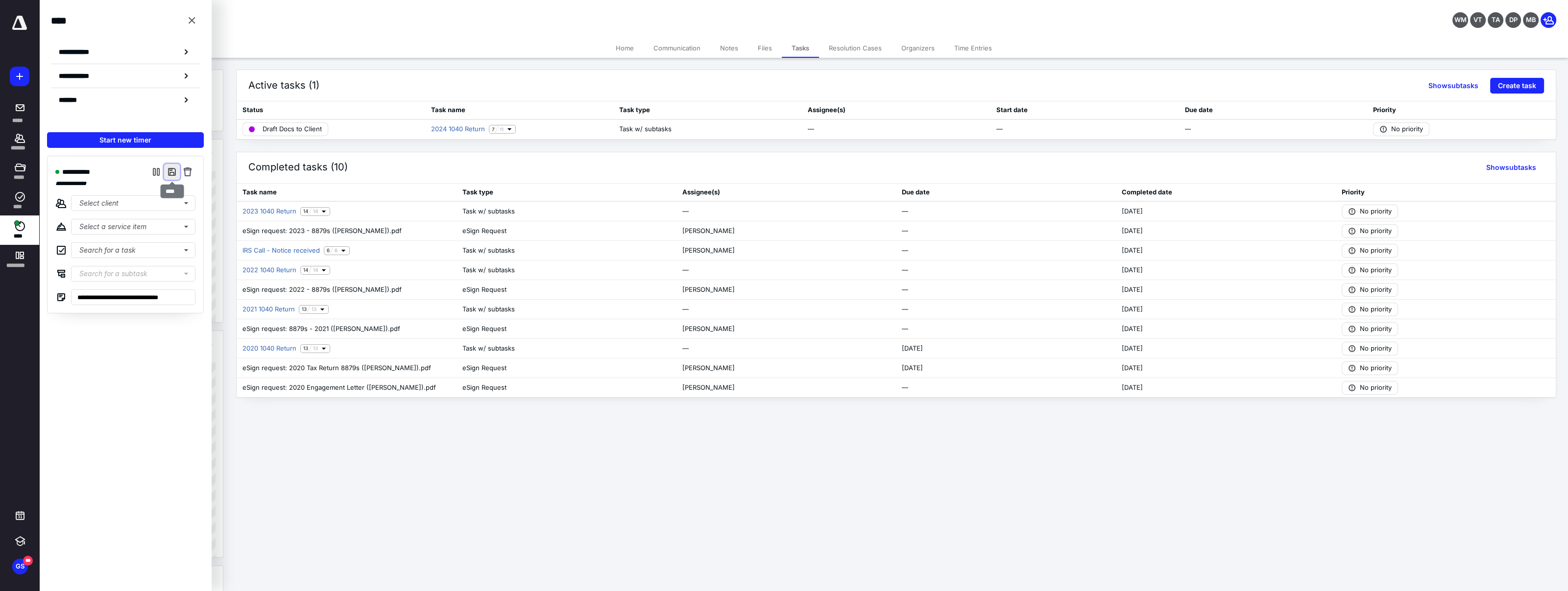 click at bounding box center [172, 172] 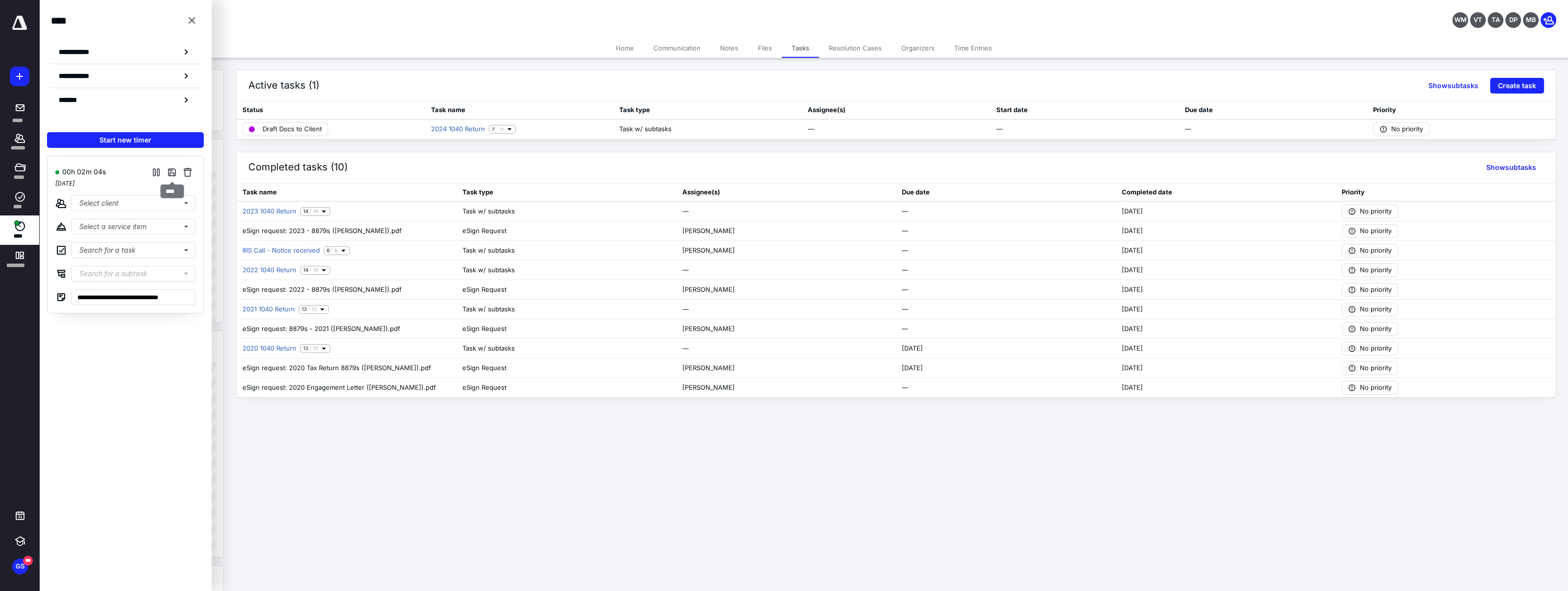 checkbox on "false" 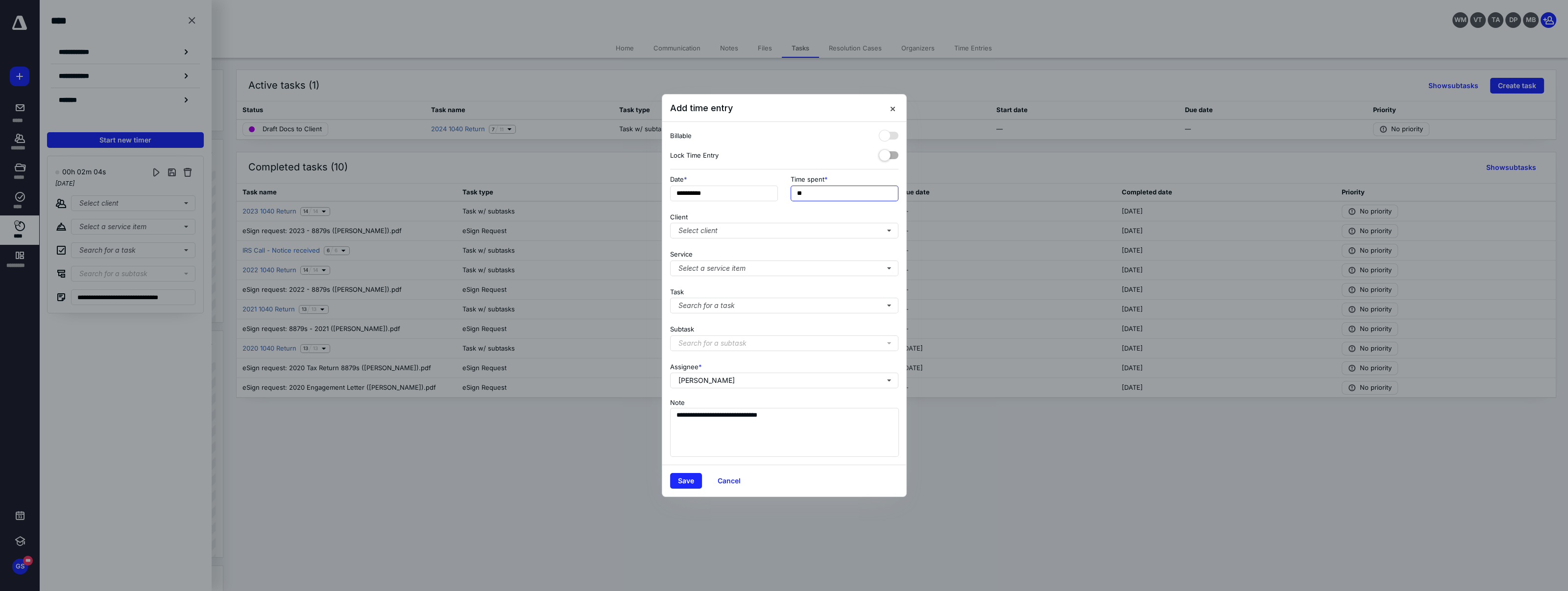 drag, startPoint x: 811, startPoint y: 192, endPoint x: 778, endPoint y: 188, distance: 33.24154 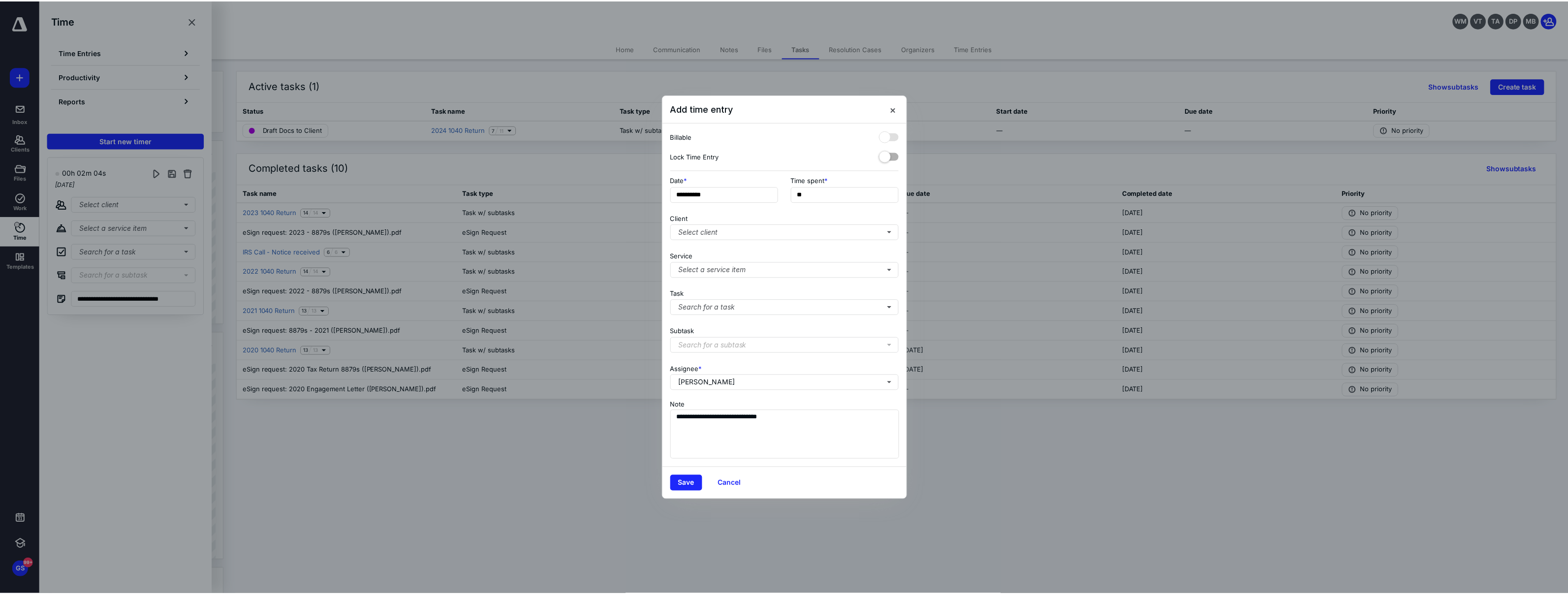 scroll, scrollTop: 0, scrollLeft: 0, axis: both 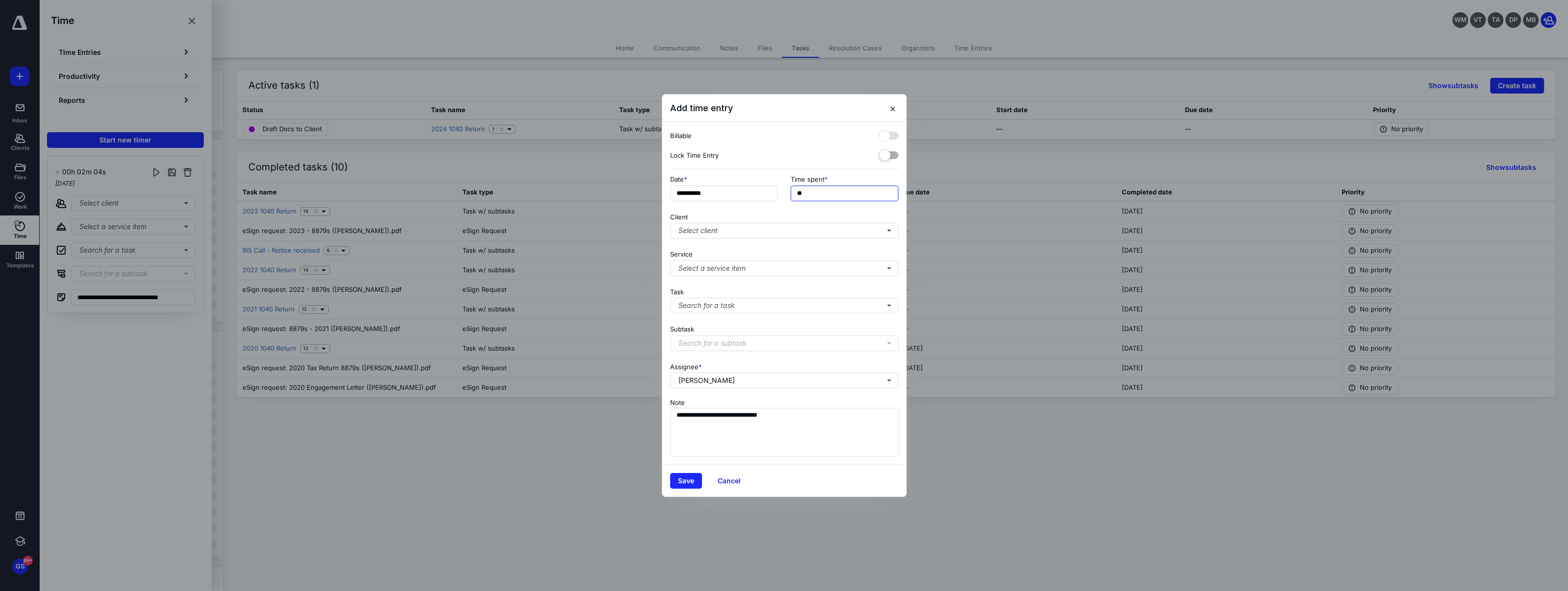 click on "**" at bounding box center (844, 193) 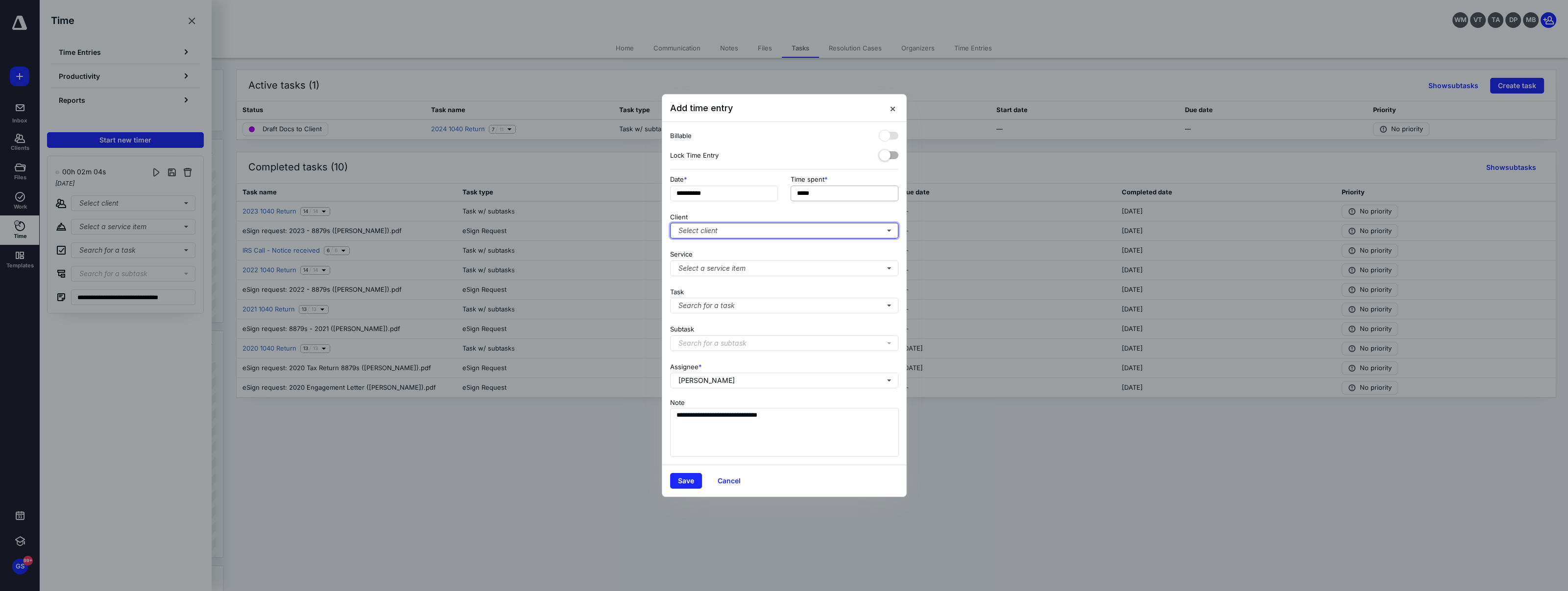 type on "******" 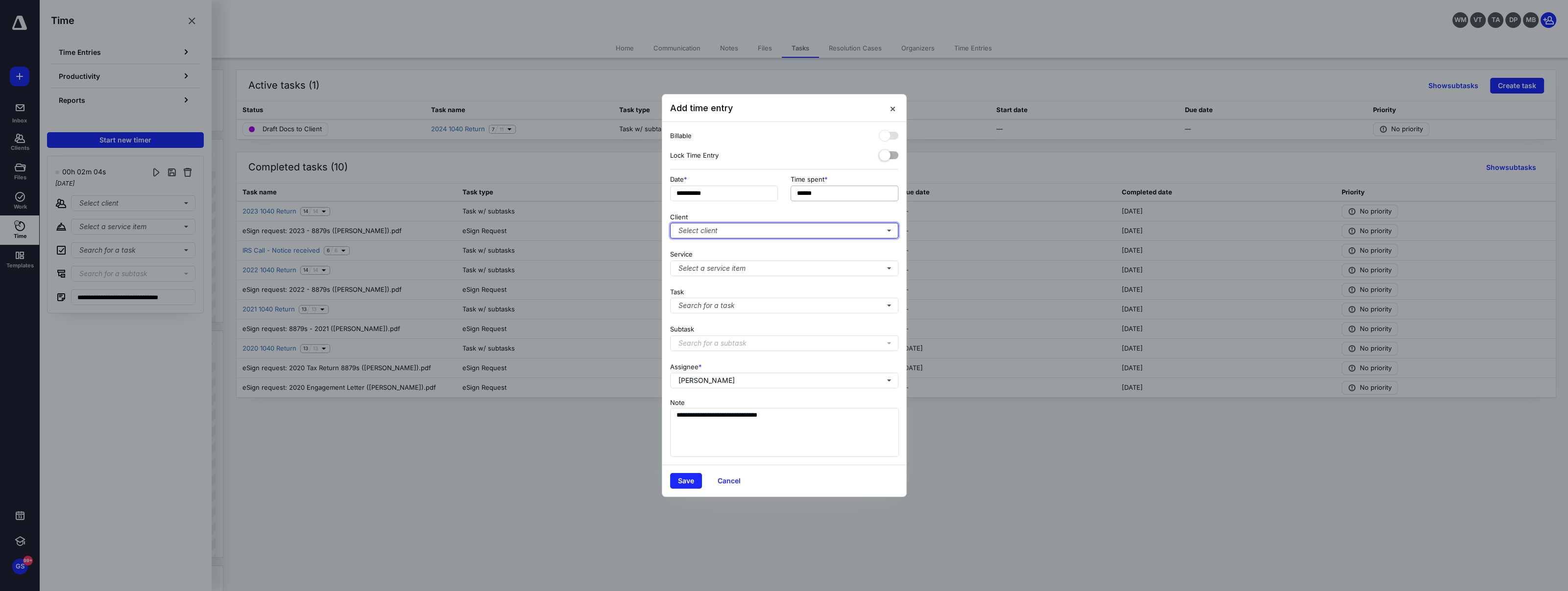 type 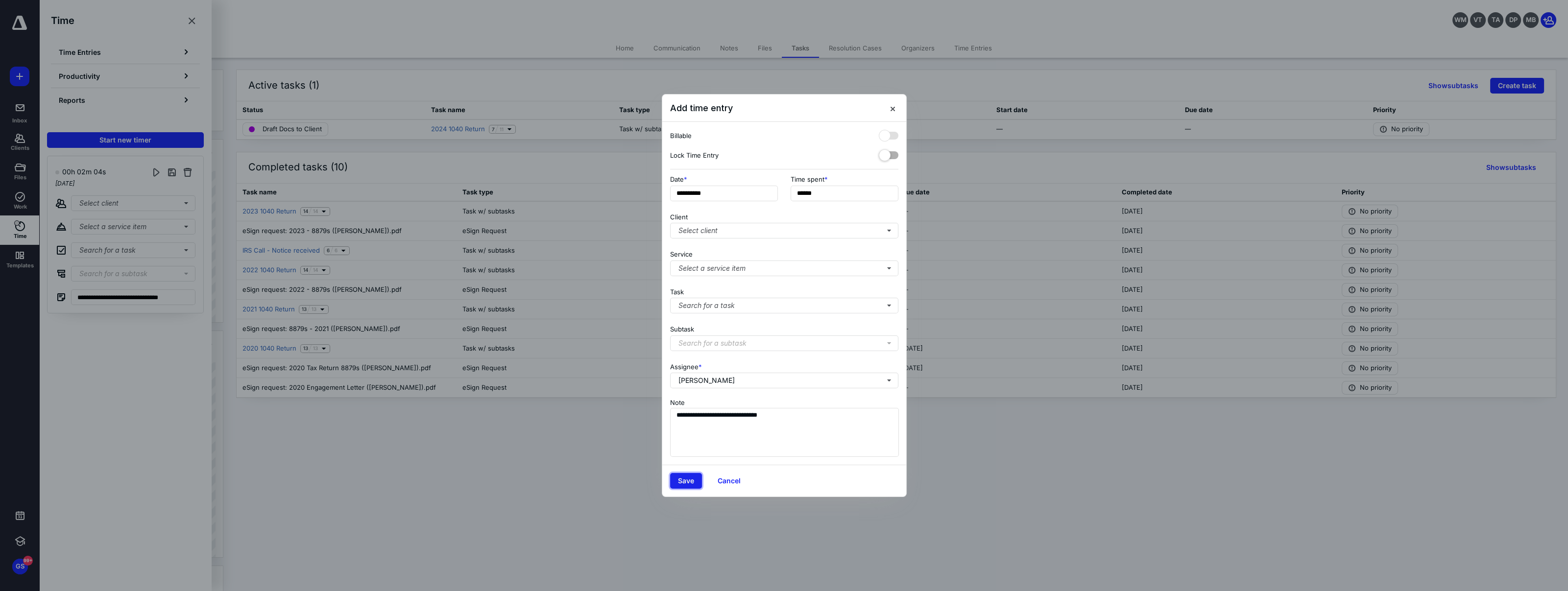 click on "Save" at bounding box center [686, 481] 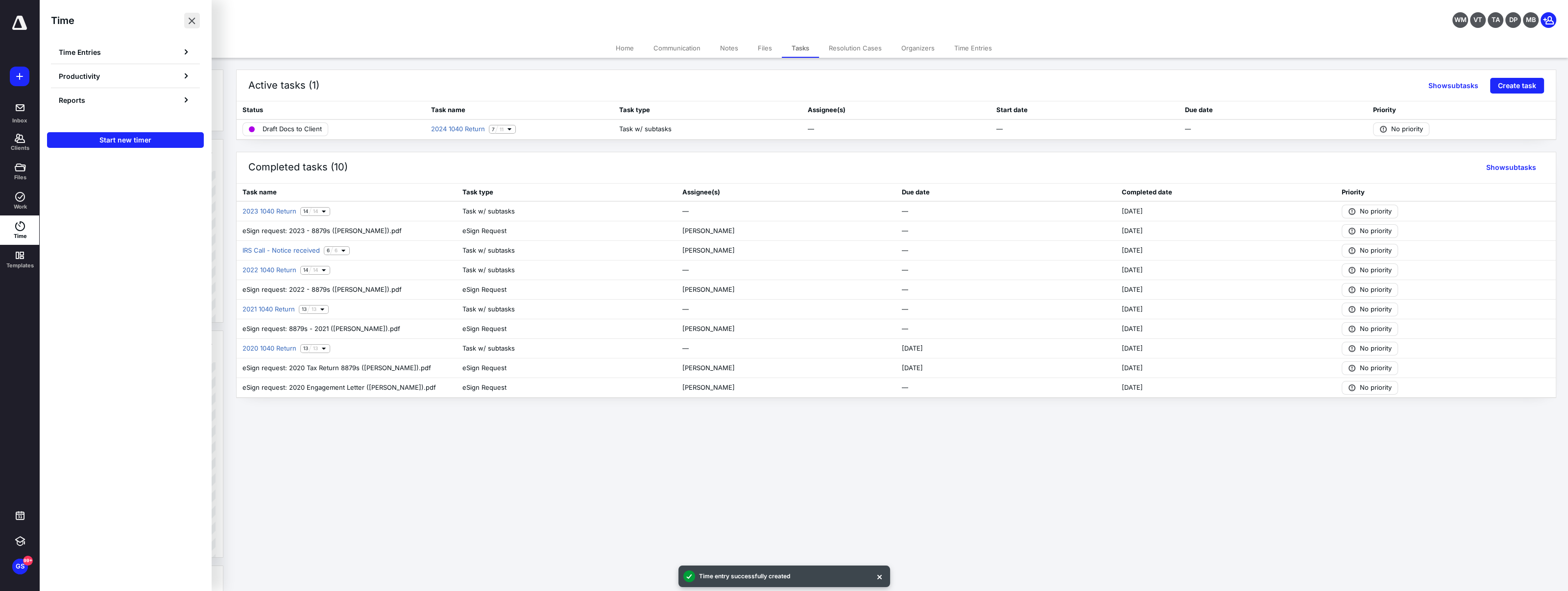 click at bounding box center (192, 21) 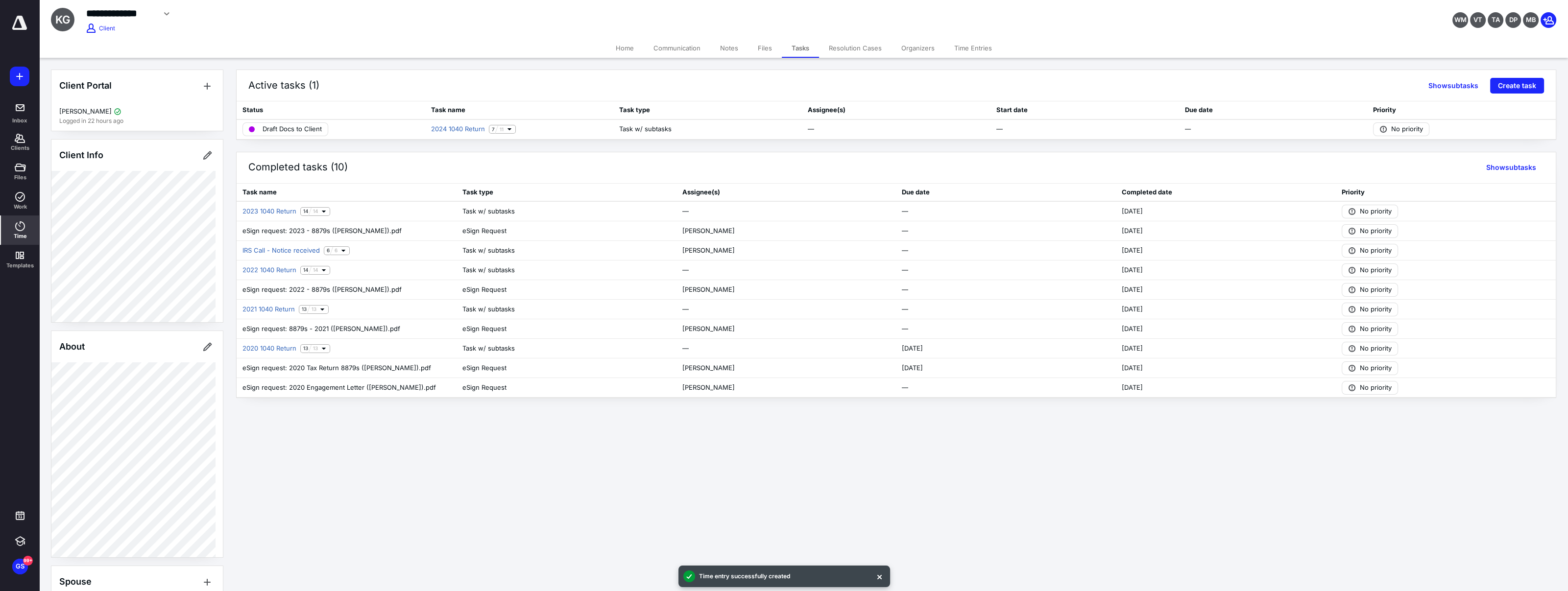 click 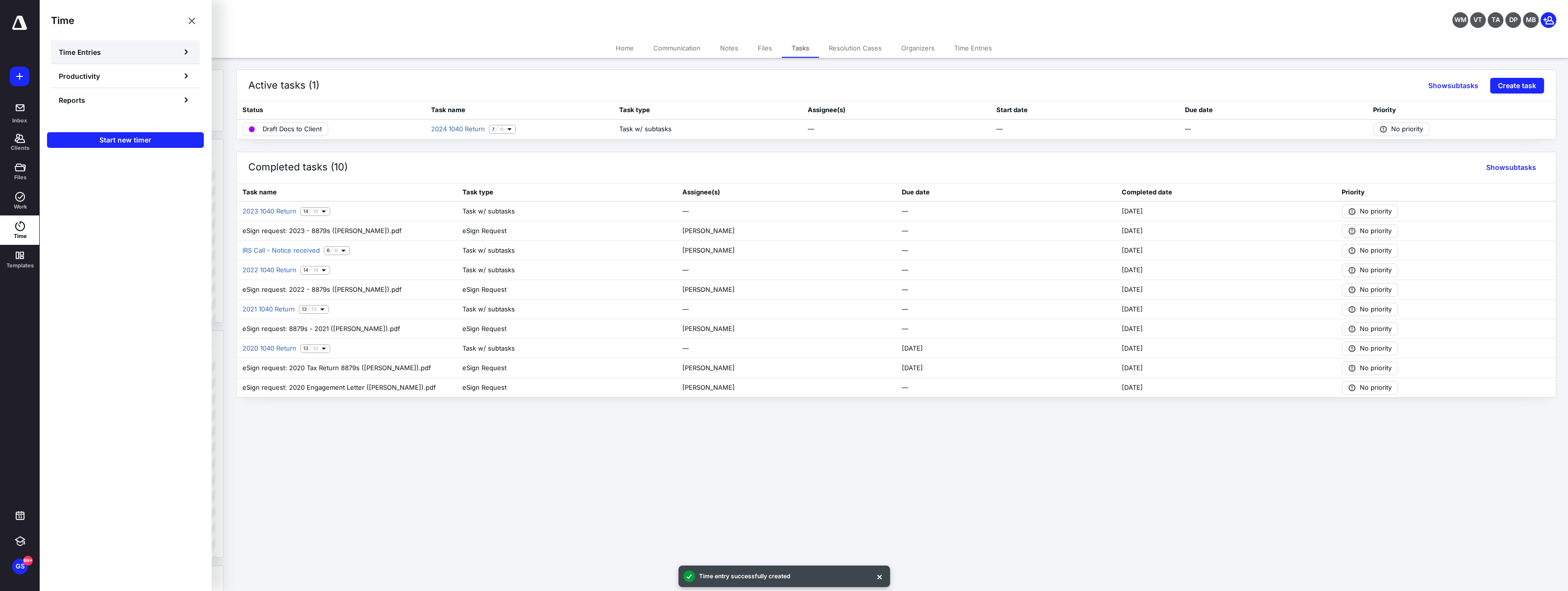 click on "Time Entries" at bounding box center (80, 52) 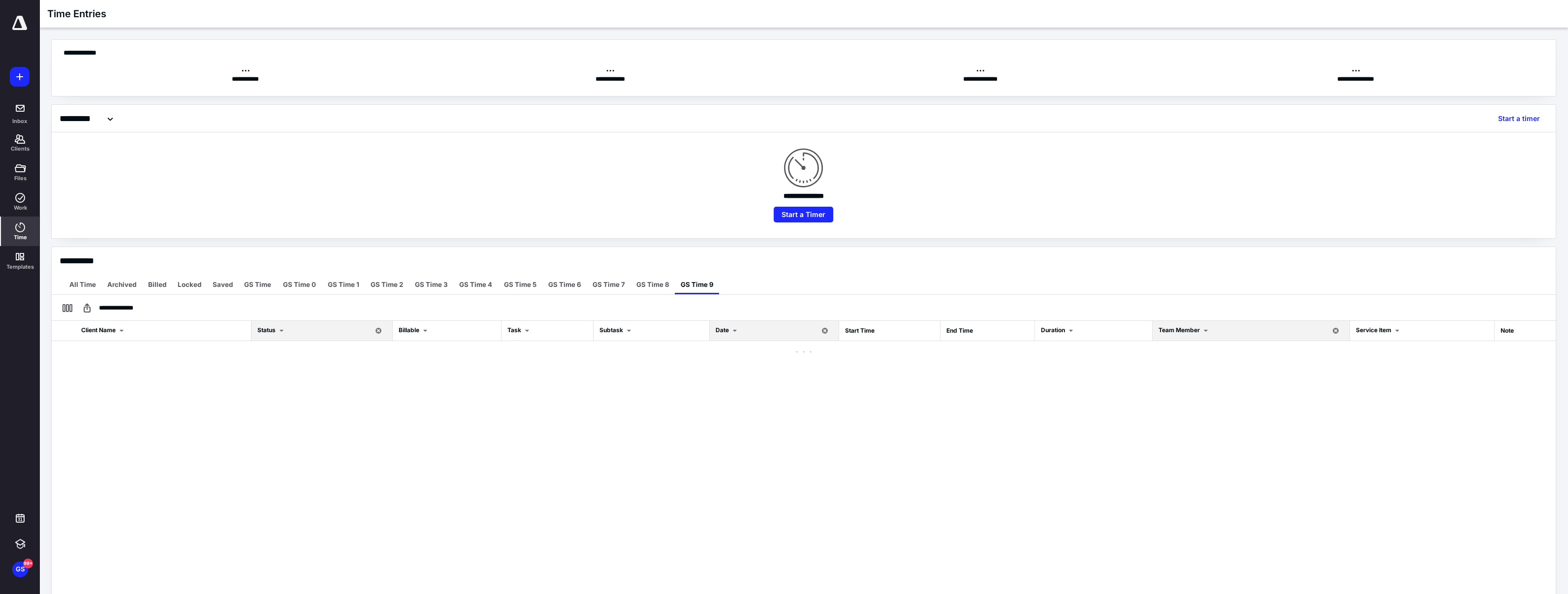 scroll, scrollTop: 0, scrollLeft: 0, axis: both 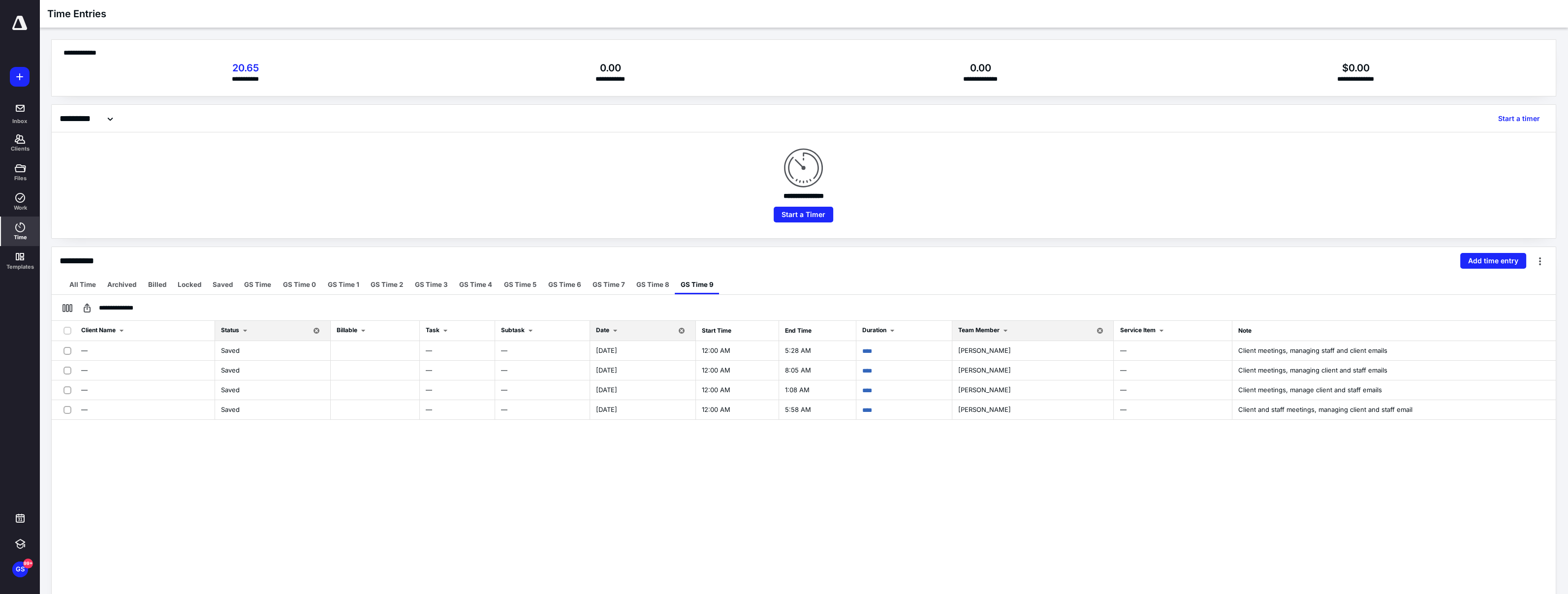 click at bounding box center [615, 331] 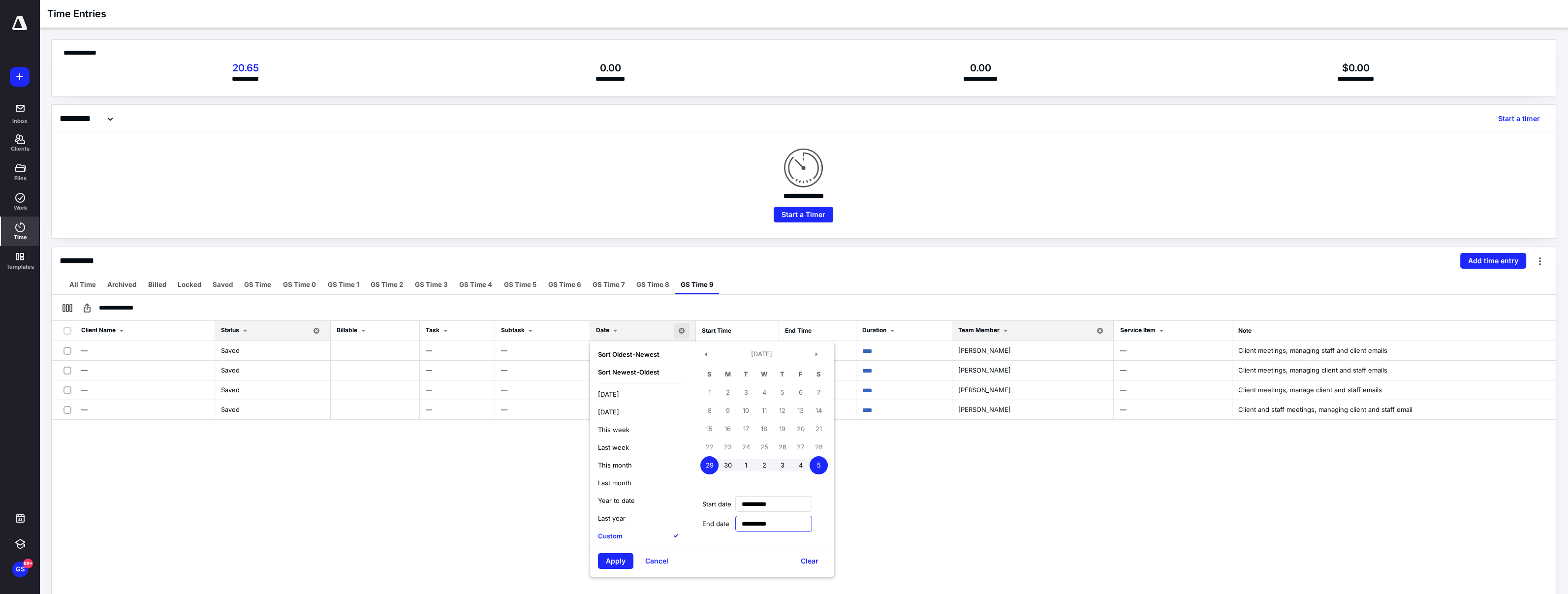 click on "**********" at bounding box center [774, 524] 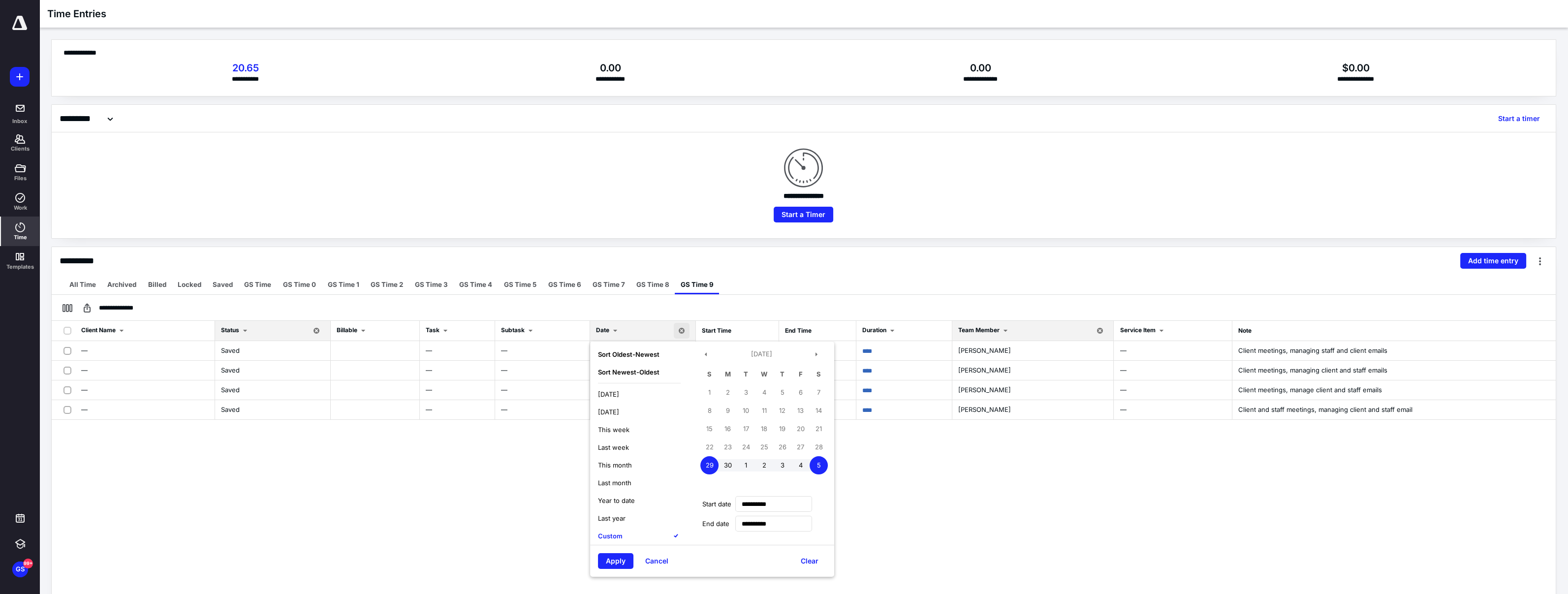 click on "June 2025" at bounding box center [761, 356] 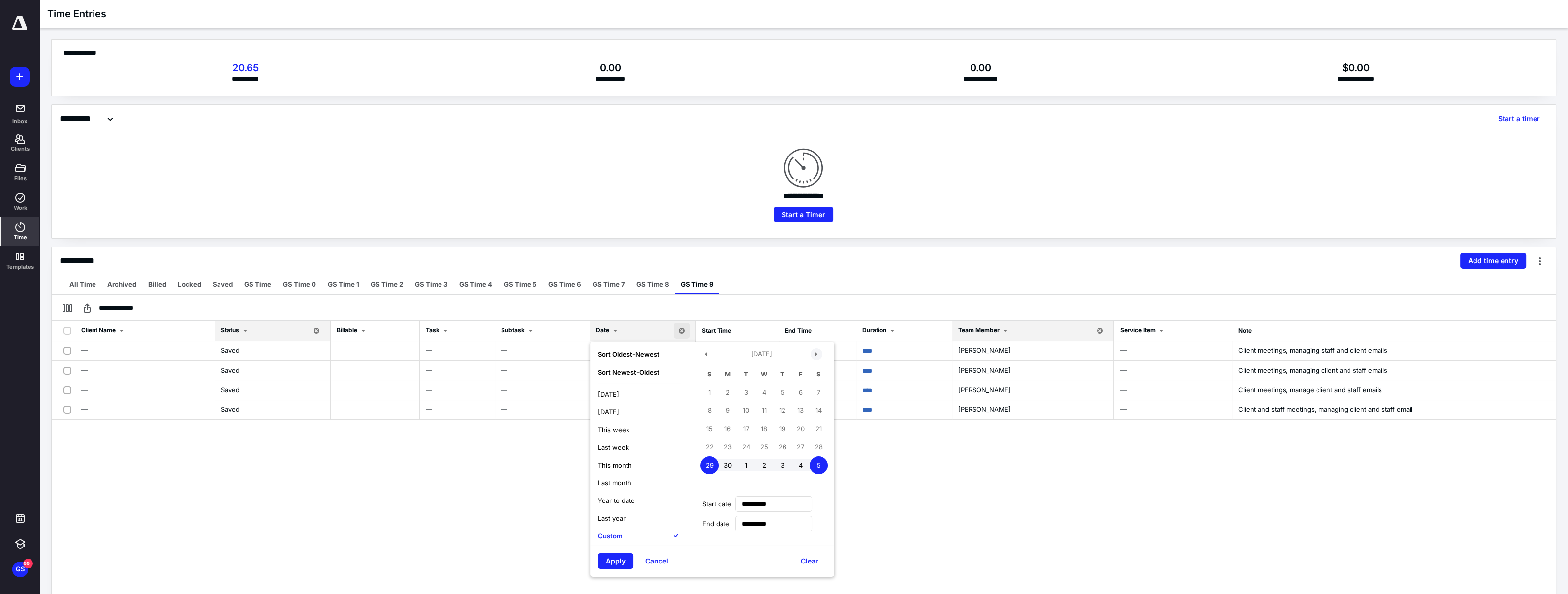 click at bounding box center (816, 354) 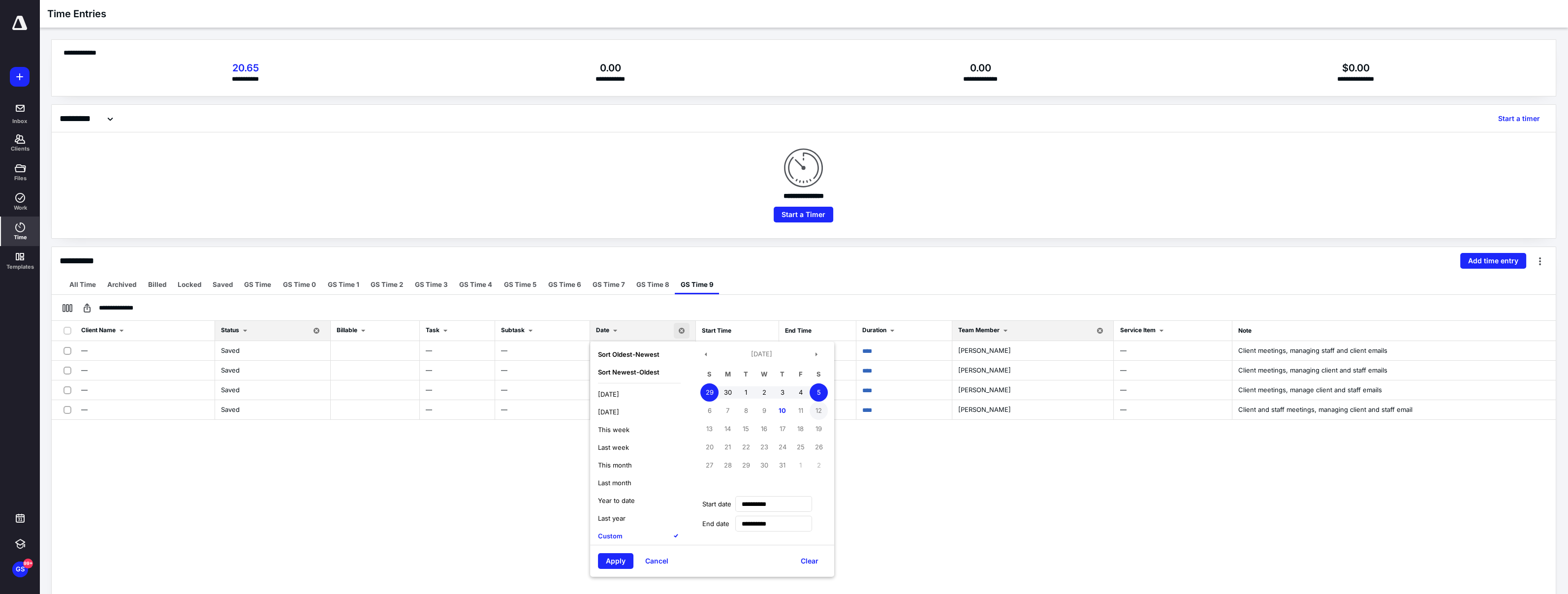 click on "12" at bounding box center (818, 410) 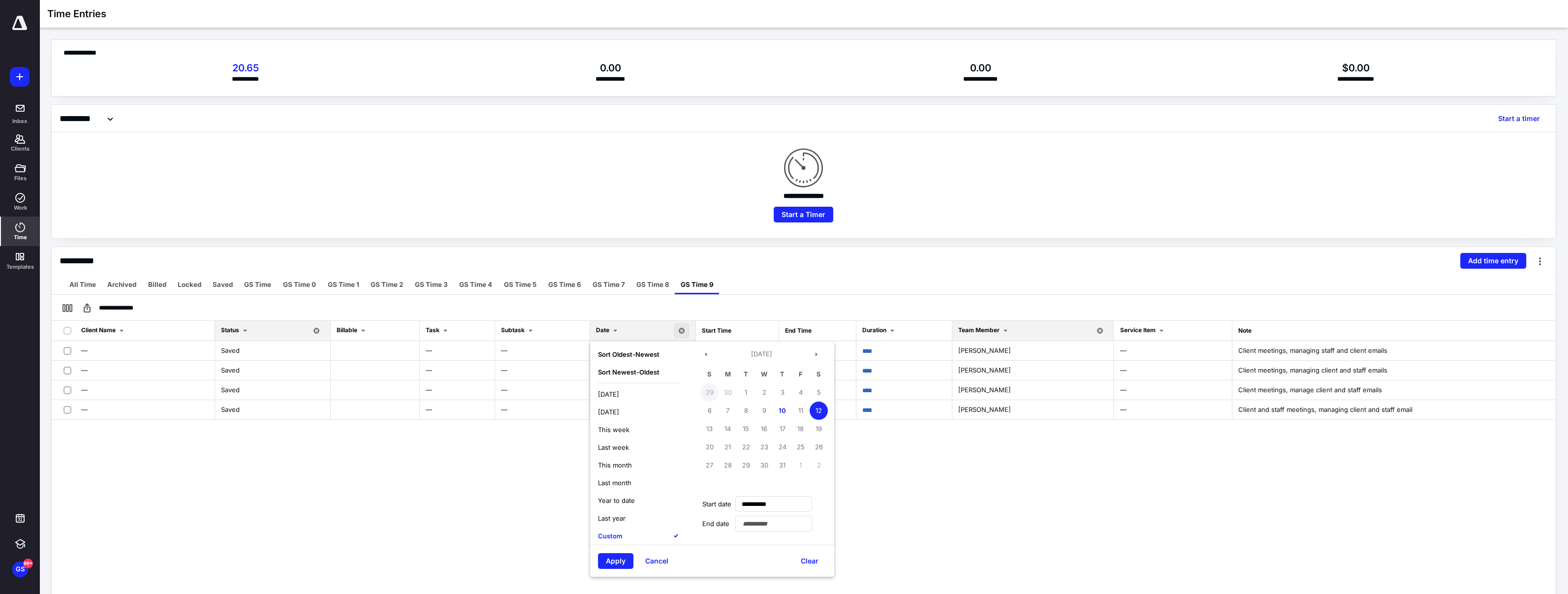 click on "29" at bounding box center [709, 392] 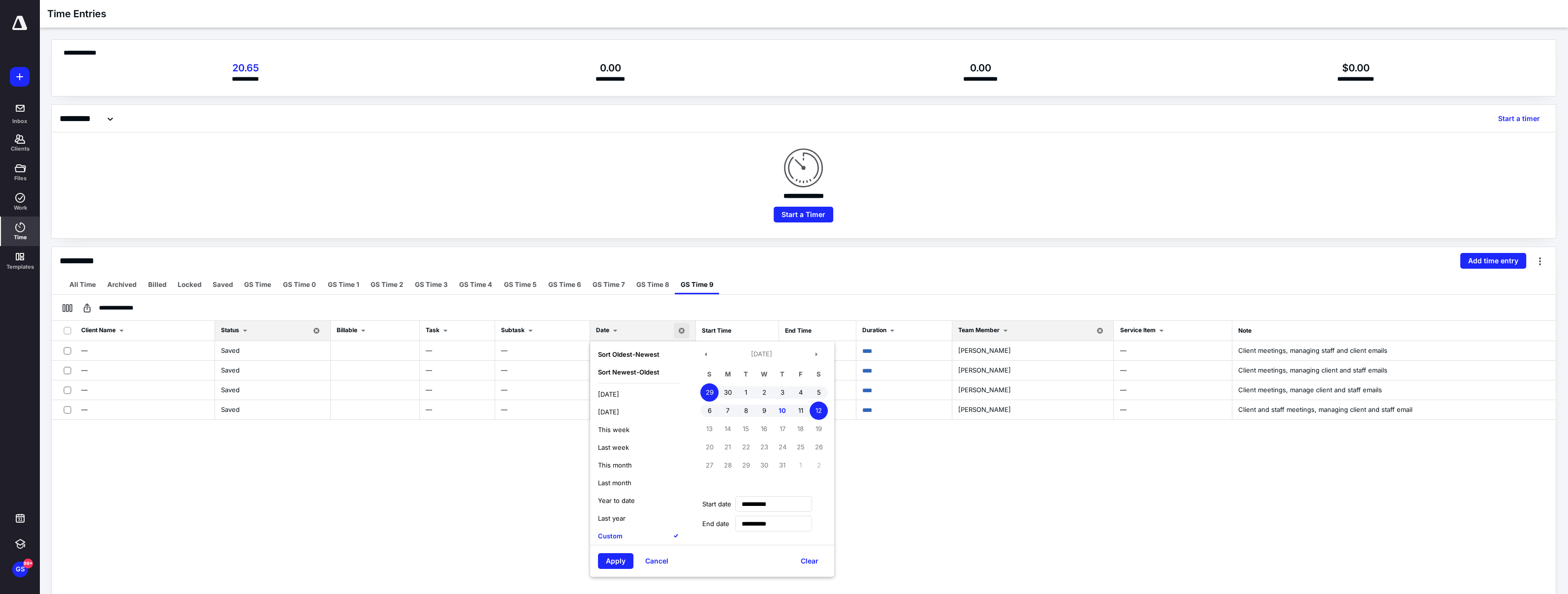 click on "Apply" at bounding box center (616, 561) 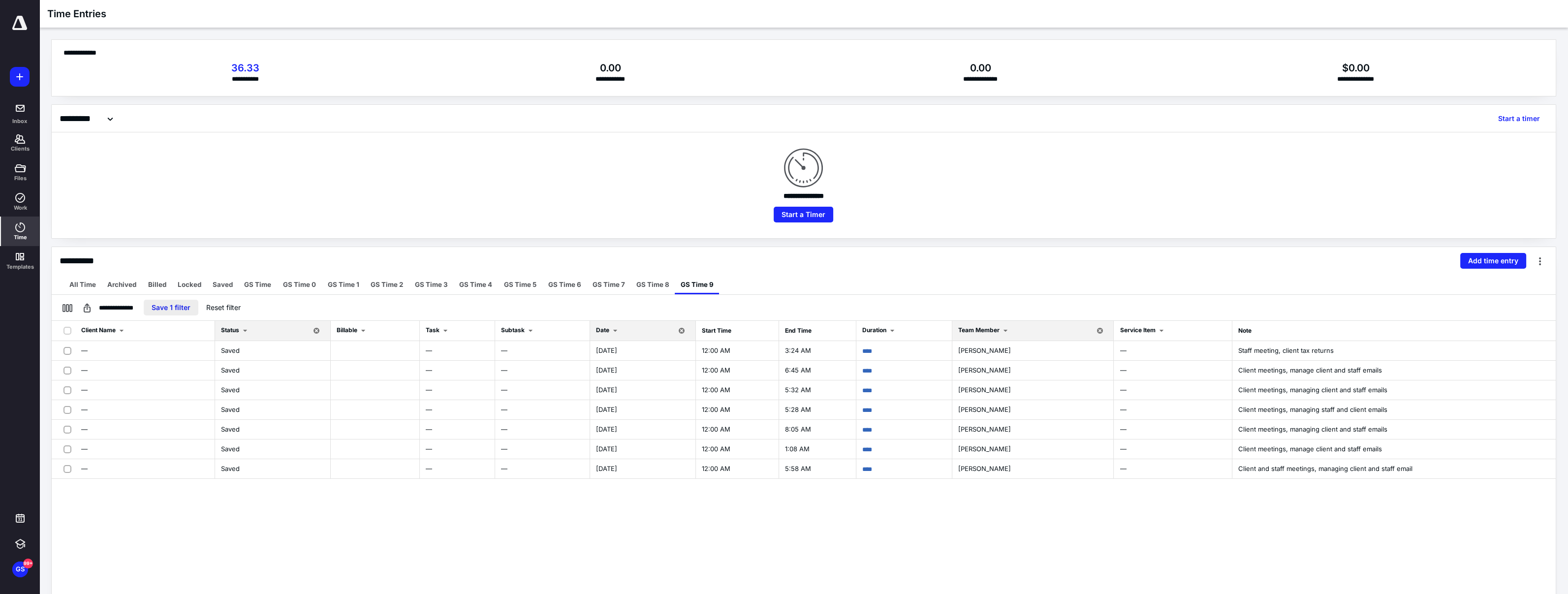 click on "Save 1 filter" at bounding box center (171, 308) 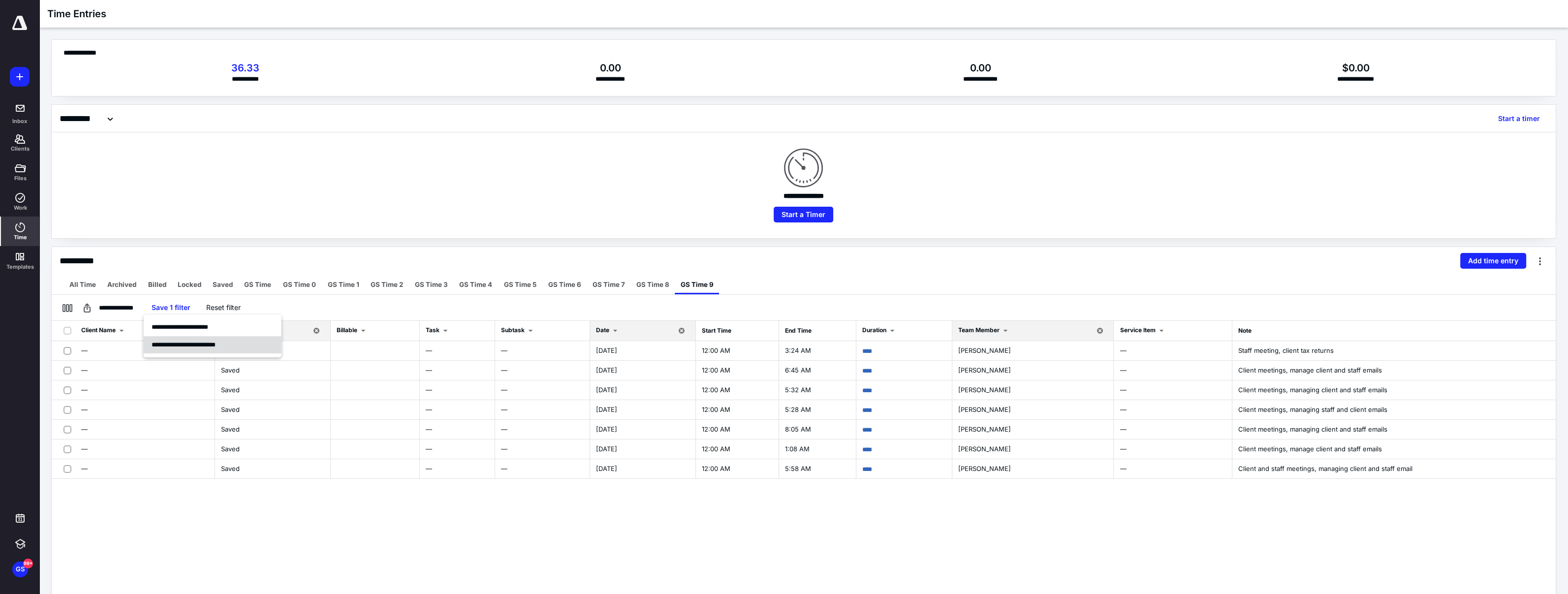 click on "**********" at bounding box center (184, 344) 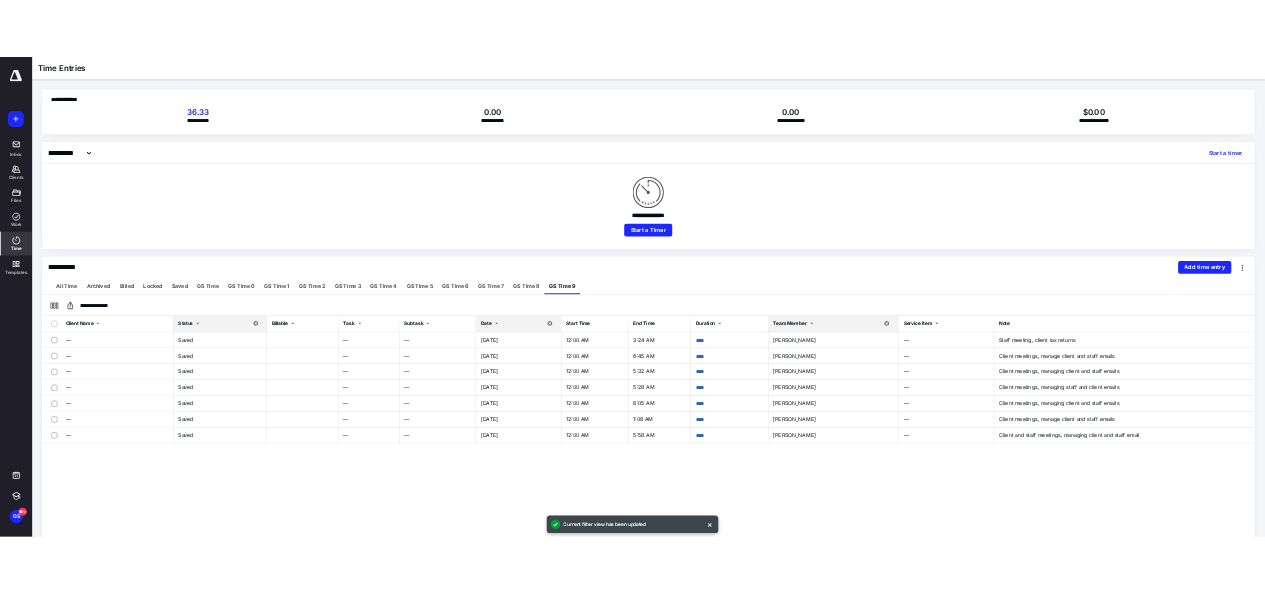 scroll, scrollTop: 0, scrollLeft: 0, axis: both 